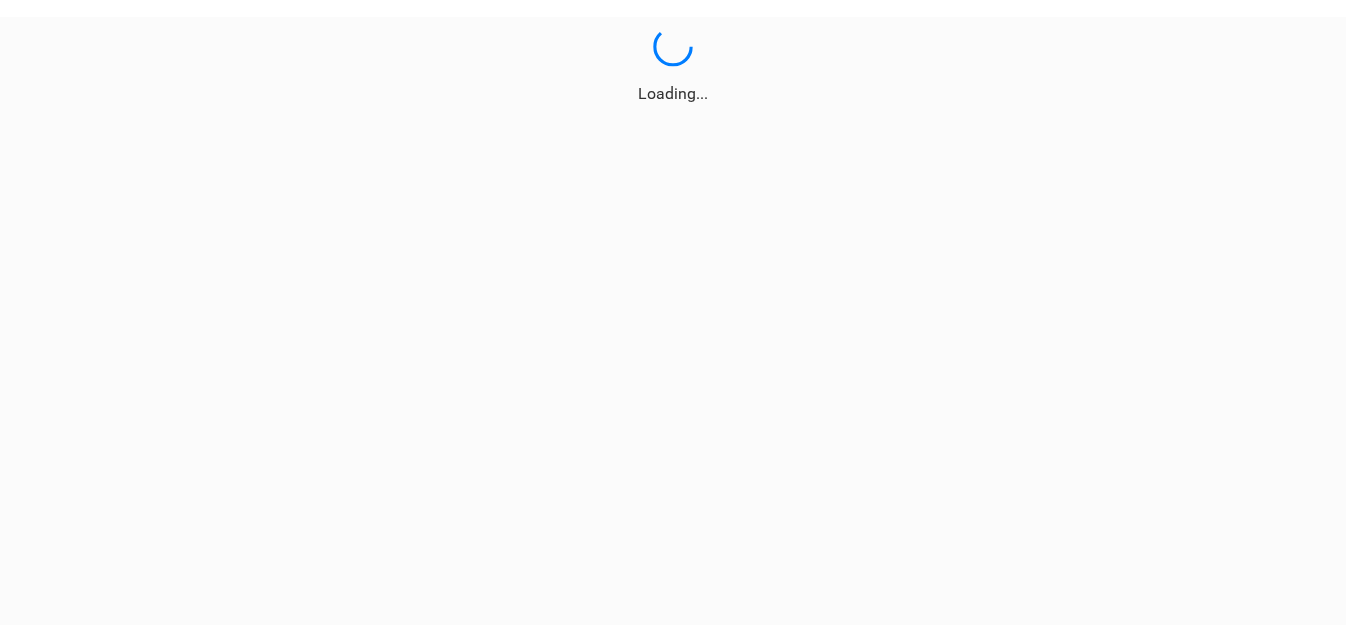 scroll, scrollTop: 0, scrollLeft: 0, axis: both 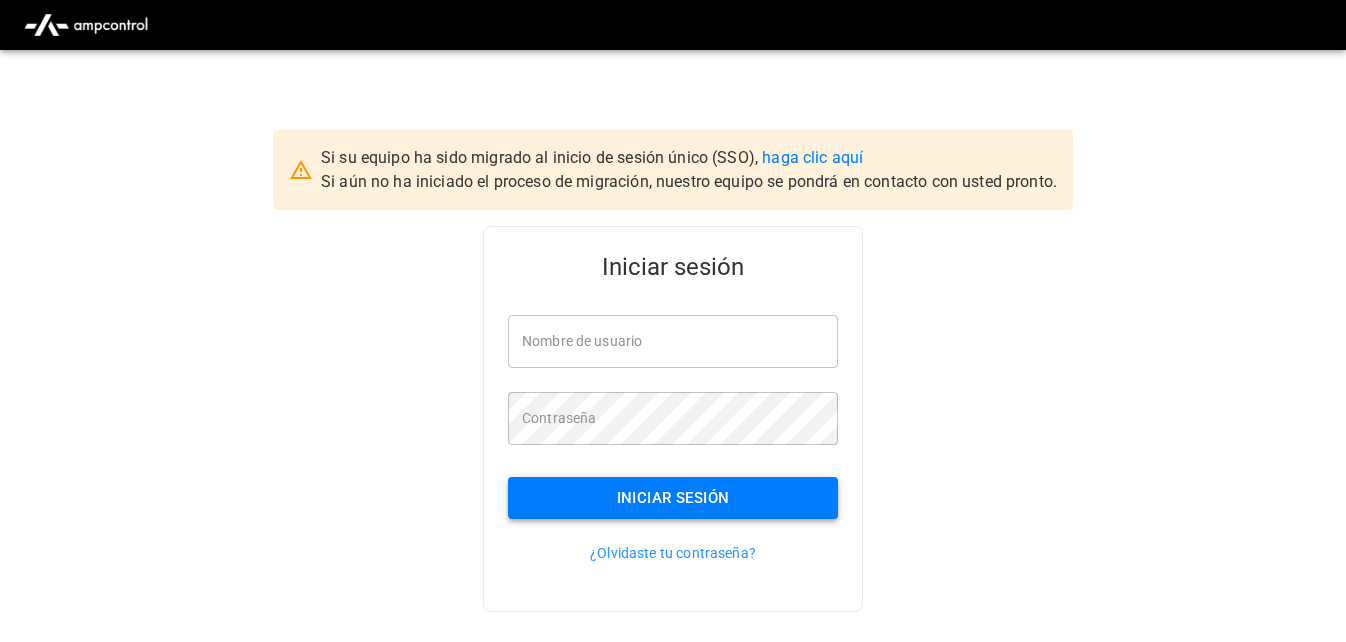 type on "**********" 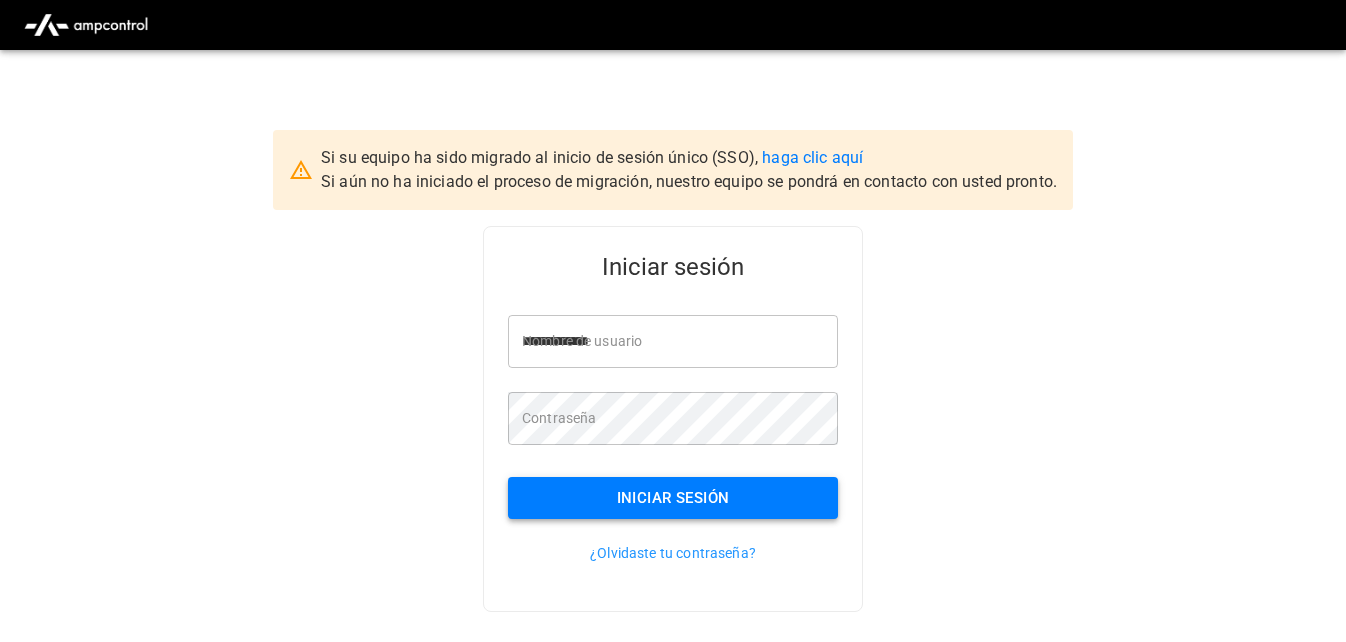 click on "Iniciar sesión" at bounding box center (673, 498) 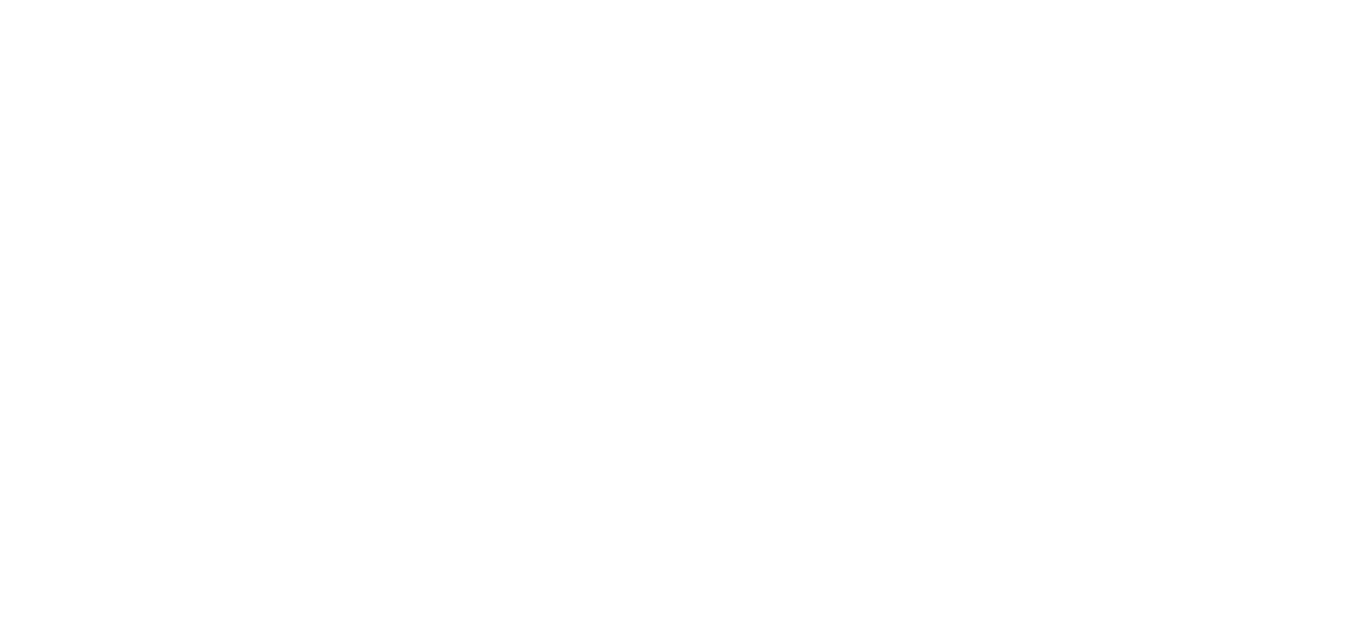 scroll, scrollTop: 0, scrollLeft: 0, axis: both 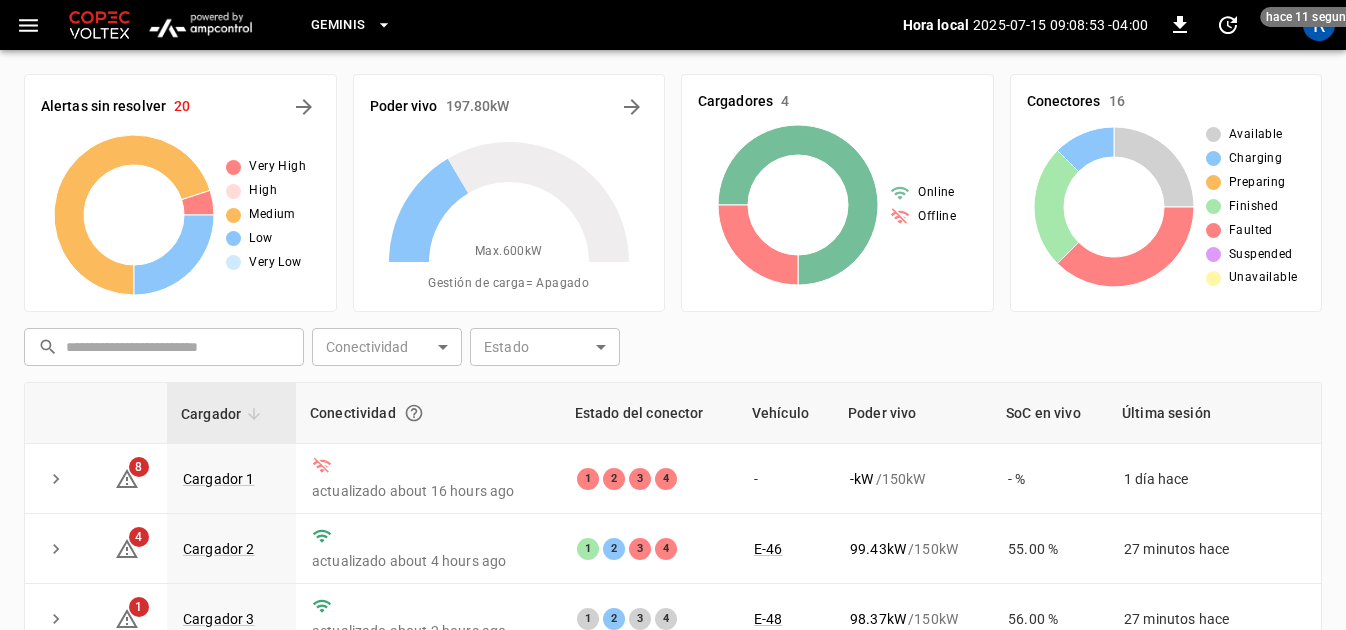 click 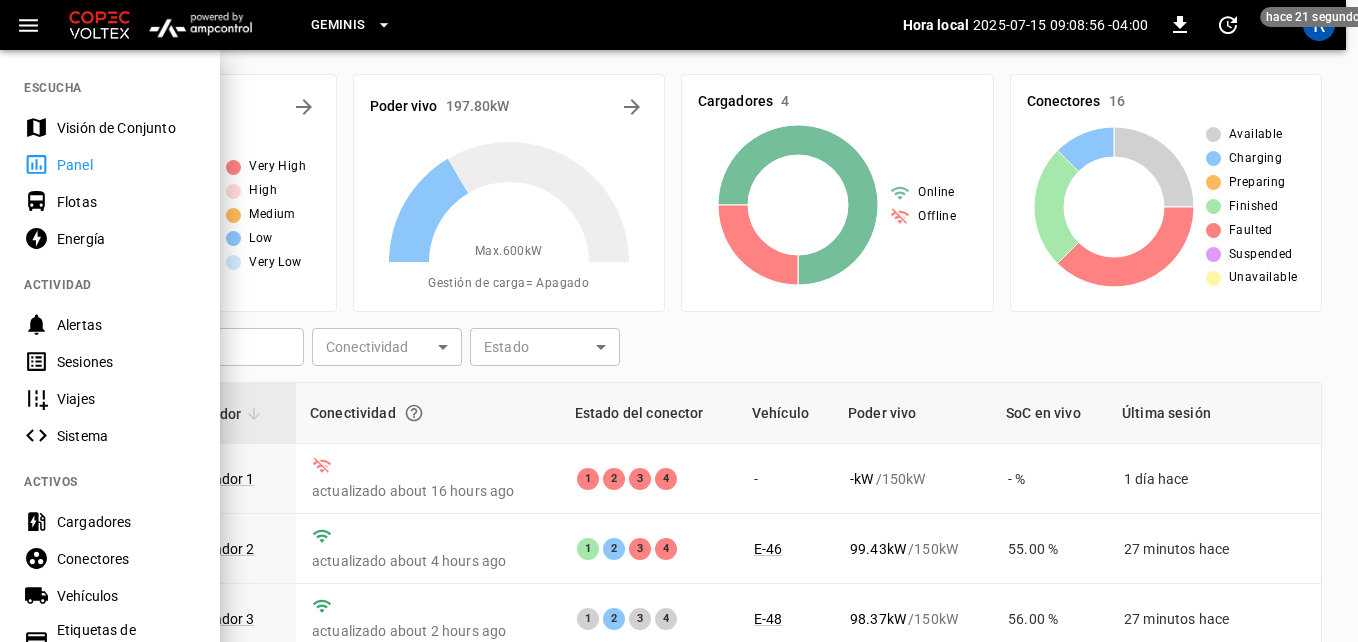 click on "Flotas" at bounding box center (126, 202) 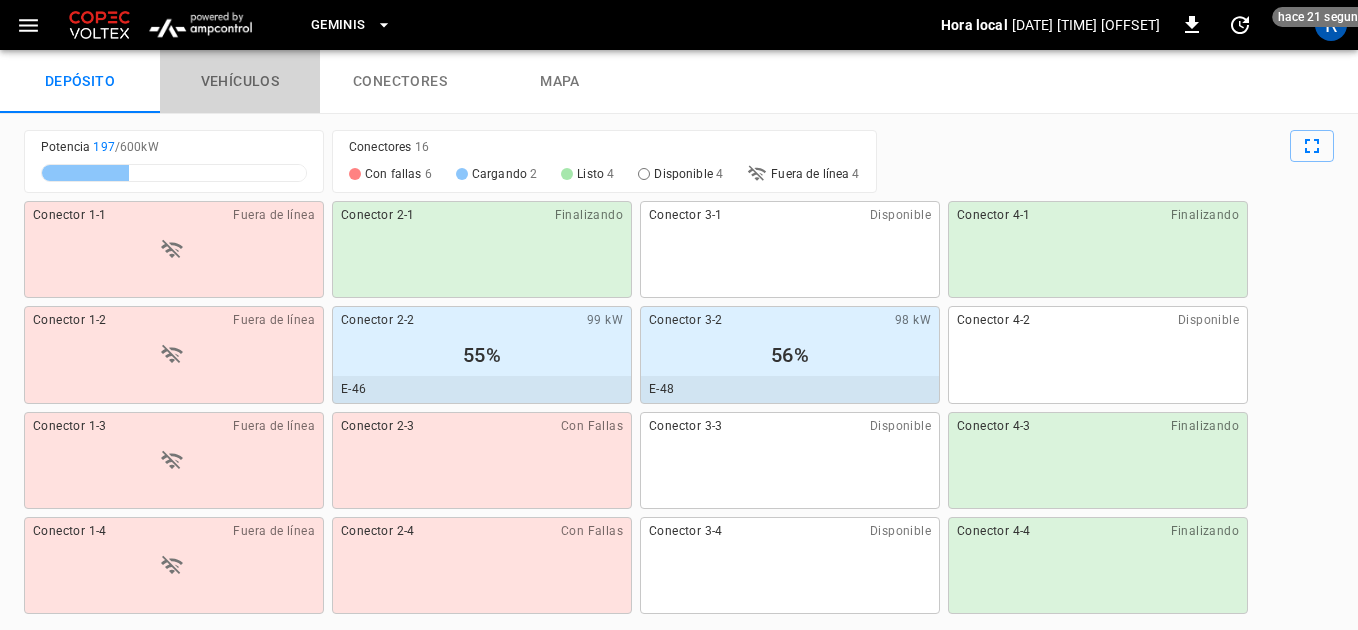 click on "vehículos" at bounding box center [240, 82] 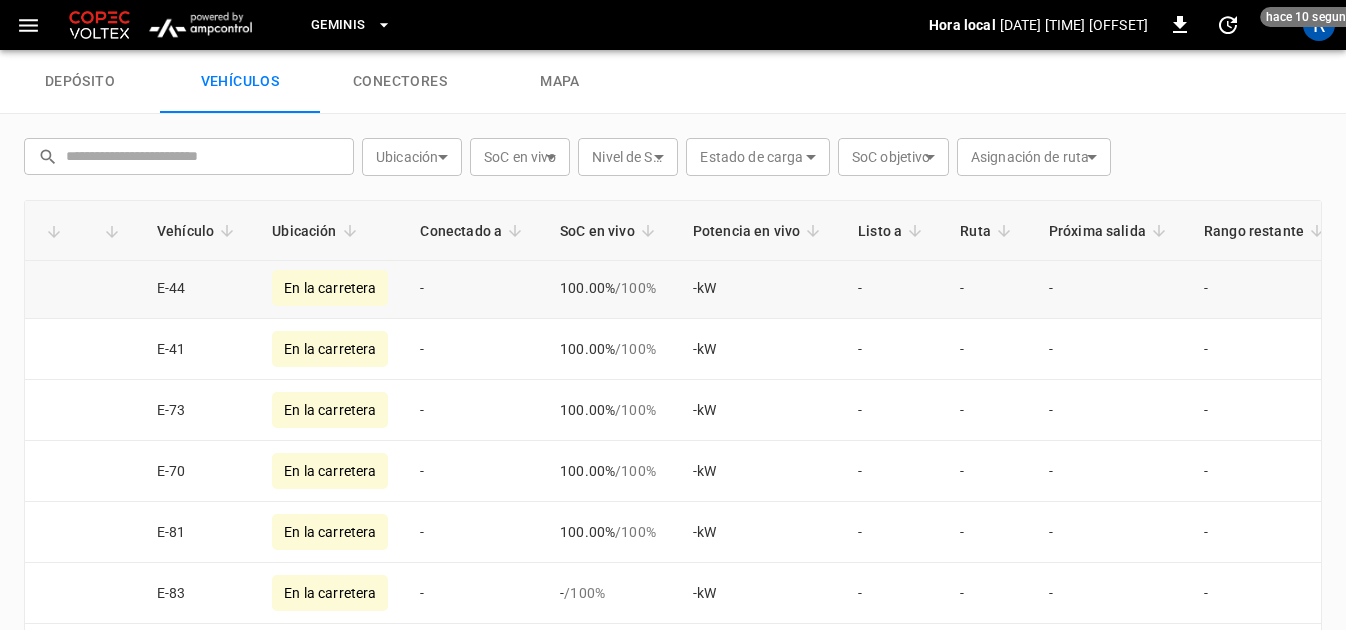 scroll, scrollTop: 2371, scrollLeft: 0, axis: vertical 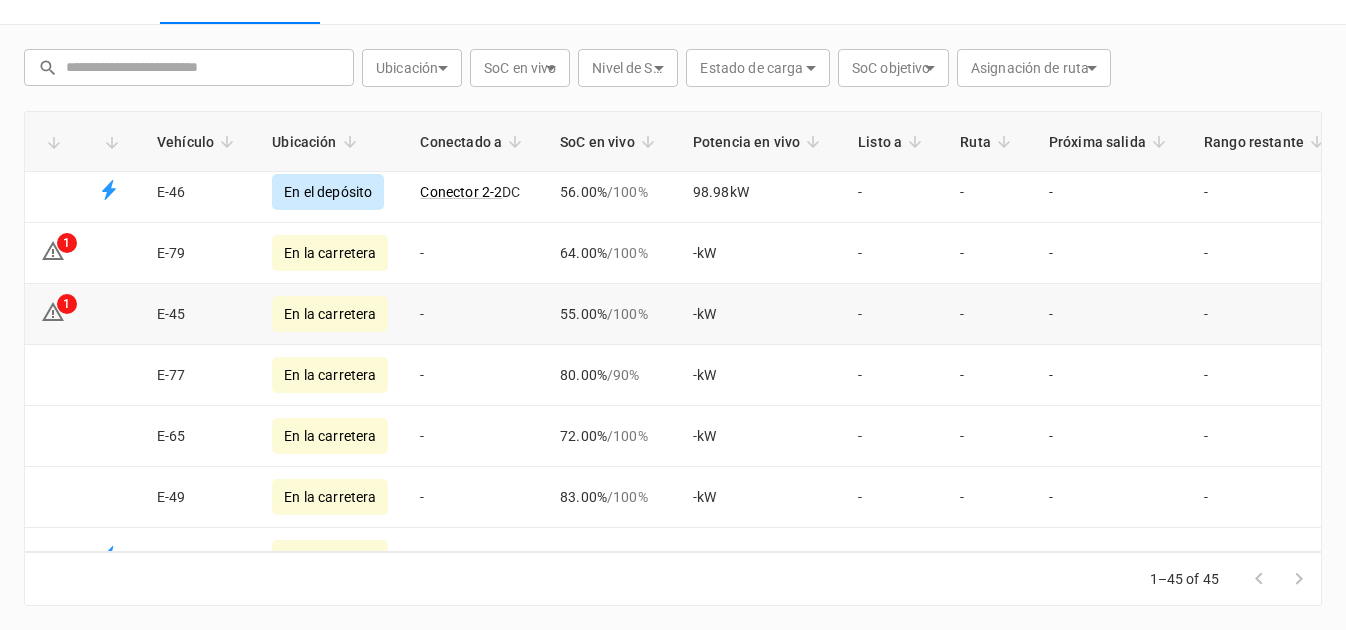 click on "E-45" at bounding box center (198, 314) 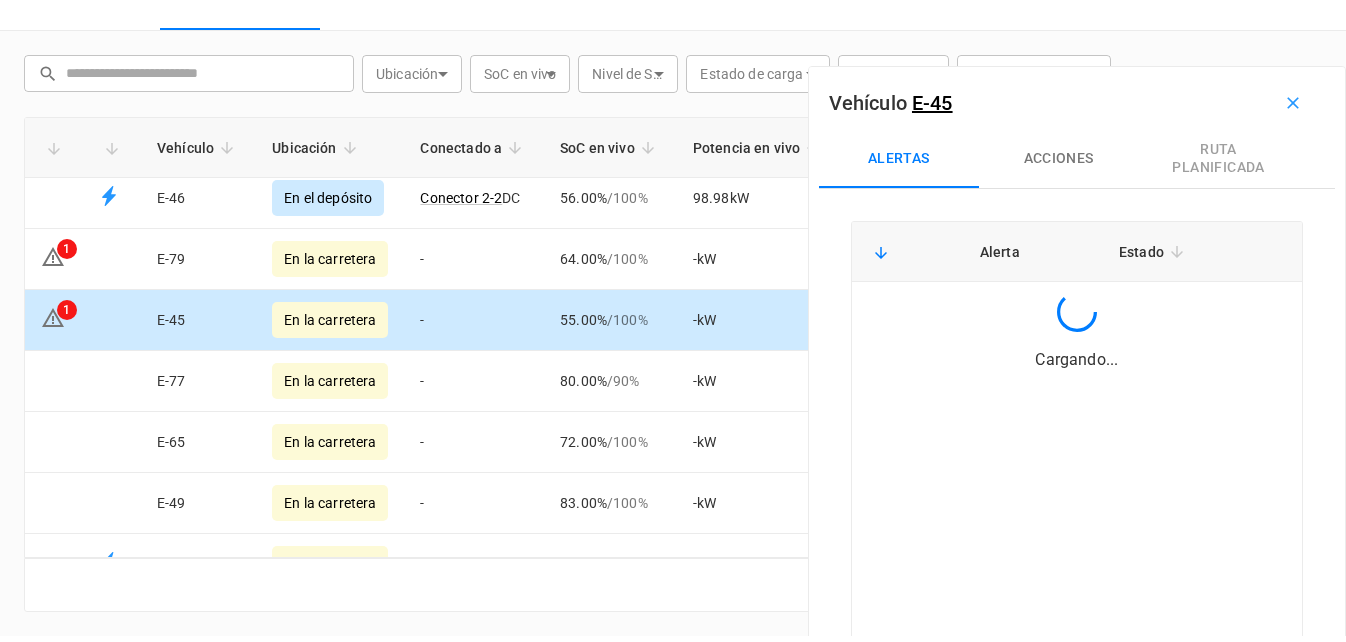scroll, scrollTop: 85, scrollLeft: 0, axis: vertical 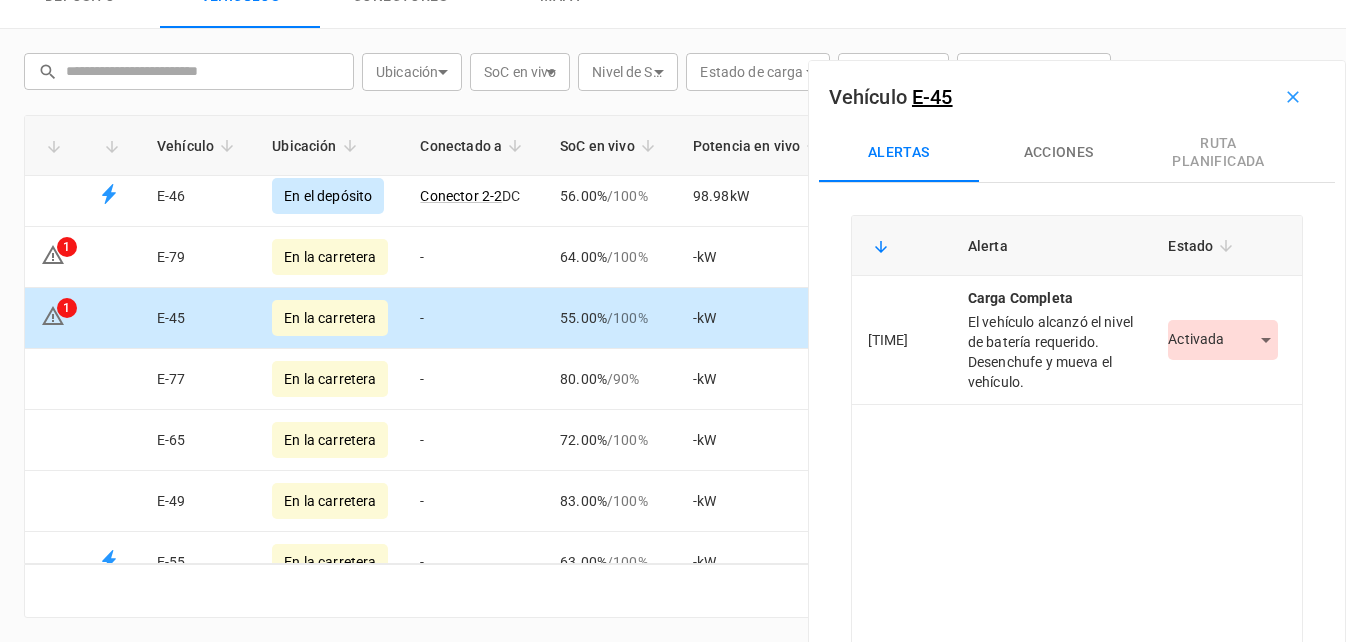 click on "En la carretera" at bounding box center [330, 318] 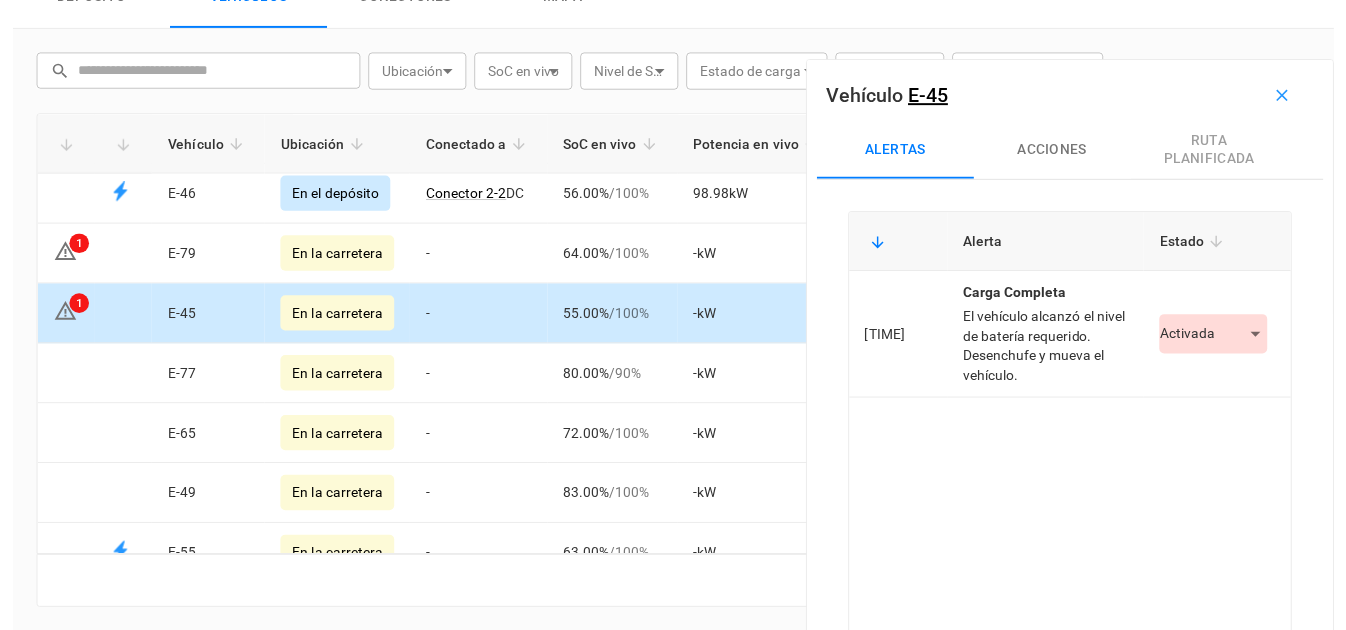 scroll, scrollTop: 97, scrollLeft: 0, axis: vertical 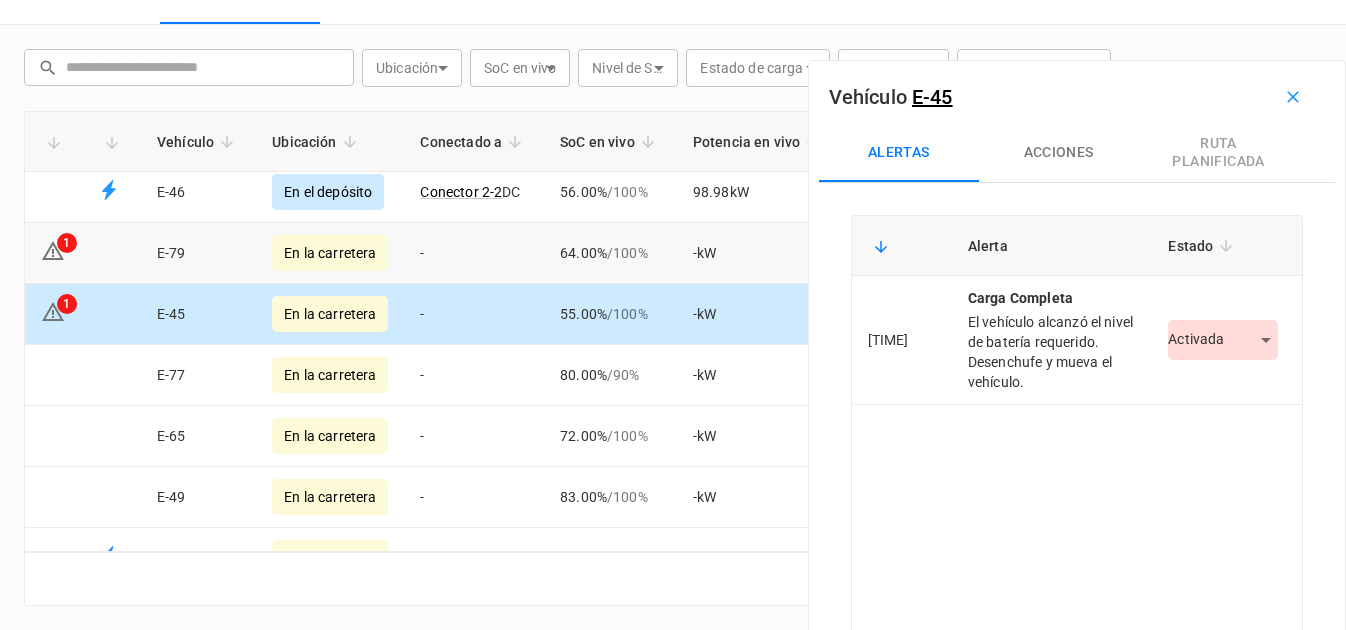click on "E-79" at bounding box center [198, 253] 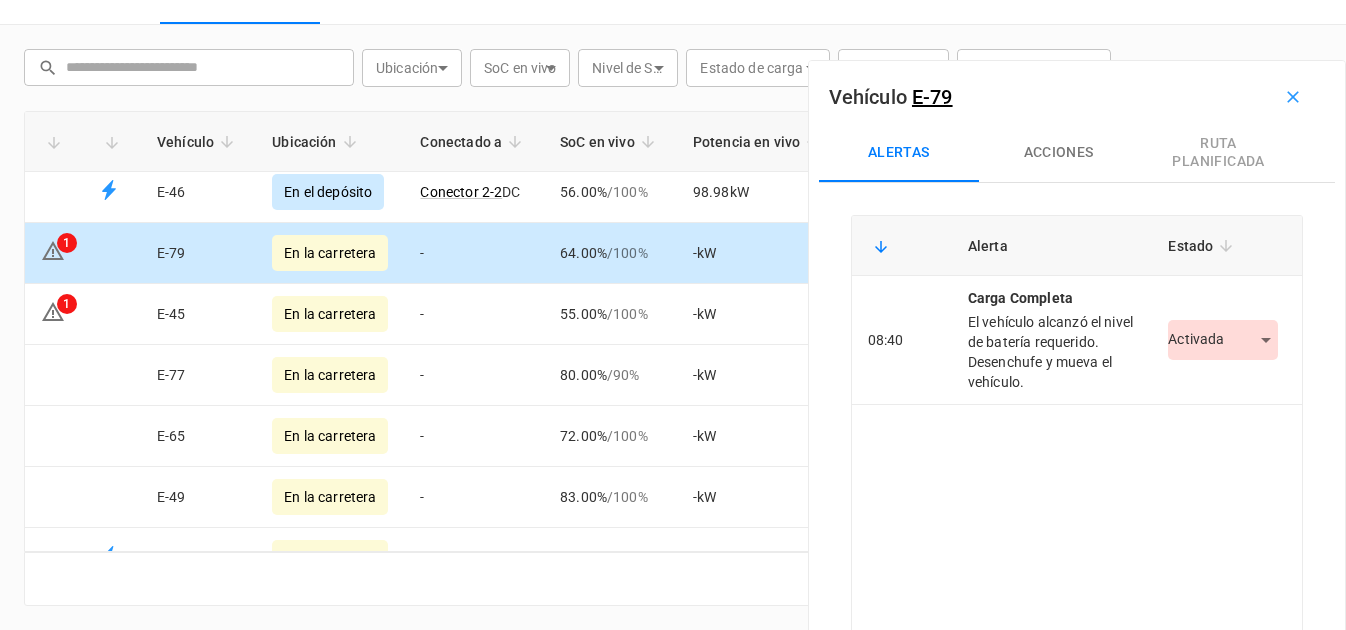 scroll, scrollTop: 0, scrollLeft: 0, axis: both 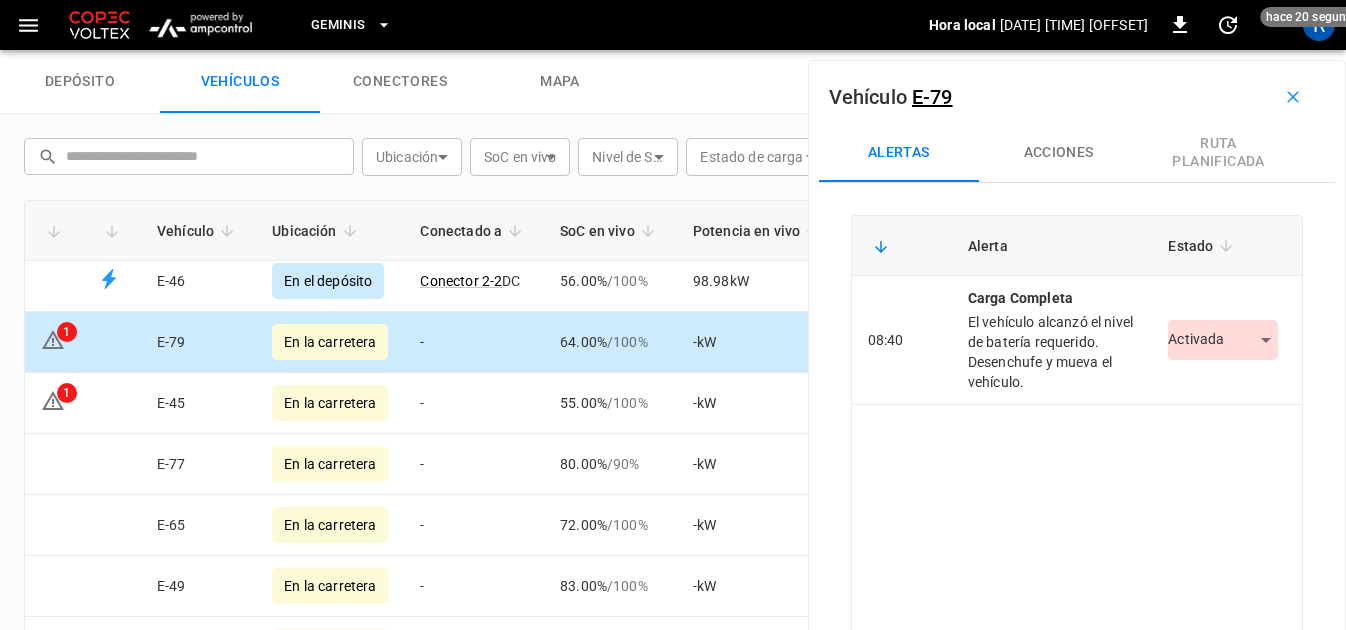 click 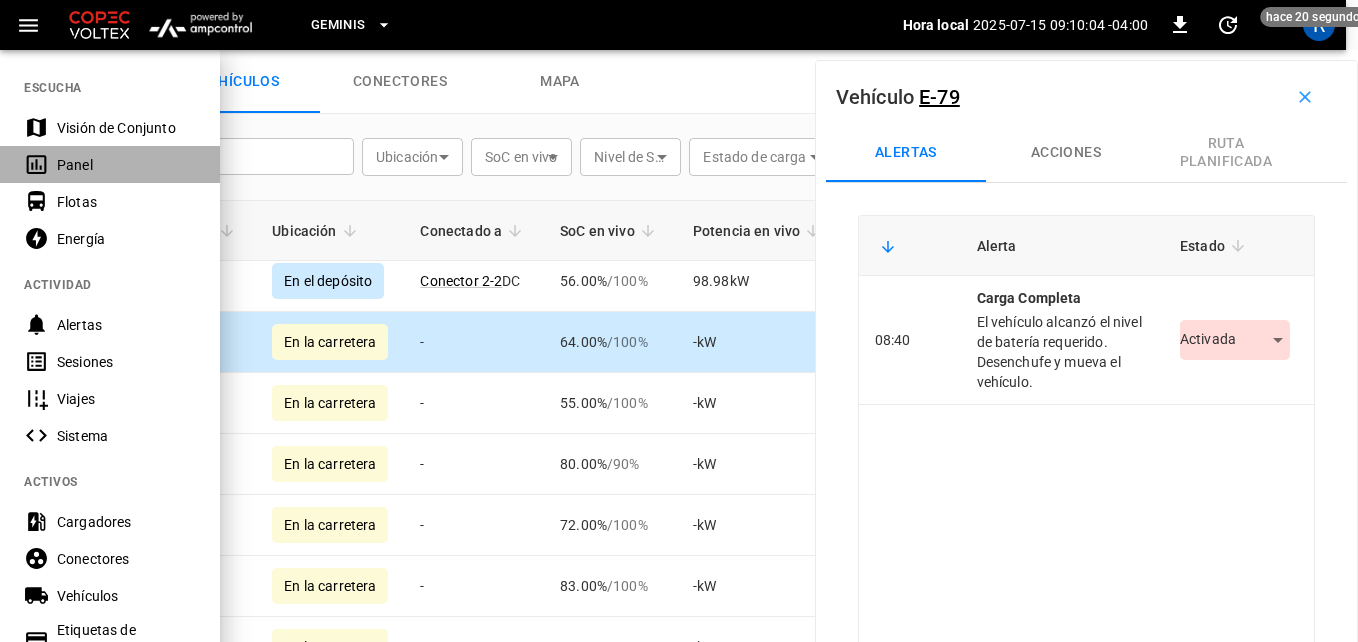 click on "Panel" at bounding box center [126, 165] 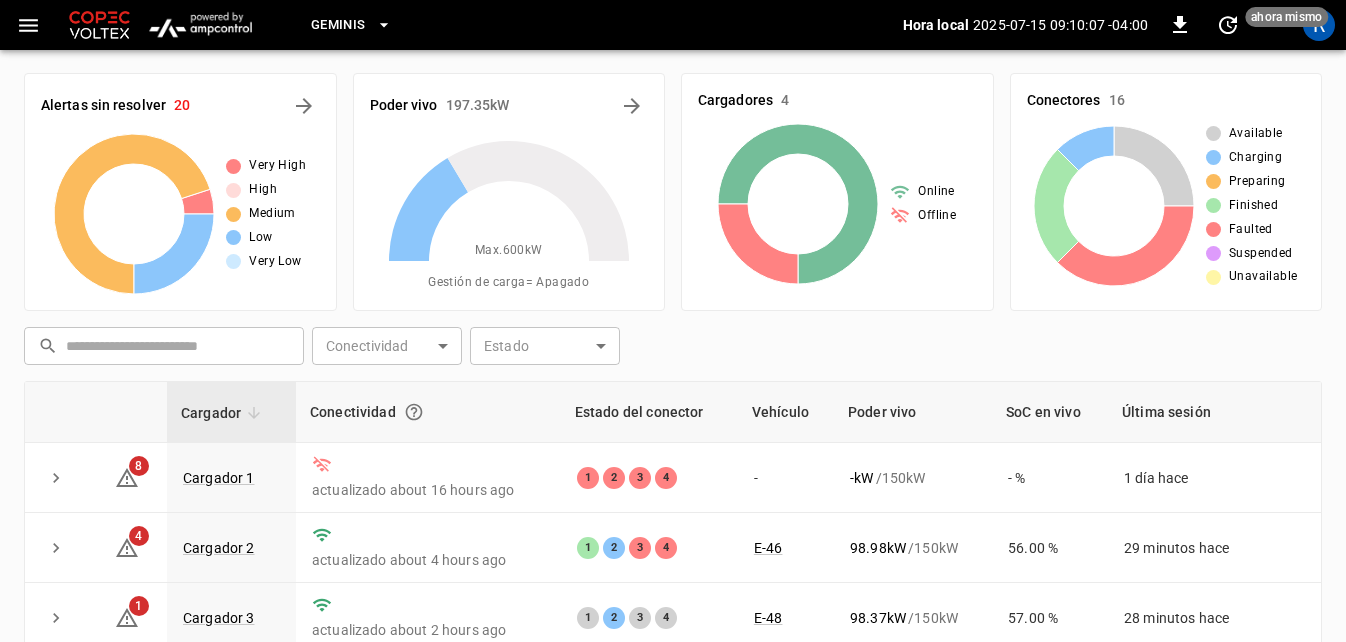 scroll, scrollTop: 0, scrollLeft: 0, axis: both 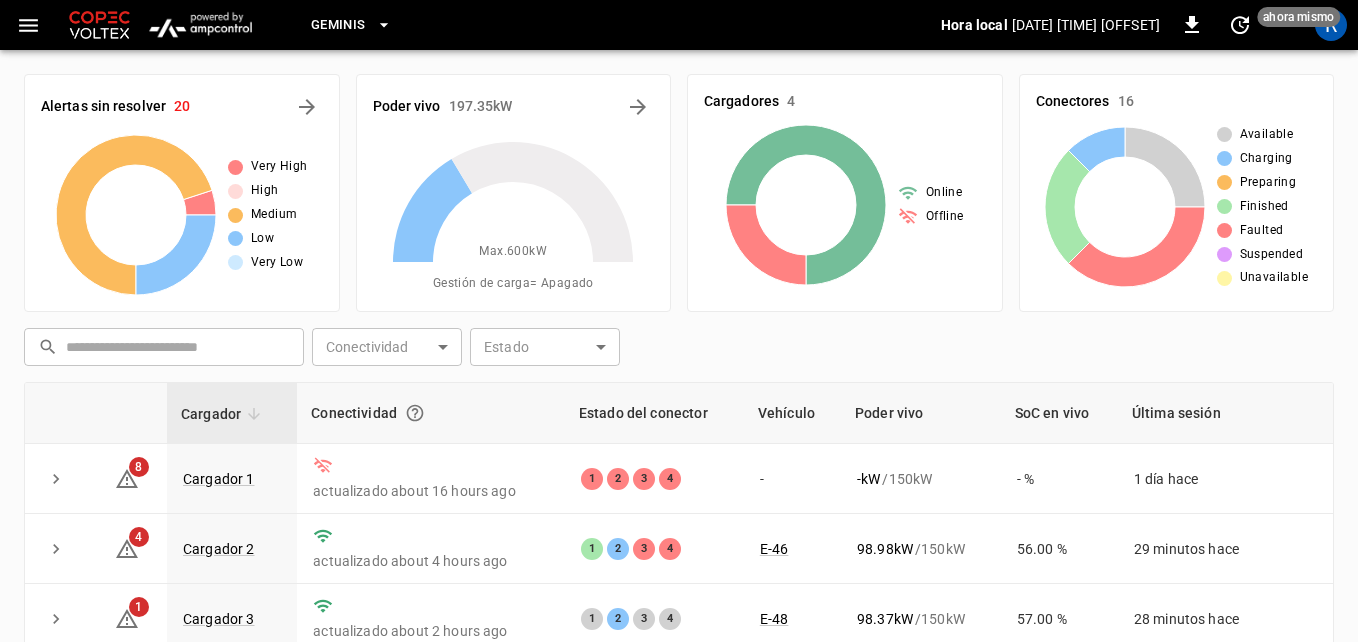 click on "Geminis Hora local 2025-07-15 09:10:11 -04:00 0 ahora mismo R Alertas sin resolver 20 Very High High Medium Low Very Low Poder vivo 197.35  kW Max.  600  kW Gestión de carga  =   Apagado Cargadores 4 Online Offline Conectores 16 Available Charging Preparing Finished Faulted Suspended Unavailable ​ ​ Conectividad ​ Conectividad Estado ​ Estado   Cargador Conectividad Estado del conector Vehículo Poder vivo SoC en vivo Última sesión 8 Cargador 1 actualizado about 16 hours ago 1 2 3 4 - -  kW /  150  kW - % 1 día hace 4 Cargador 2 actualizado about 4 hours ago 1 2 3 4 E-46 98.98  kW /  150  kW 56.00 % 29 minutos hace 1 Cargador 3 actualizado about 2 hours ago 1 2 3 4 E-48 98.37  kW /  150  kW 57.00 % 28 minutos hace 7 Cargador 4 actualizado 1 day ago 1 2 3 4 - -  kW /  150  kW - % alrededor de 1 hora hace 1–4 of 4 Actualizar ahora Actualizar cada 5 sec Actualizar cada 30 sec Apagada COPEC - Geminis Ricardo Araya ricardo.araya@ideoj.com user Configuración de perfil Configuración de notificaciones" at bounding box center (679, 454) 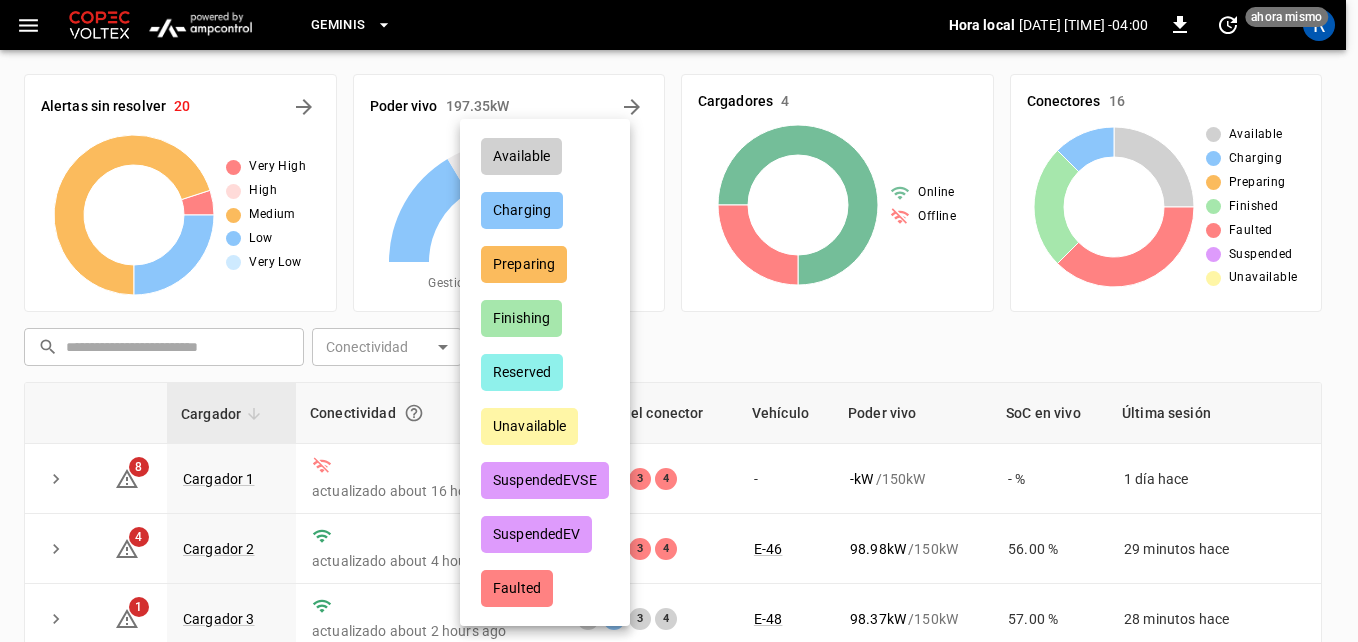 click at bounding box center (679, 321) 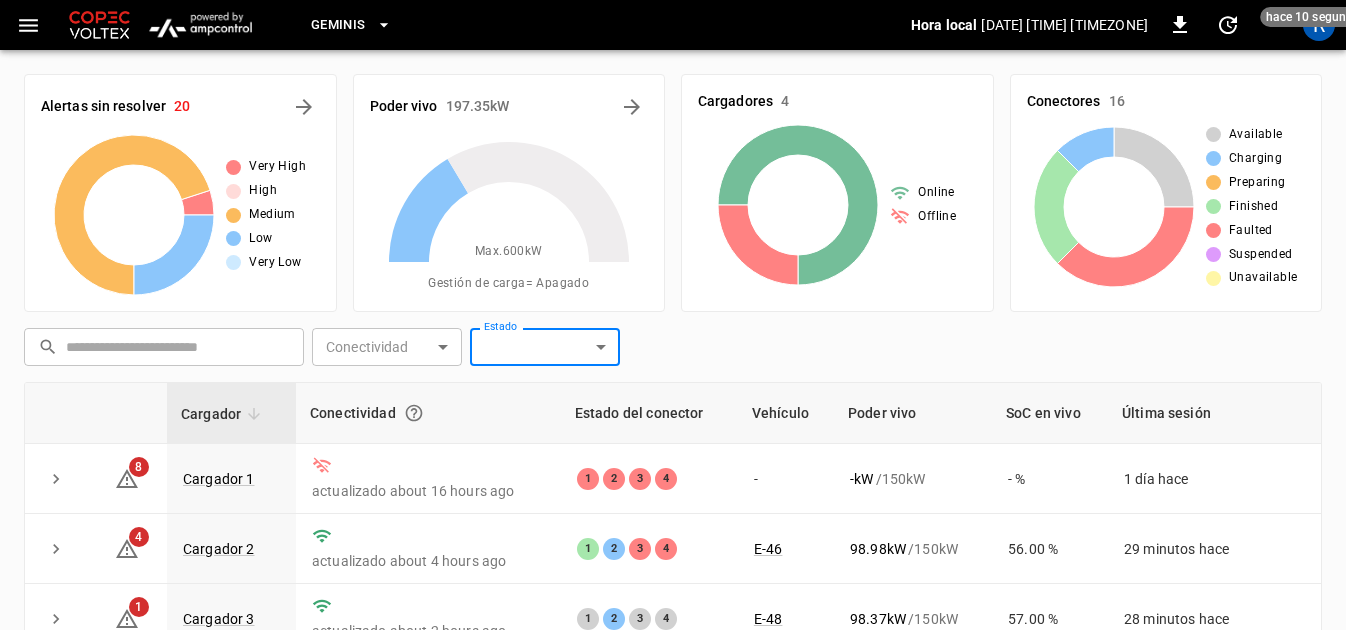 click 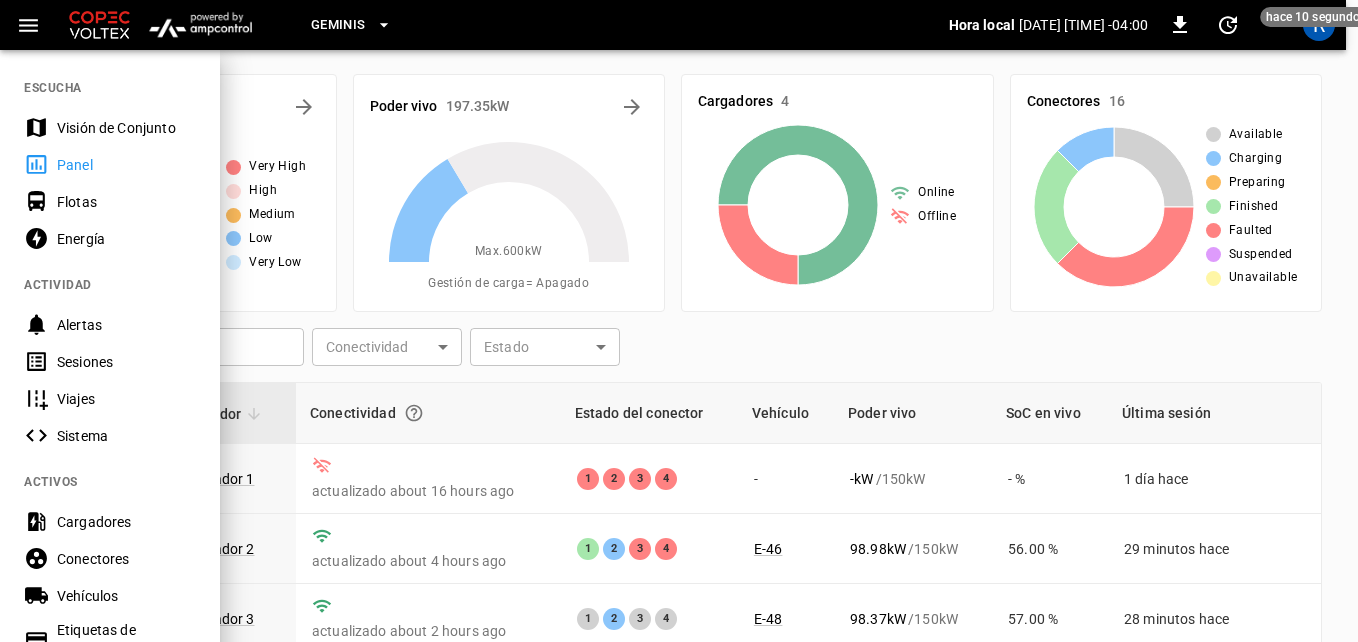 click on "Sesiones" at bounding box center (126, 362) 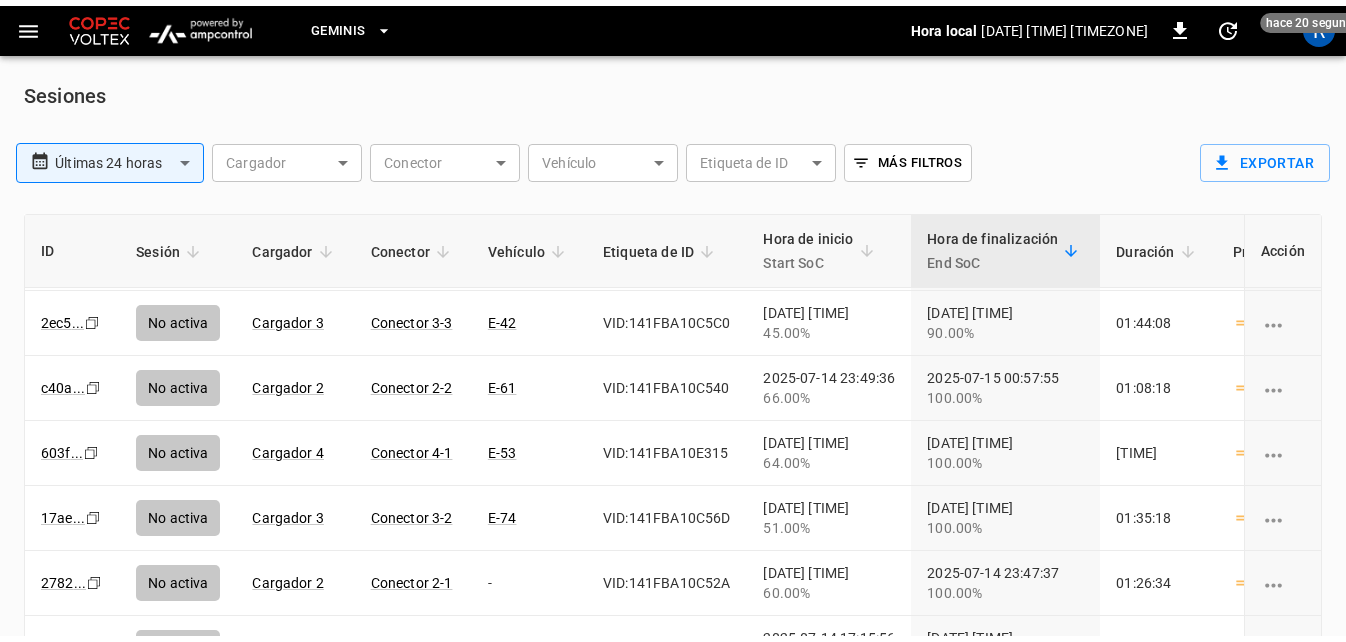 scroll, scrollTop: 1200, scrollLeft: 0, axis: vertical 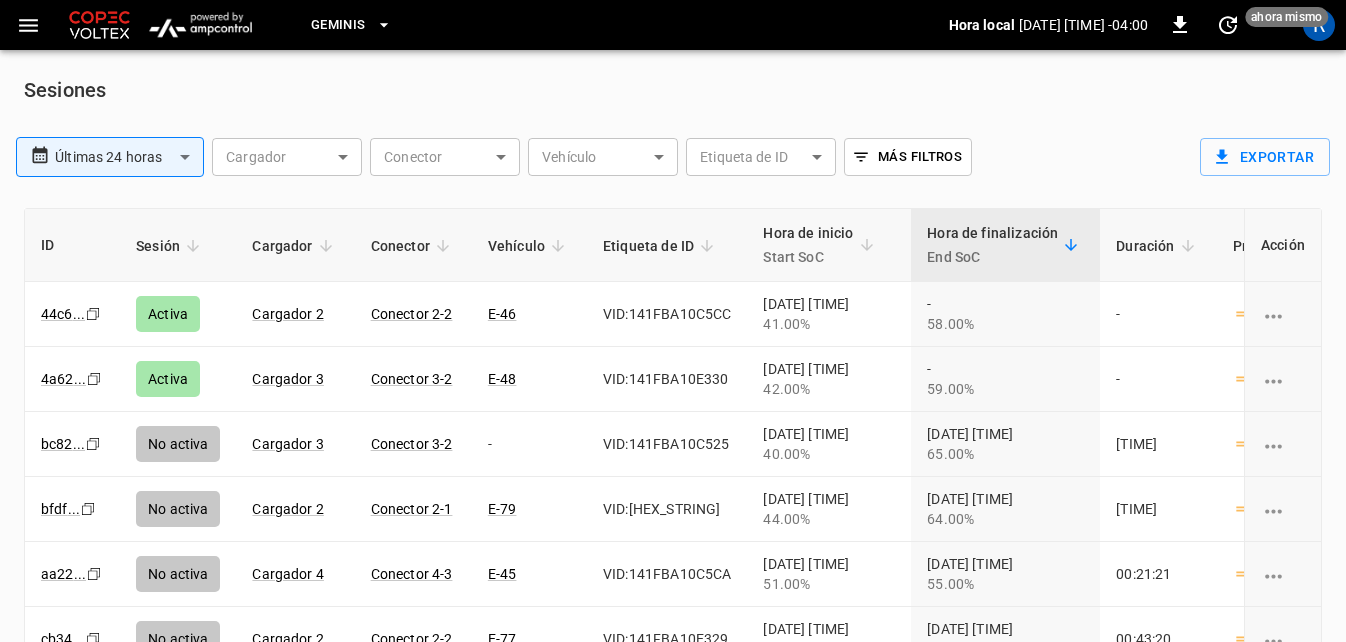 click on "**********" at bounding box center (673, 367) 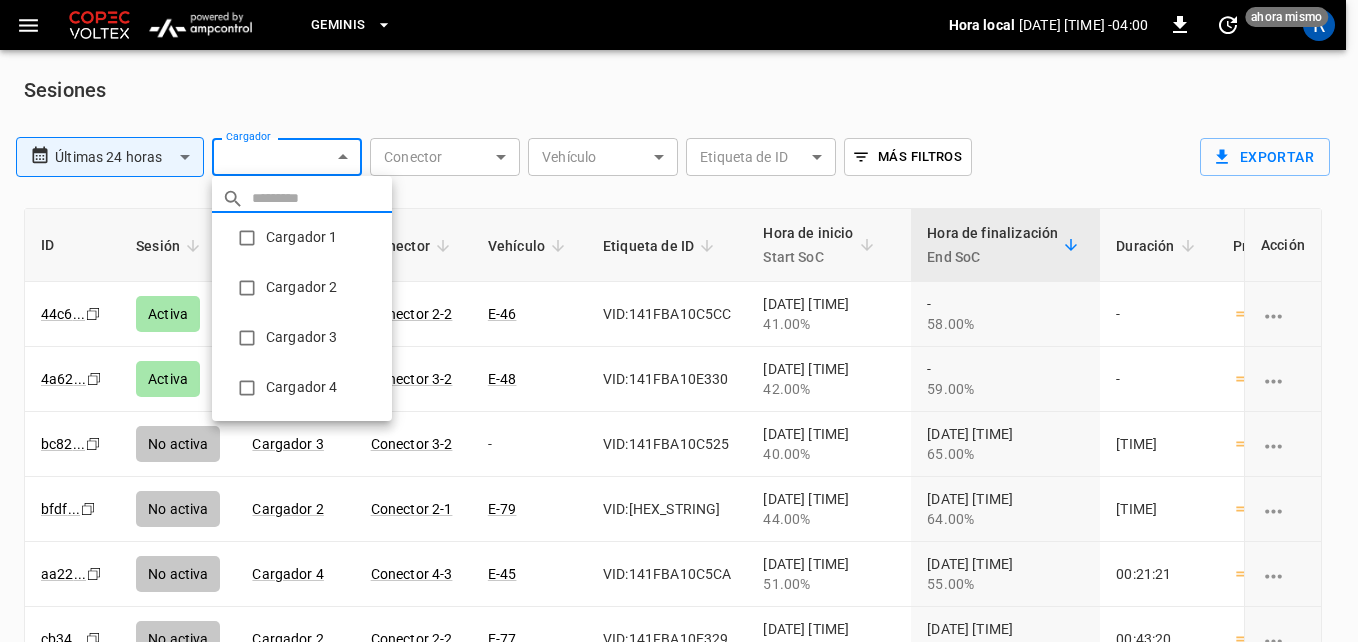 click on "Cargador 4" at bounding box center (302, 388) 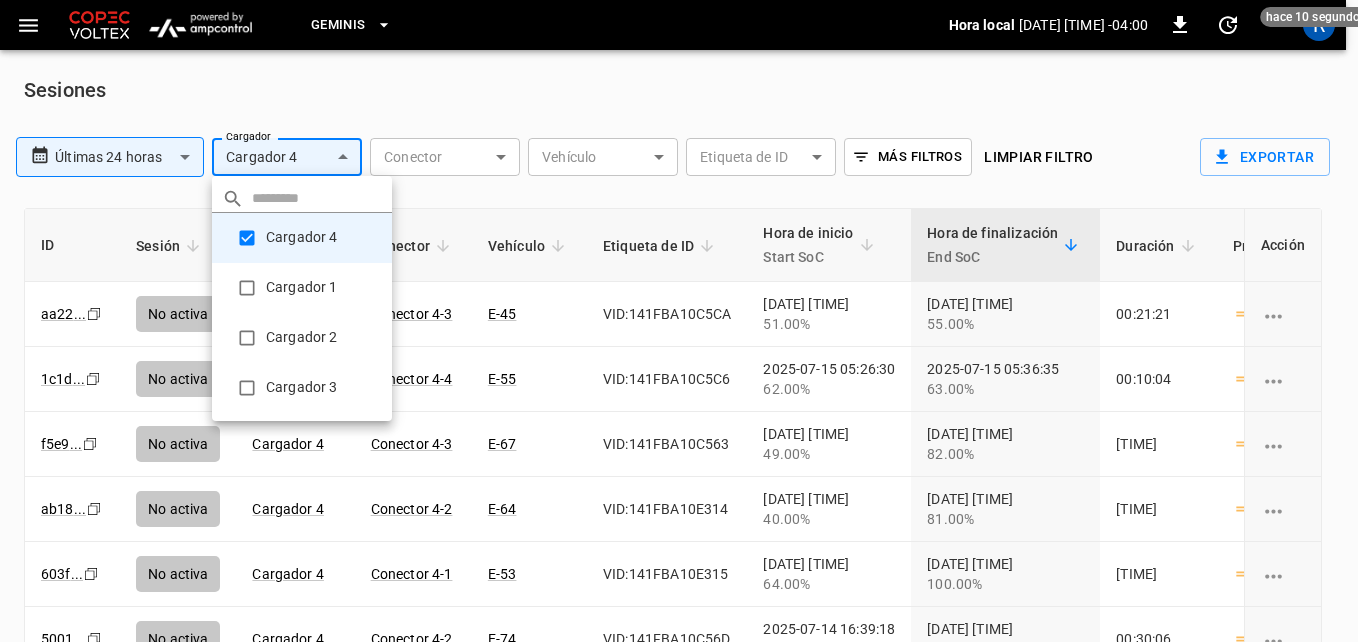 click at bounding box center [679, 321] 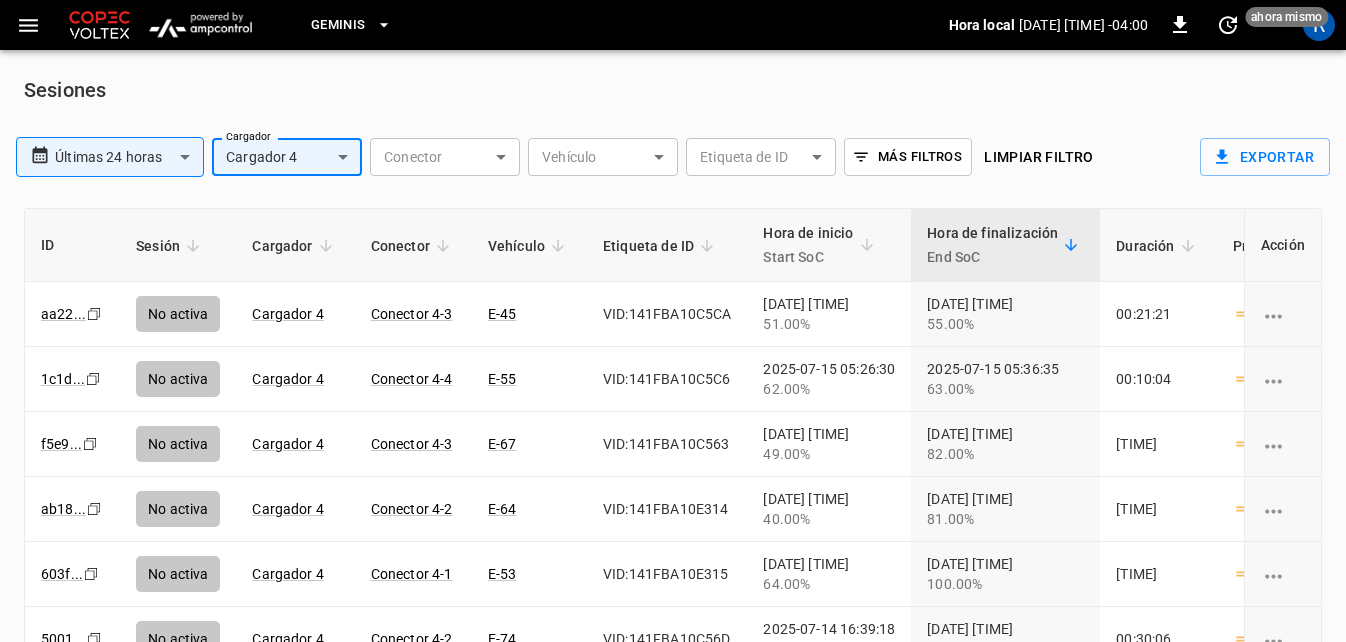 click on "**********" at bounding box center [673, 367] 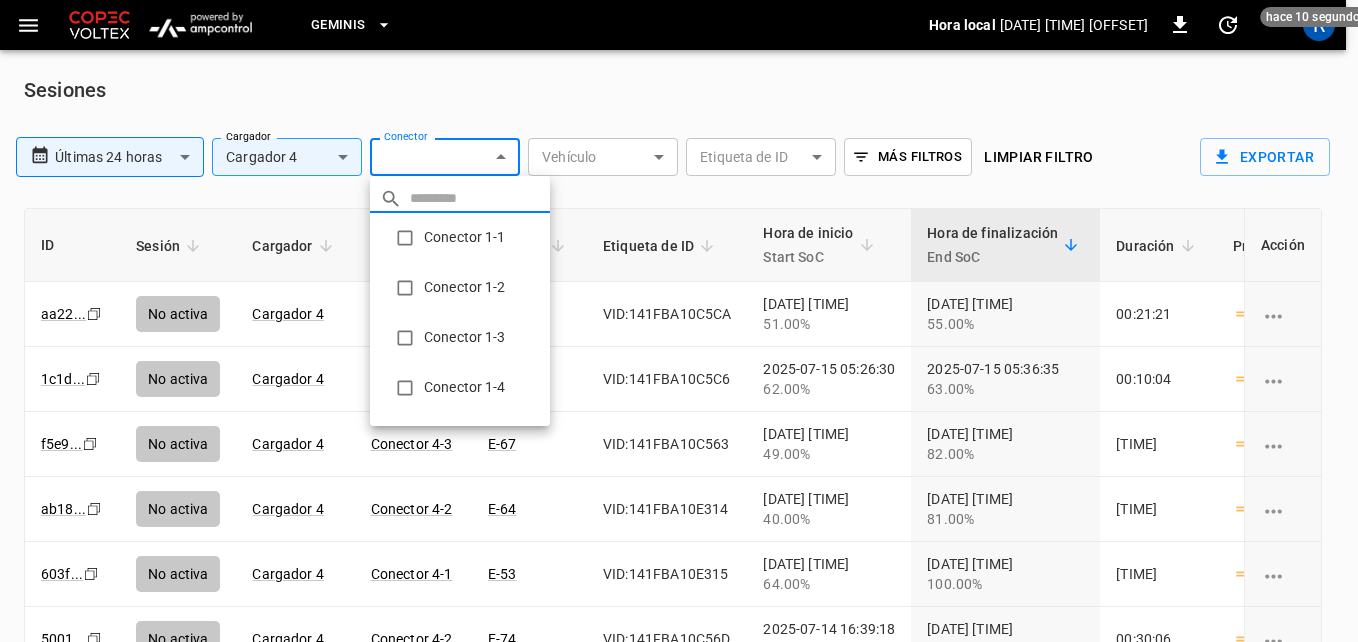 click on "Conector 1-1" at bounding box center [460, 238] 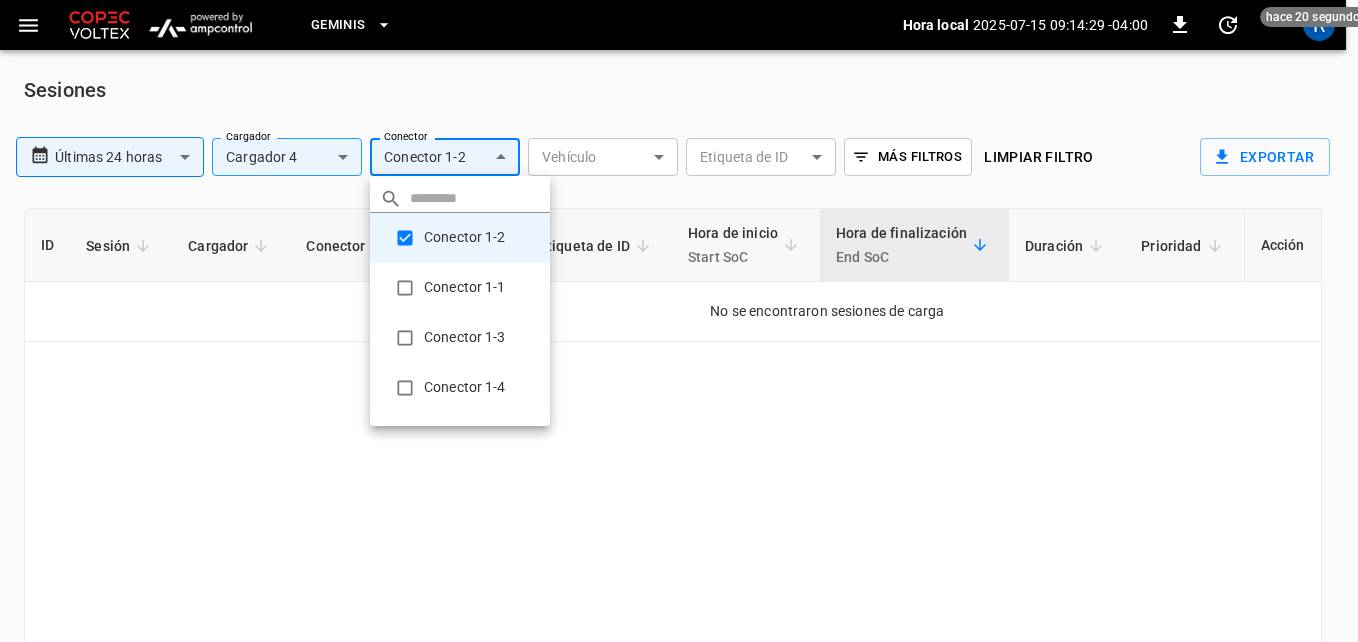 click at bounding box center (679, 321) 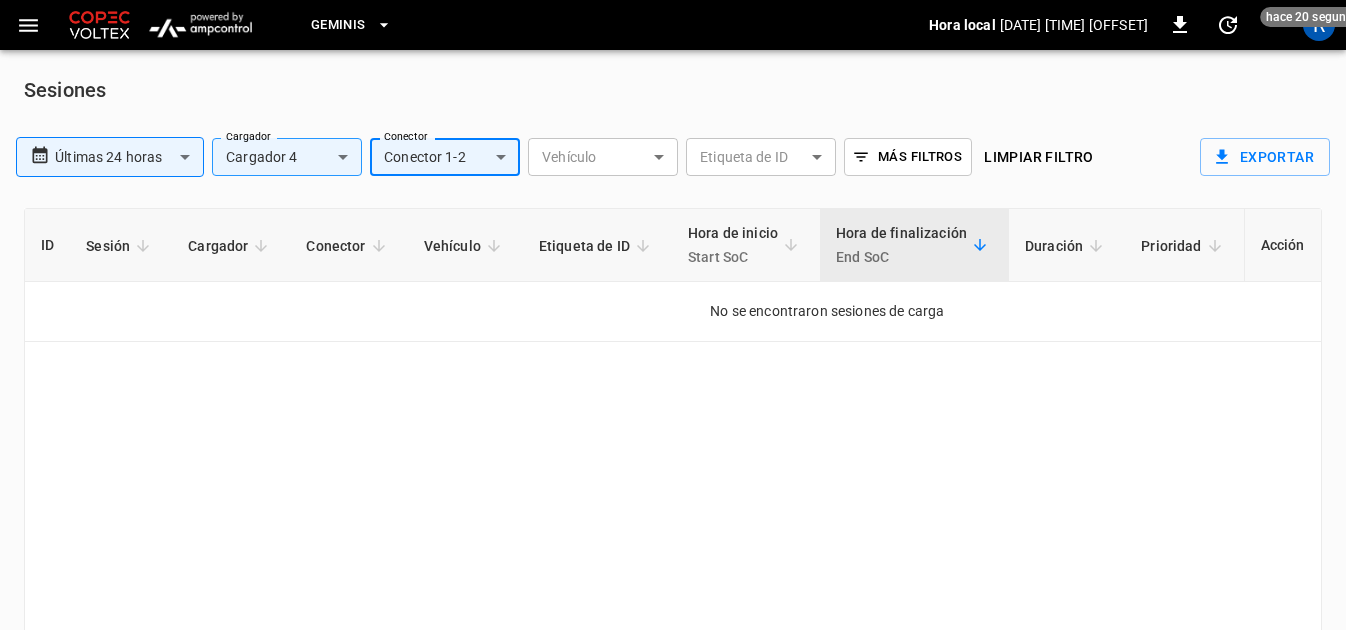 click on "**********" at bounding box center [673, 363] 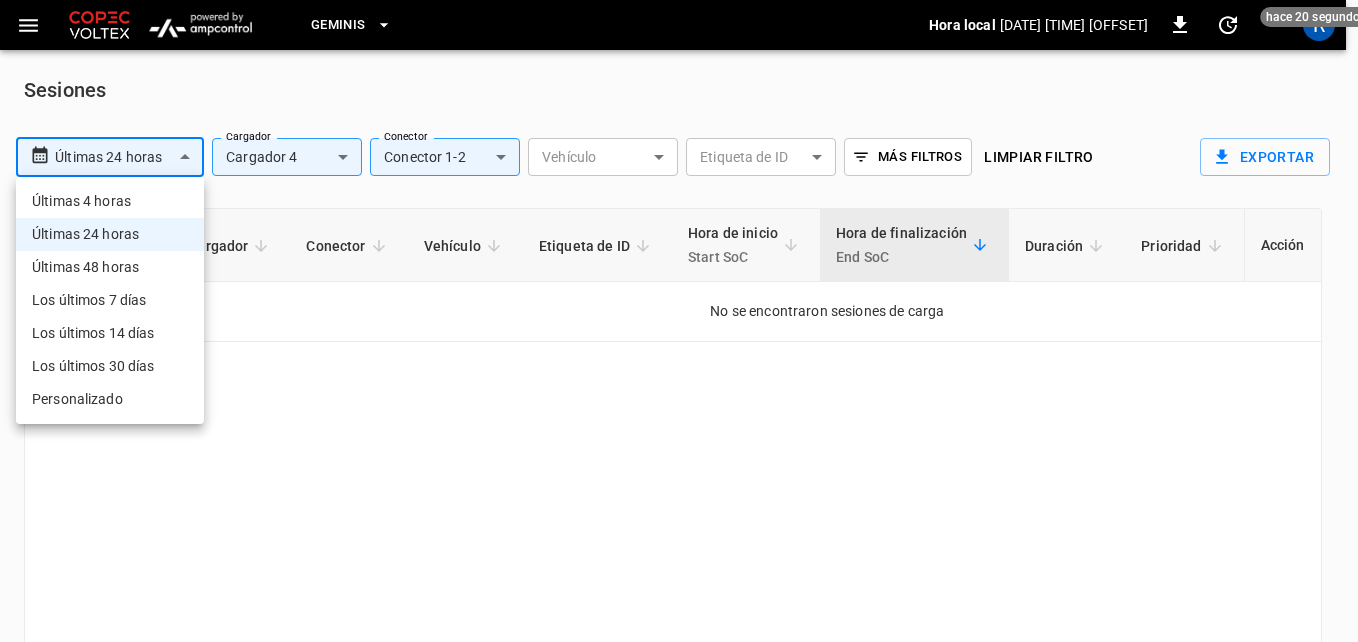 click on "Últimas 24 horas" at bounding box center (110, 234) 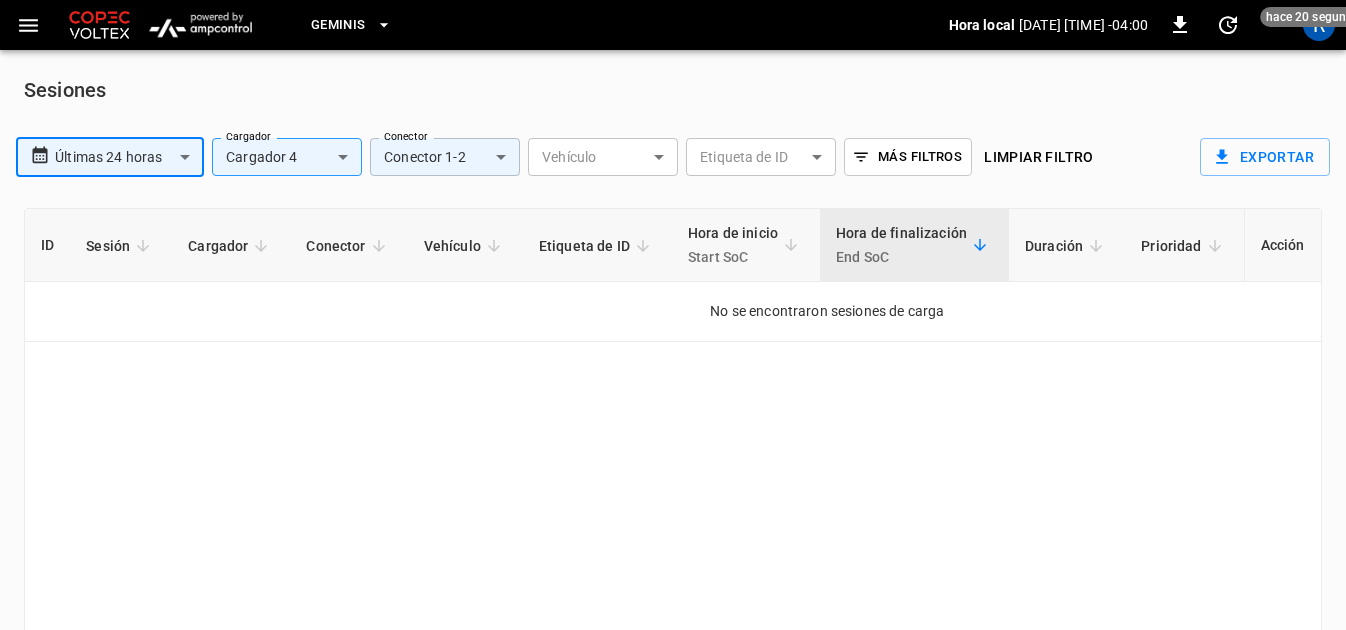 click on "**********" at bounding box center [673, 363] 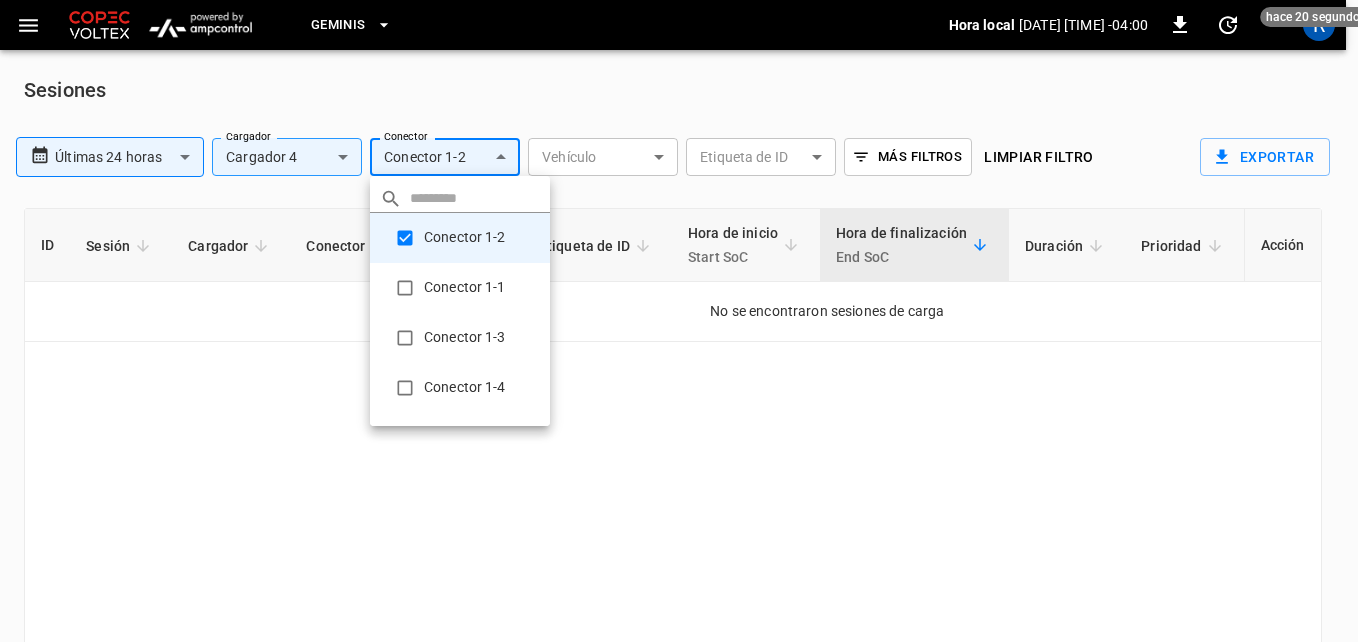 click on "Conector 1-1" at bounding box center [460, 288] 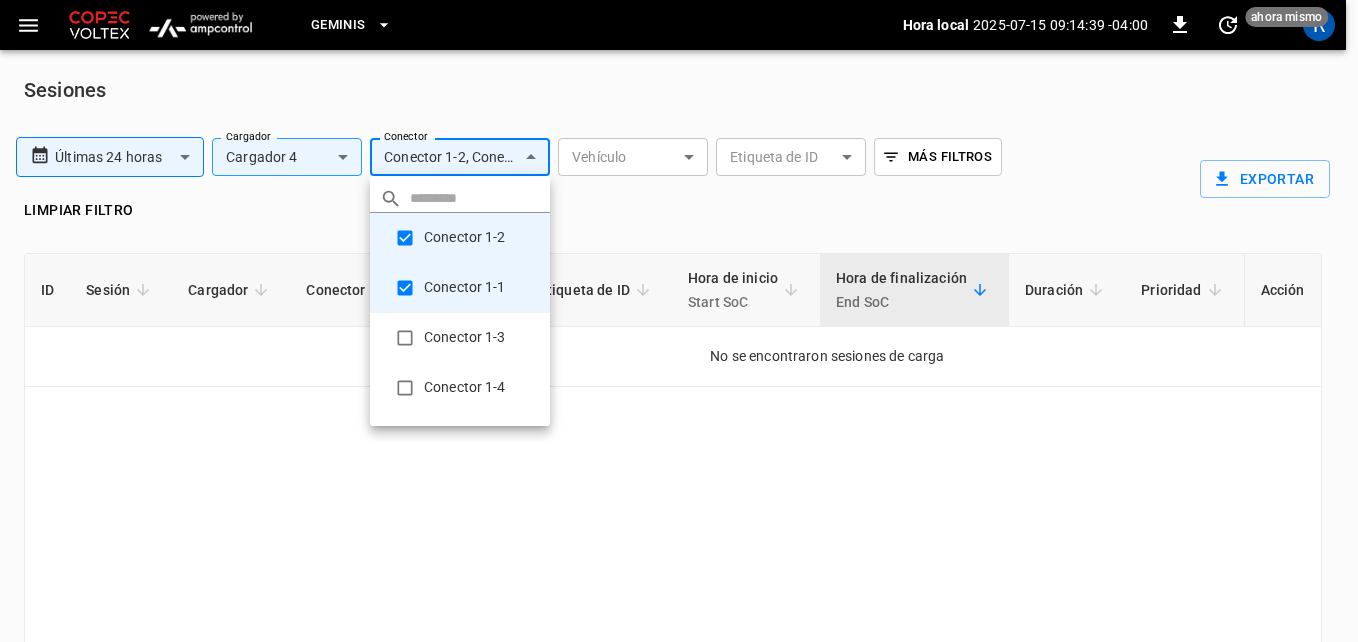 type on "**********" 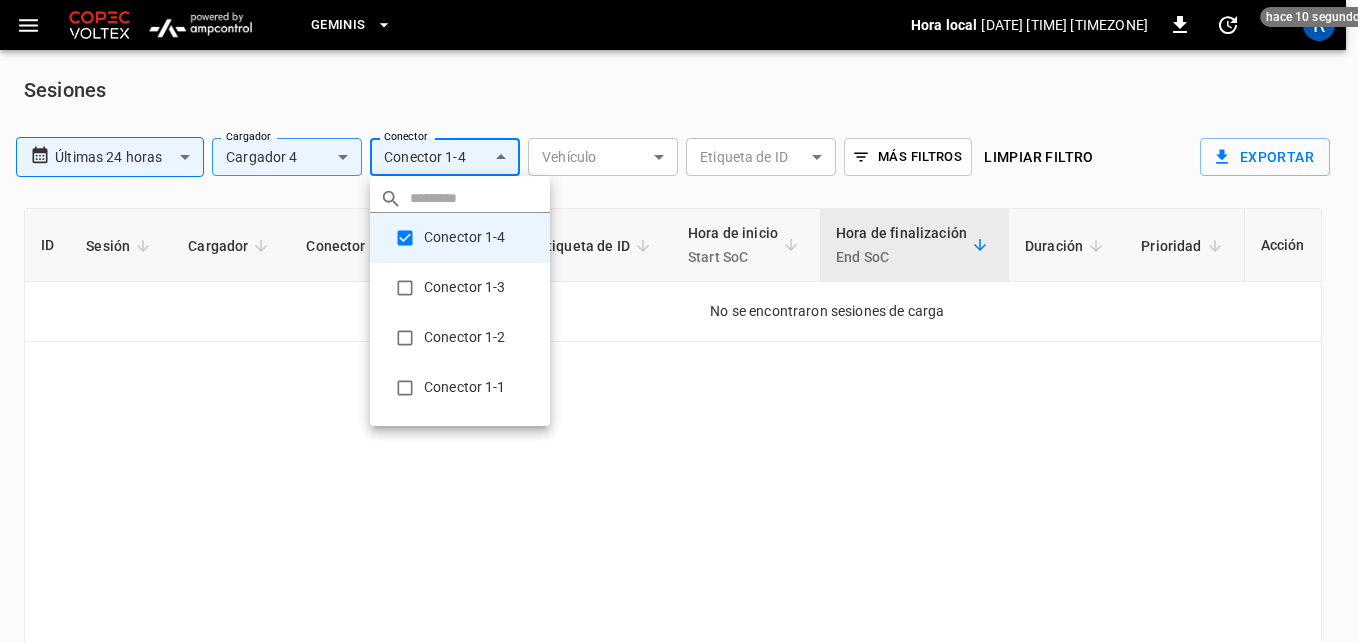 type on "**********" 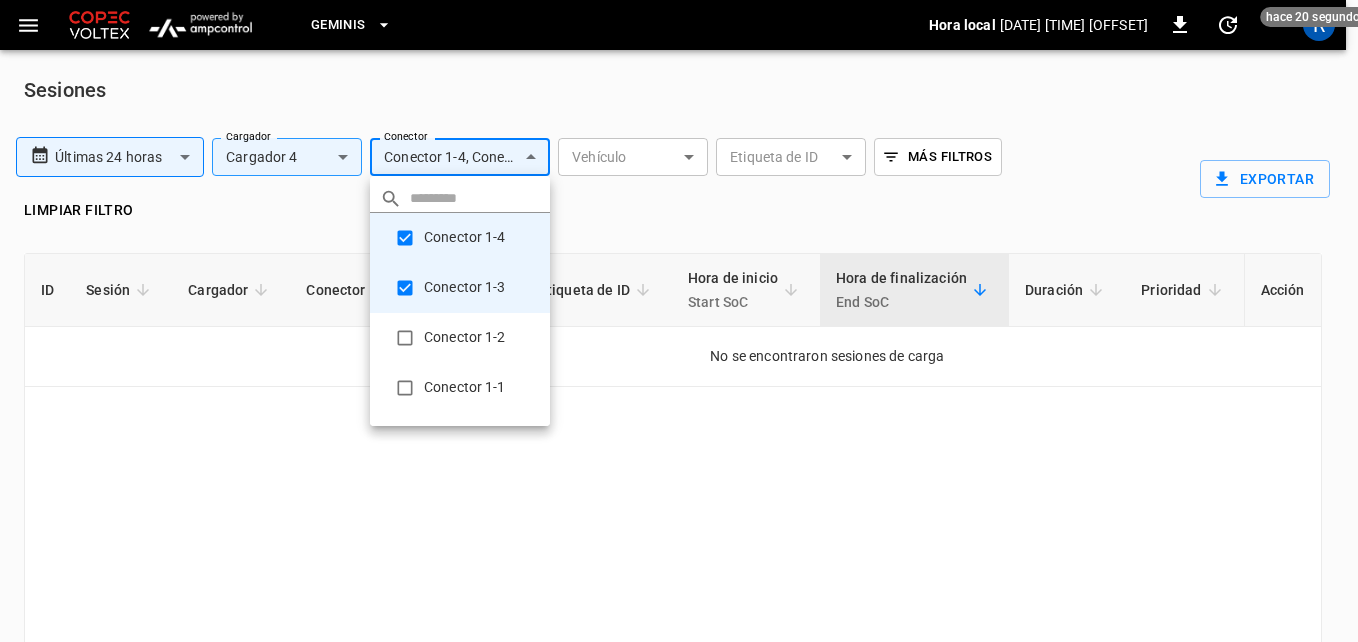 click at bounding box center [679, 321] 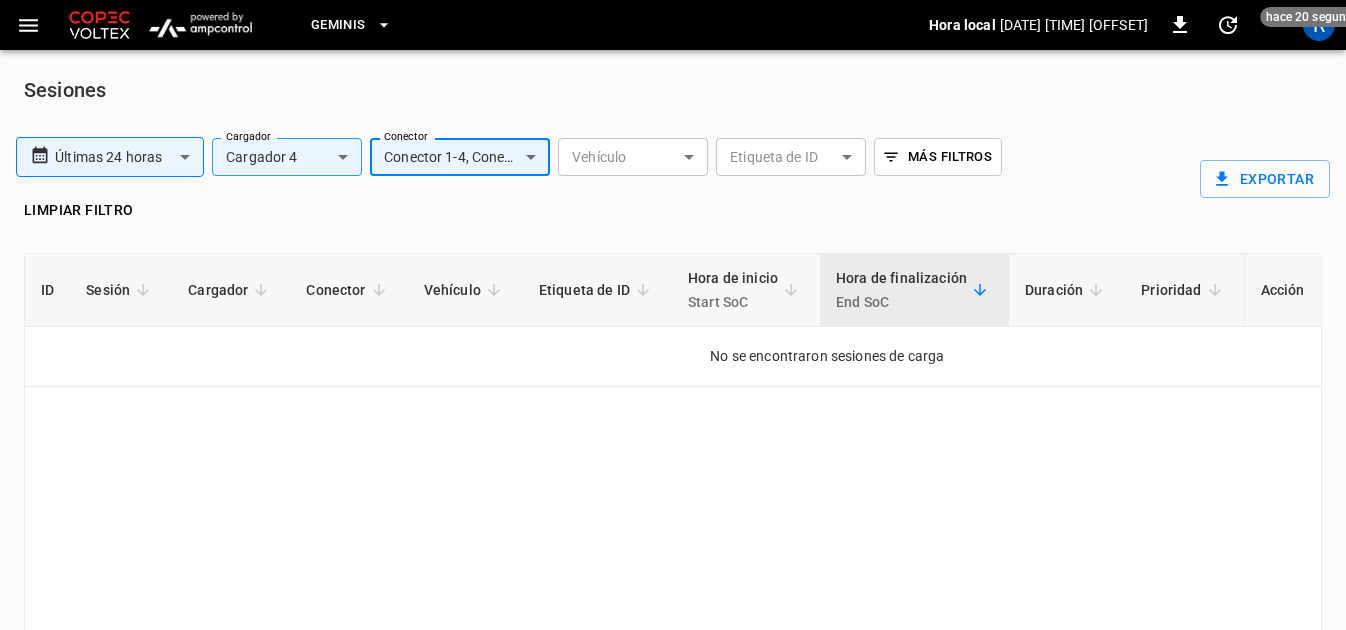 click on "**********" at bounding box center [673, 386] 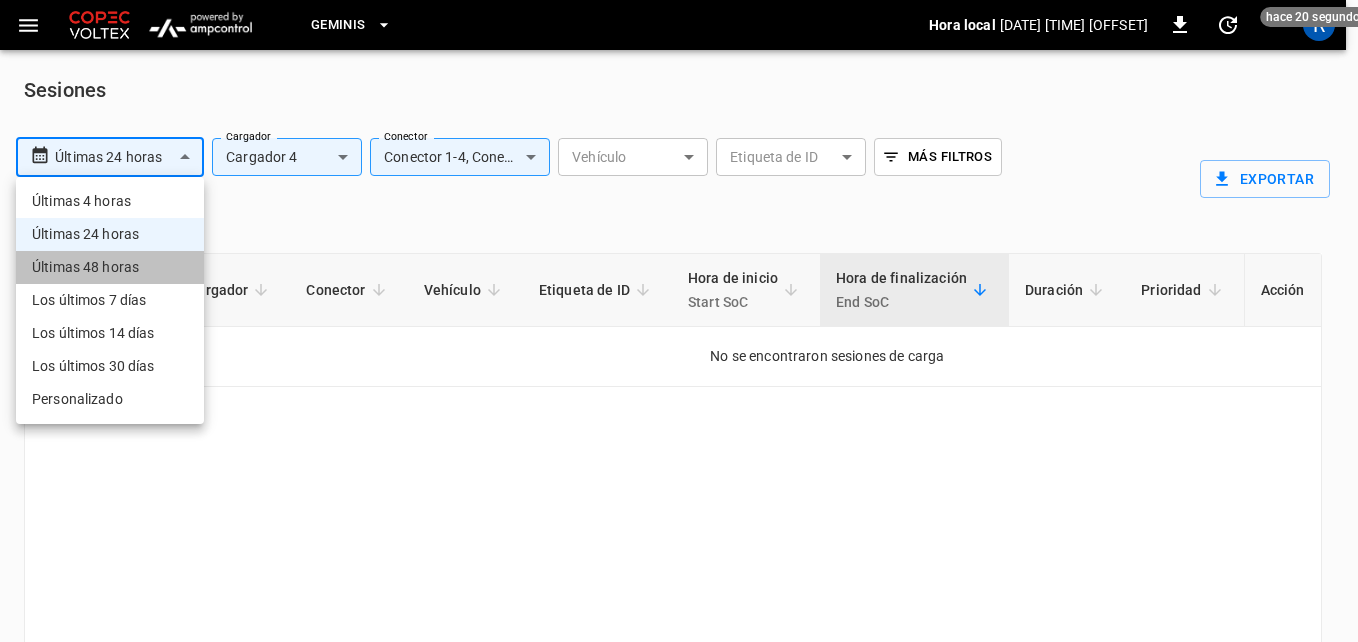 click on "Últimas 48 horas" at bounding box center (110, 267) 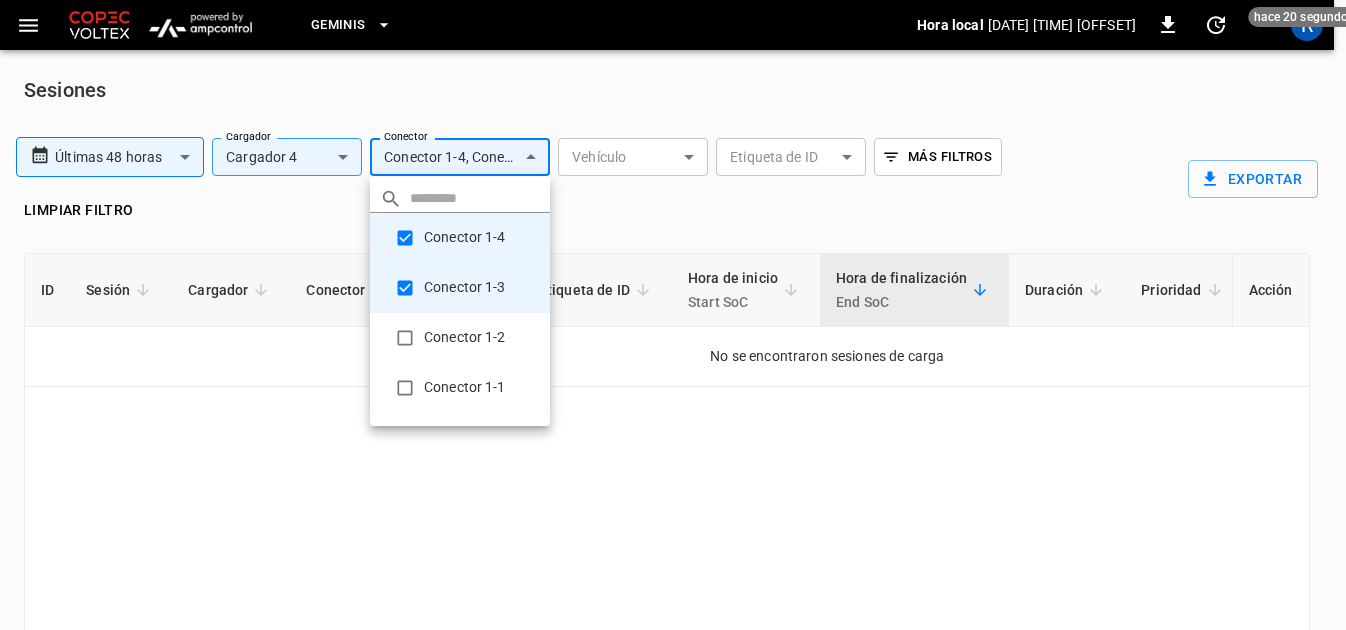 click on "**********" at bounding box center [673, 386] 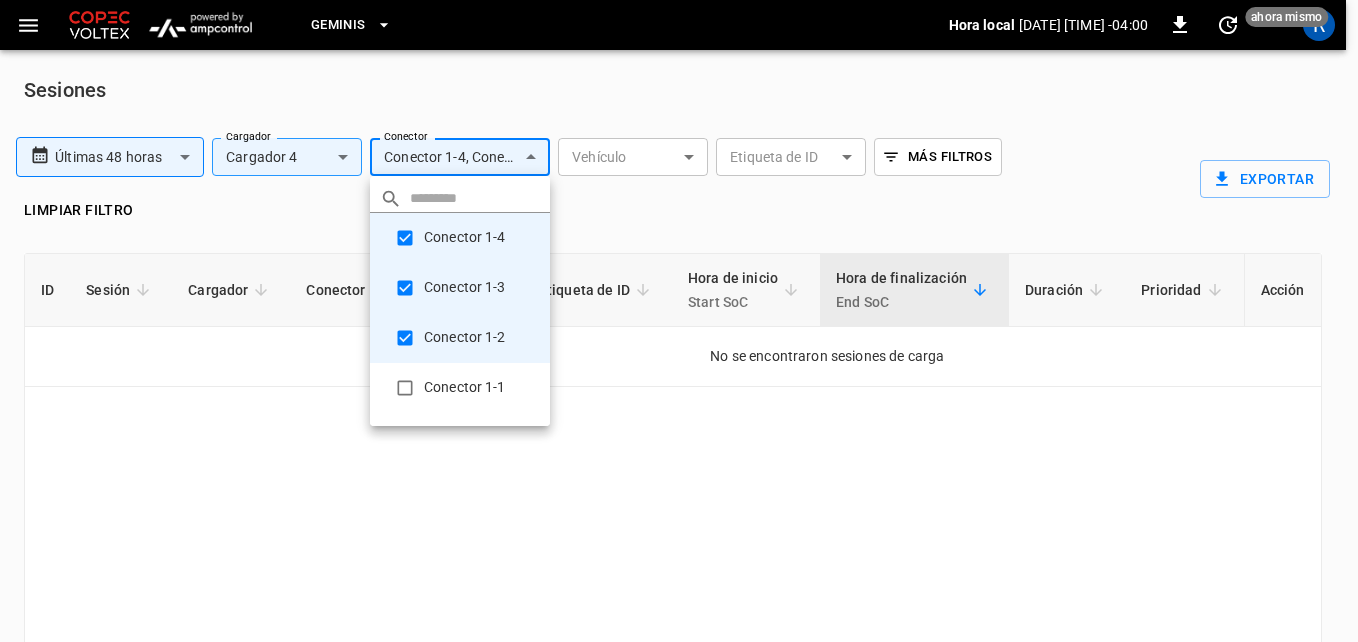 type on "**********" 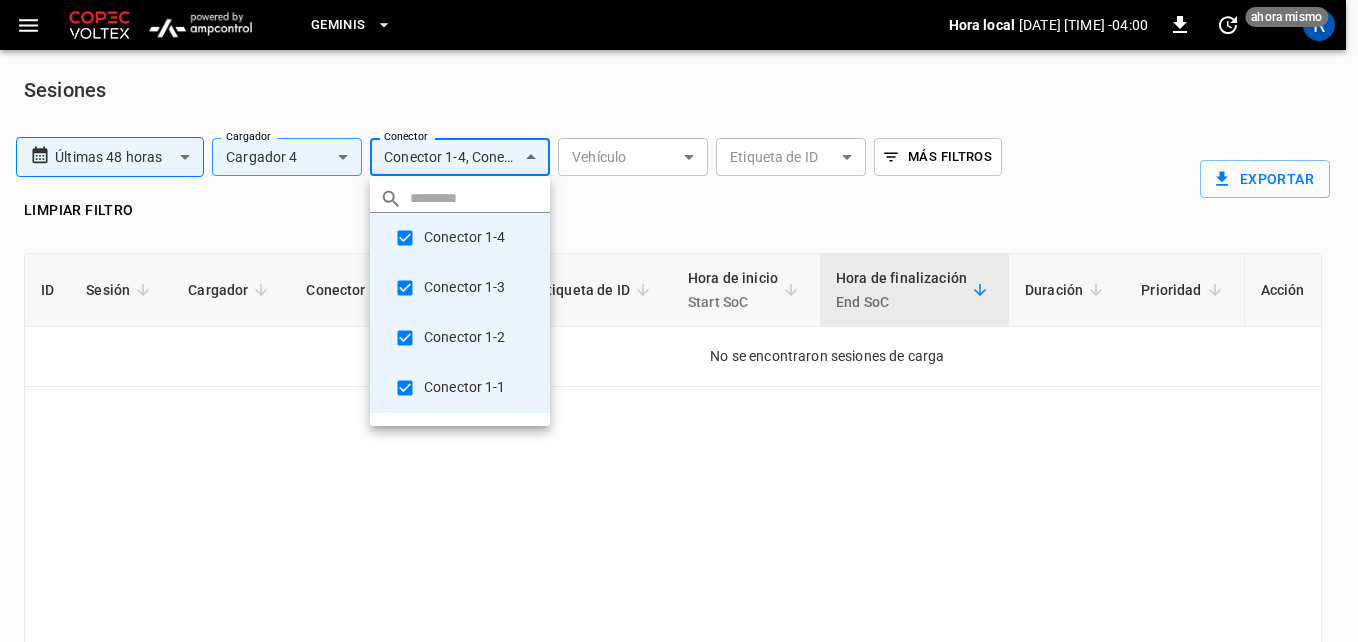 click at bounding box center [679, 321] 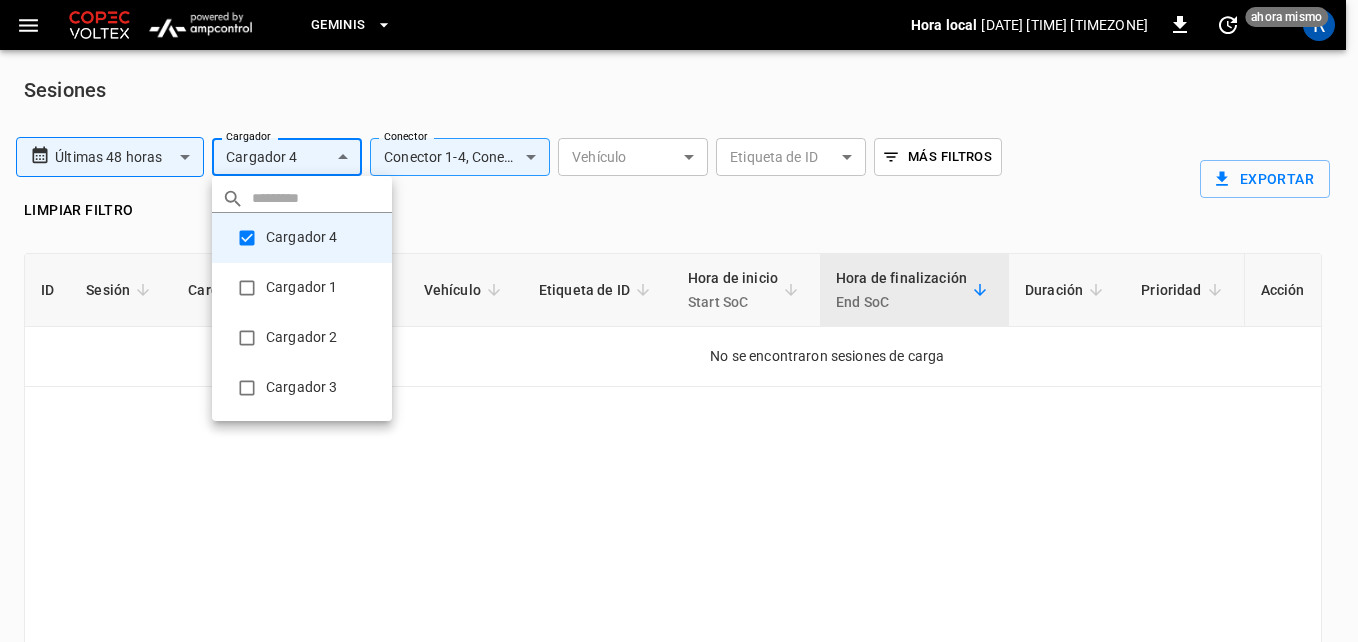click on "**********" at bounding box center (679, 390) 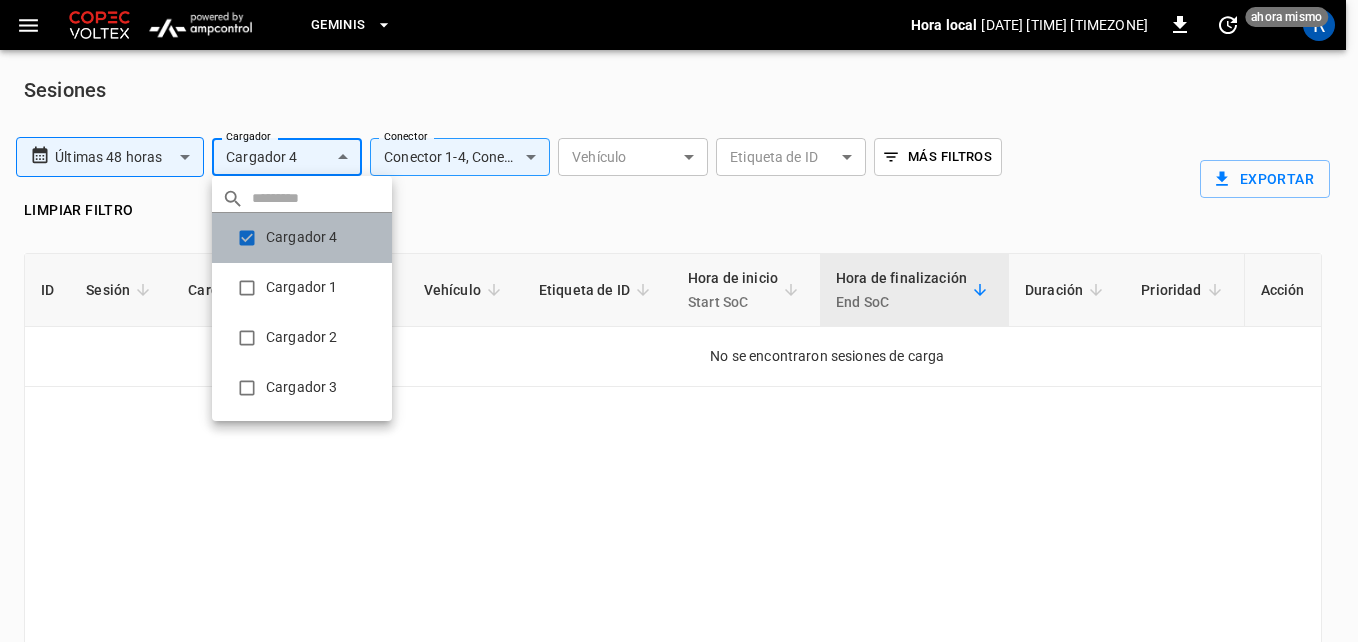 click on "Cargador 4" at bounding box center [302, 238] 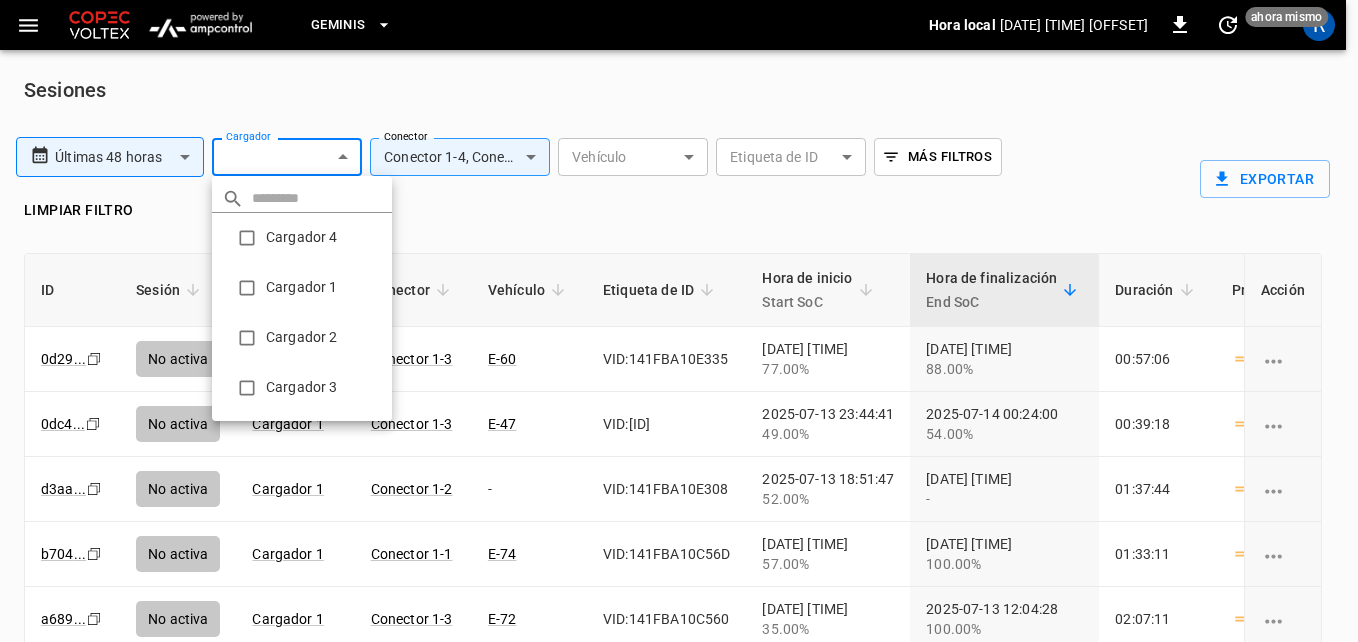 click at bounding box center (679, 321) 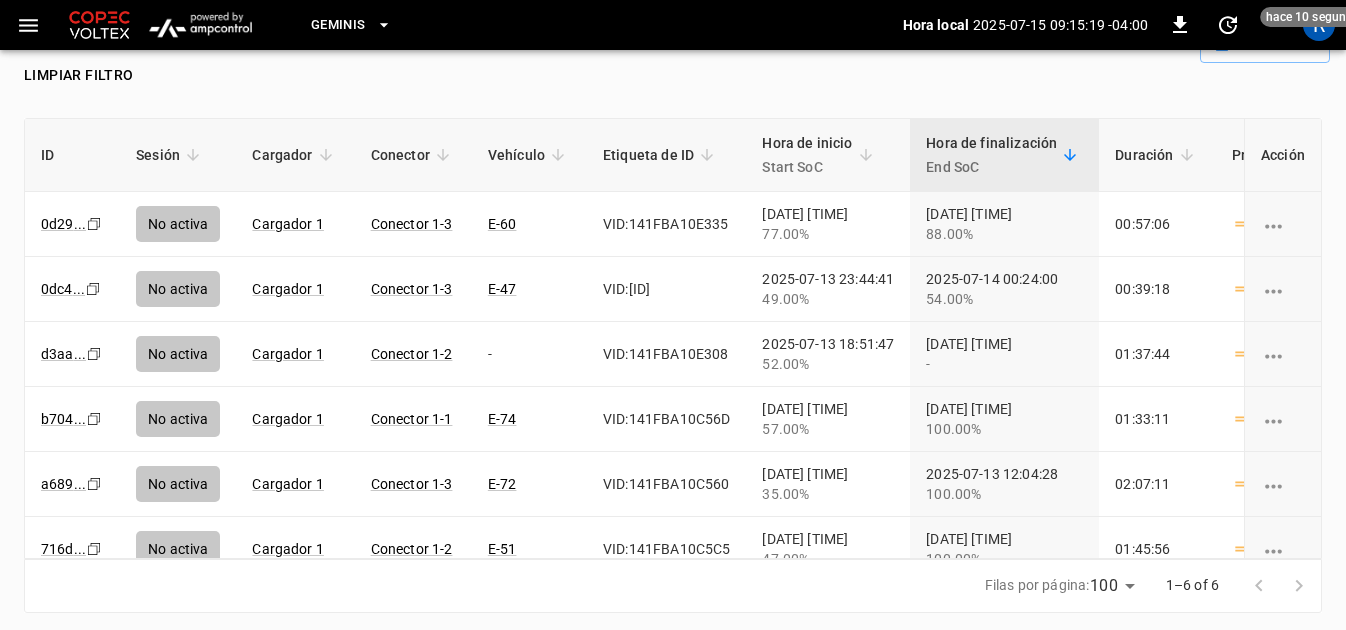 scroll, scrollTop: 150, scrollLeft: 0, axis: vertical 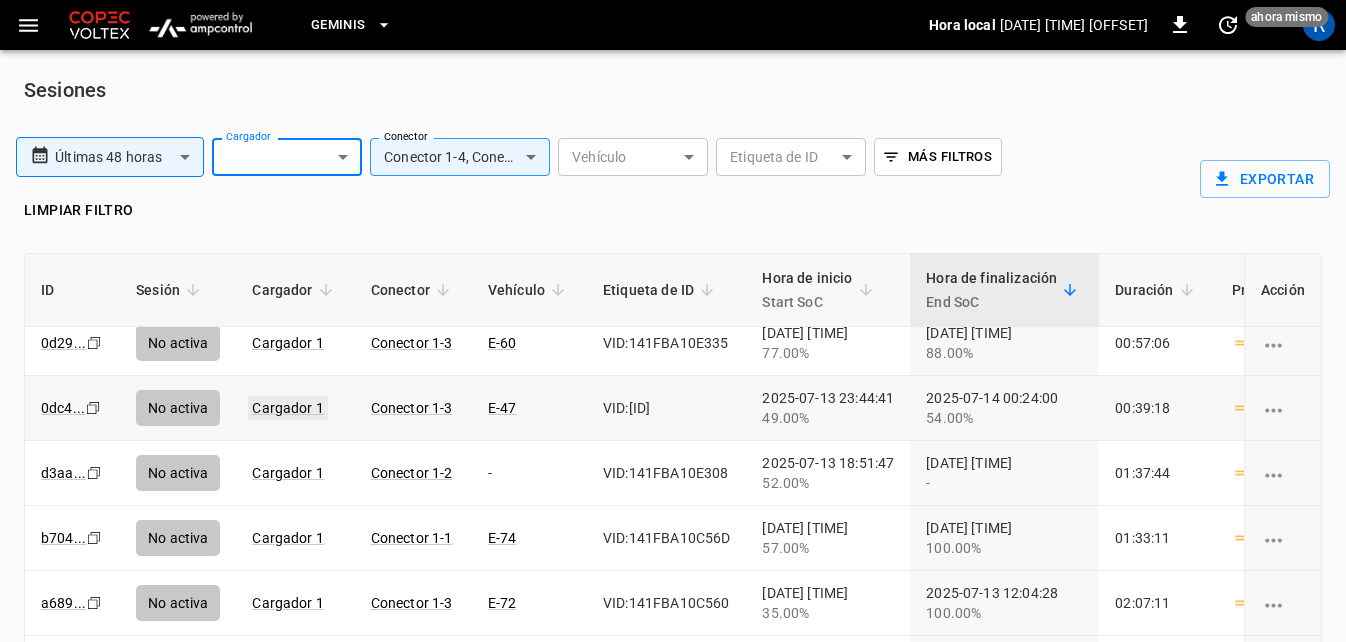 click on "Cargador 1" at bounding box center (288, 408) 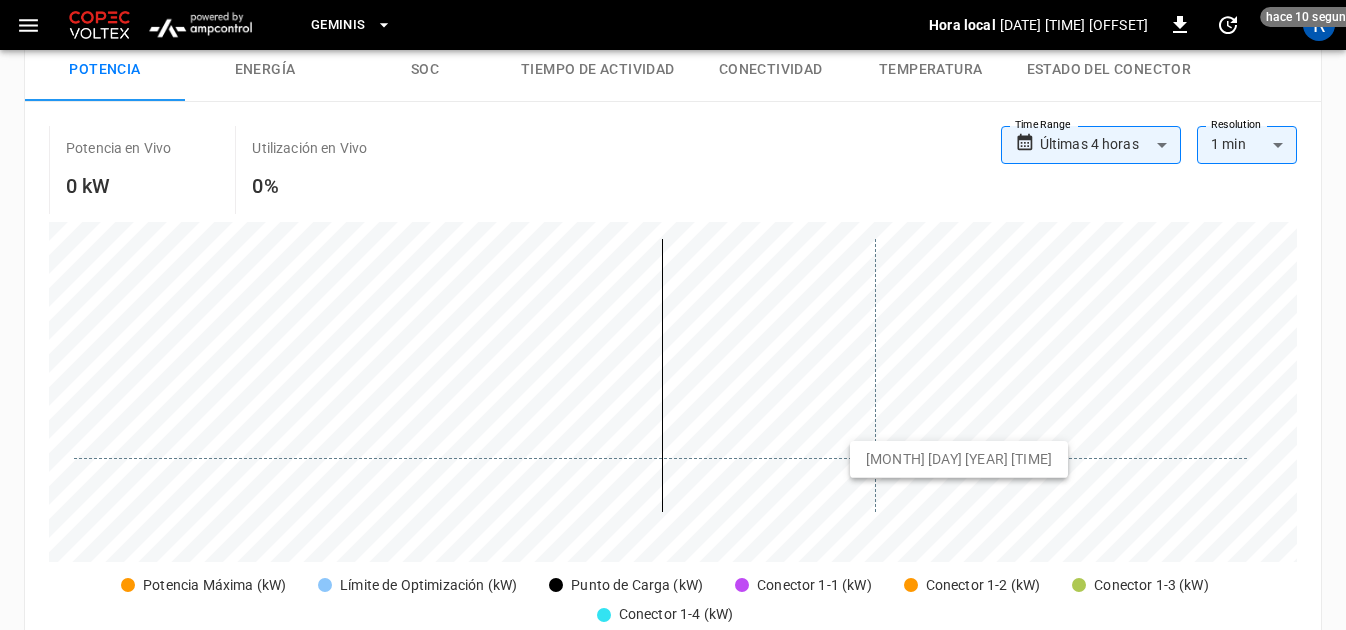 scroll, scrollTop: 400, scrollLeft: 0, axis: vertical 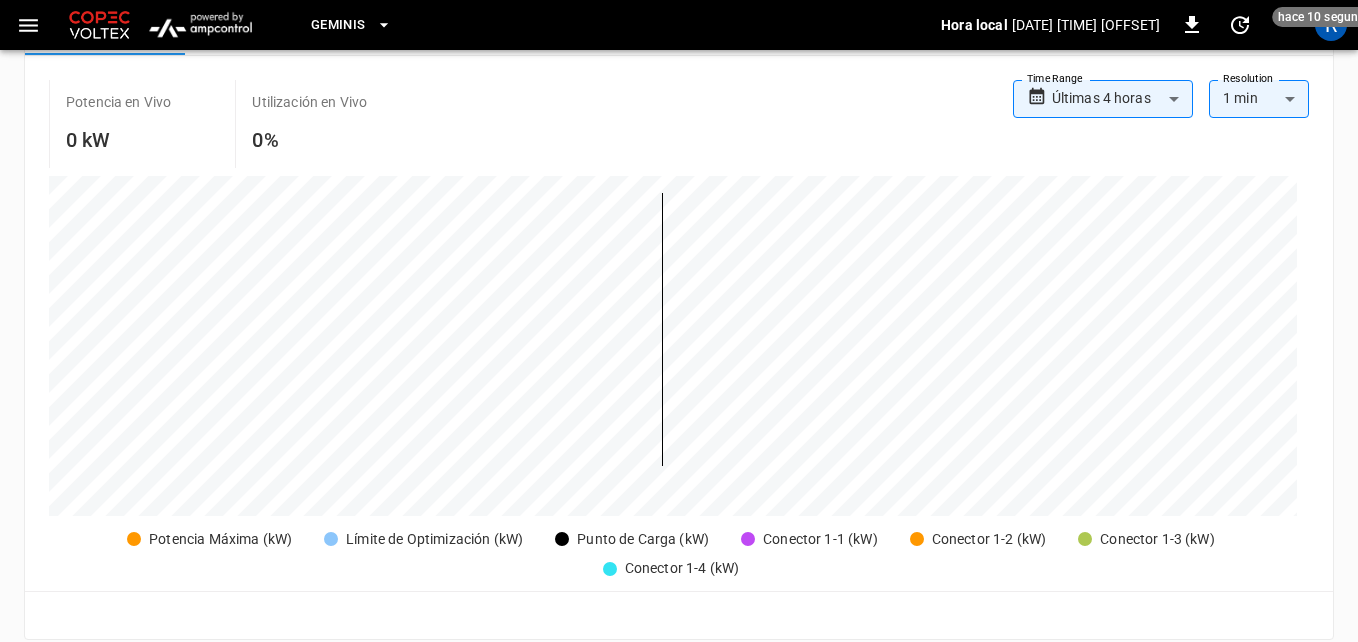 click on "**********" at bounding box center (679, 477) 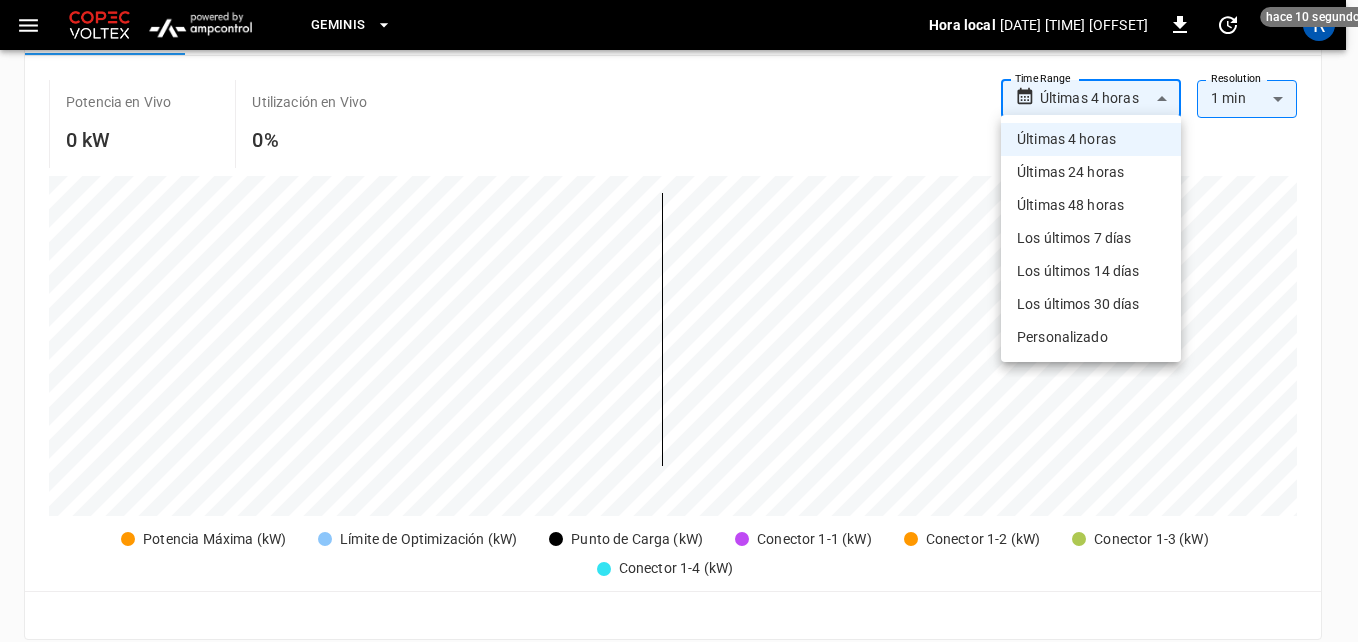 click on "Los últimos 7 días" at bounding box center [1091, 238] 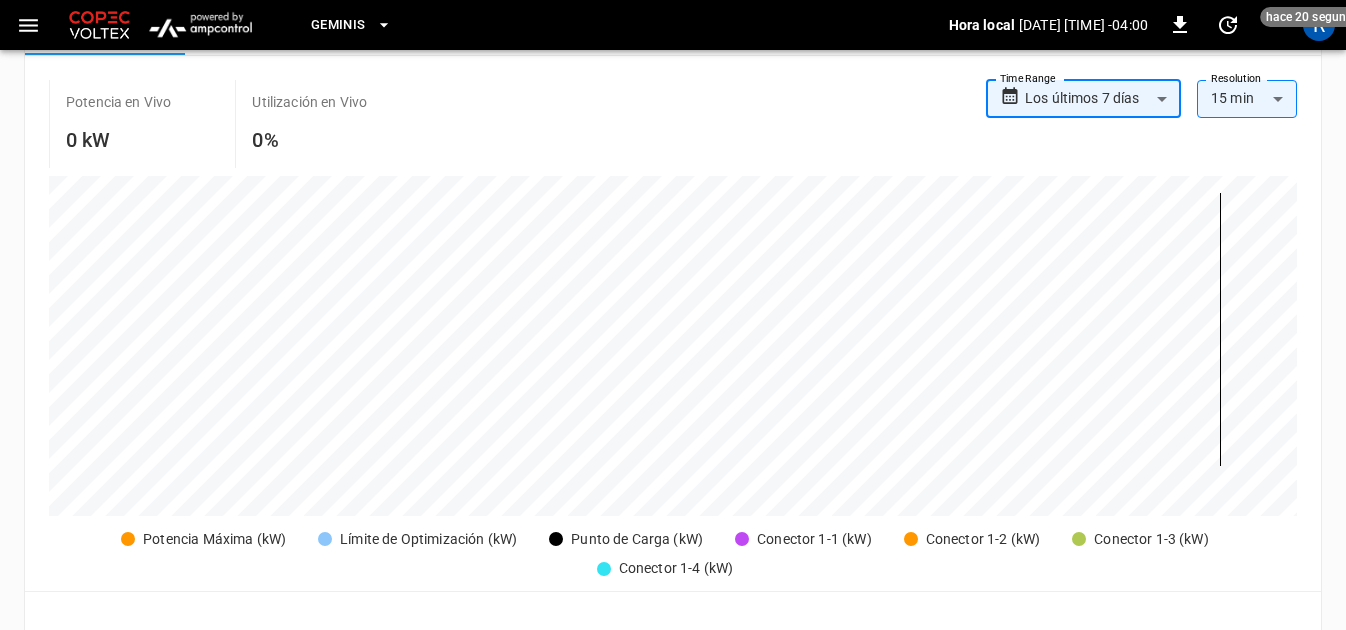 click 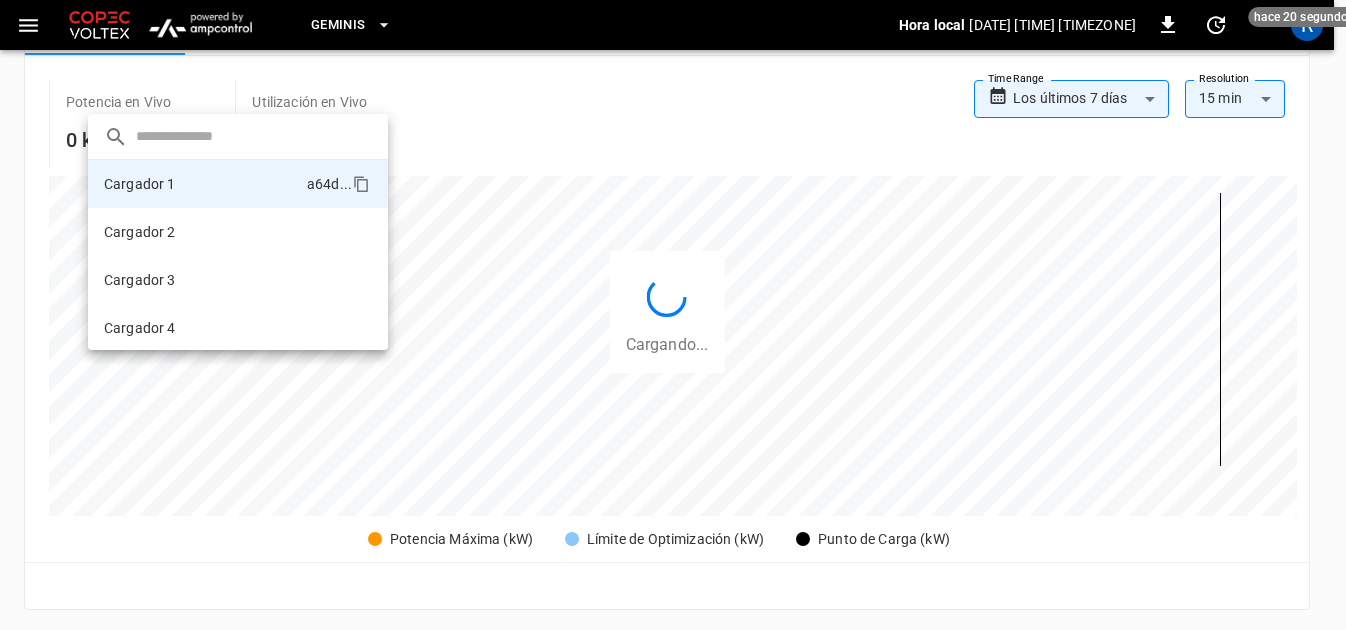 click on "Cargador 4 f448 ..." at bounding box center [238, 328] 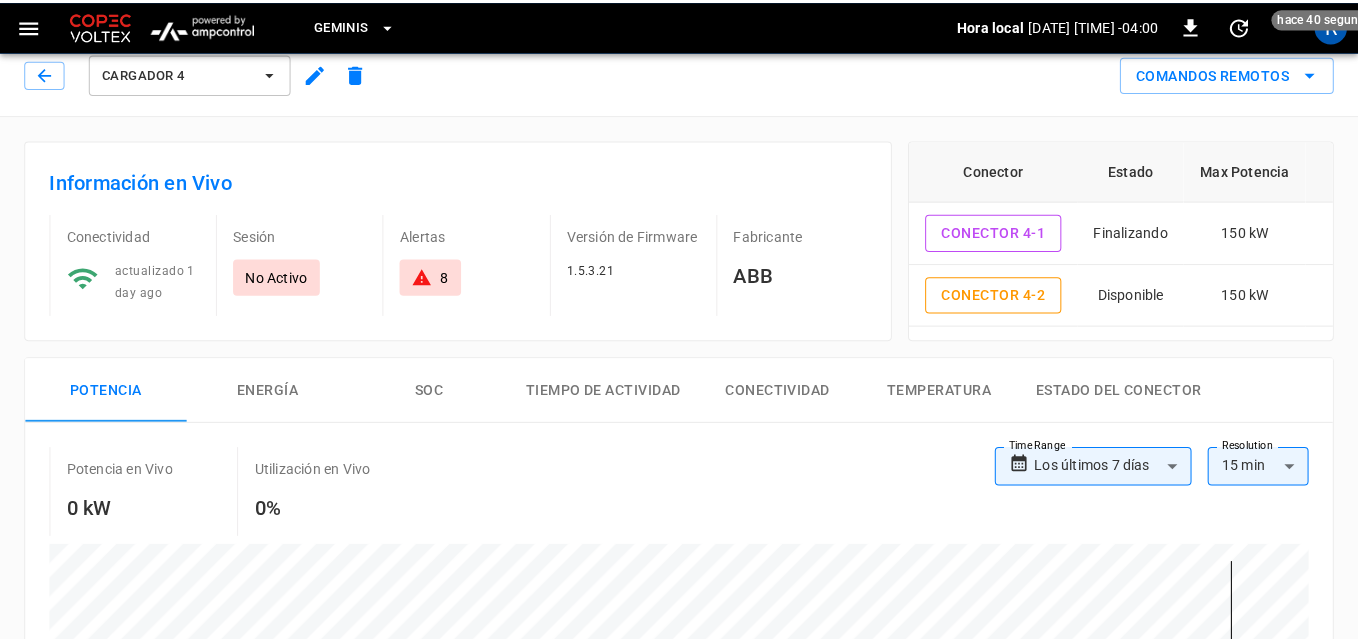 scroll, scrollTop: 0, scrollLeft: 0, axis: both 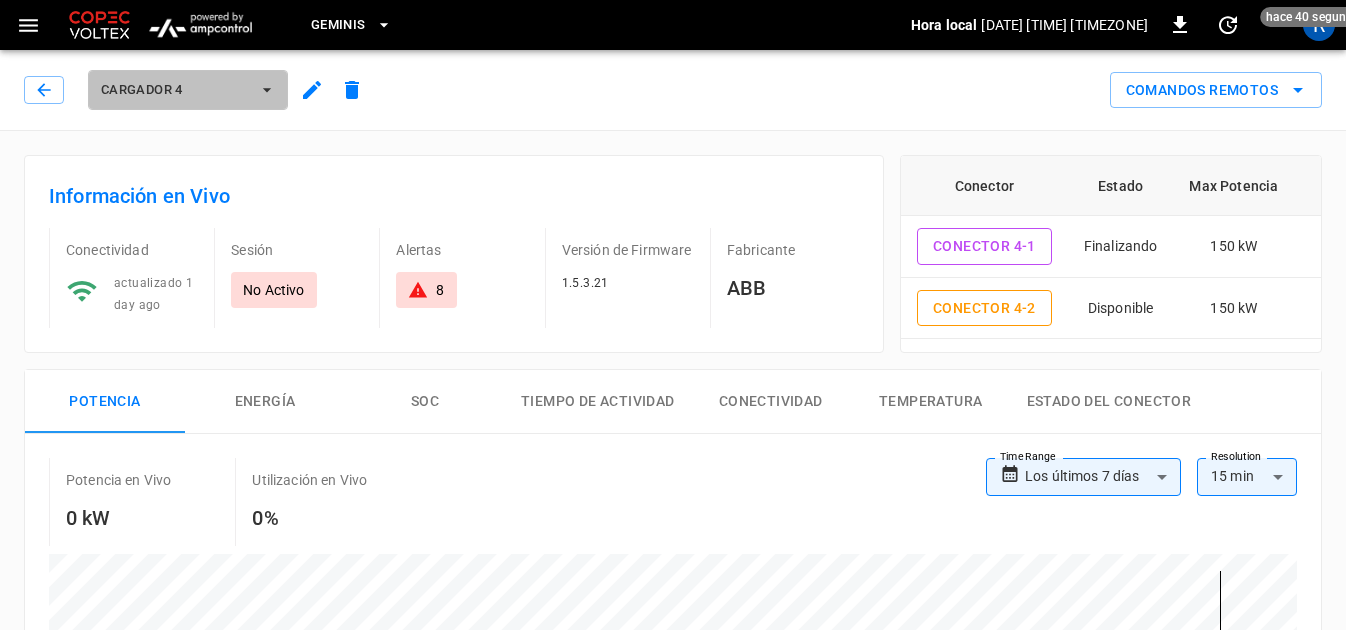 click 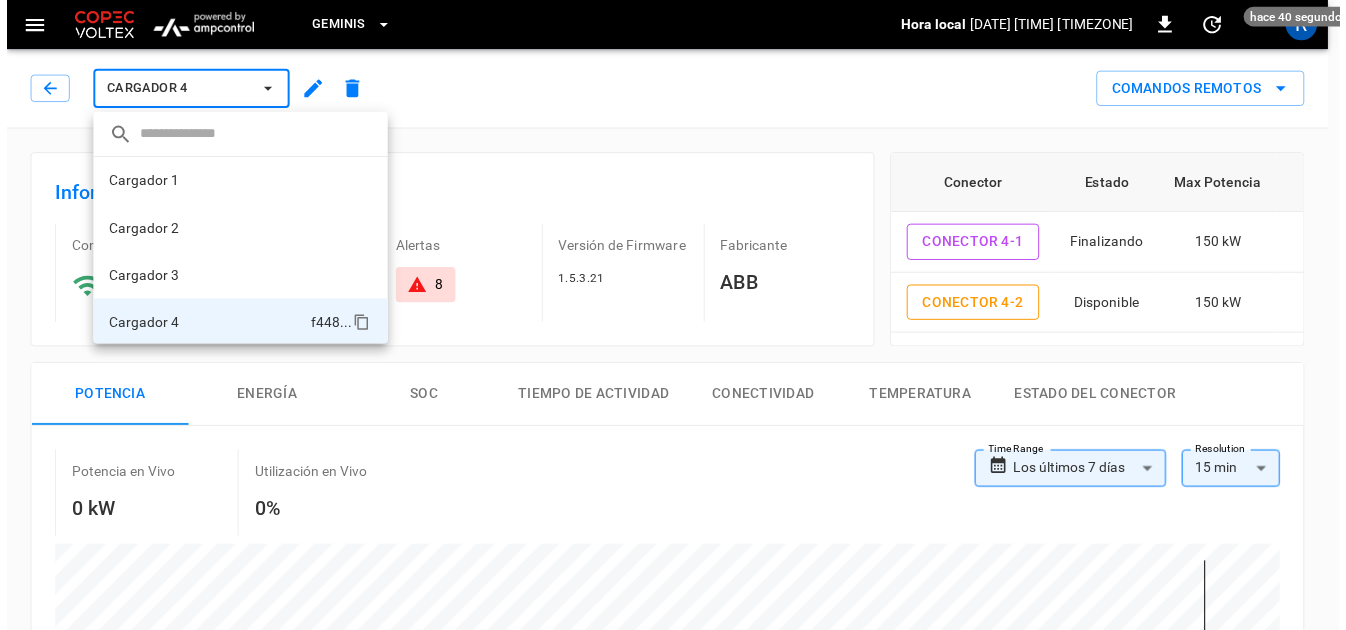 scroll, scrollTop: 2, scrollLeft: 0, axis: vertical 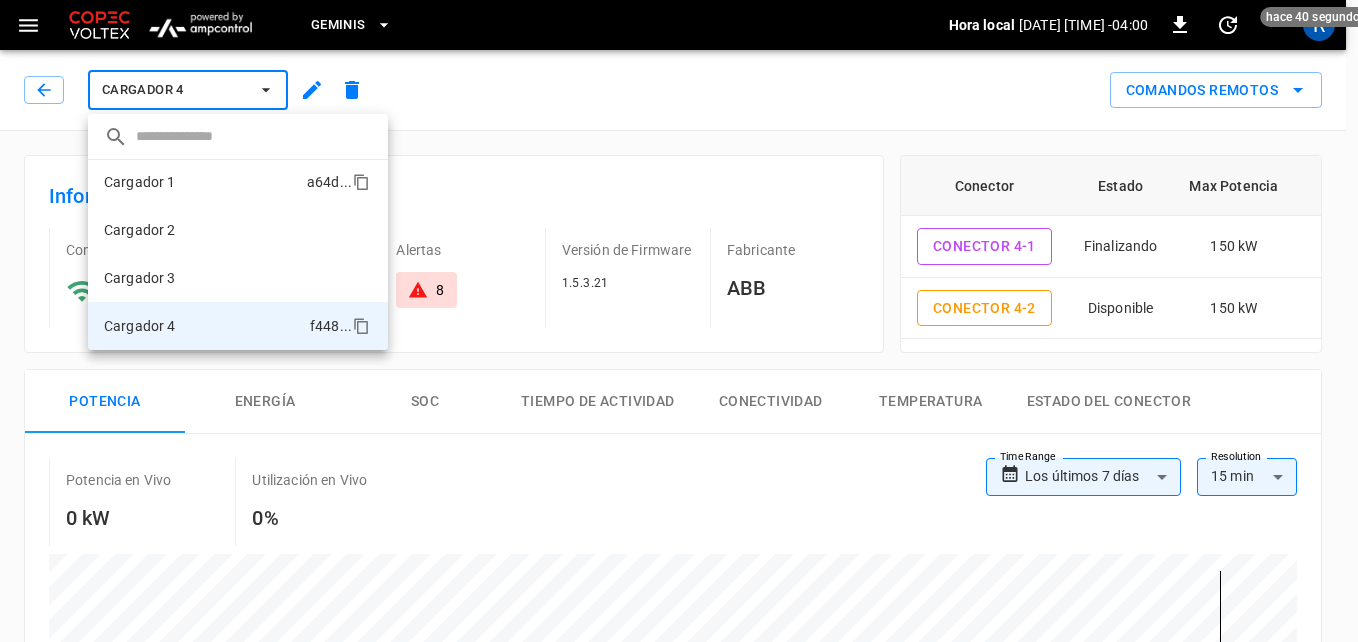 click on "Cargador 1" at bounding box center [140, 182] 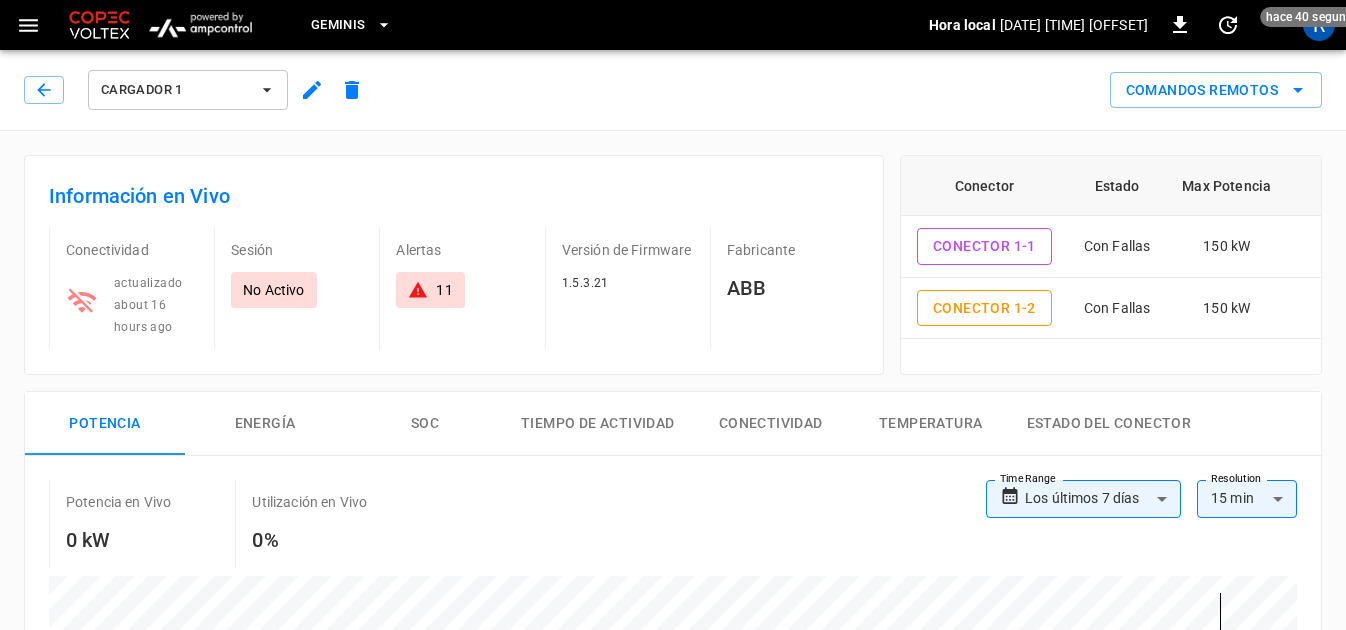 click 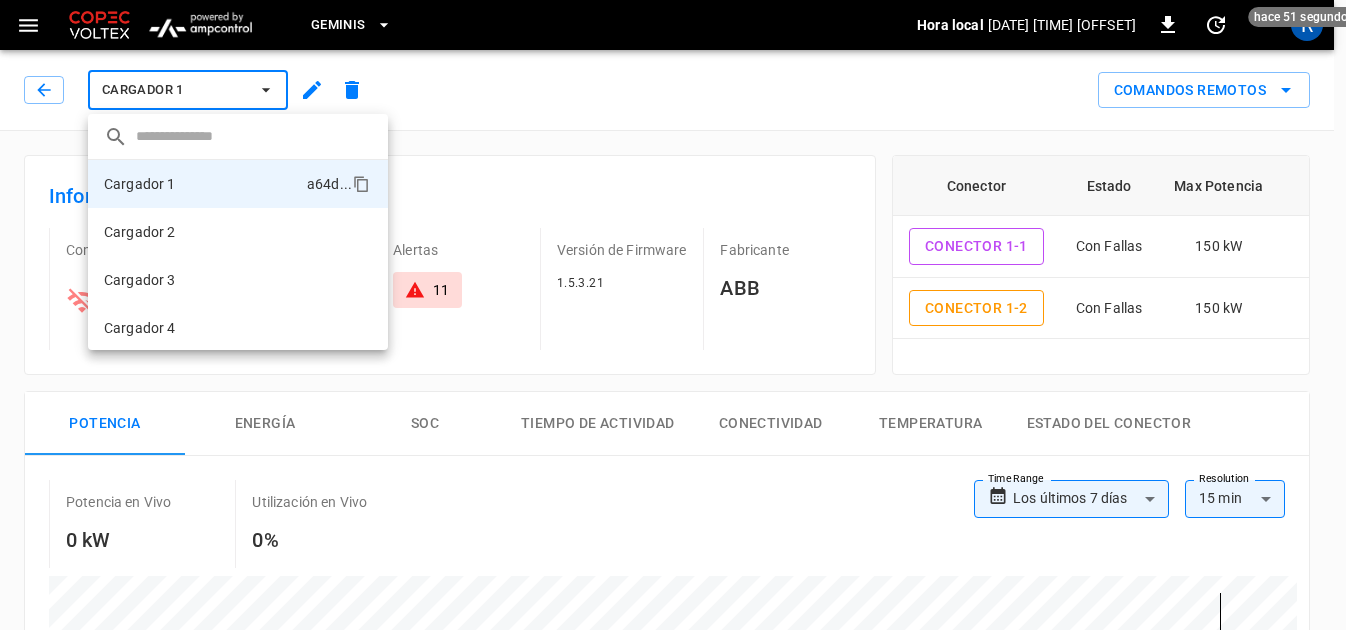 click on "Cargador 3 20a9 ..." at bounding box center [238, 280] 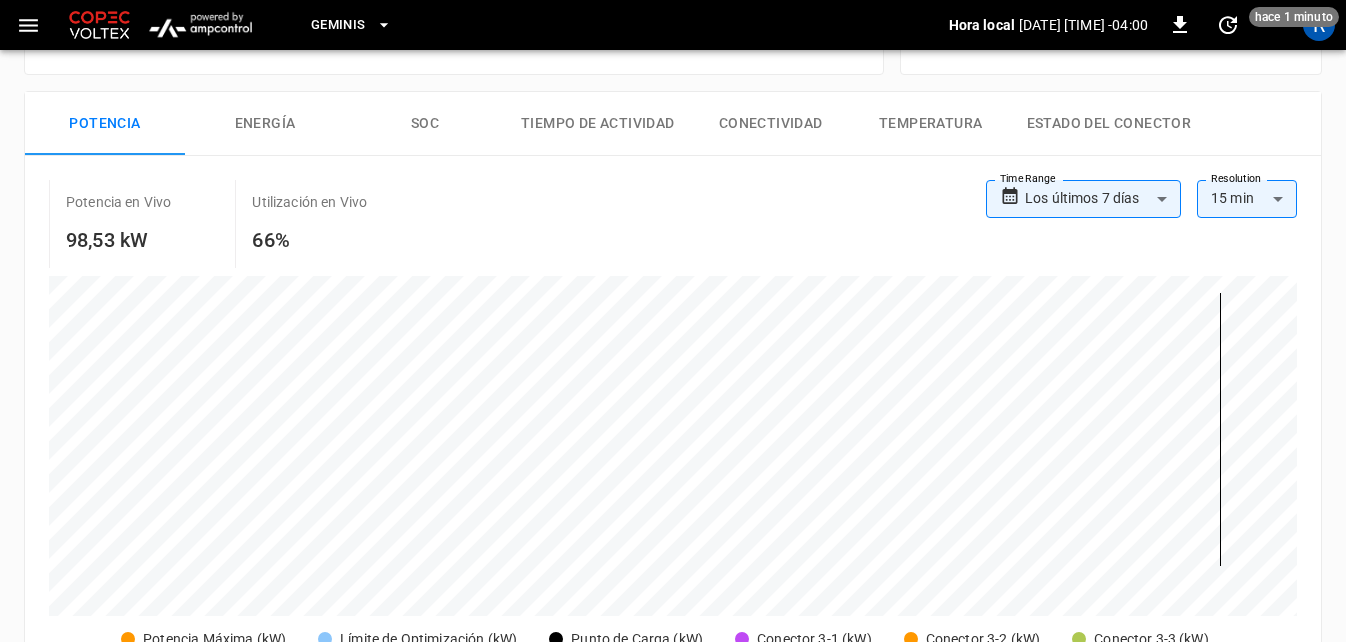 scroll, scrollTop: 904, scrollLeft: 0, axis: vertical 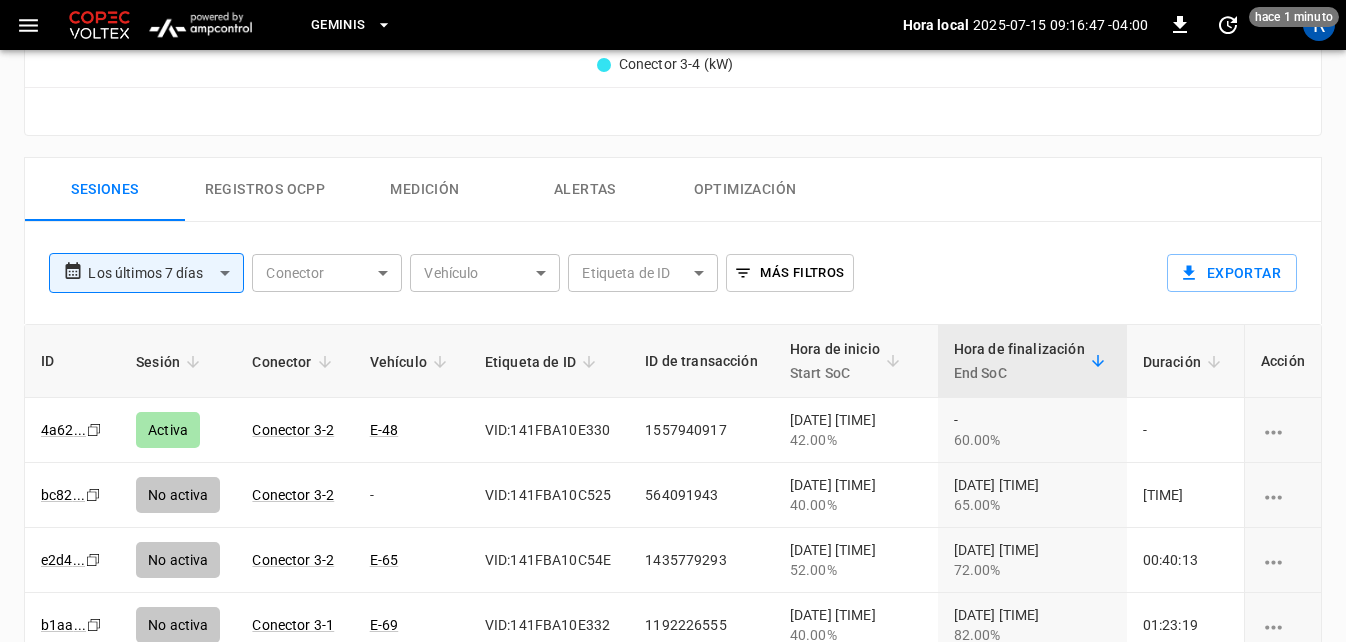 click on "**********" at bounding box center (673, -27) 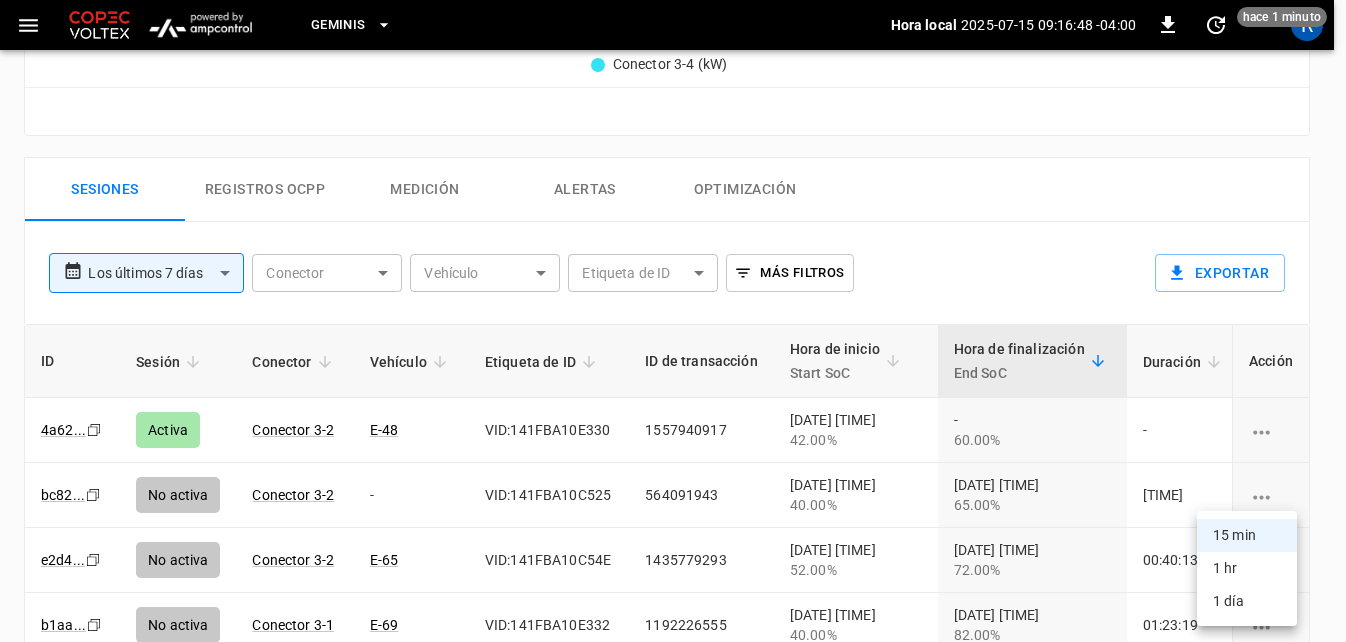 scroll, scrollTop: 0, scrollLeft: 0, axis: both 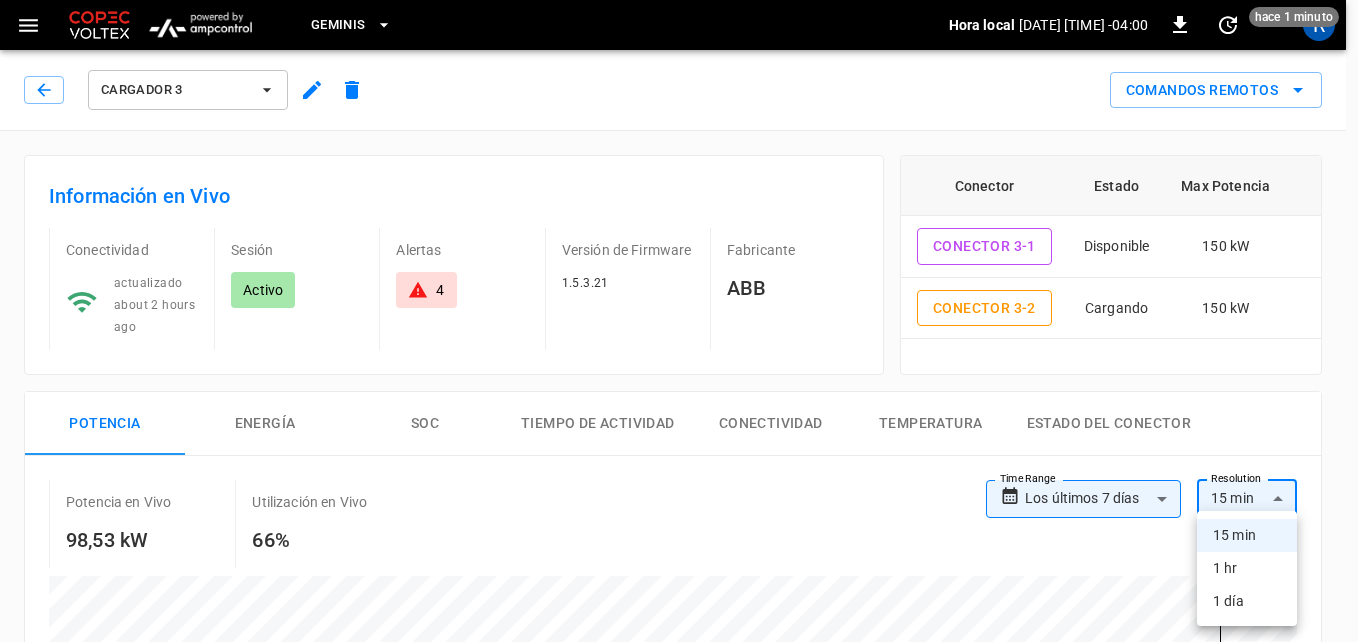 click on "1 hr" at bounding box center [1247, 568] 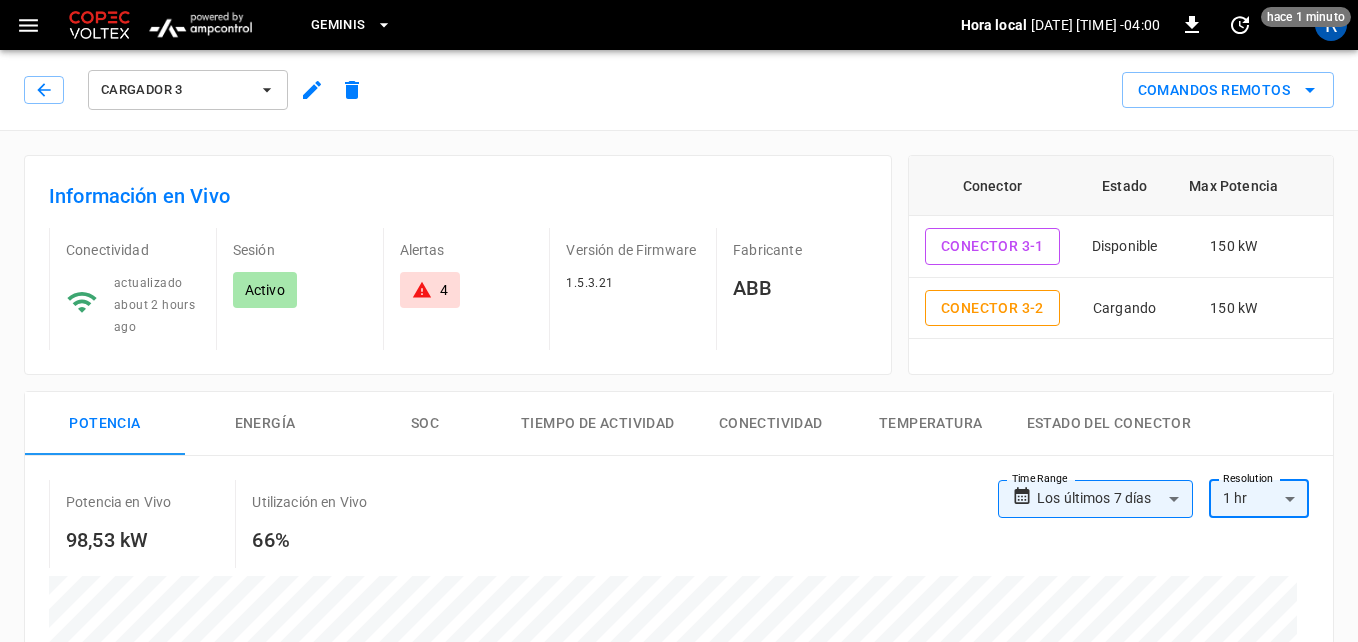 type on "**" 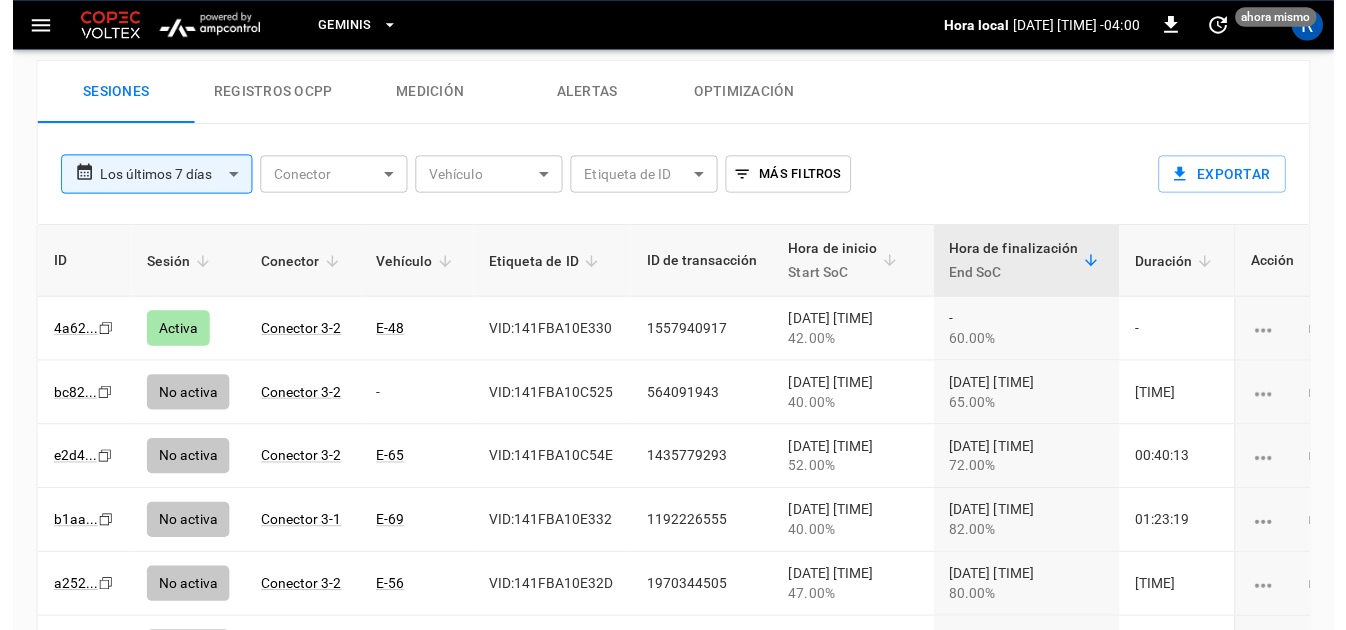 scroll, scrollTop: 0, scrollLeft: 0, axis: both 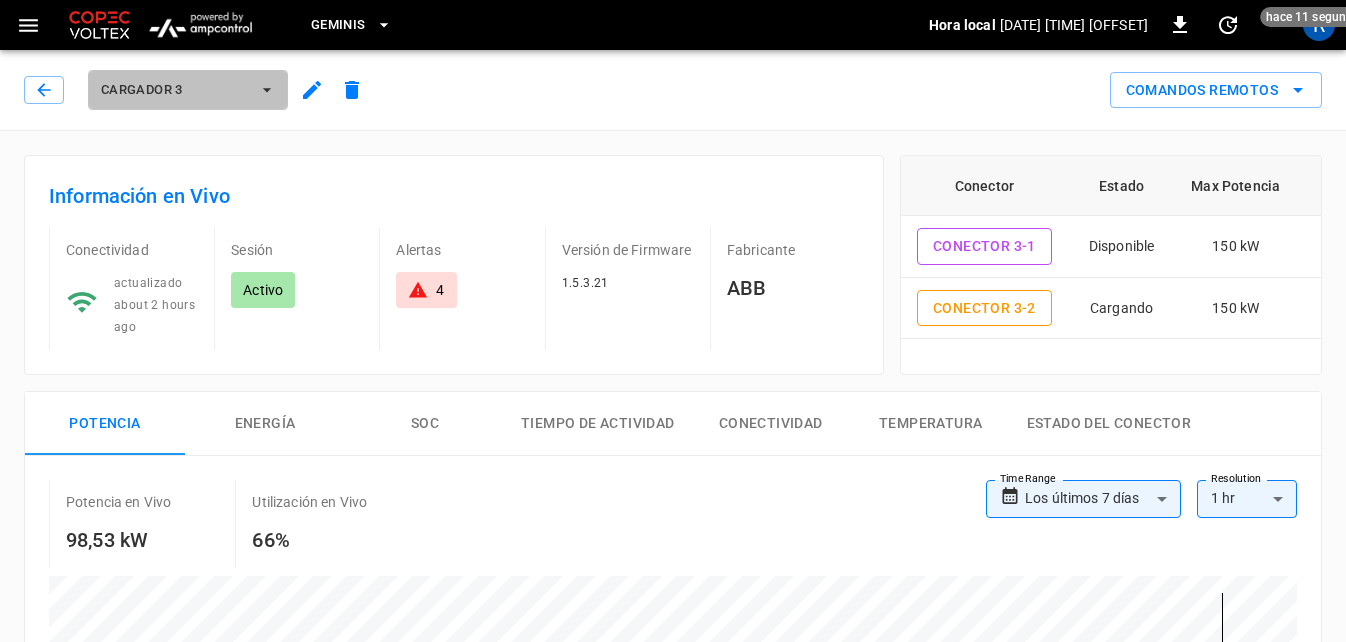 click 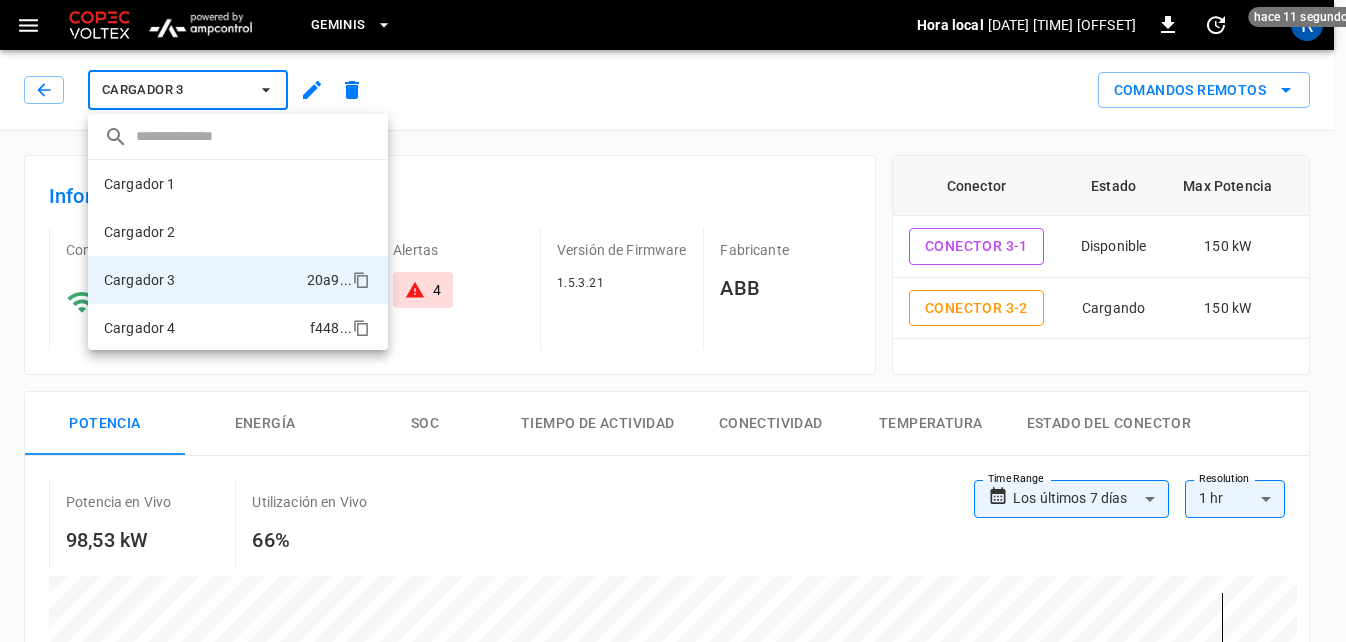 click on "Cargador 4 f448 ..." at bounding box center [238, 328] 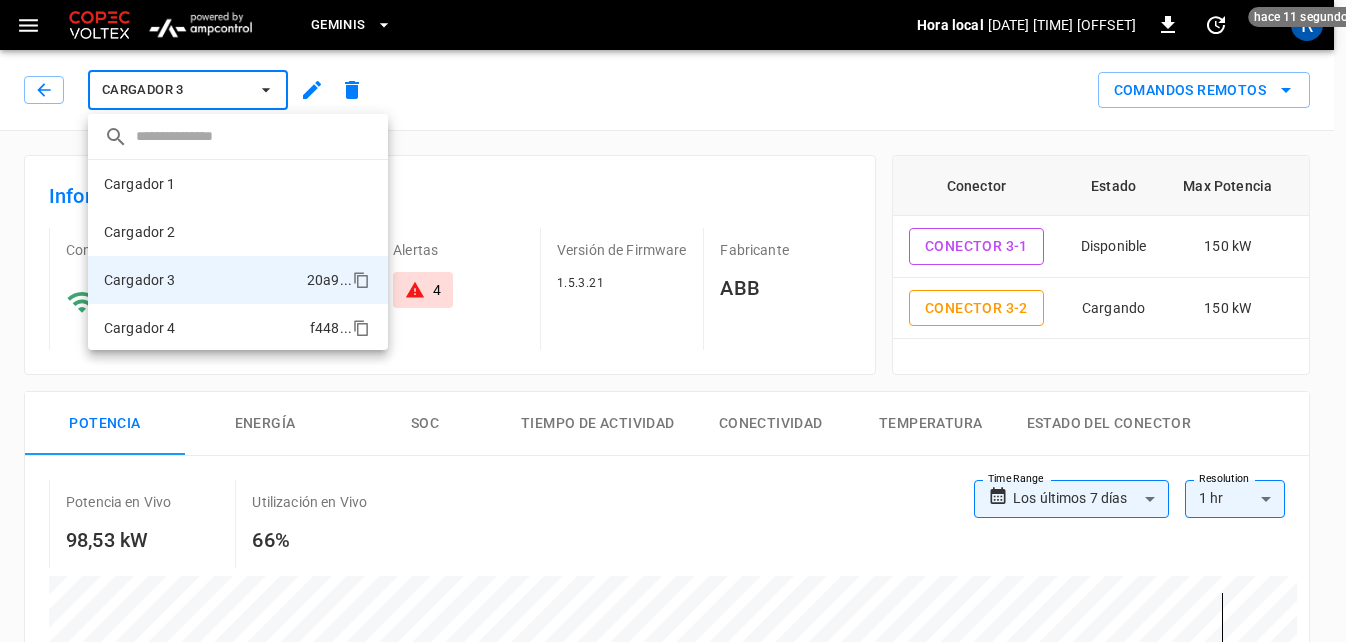 click on "Cargador 4" at bounding box center (140, 328) 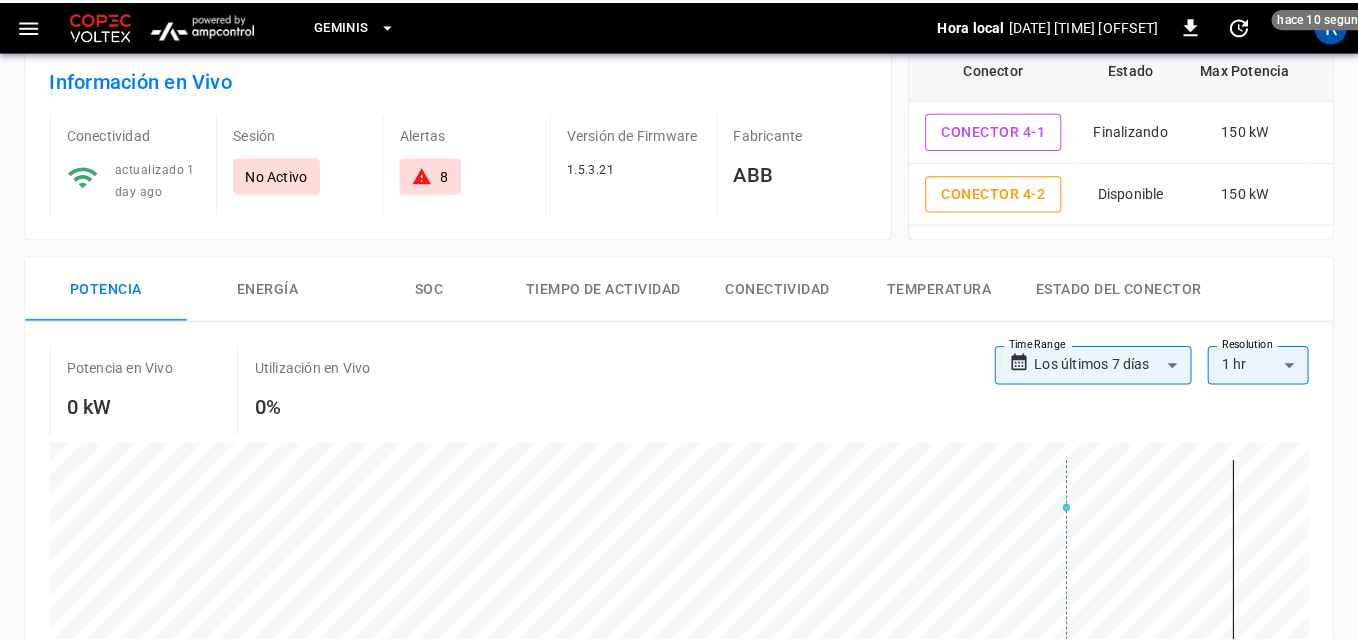scroll, scrollTop: 0, scrollLeft: 0, axis: both 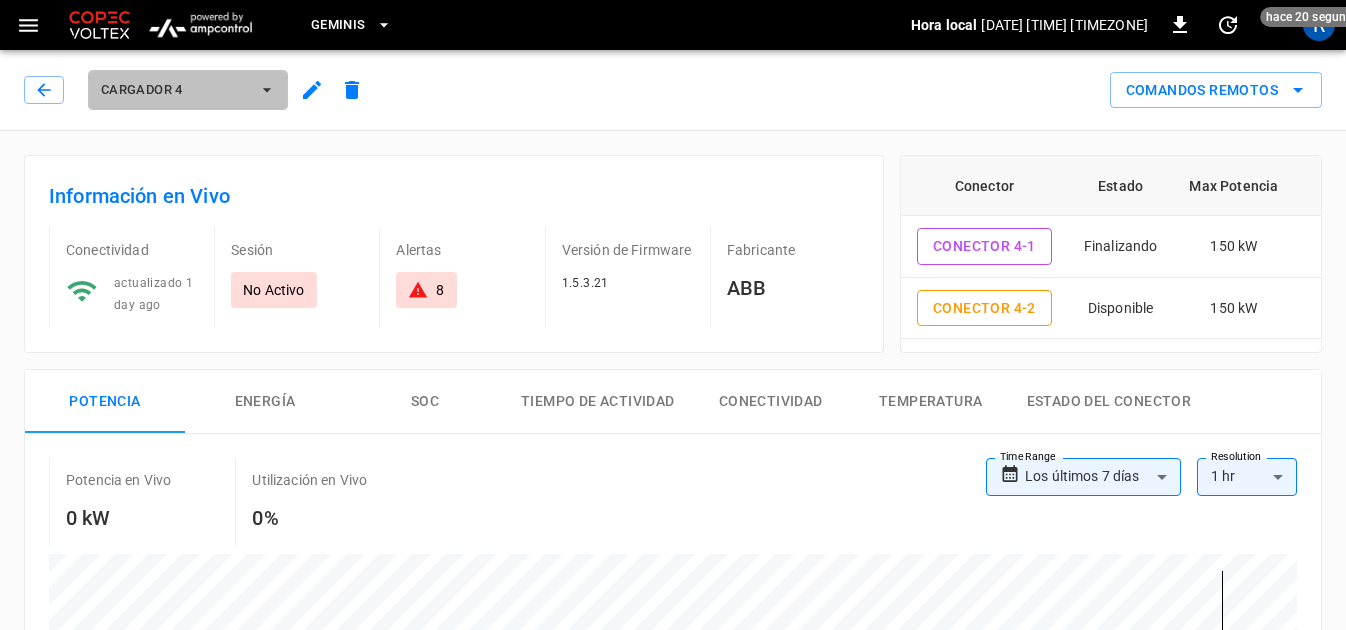 click 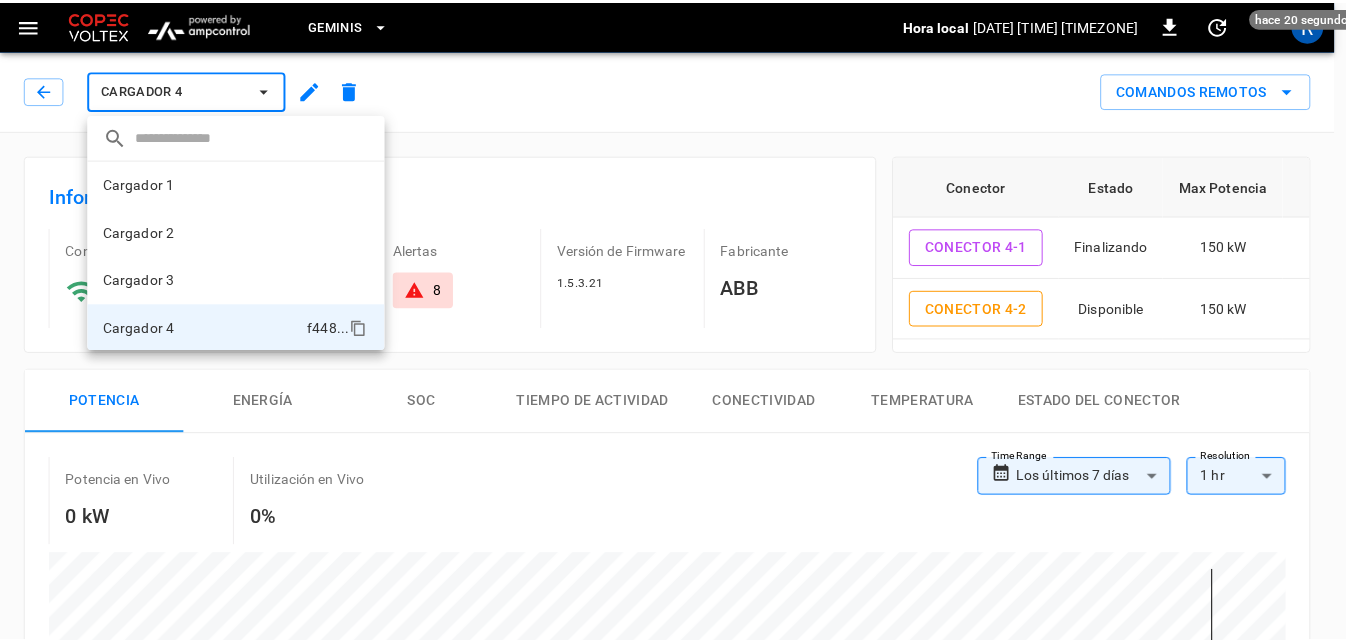 scroll, scrollTop: 2, scrollLeft: 0, axis: vertical 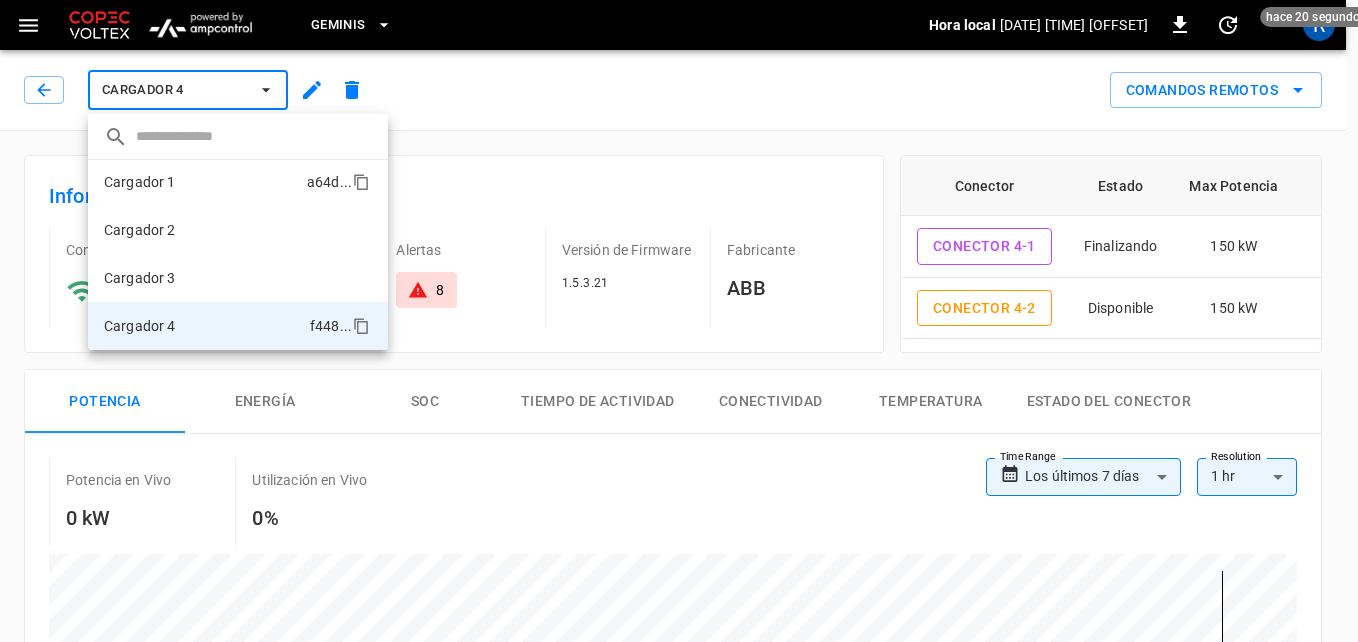 click on "Cargador 1" at bounding box center [140, 182] 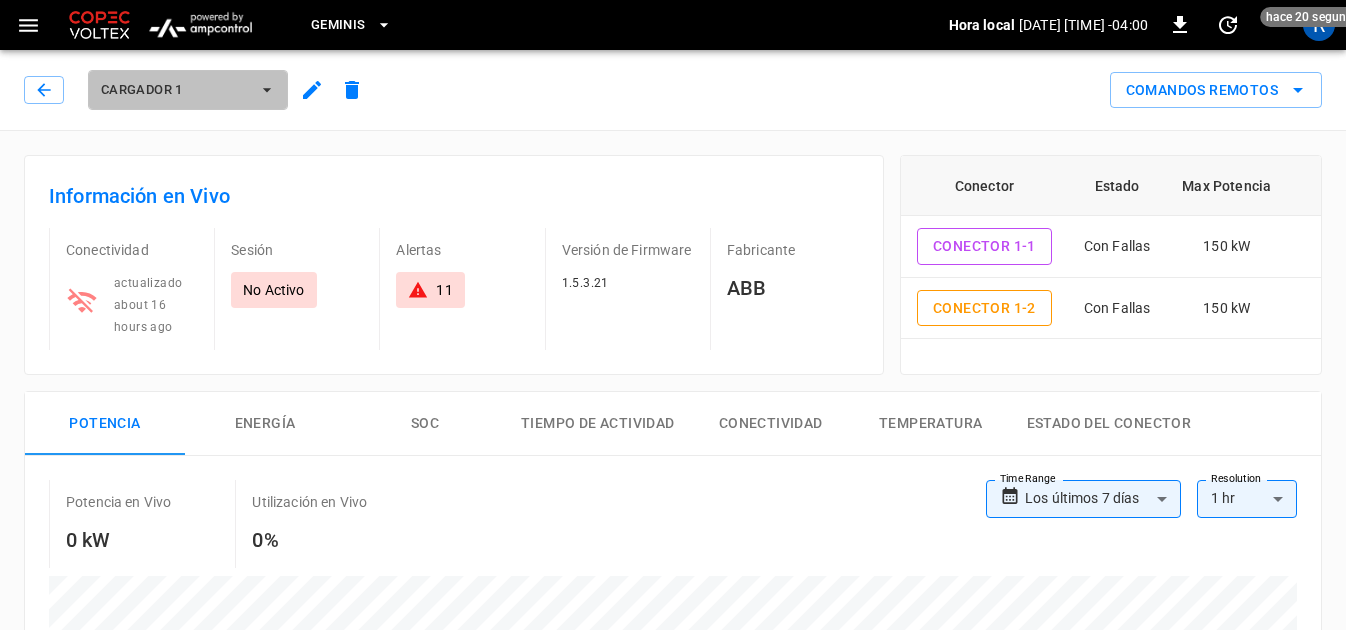 click 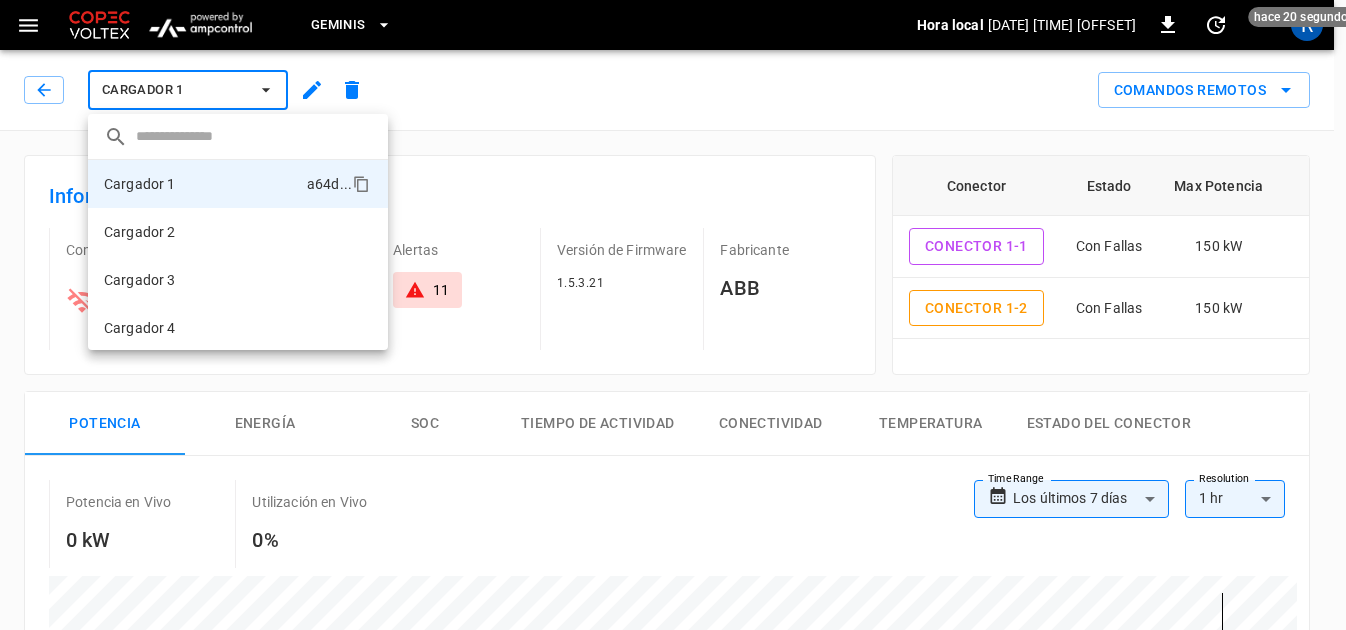 click on "Cargador 2" at bounding box center (140, 232) 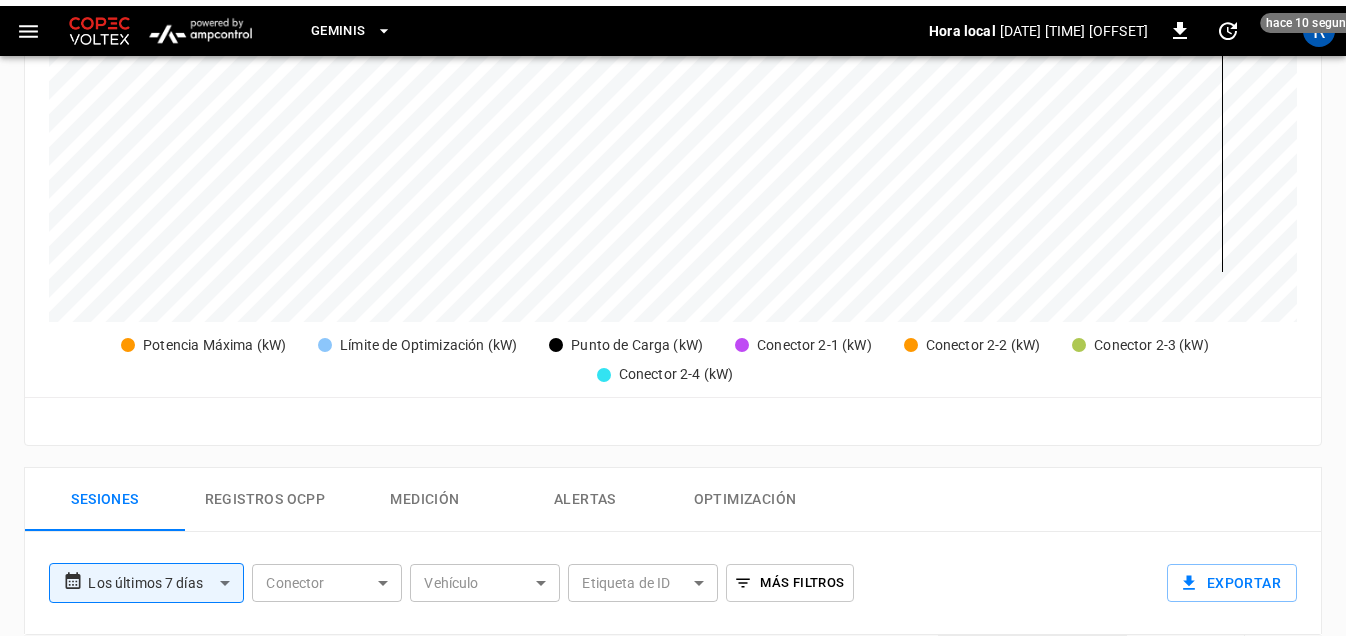 scroll, scrollTop: 422, scrollLeft: 0, axis: vertical 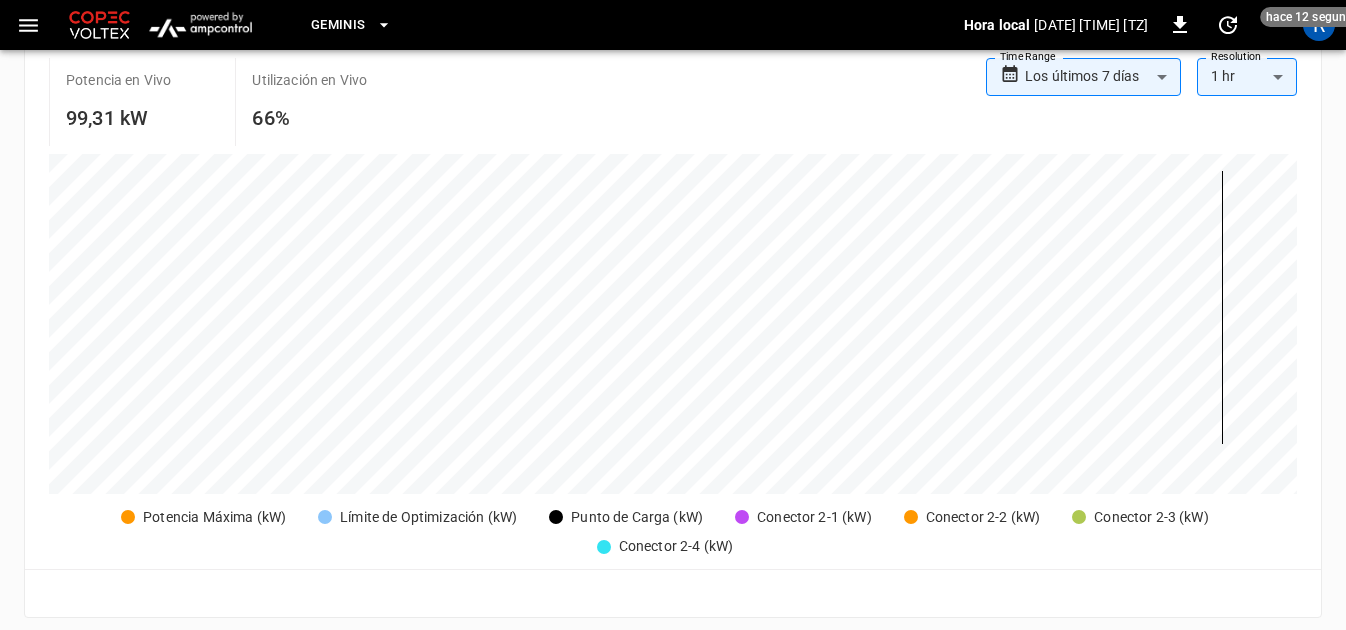 click at bounding box center (660, 307) 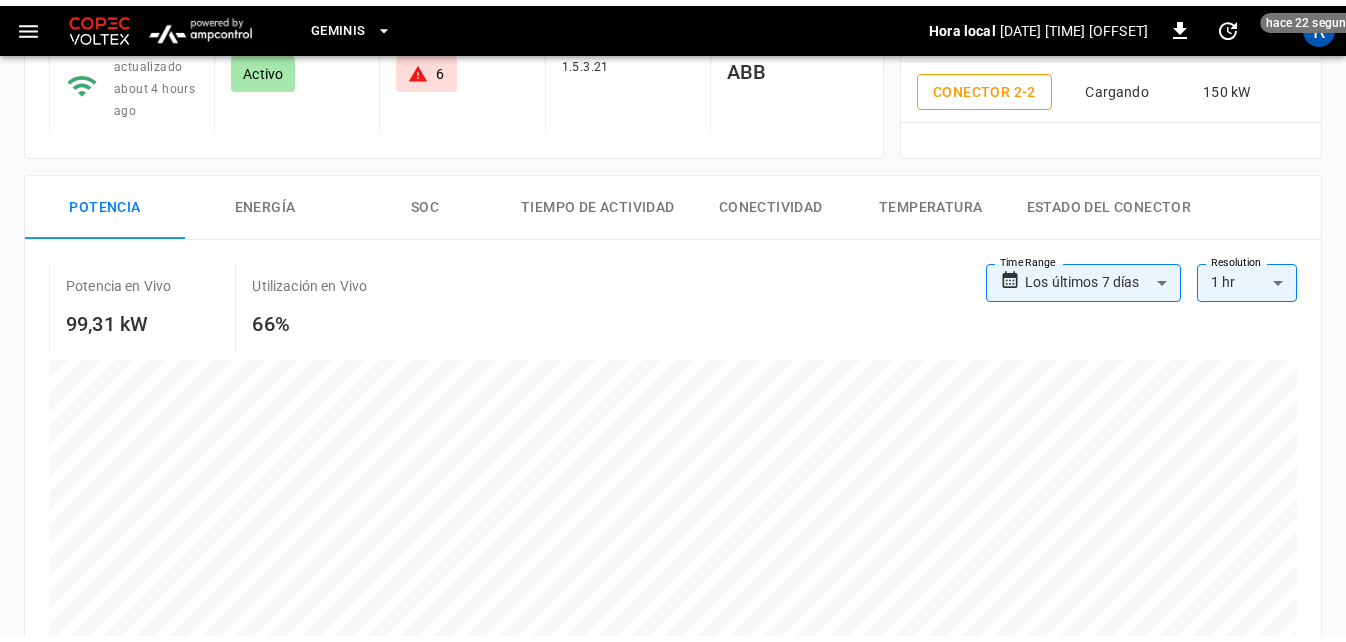 scroll, scrollTop: 0, scrollLeft: 0, axis: both 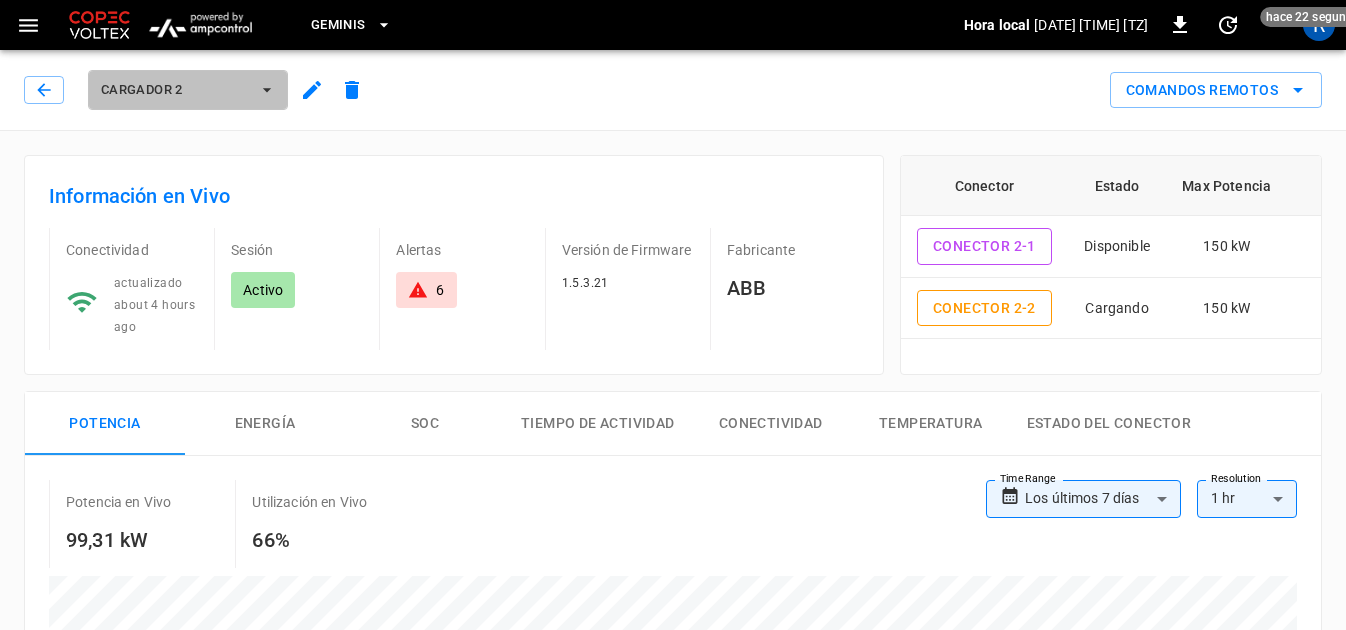 click 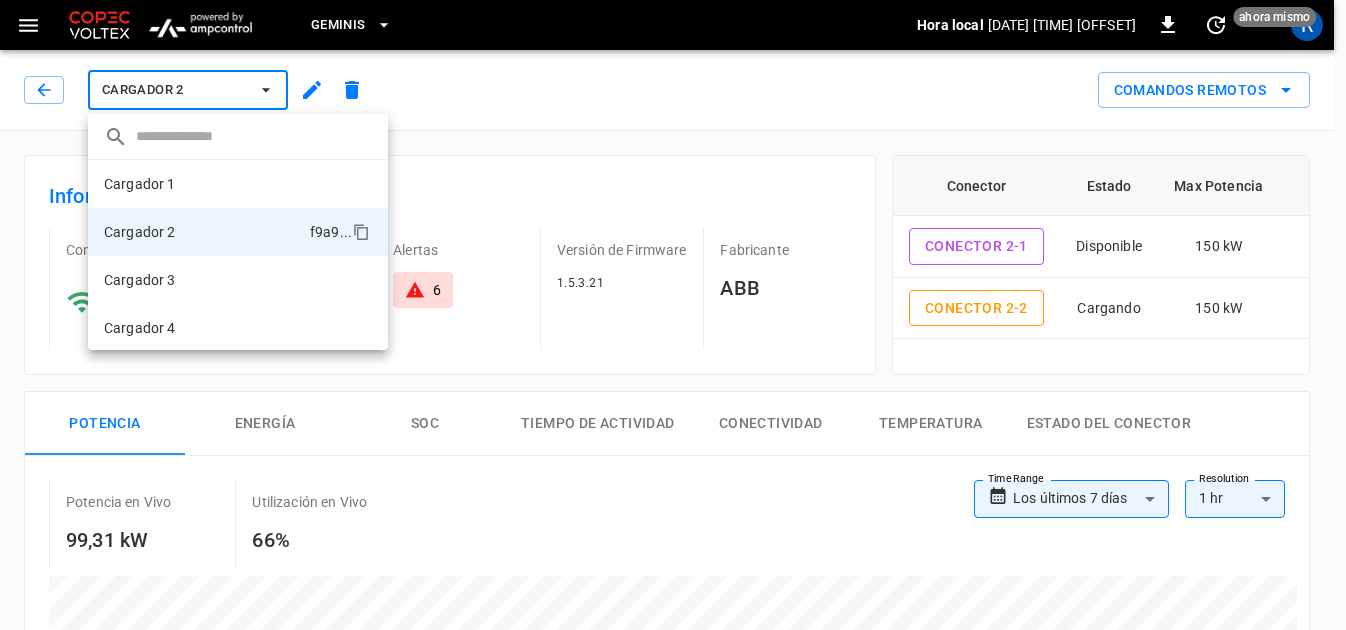 click at bounding box center (673, 315) 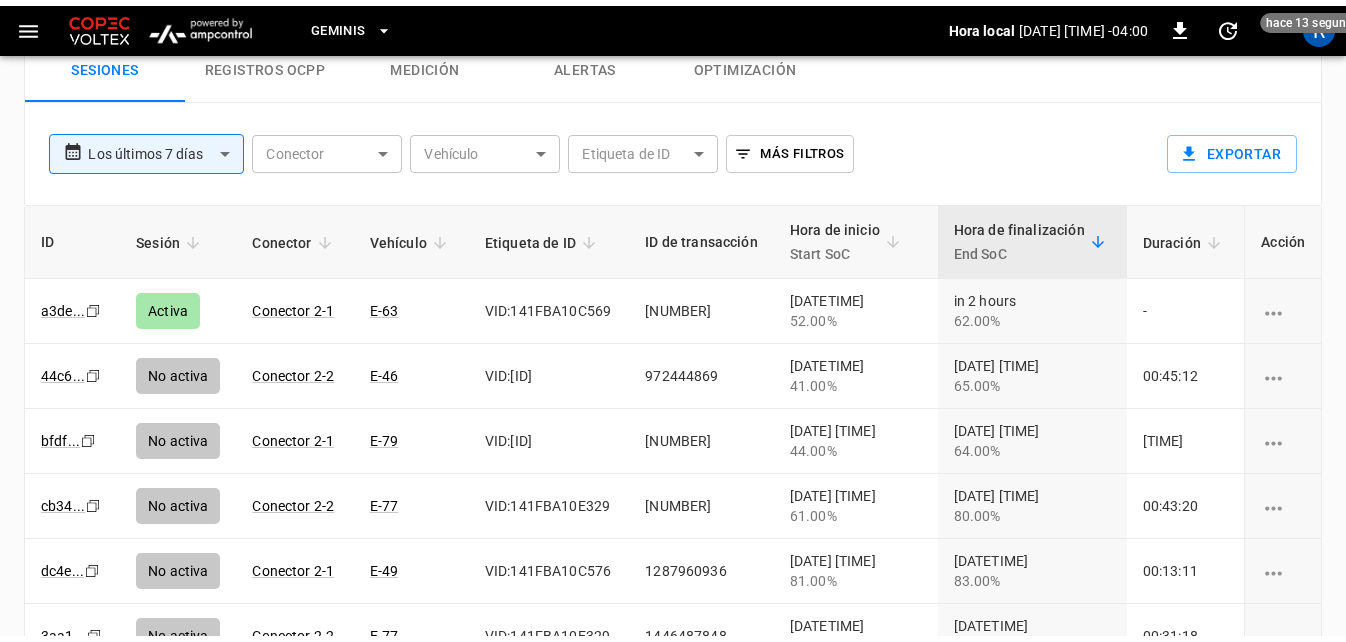 scroll, scrollTop: 0, scrollLeft: 0, axis: both 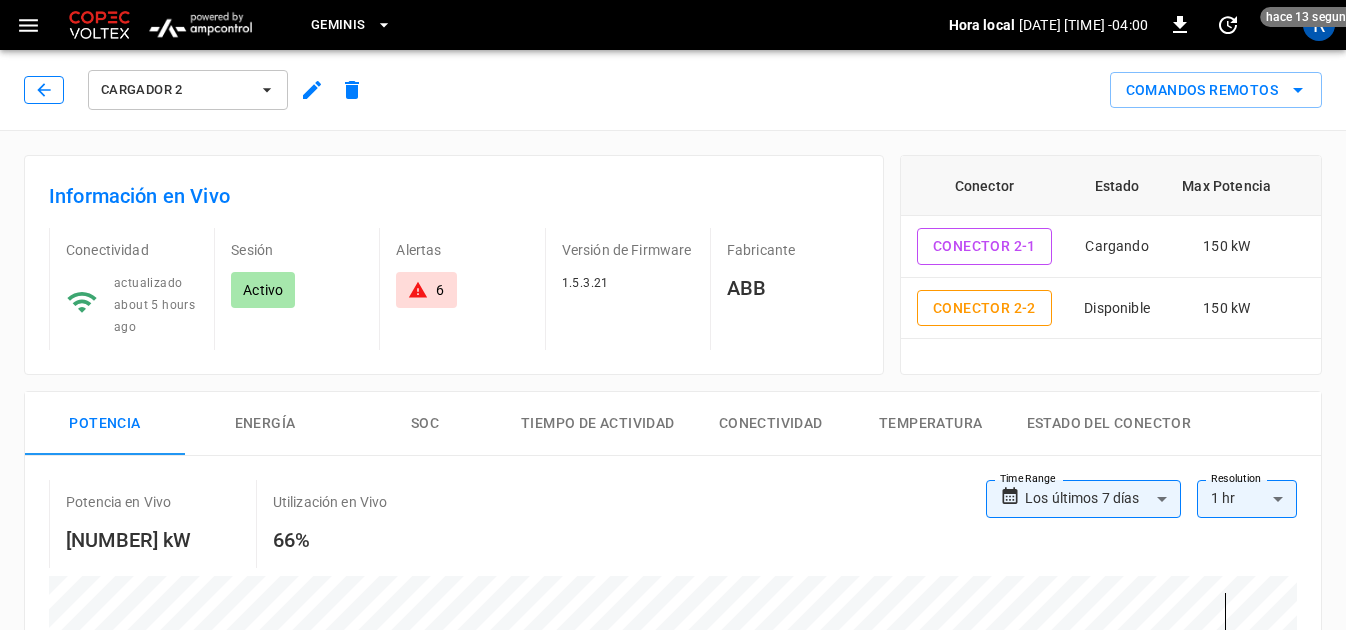 click 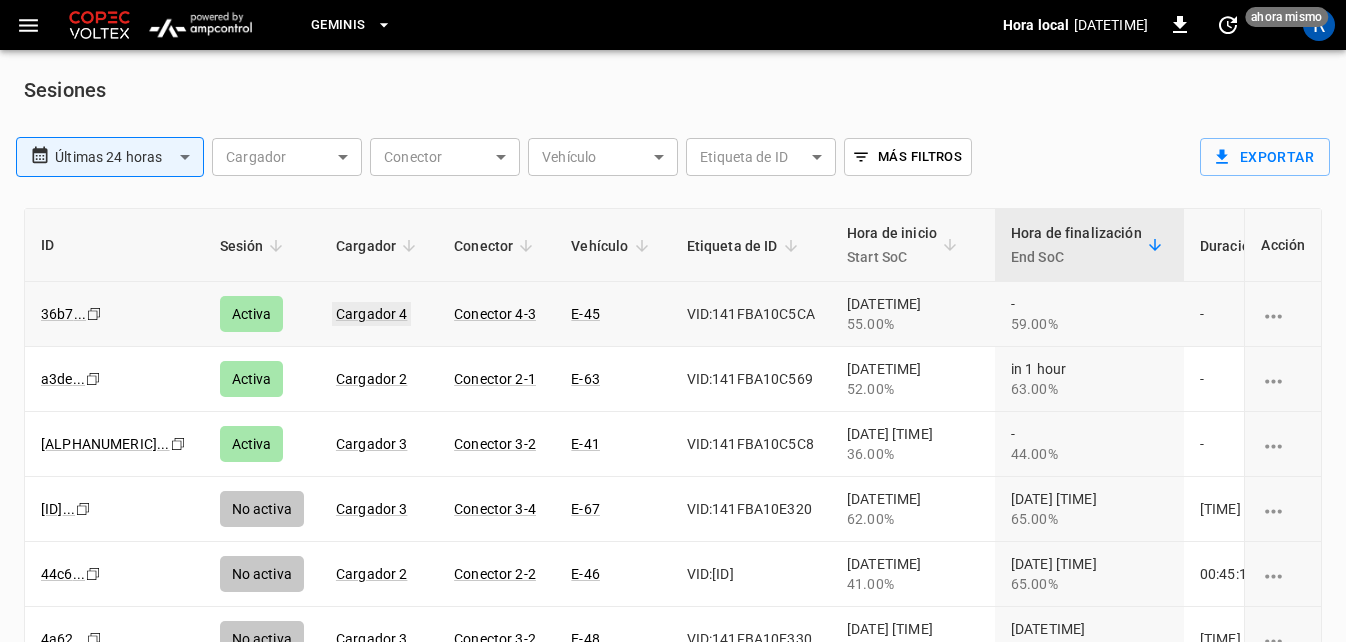 click on "Cargador 4" at bounding box center (372, 314) 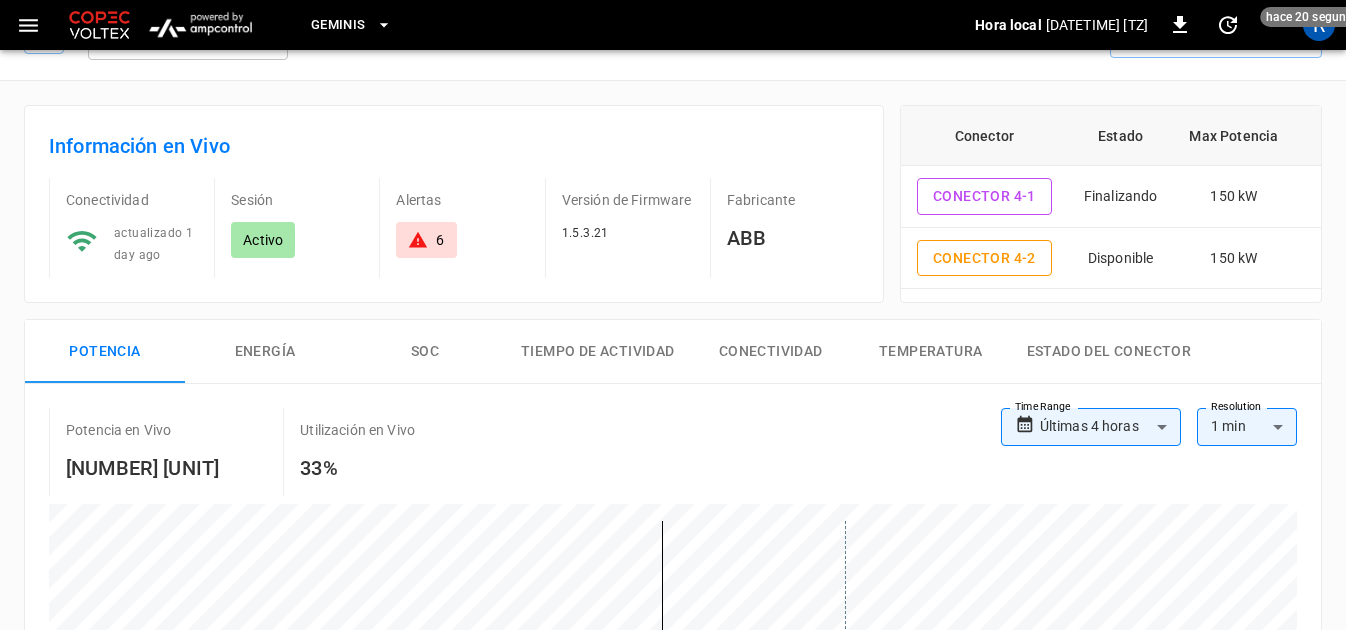 scroll, scrollTop: 0, scrollLeft: 0, axis: both 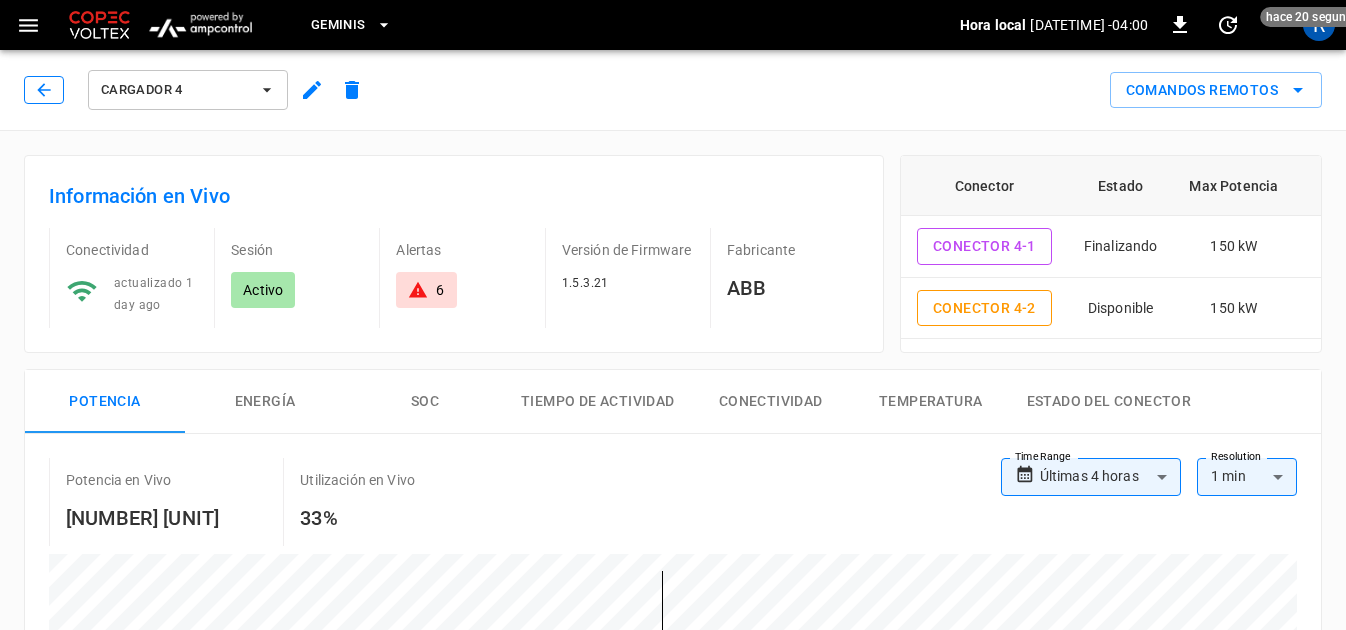 click 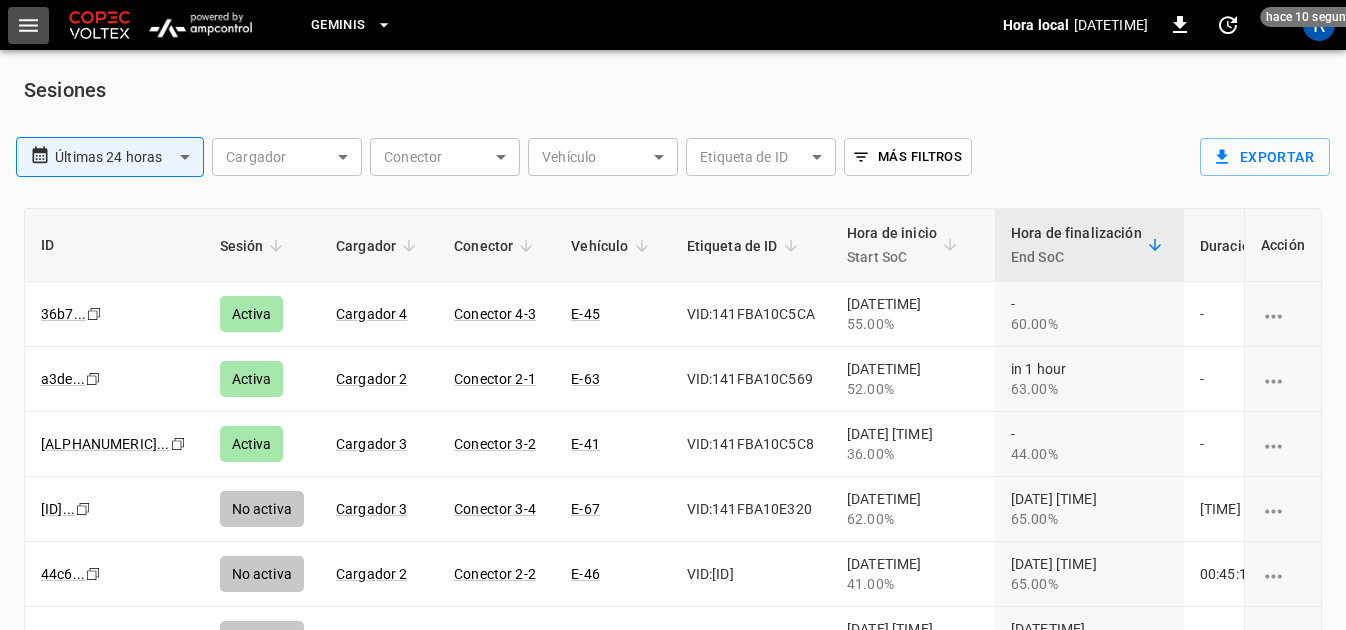 click 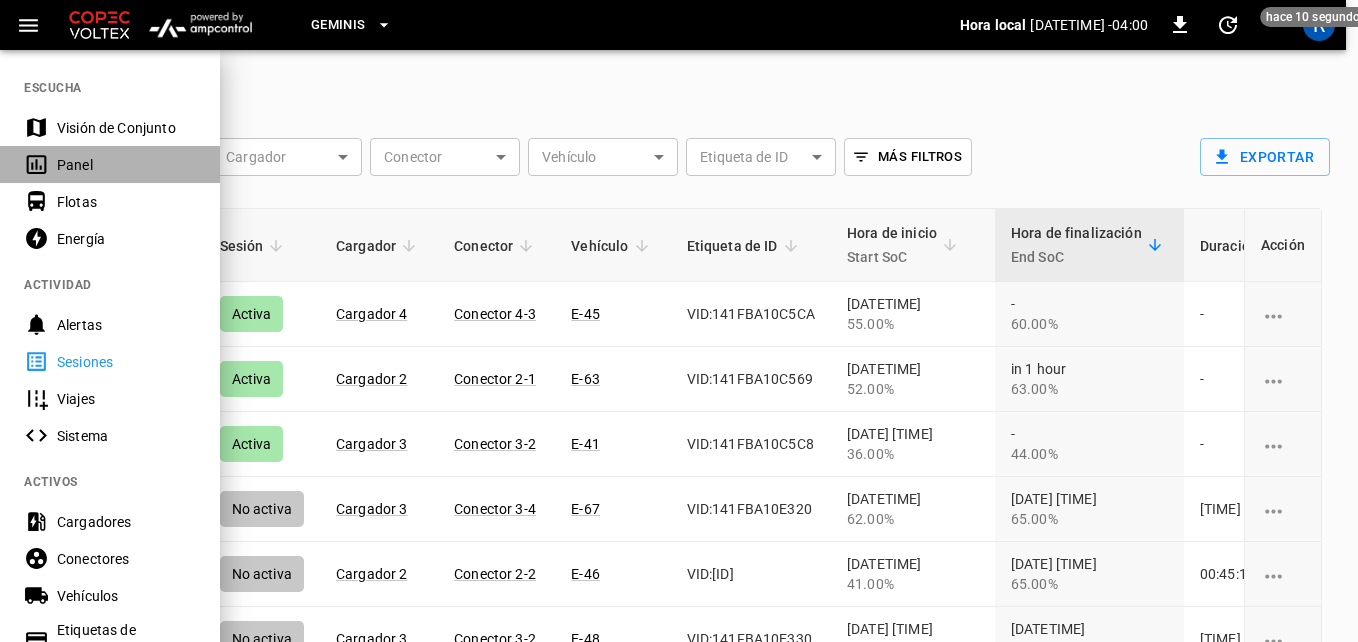 click on "Panel" at bounding box center [126, 165] 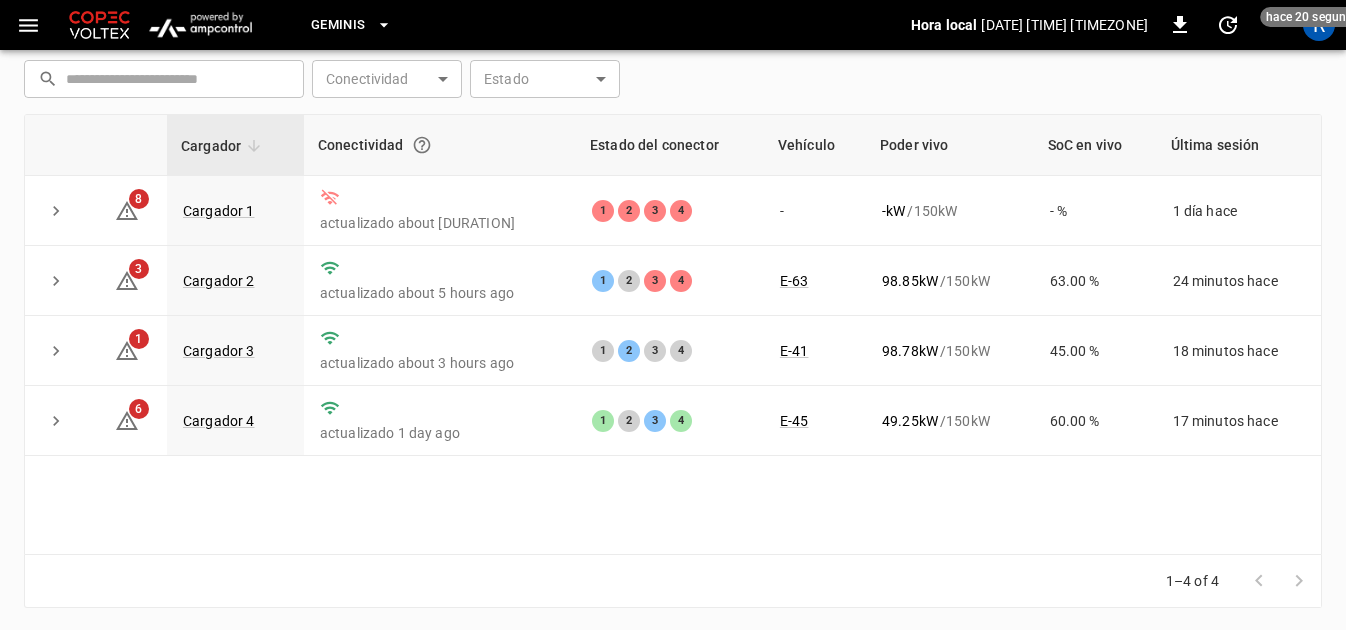 scroll, scrollTop: 278, scrollLeft: 0, axis: vertical 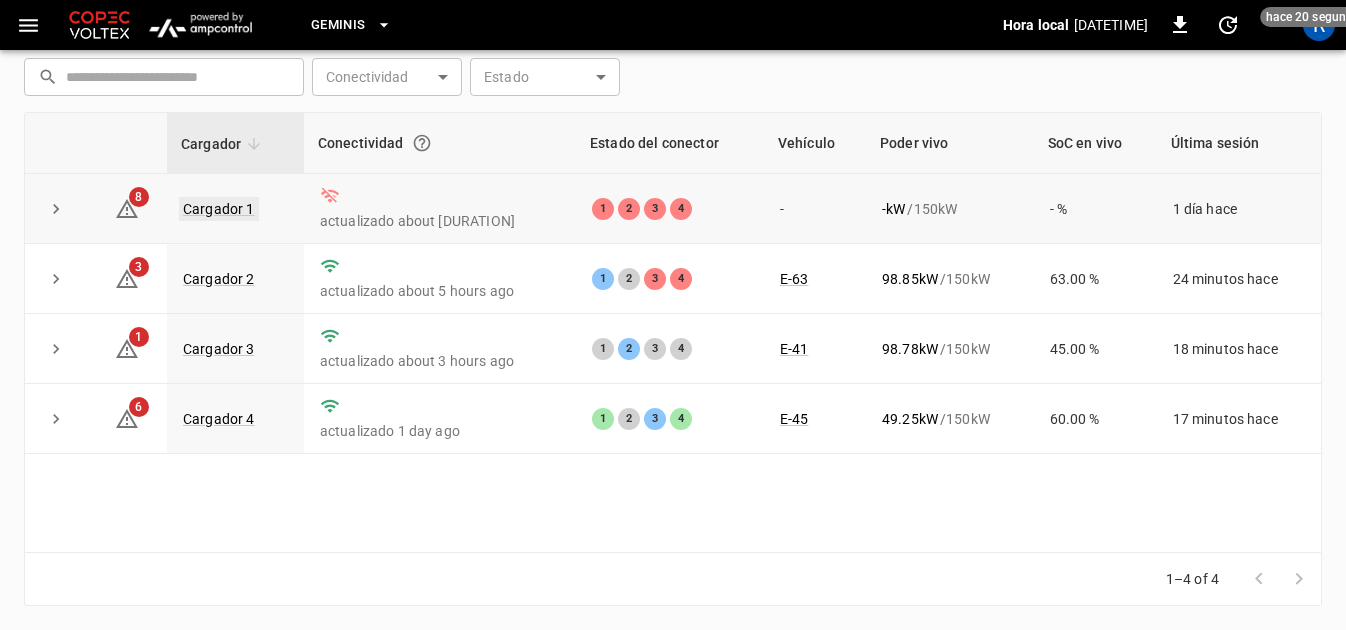 click on "Cargador 1" at bounding box center [219, 209] 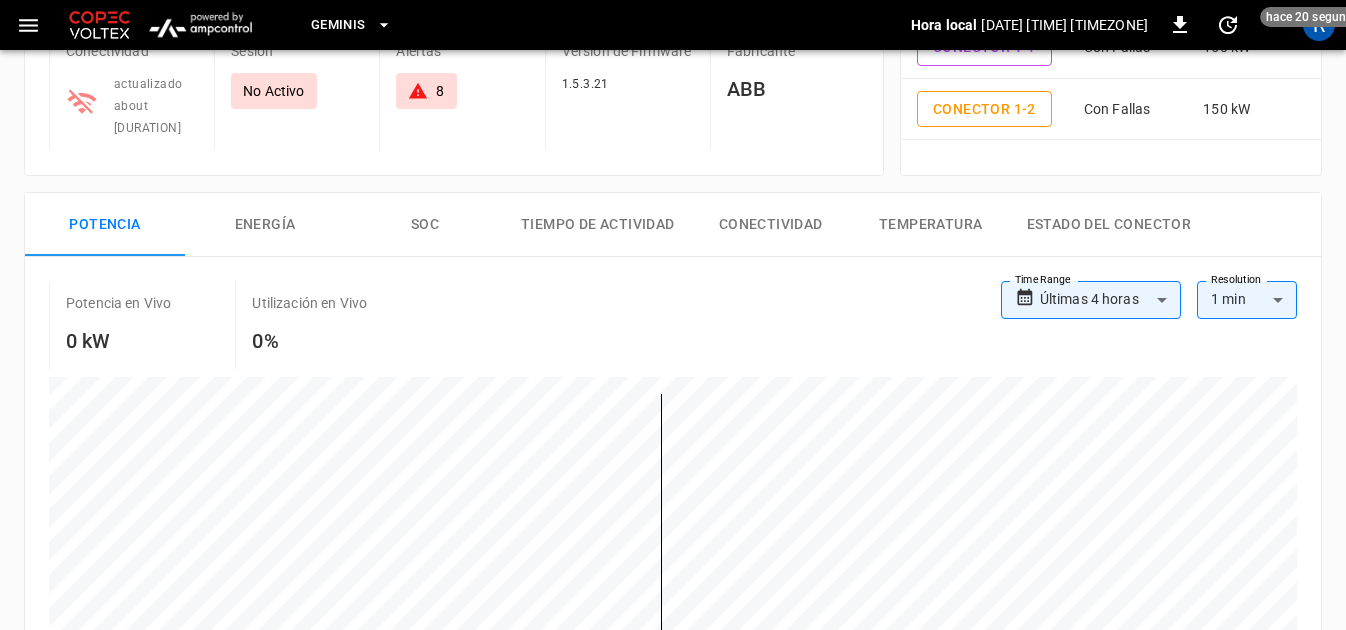 scroll, scrollTop: 200, scrollLeft: 0, axis: vertical 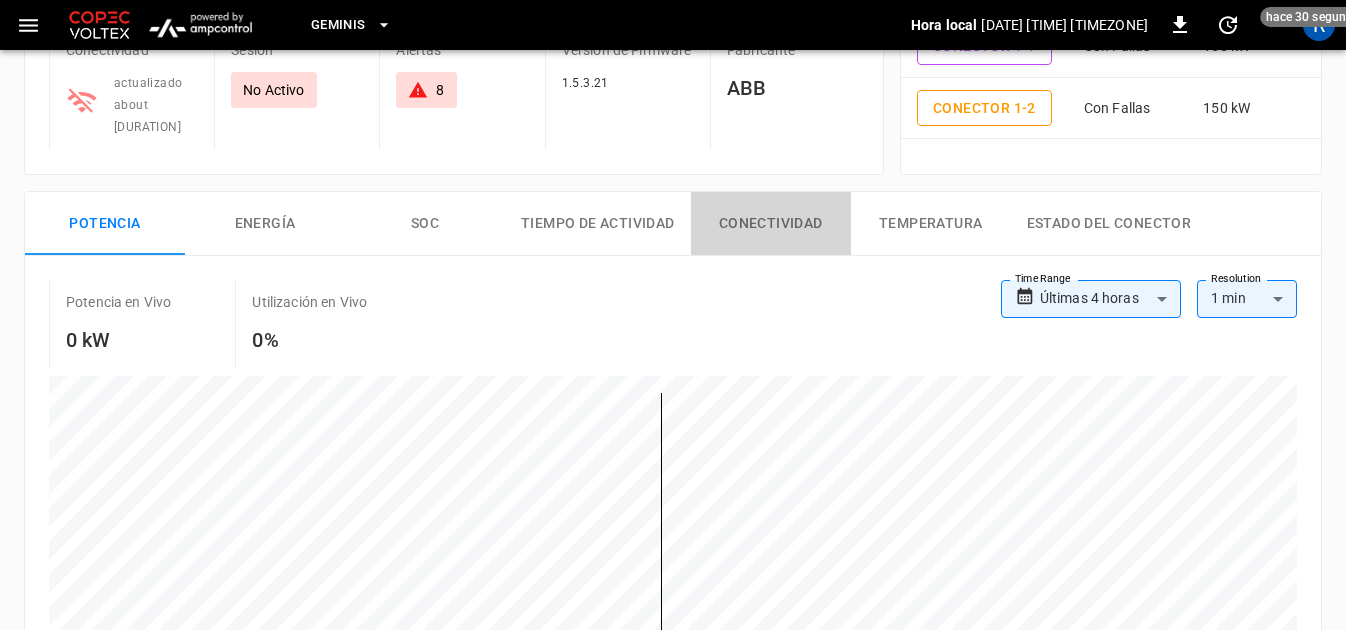 click on "Conectividad" at bounding box center (771, 224) 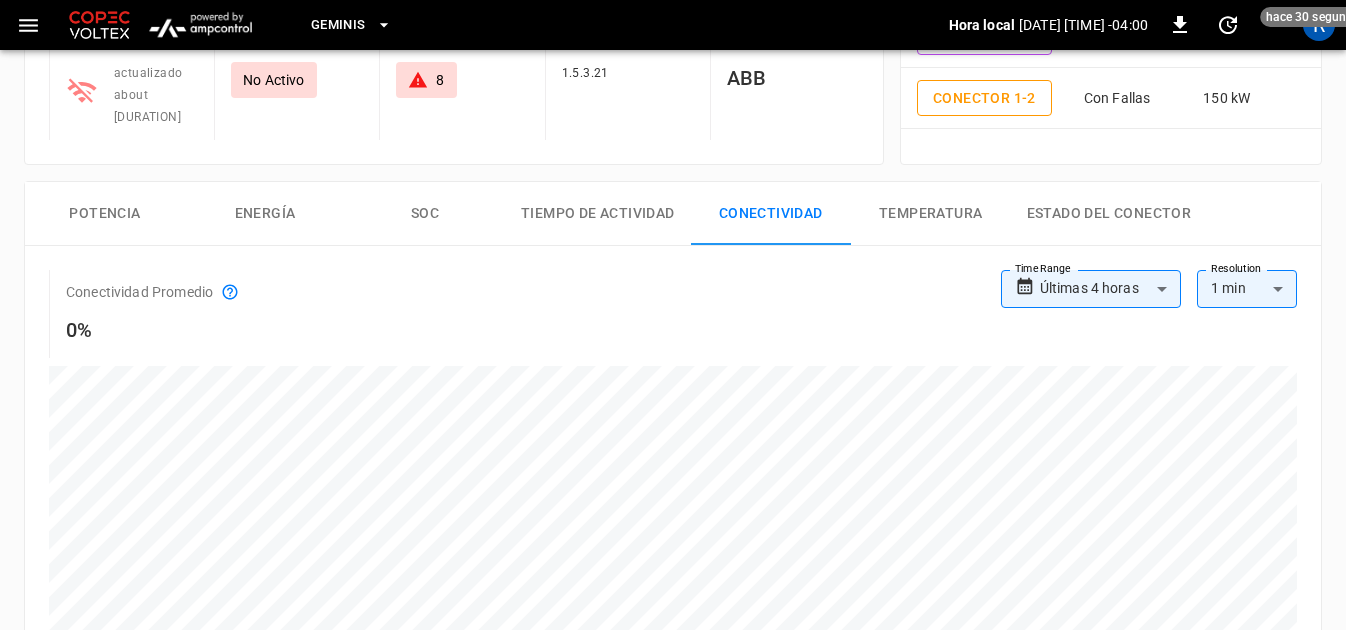 scroll, scrollTop: 200, scrollLeft: 0, axis: vertical 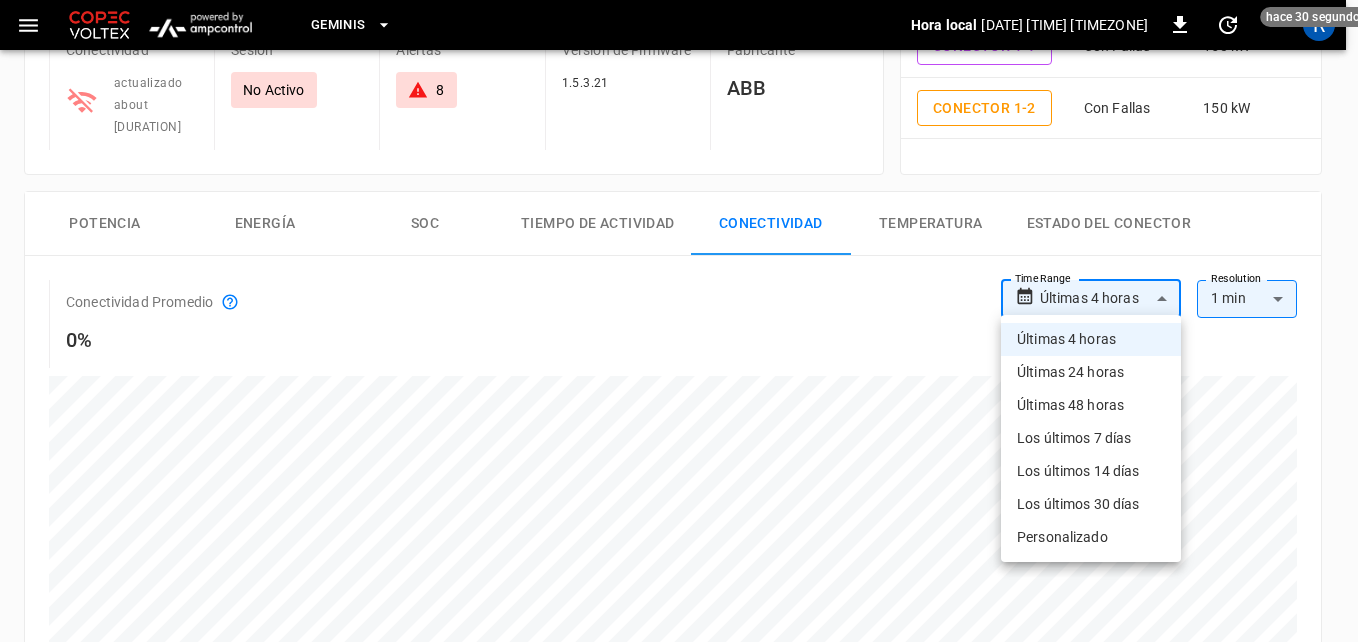 click on "**********" at bounding box center [679, 663] 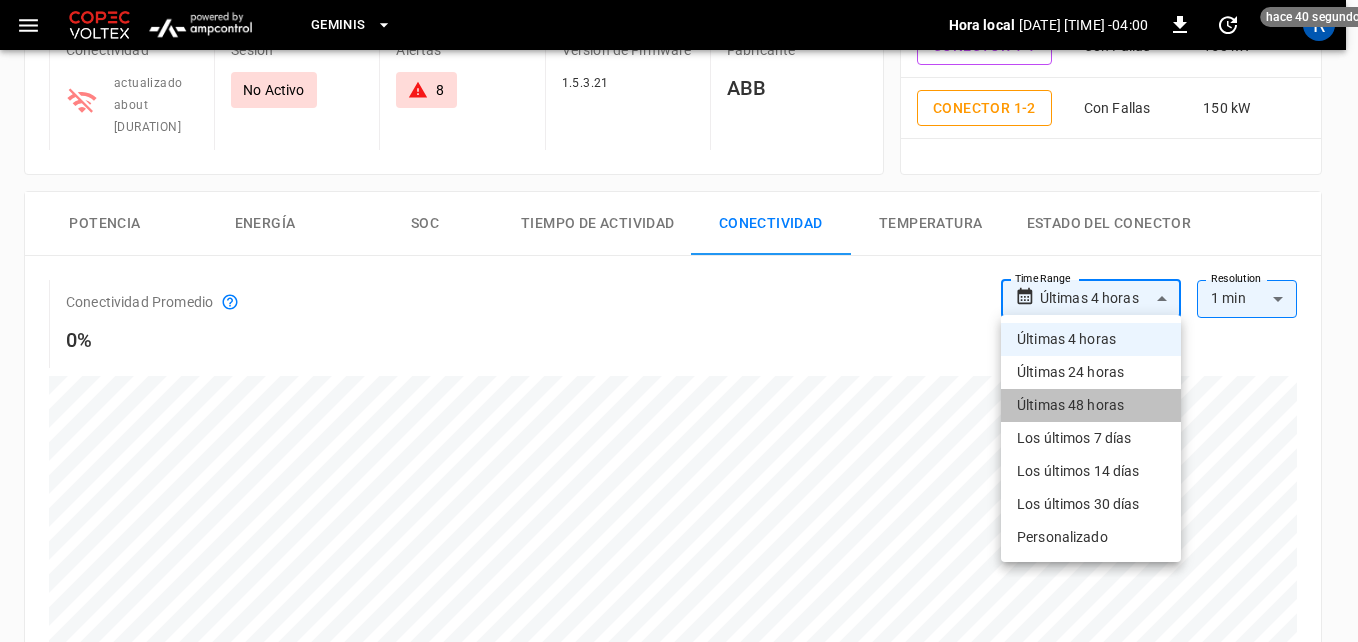 click on "Últimas 48 horas" at bounding box center (1091, 405) 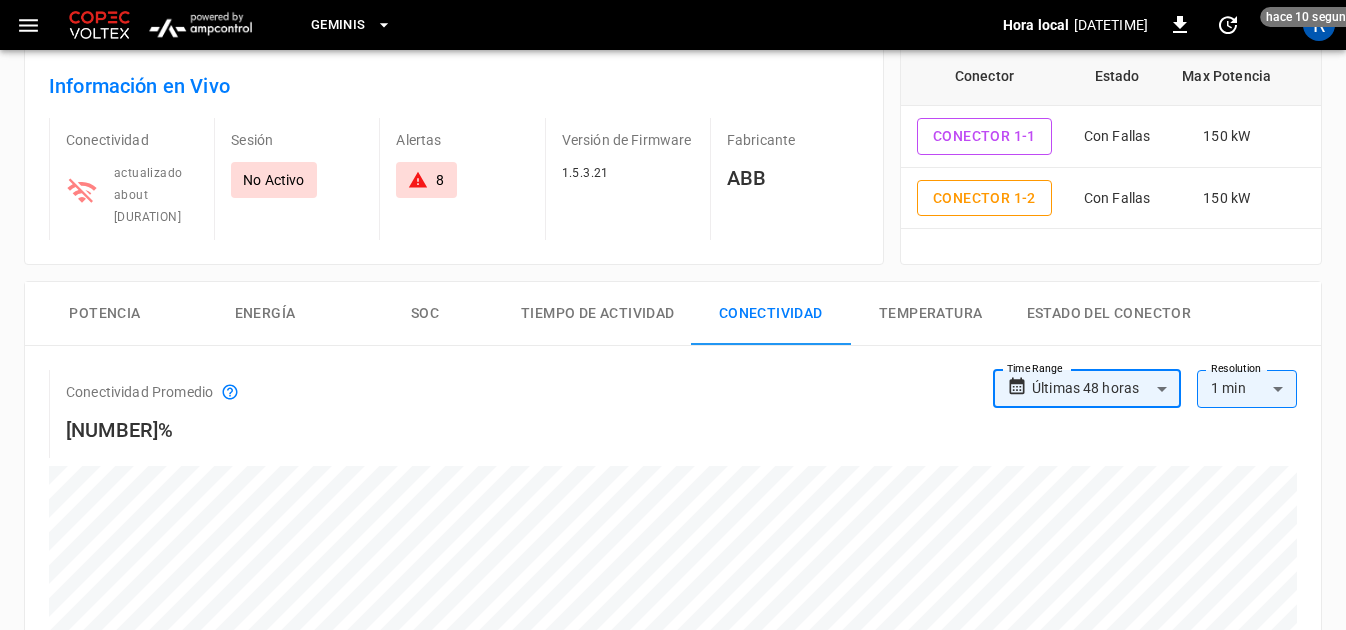 scroll, scrollTop: 100, scrollLeft: 0, axis: vertical 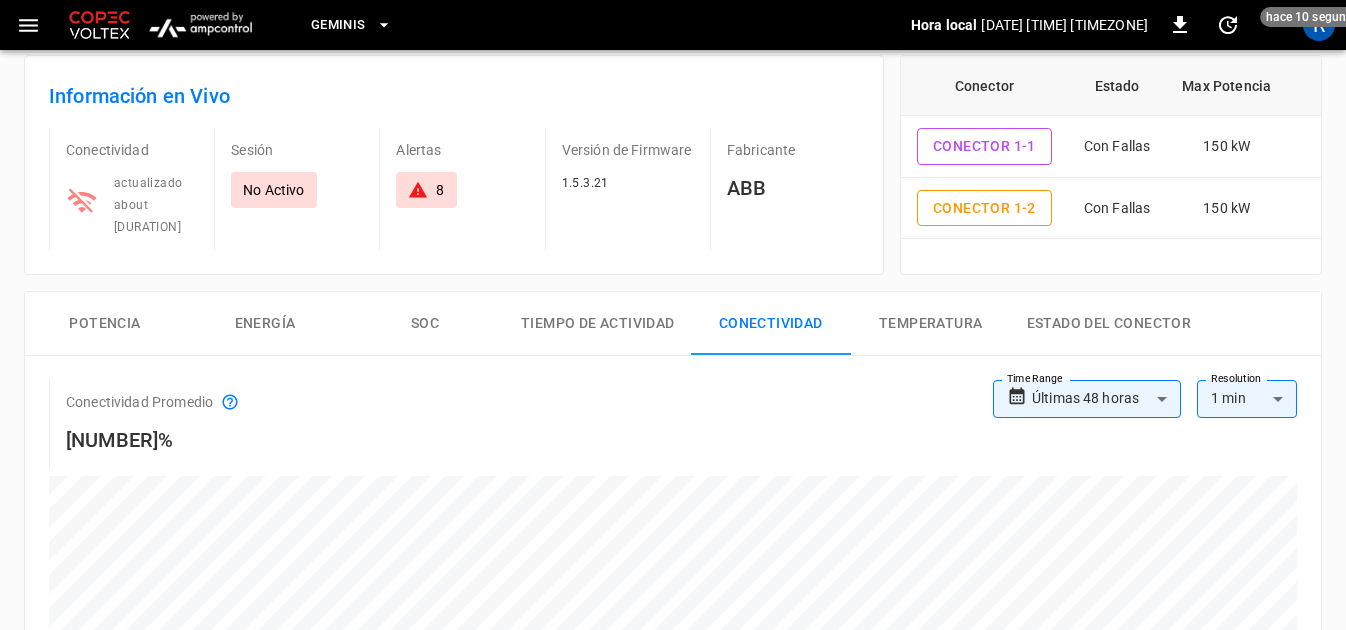 click on "No Activo" at bounding box center [273, 190] 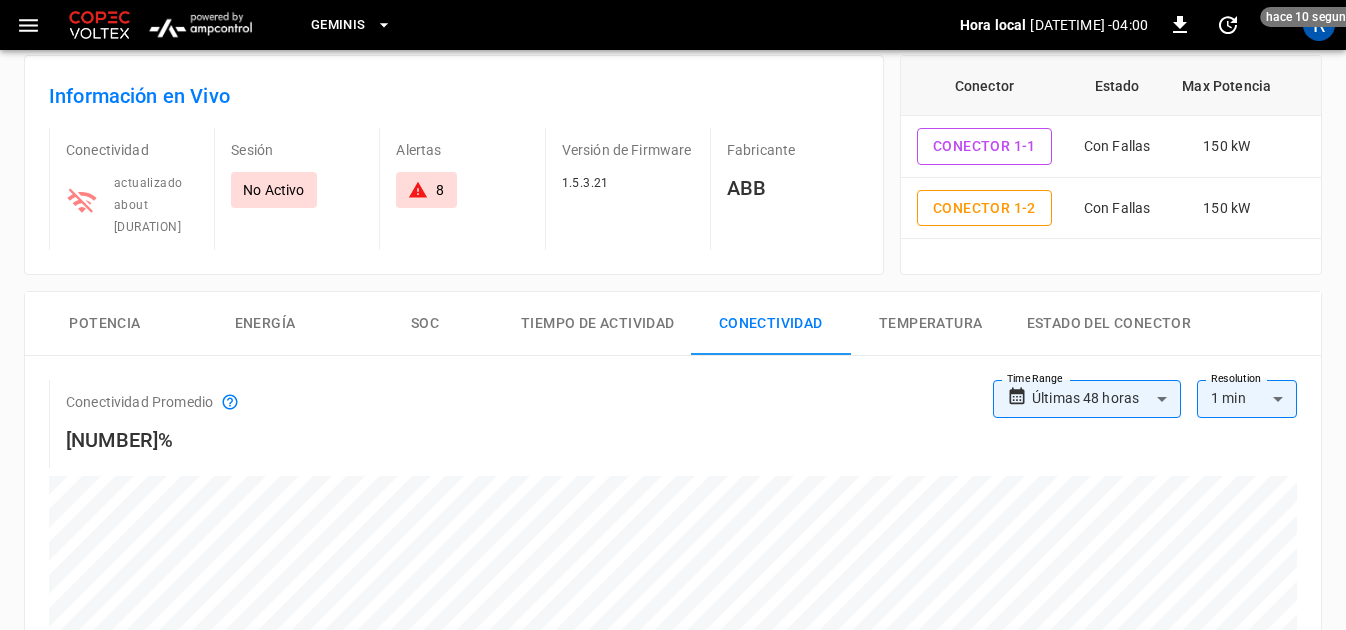 click 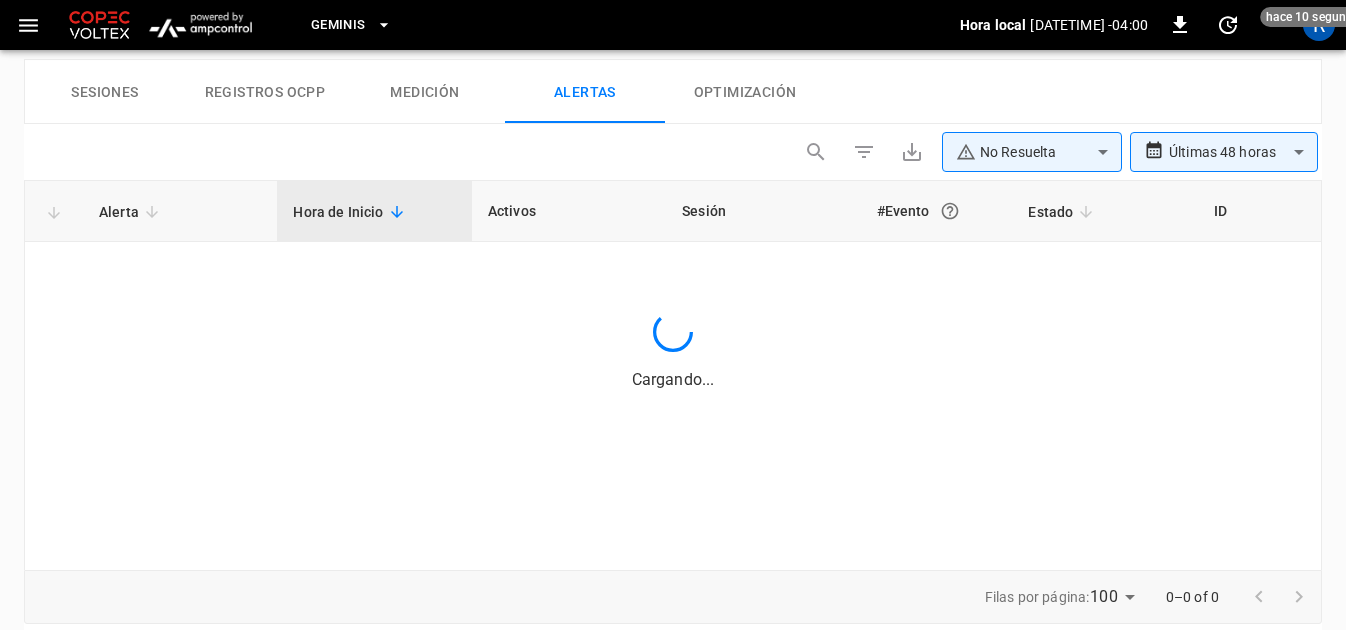 scroll, scrollTop: 973, scrollLeft: 0, axis: vertical 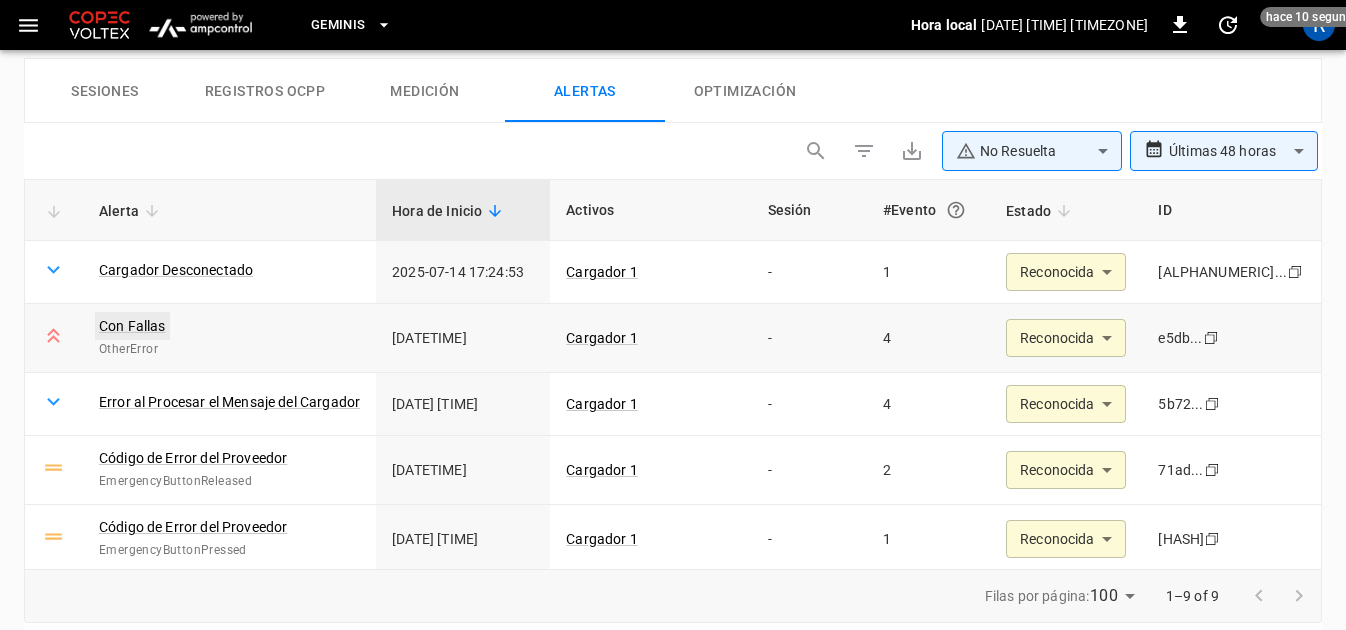 click on "Con Fallas" at bounding box center (132, 326) 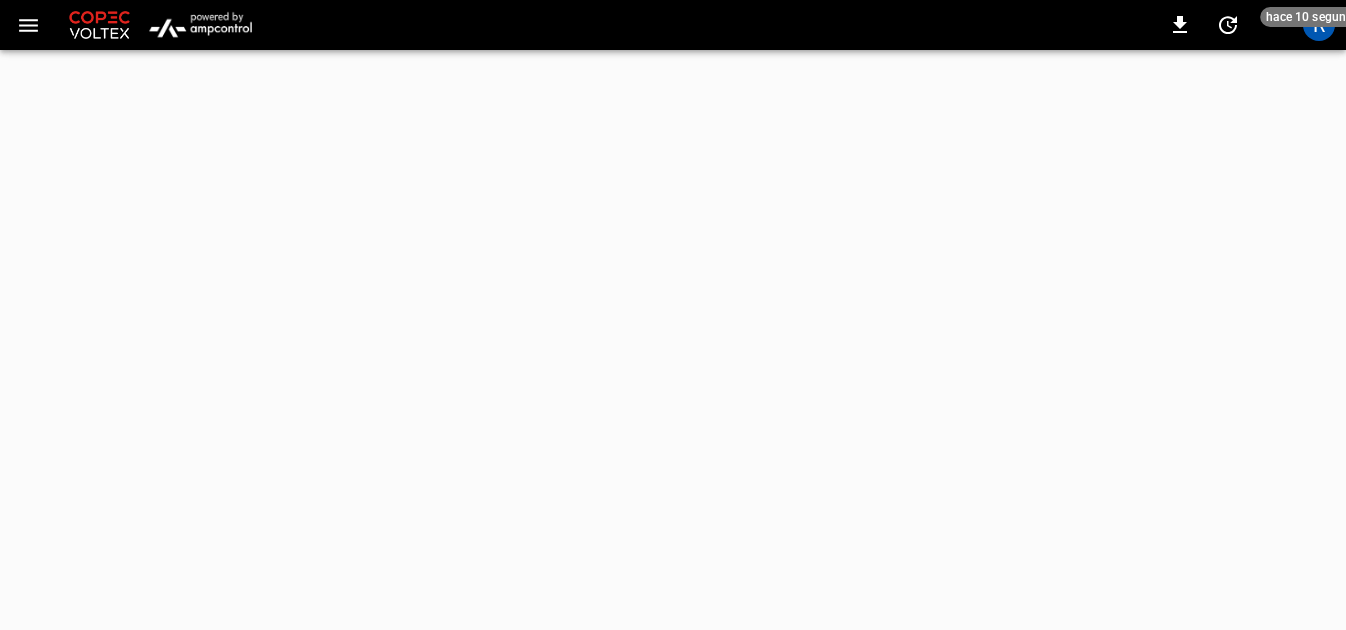 scroll, scrollTop: 0, scrollLeft: 0, axis: both 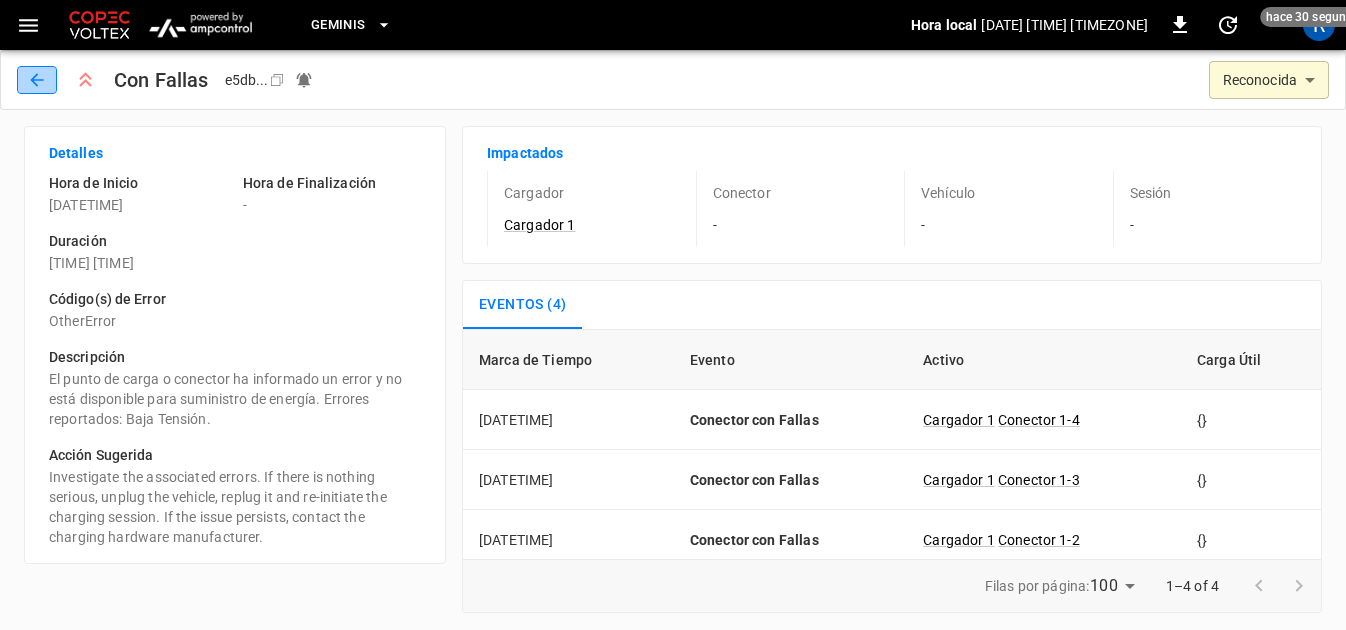 click 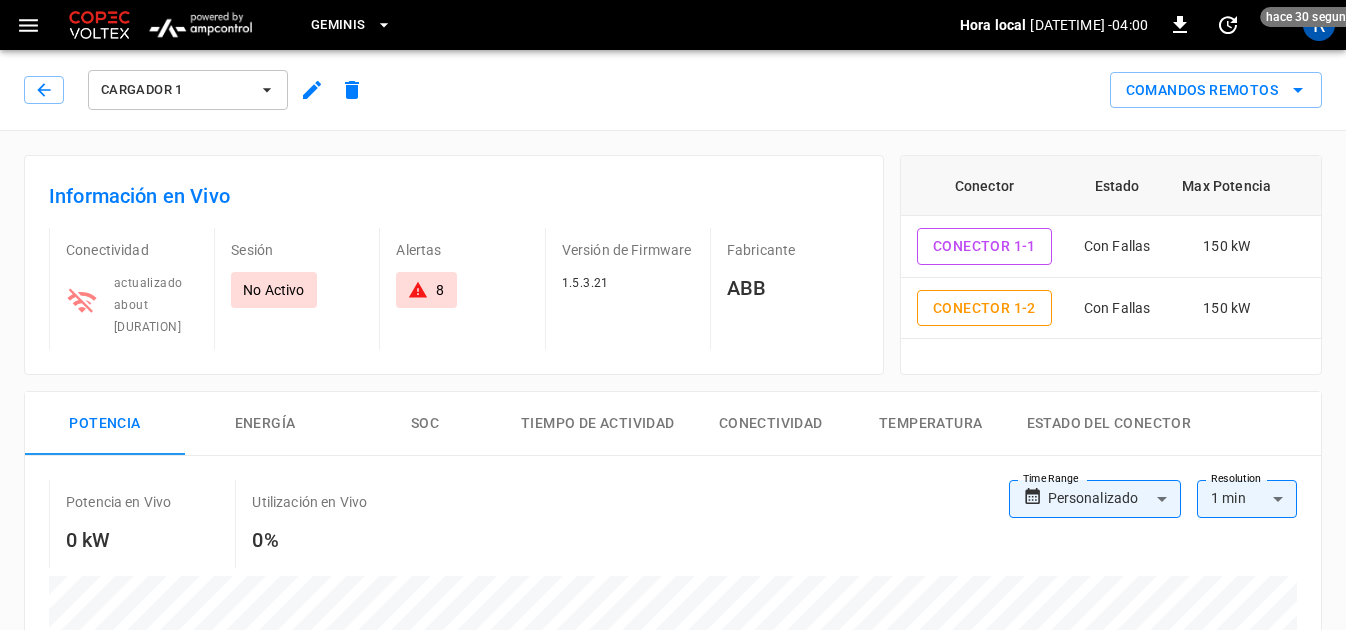 click 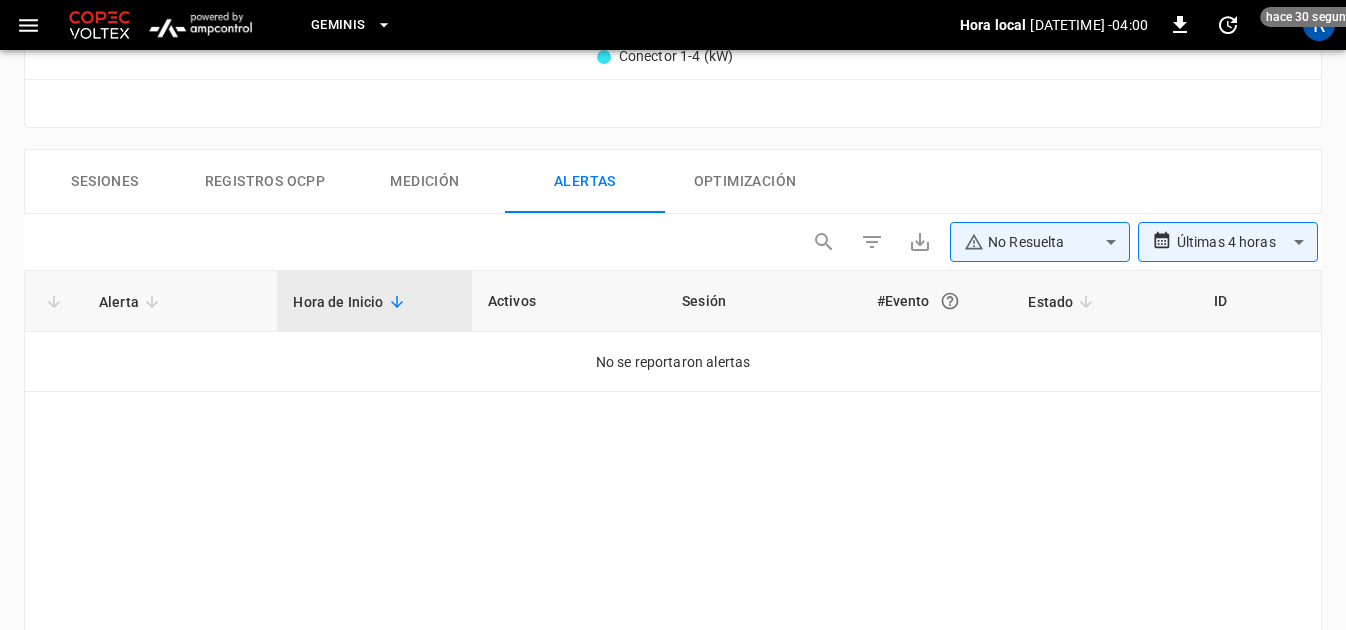 scroll, scrollTop: 1003, scrollLeft: 0, axis: vertical 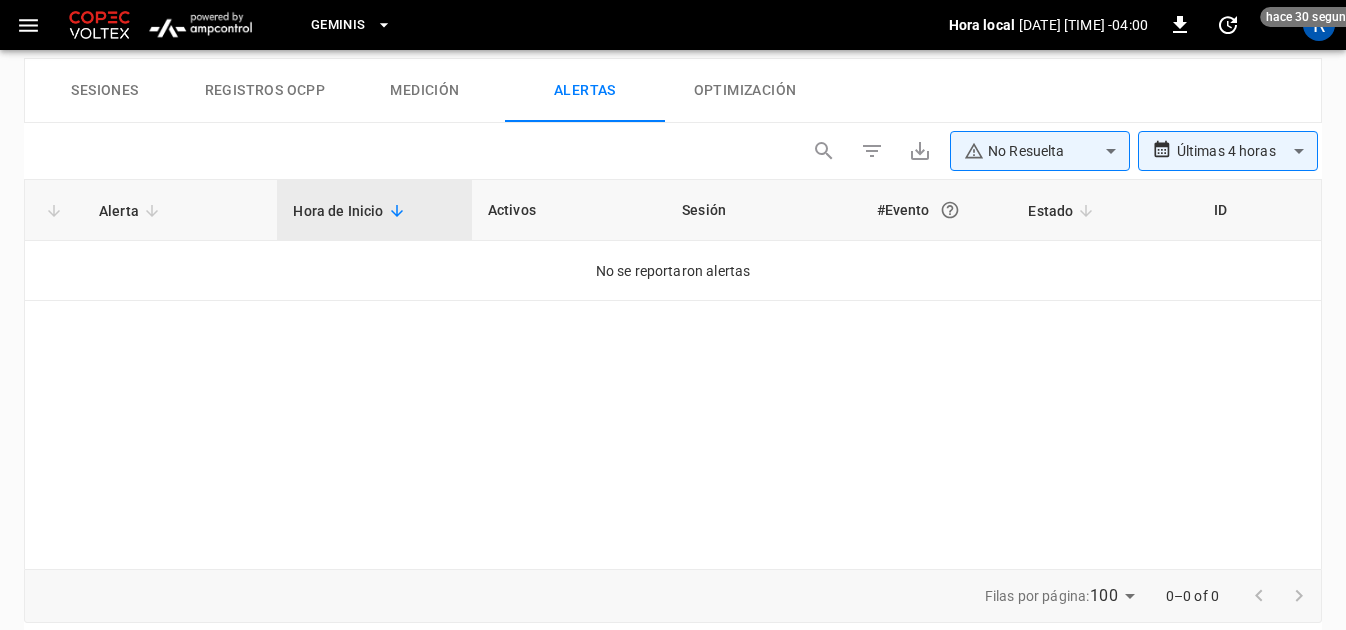 click on "Alerta" at bounding box center (132, 211) 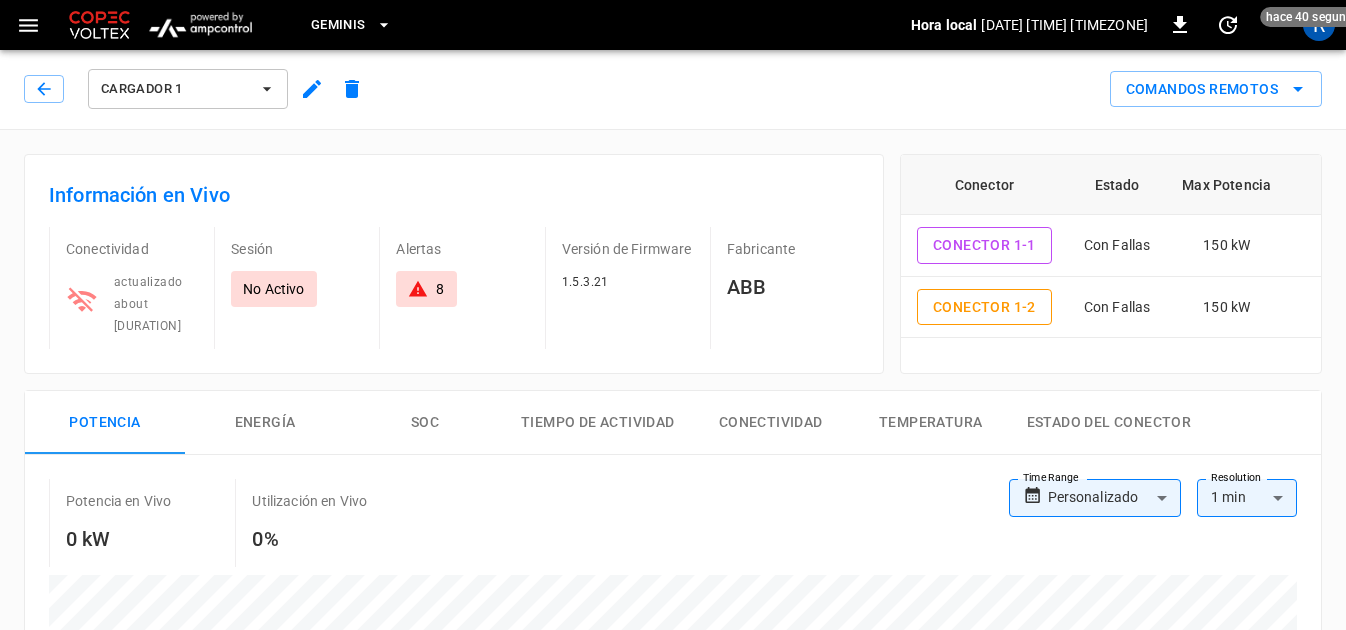 scroll, scrollTop: 0, scrollLeft: 0, axis: both 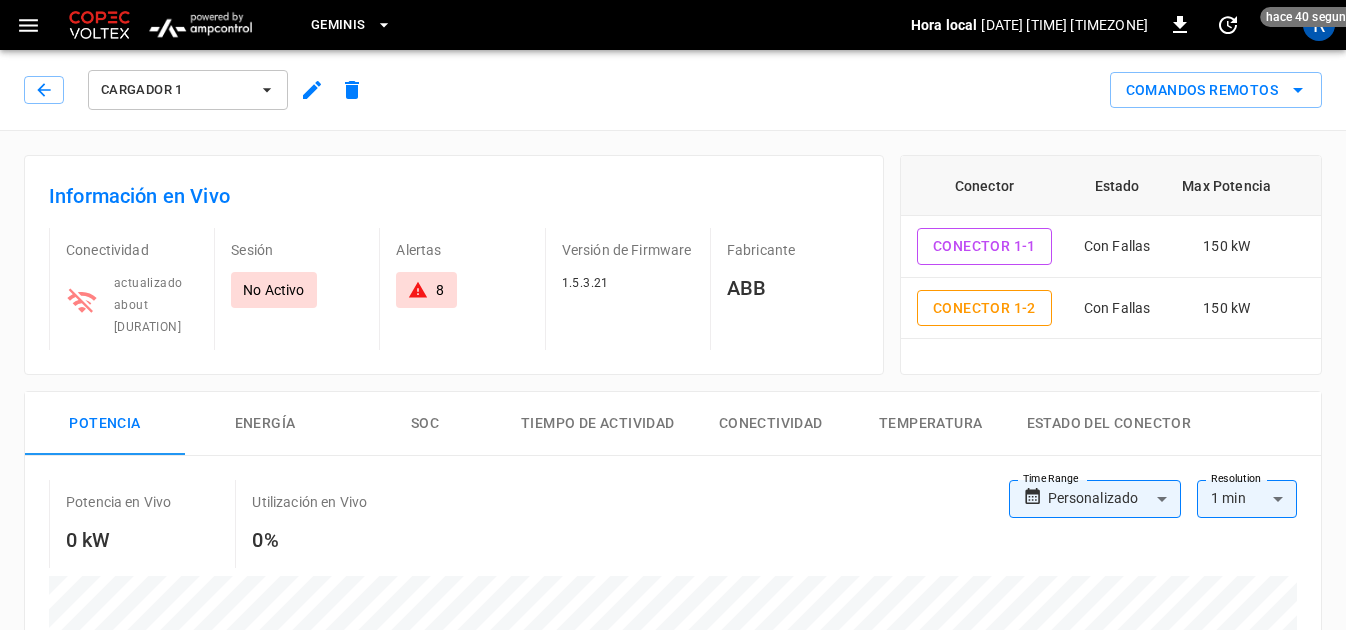 click 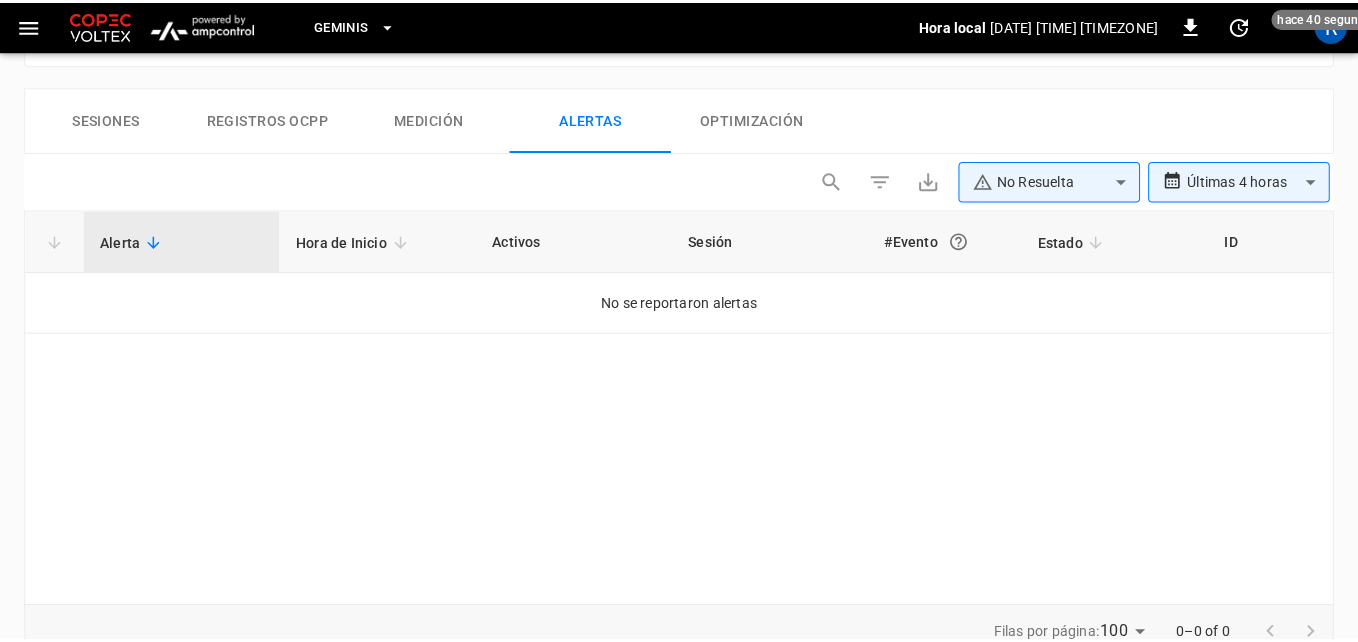 scroll, scrollTop: 1003, scrollLeft: 0, axis: vertical 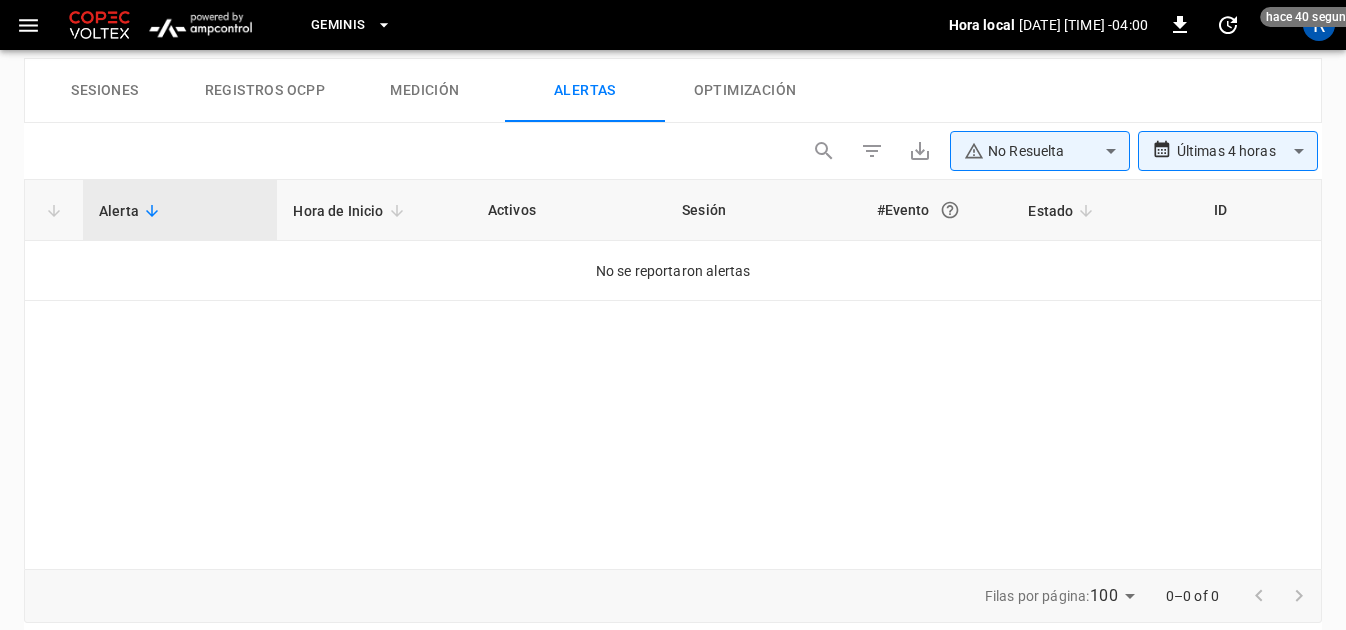 click on "Activos" at bounding box center (569, 210) 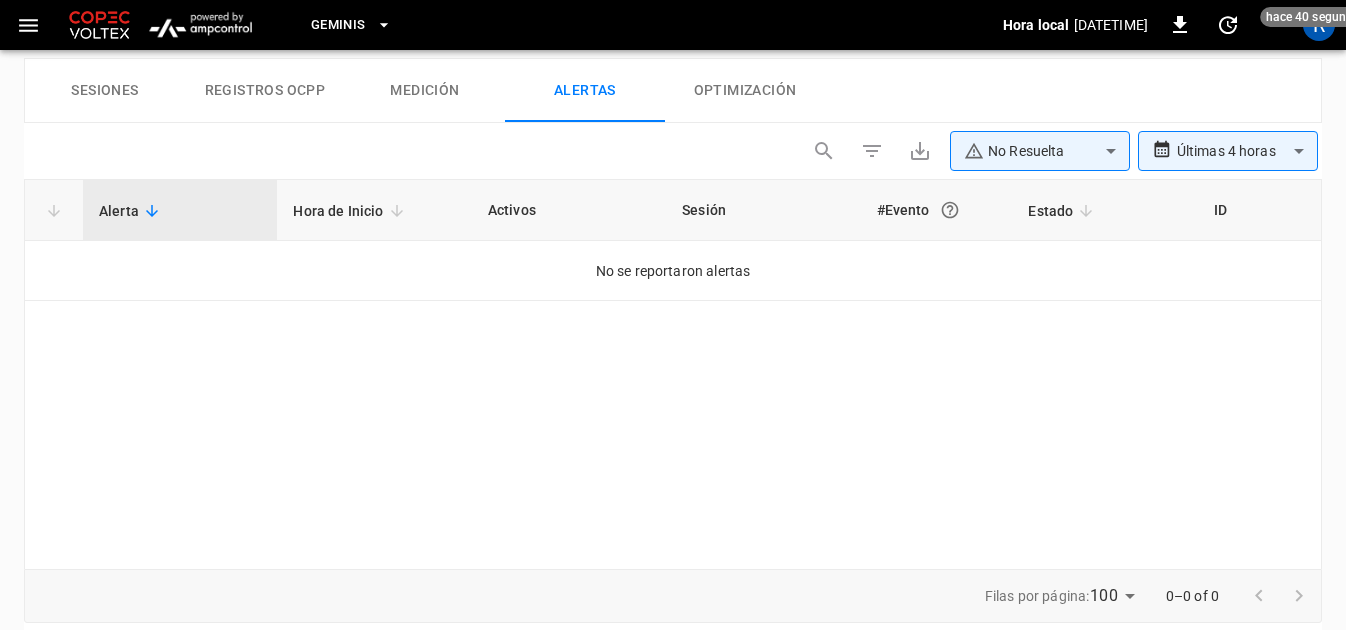 click 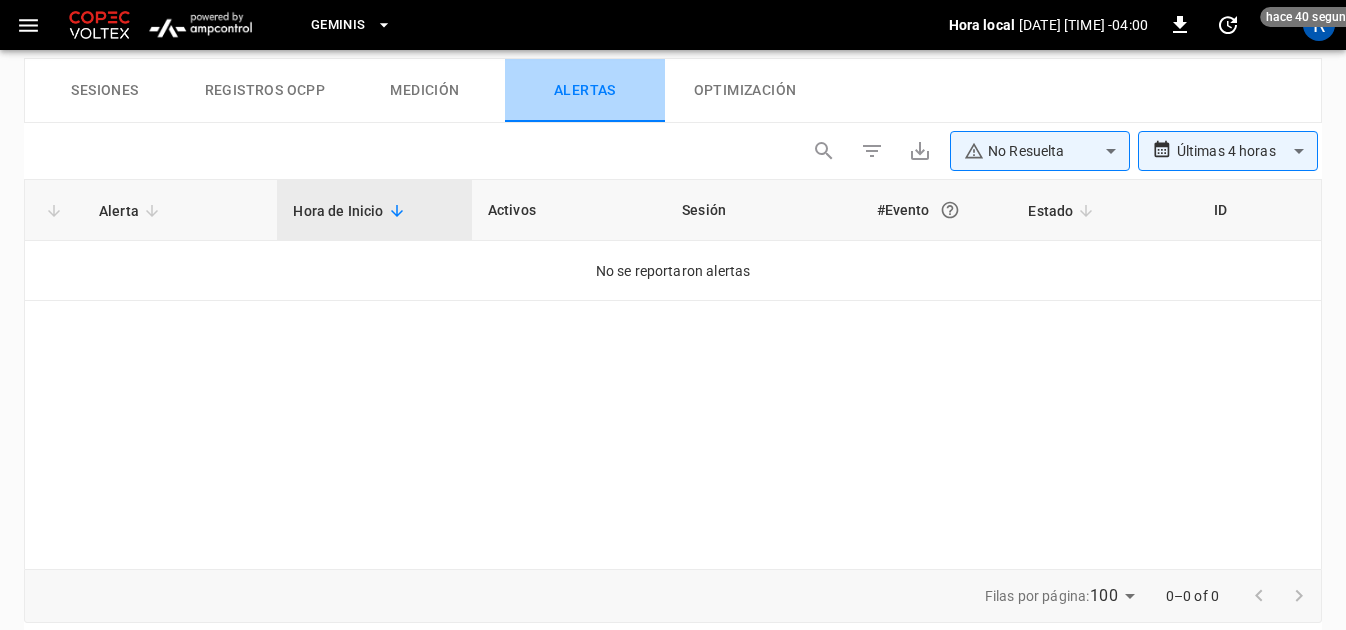 click on "Alertas" at bounding box center [585, 91] 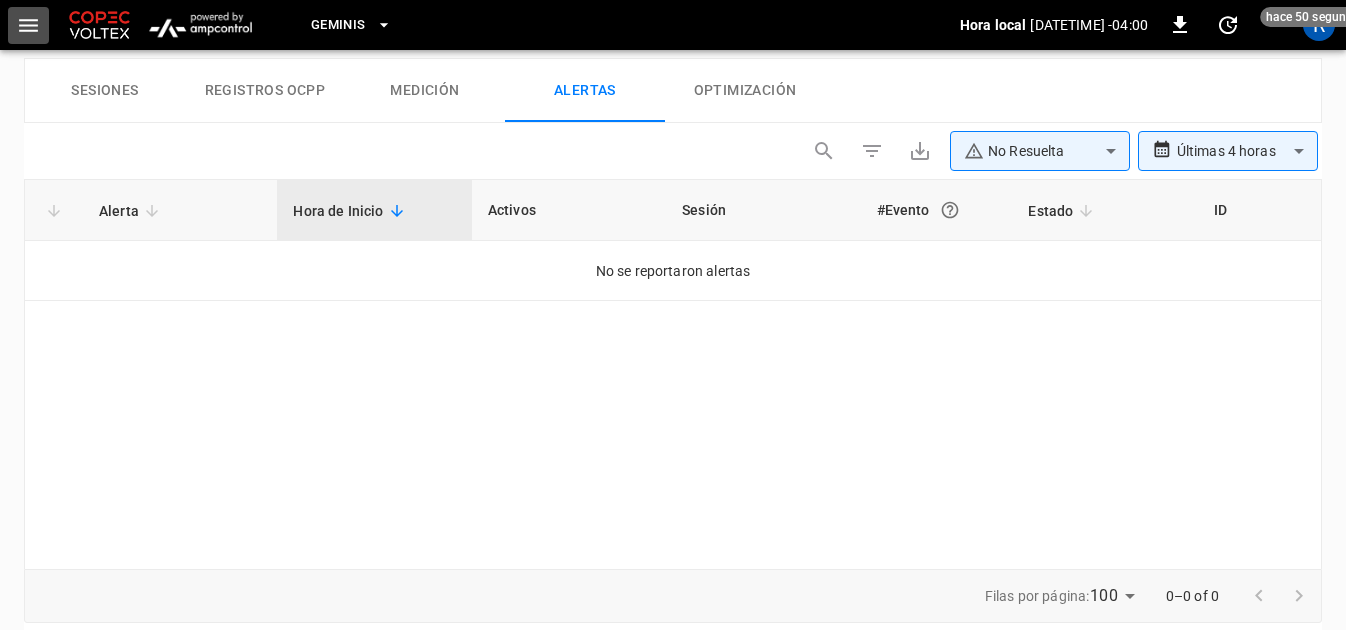 click 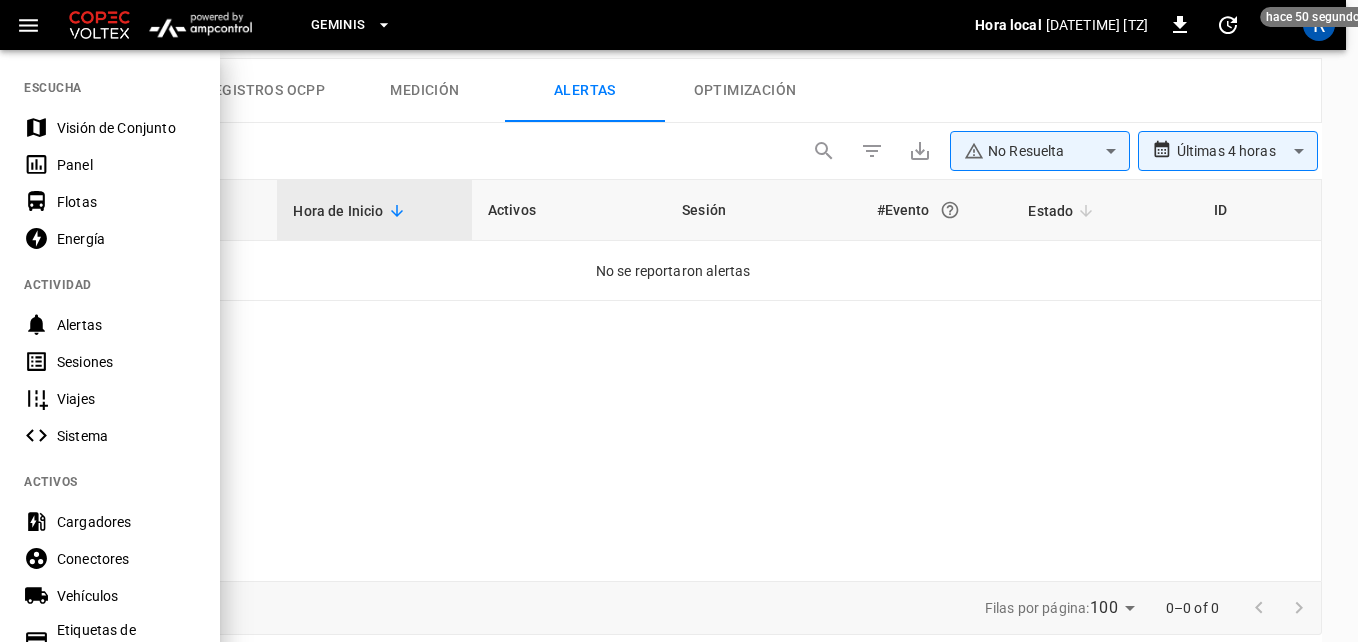 click on "Panel" at bounding box center (126, 165) 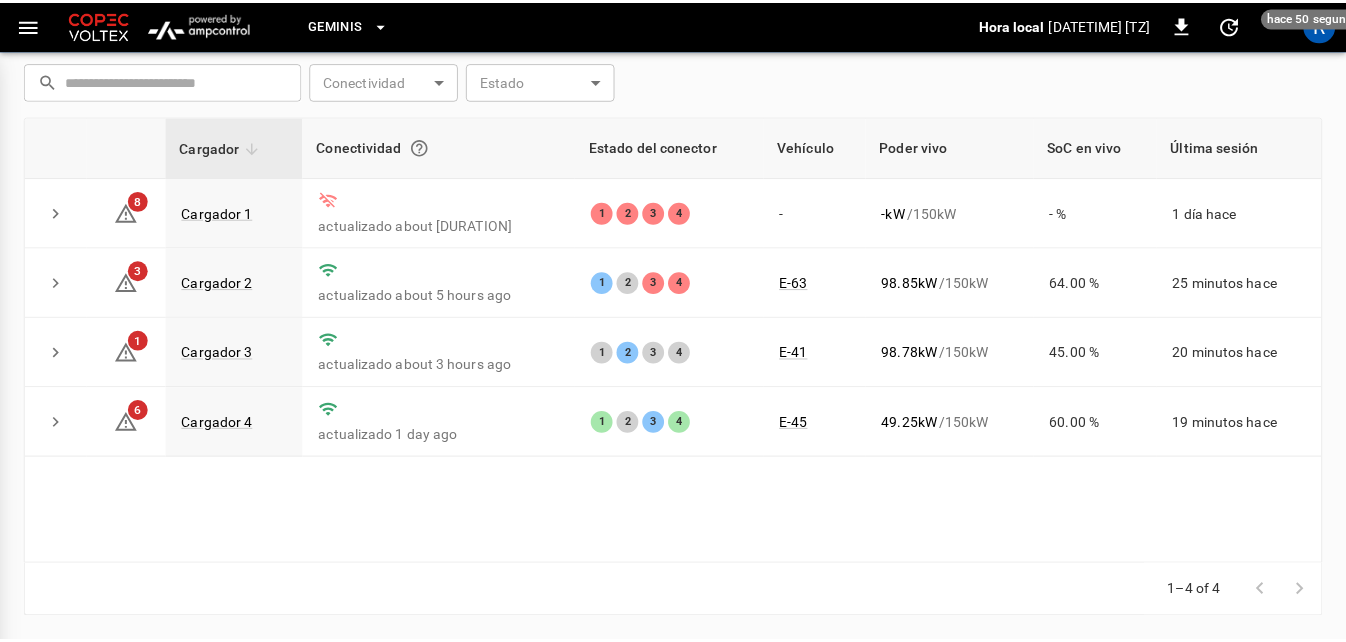 scroll, scrollTop: 263, scrollLeft: 0, axis: vertical 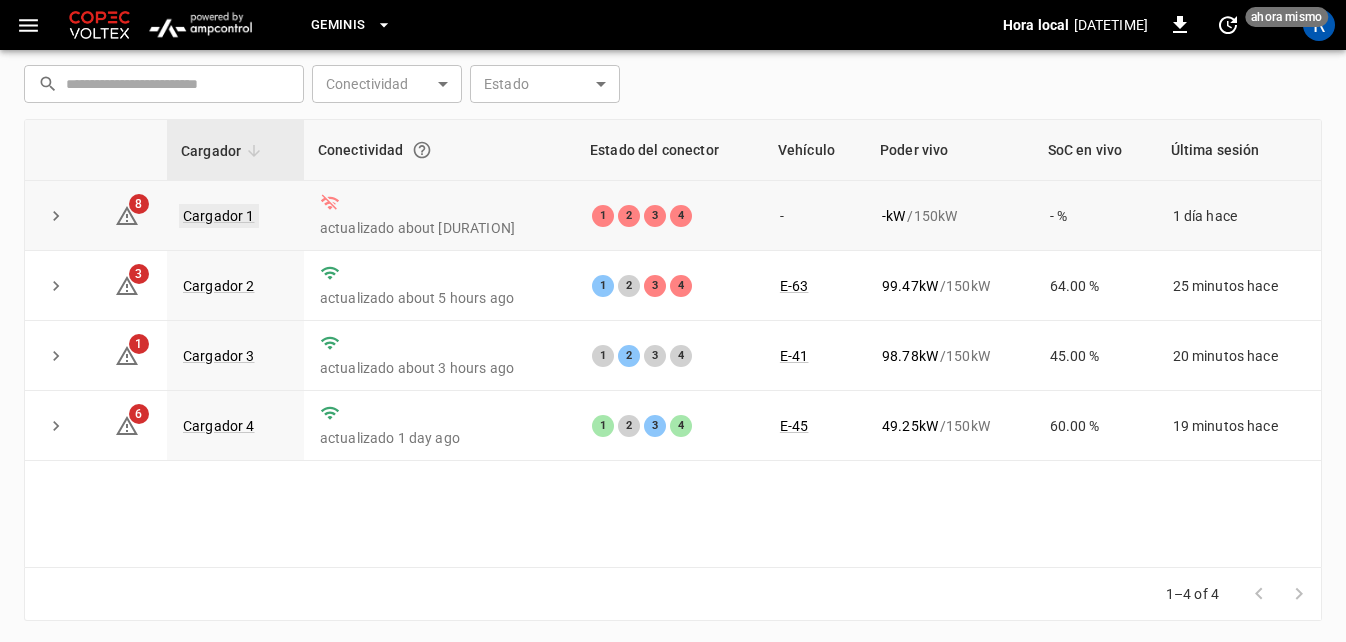click on "Cargador 1" at bounding box center (219, 216) 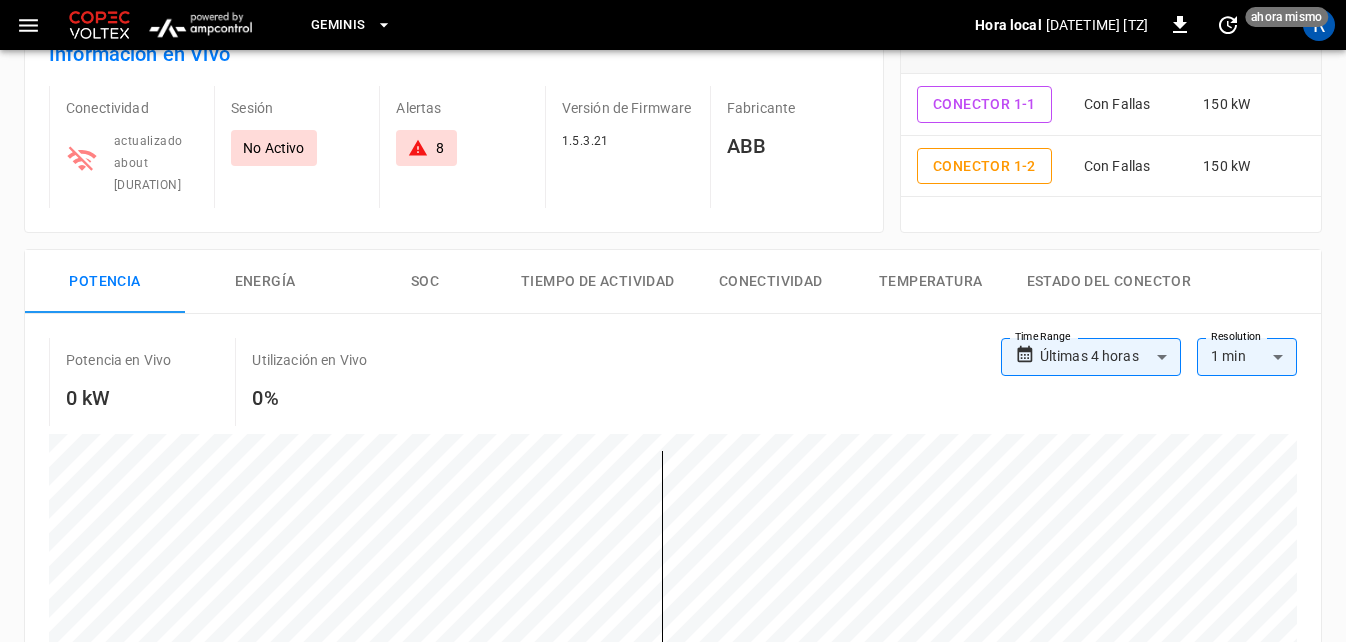 scroll, scrollTop: 0, scrollLeft: 0, axis: both 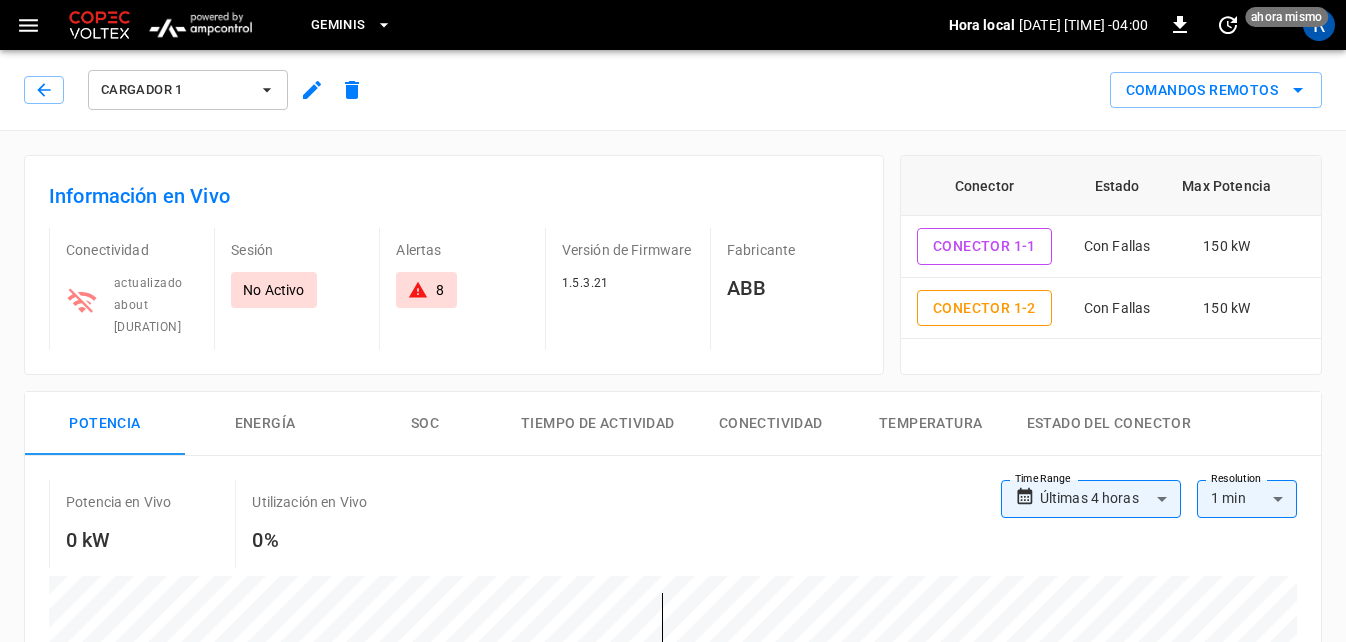 click on "8" at bounding box center (426, 290) 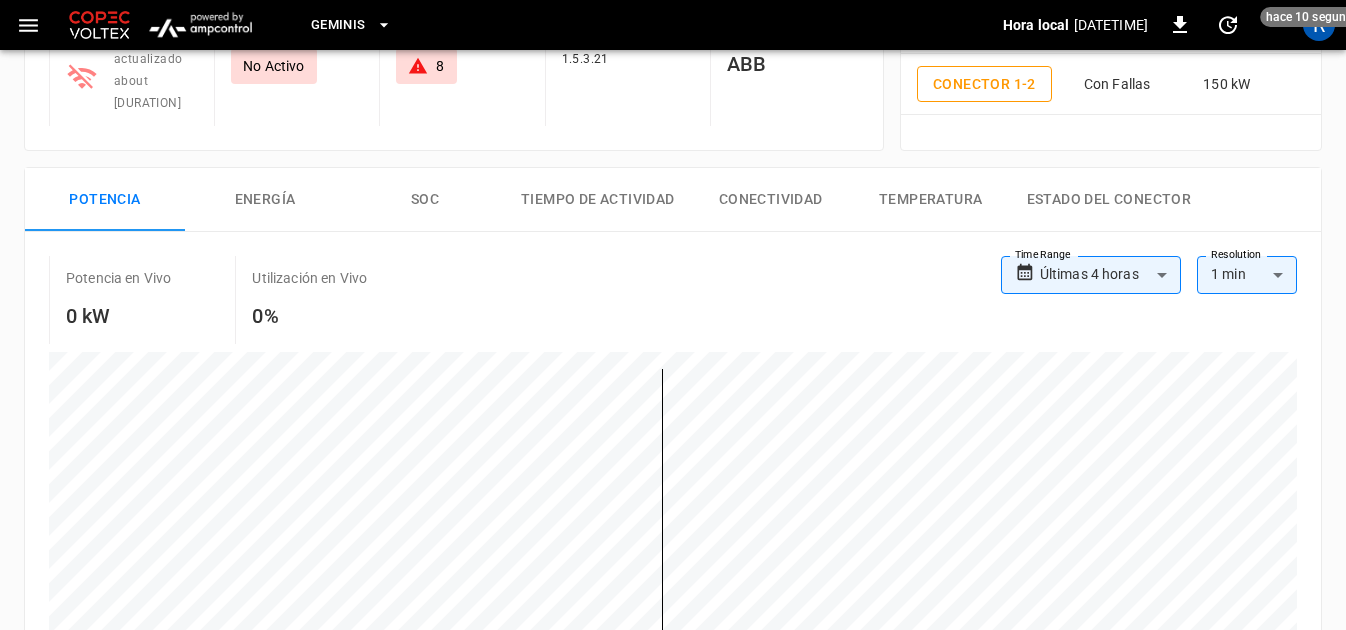 scroll, scrollTop: 203, scrollLeft: 0, axis: vertical 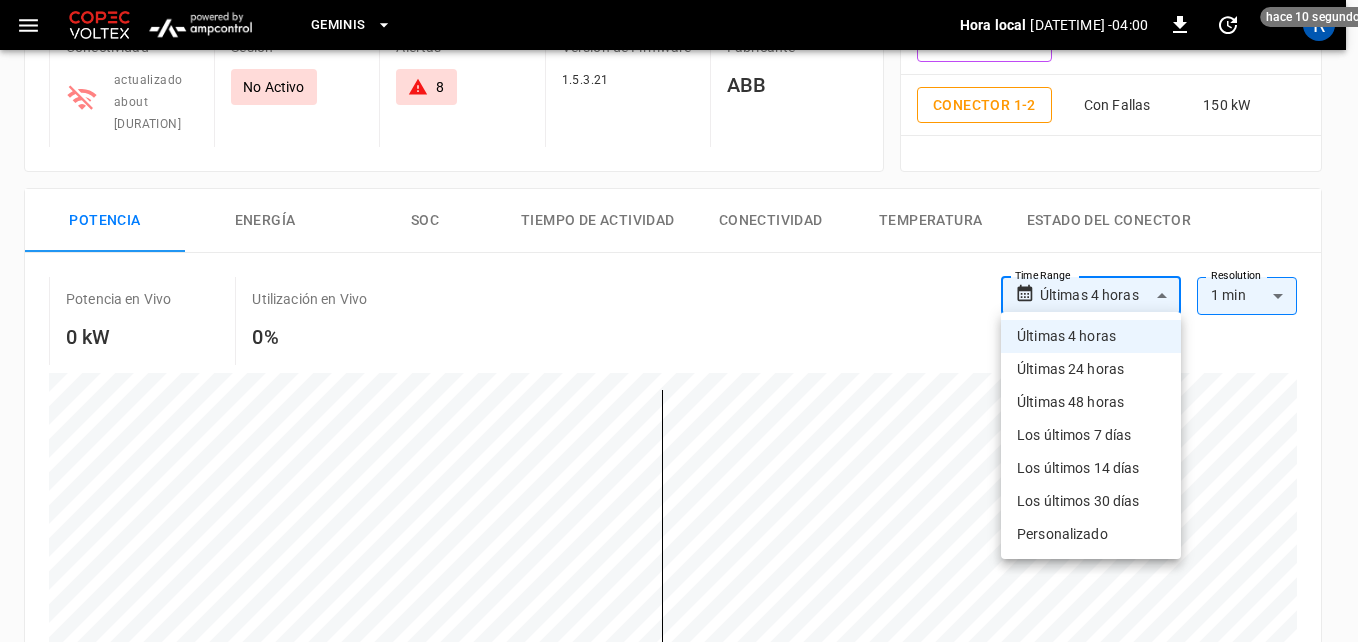 click on "**********" at bounding box center [679, 636] 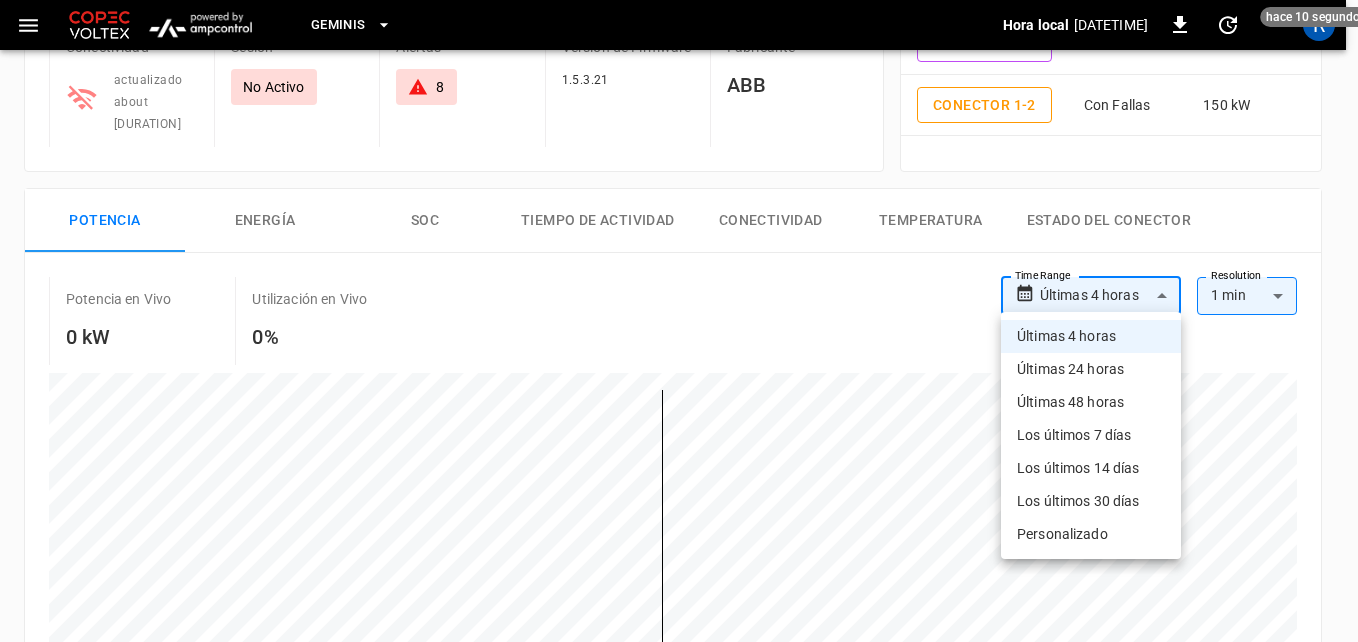 click on "Últimas 48 horas" at bounding box center (1091, 402) 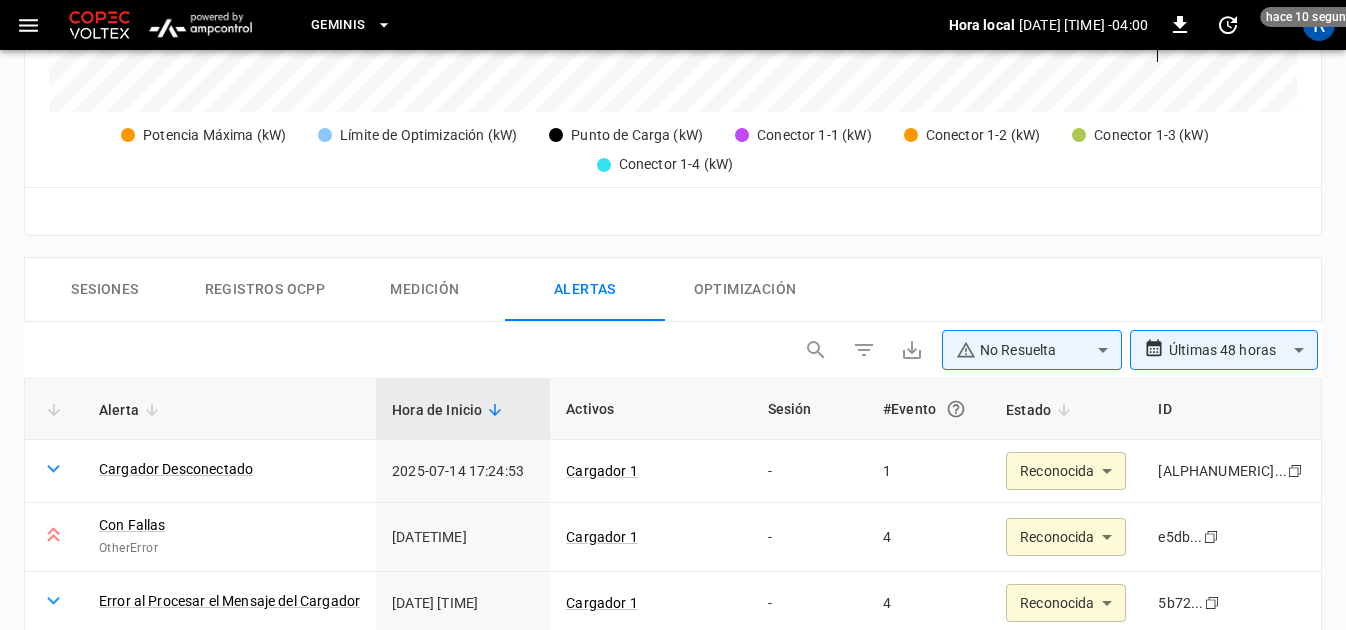 scroll, scrollTop: 903, scrollLeft: 0, axis: vertical 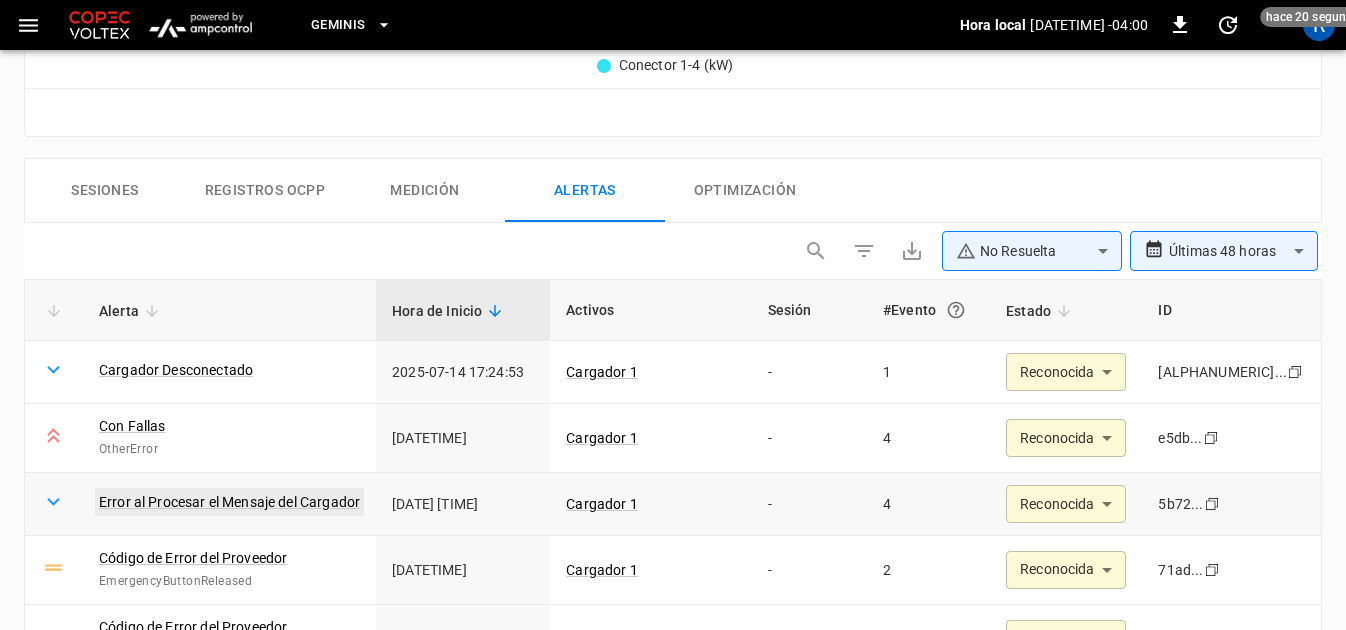 click on "Error al Procesar el Mensaje del Cargador" at bounding box center (229, 502) 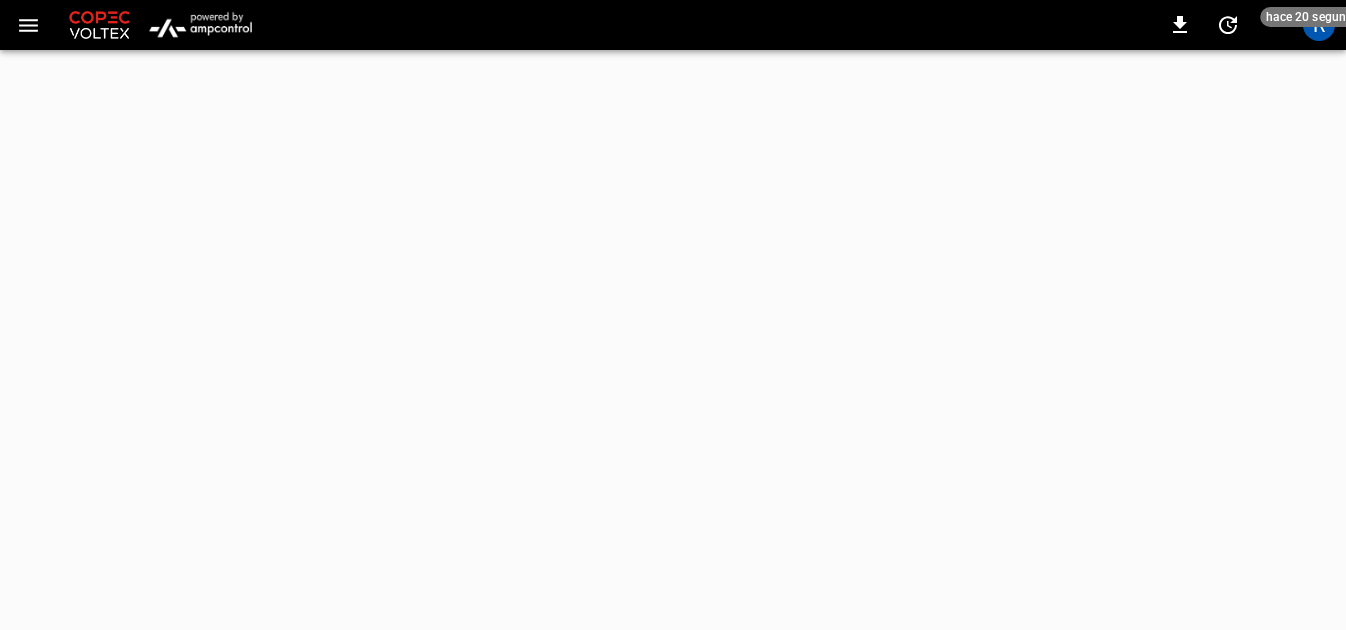 scroll, scrollTop: 0, scrollLeft: 0, axis: both 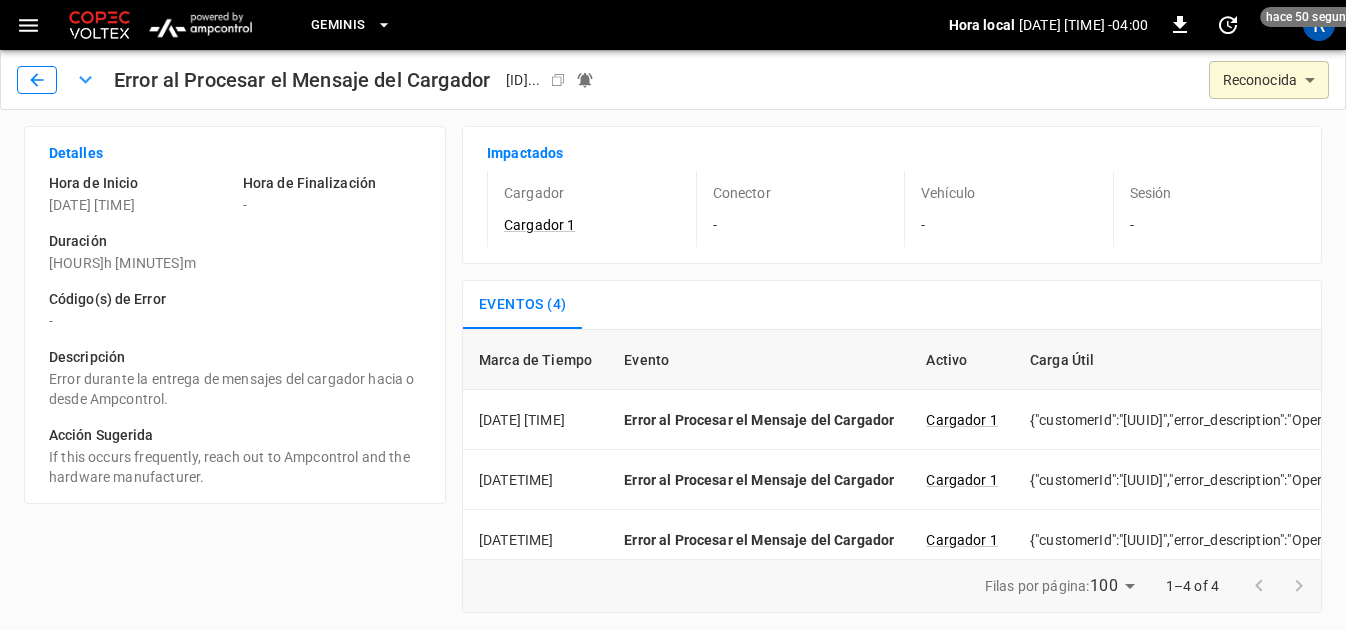 click 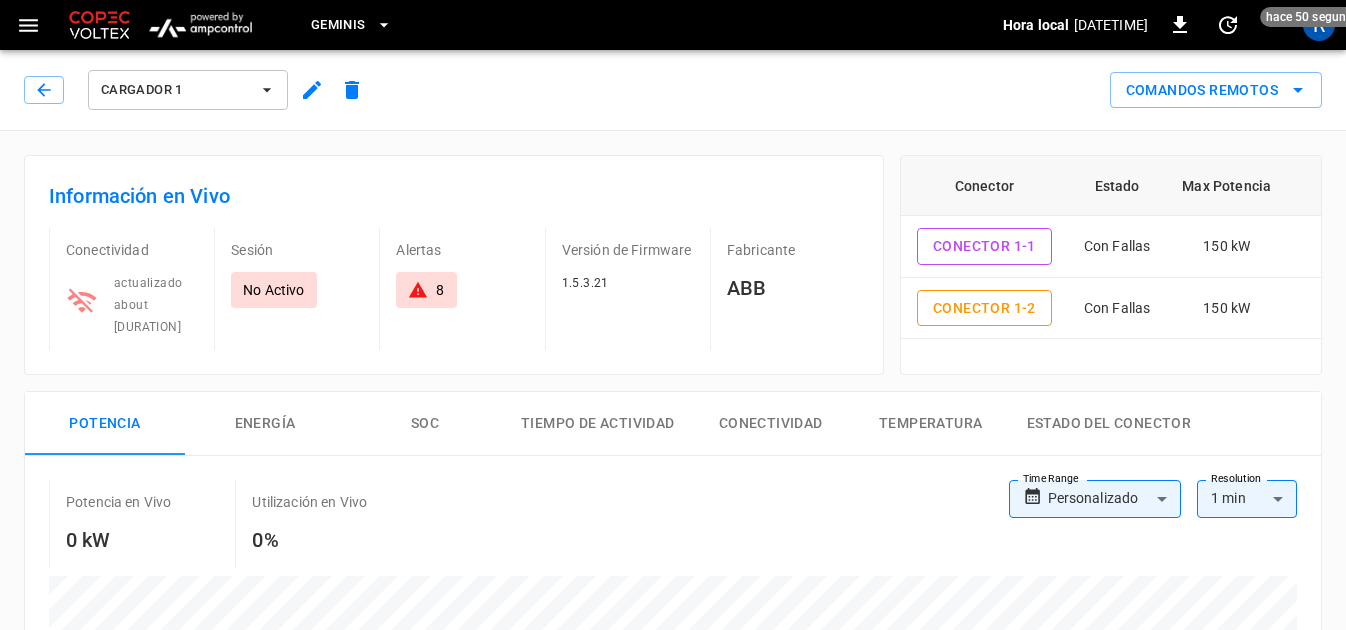 click 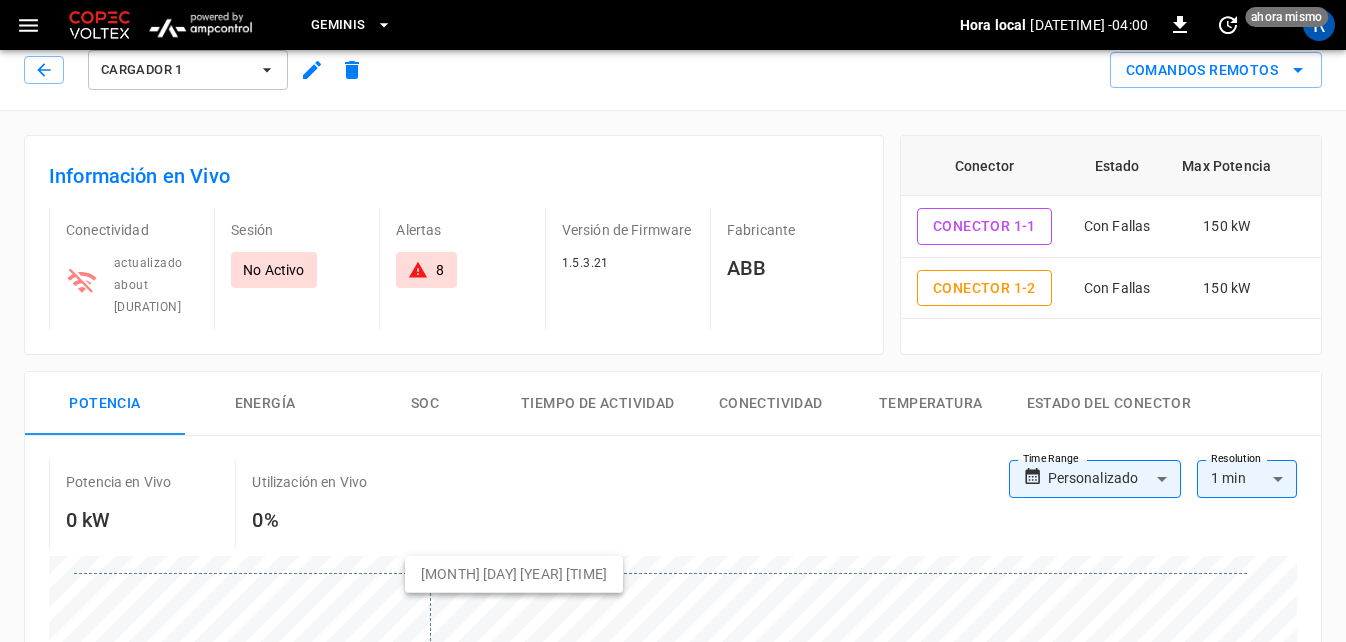 scroll, scrollTop: 0, scrollLeft: 0, axis: both 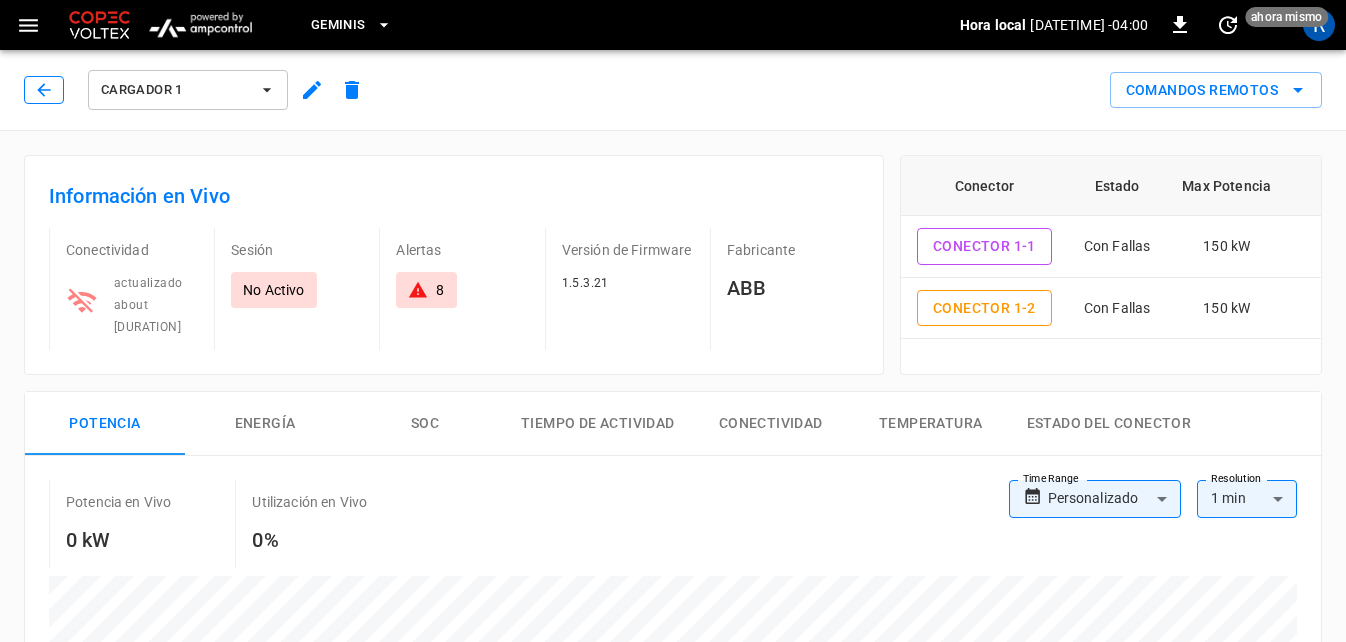 click 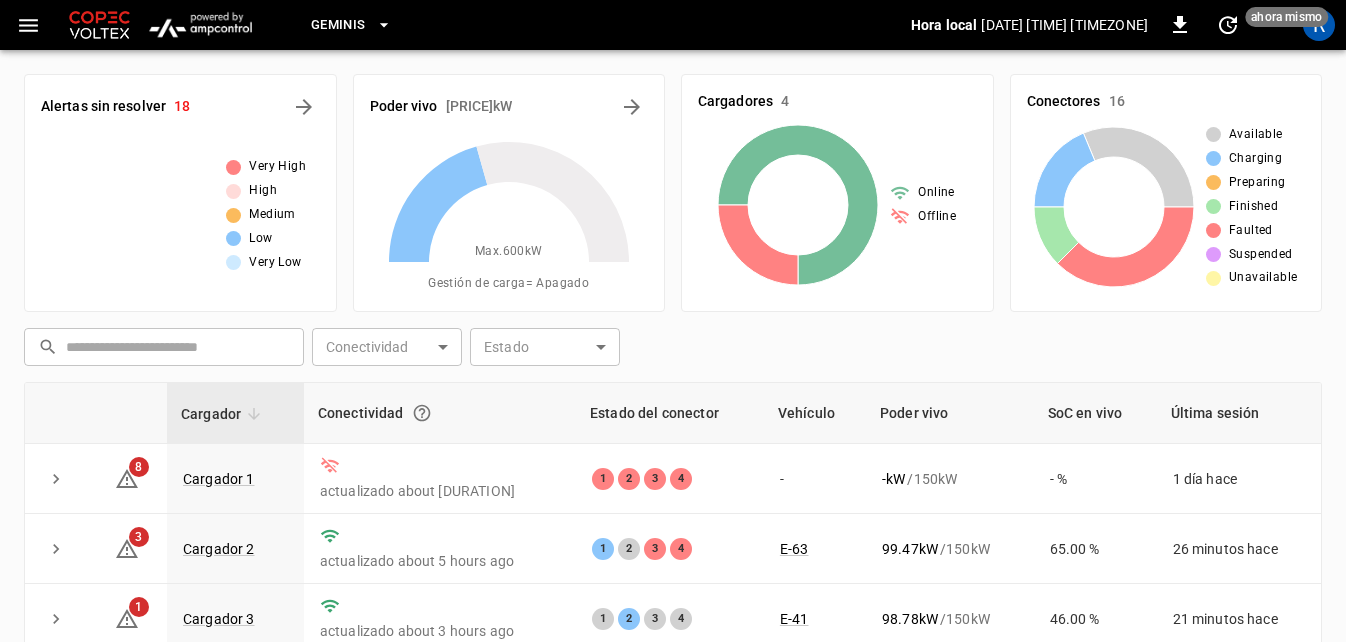 scroll, scrollTop: 263, scrollLeft: 0, axis: vertical 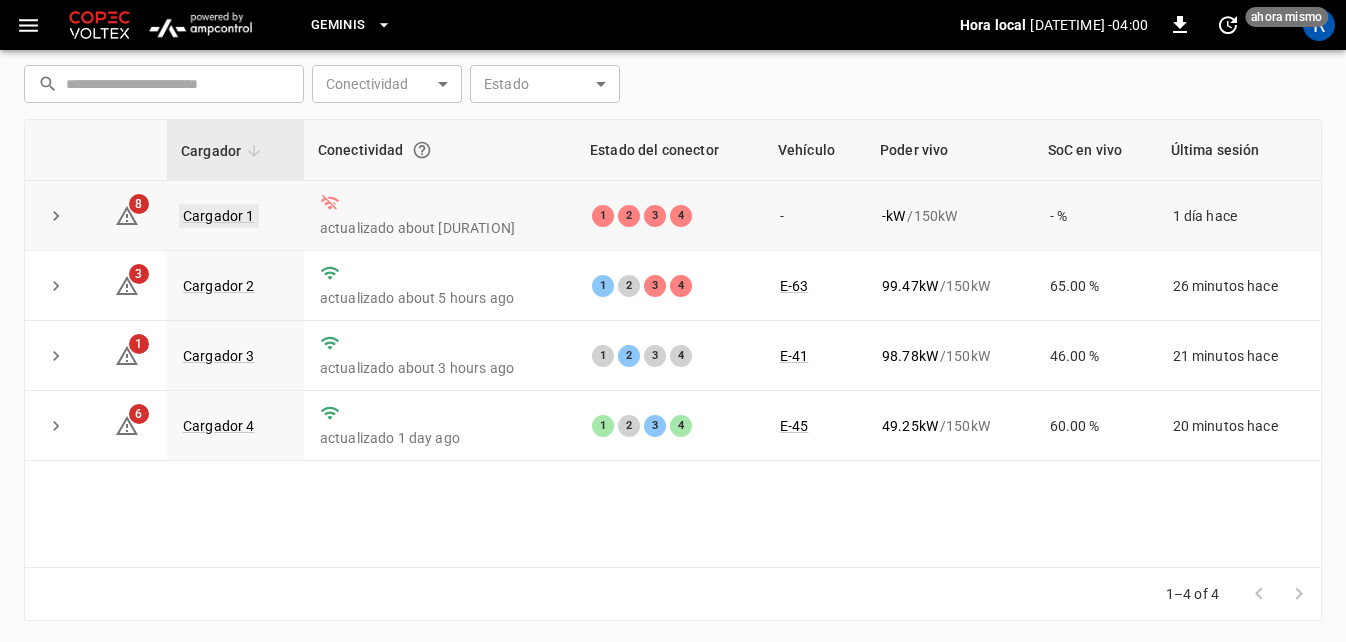 click on "Cargador 1" at bounding box center (219, 216) 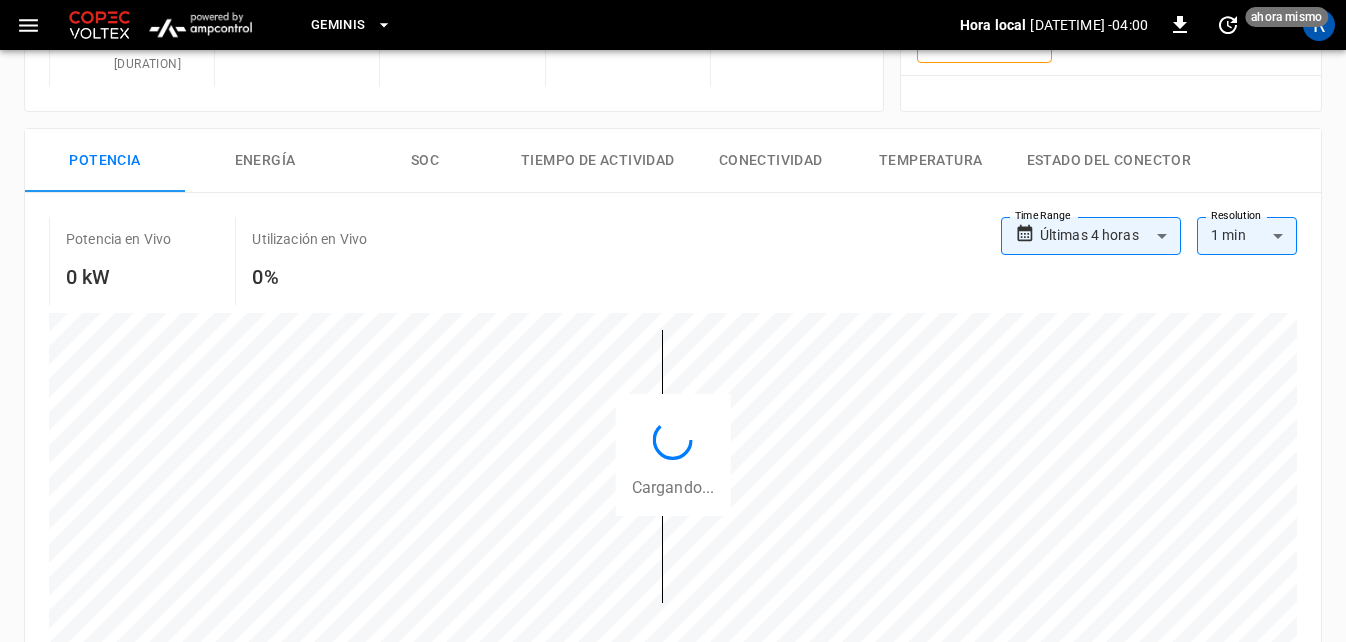 scroll, scrollTop: 0, scrollLeft: 0, axis: both 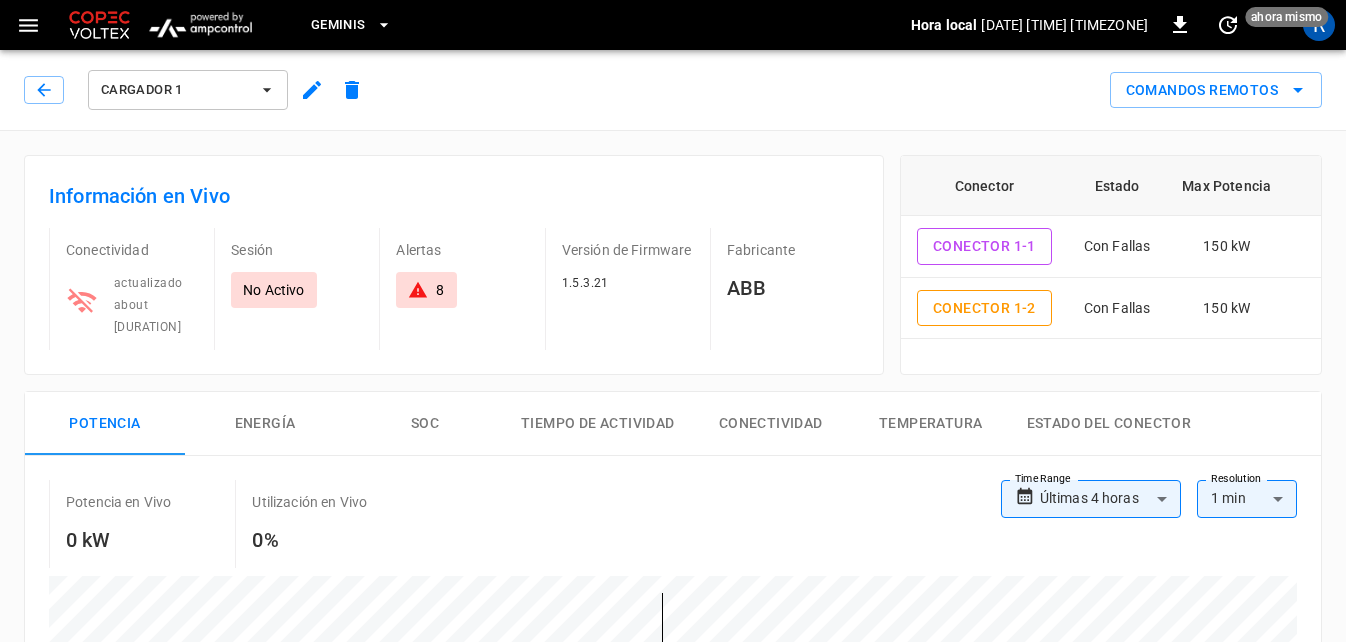click on "8" at bounding box center (440, 290) 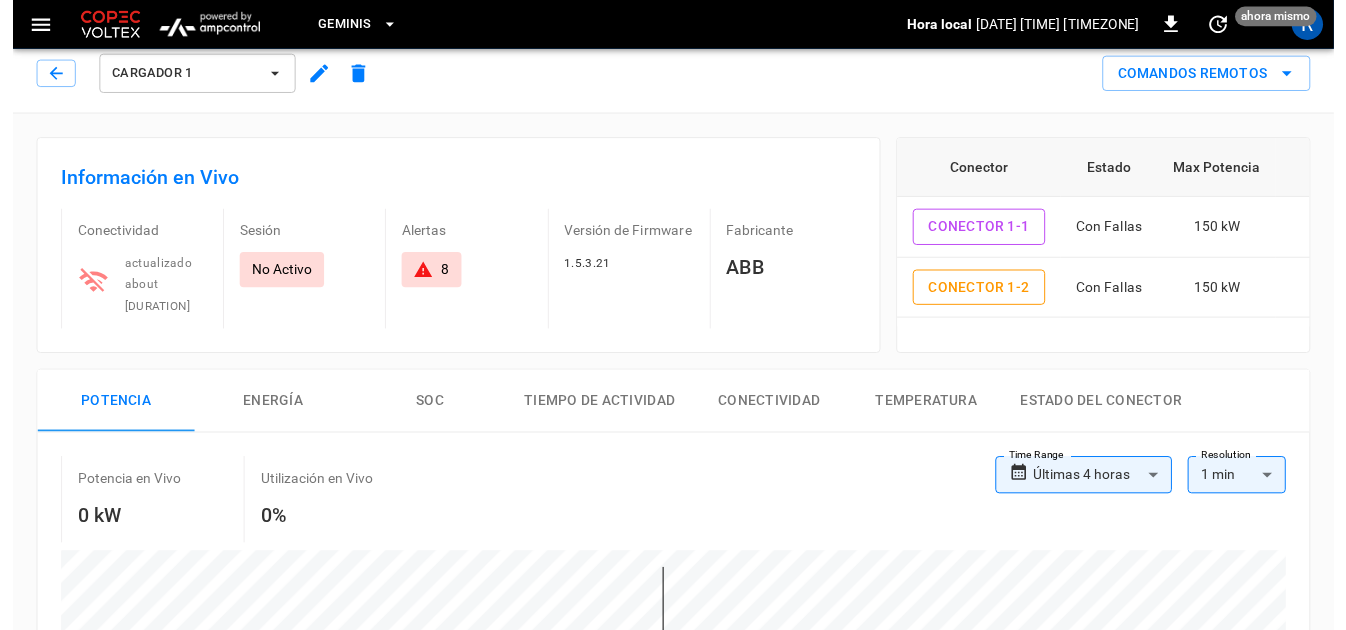 scroll, scrollTop: 0, scrollLeft: 0, axis: both 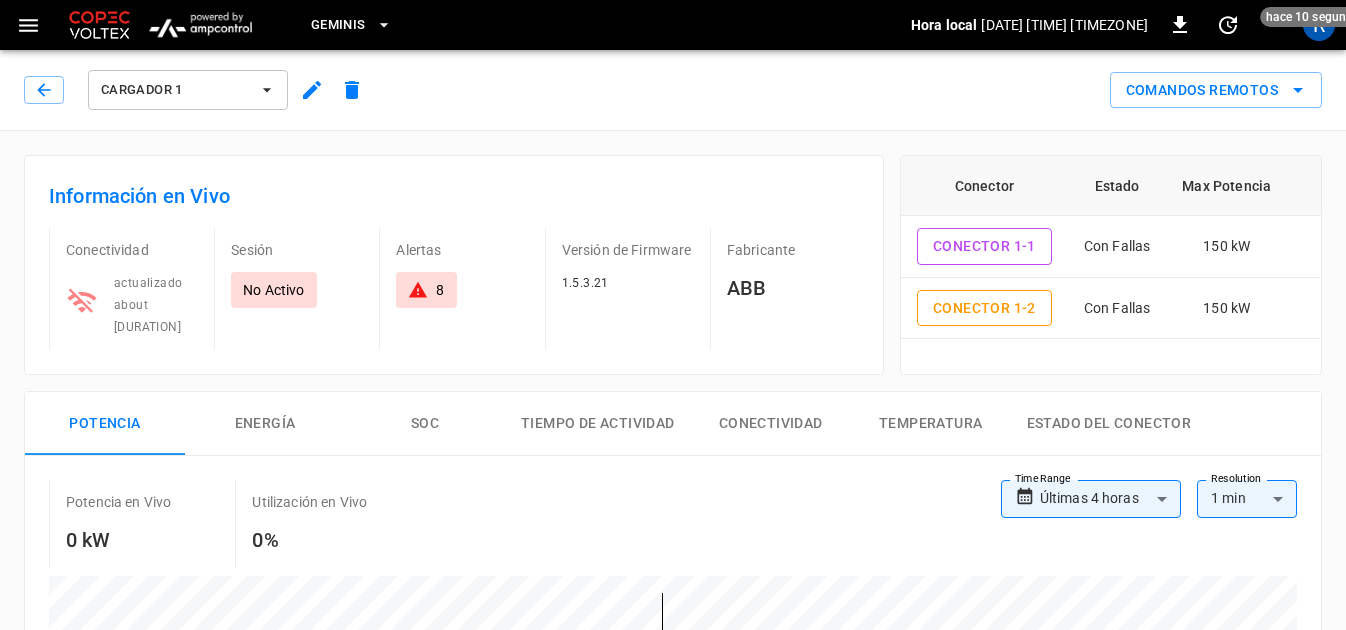 click on "No Activo" at bounding box center (273, 290) 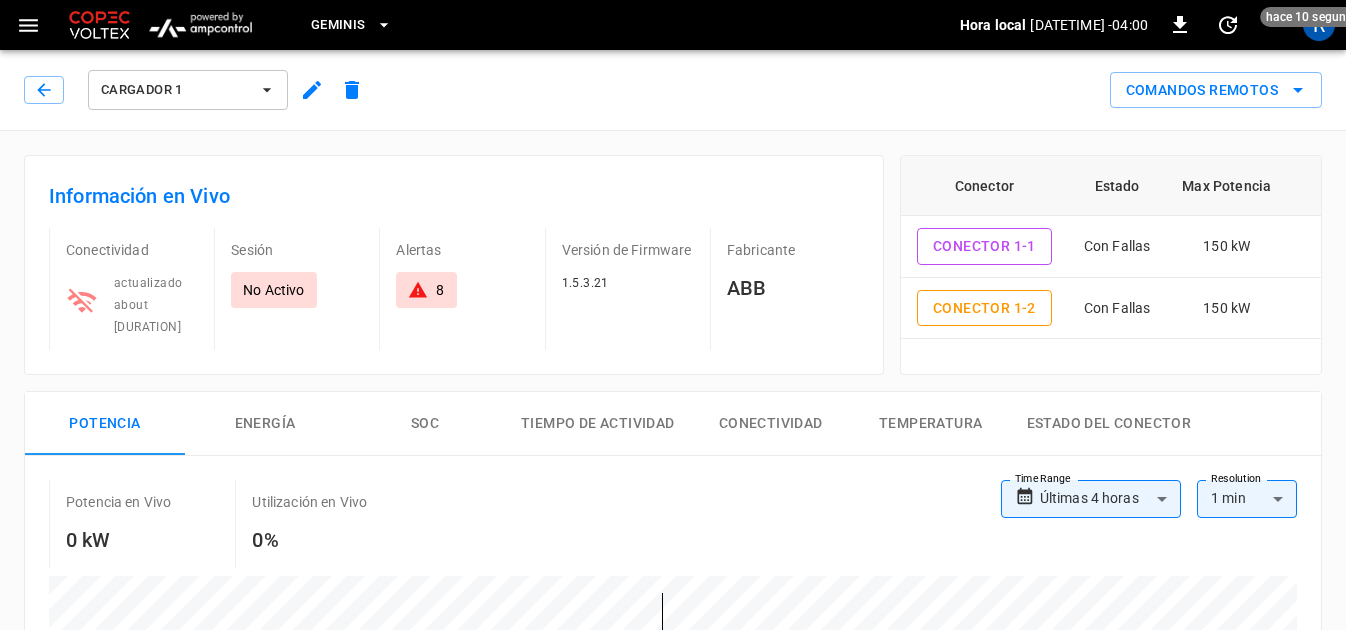 click 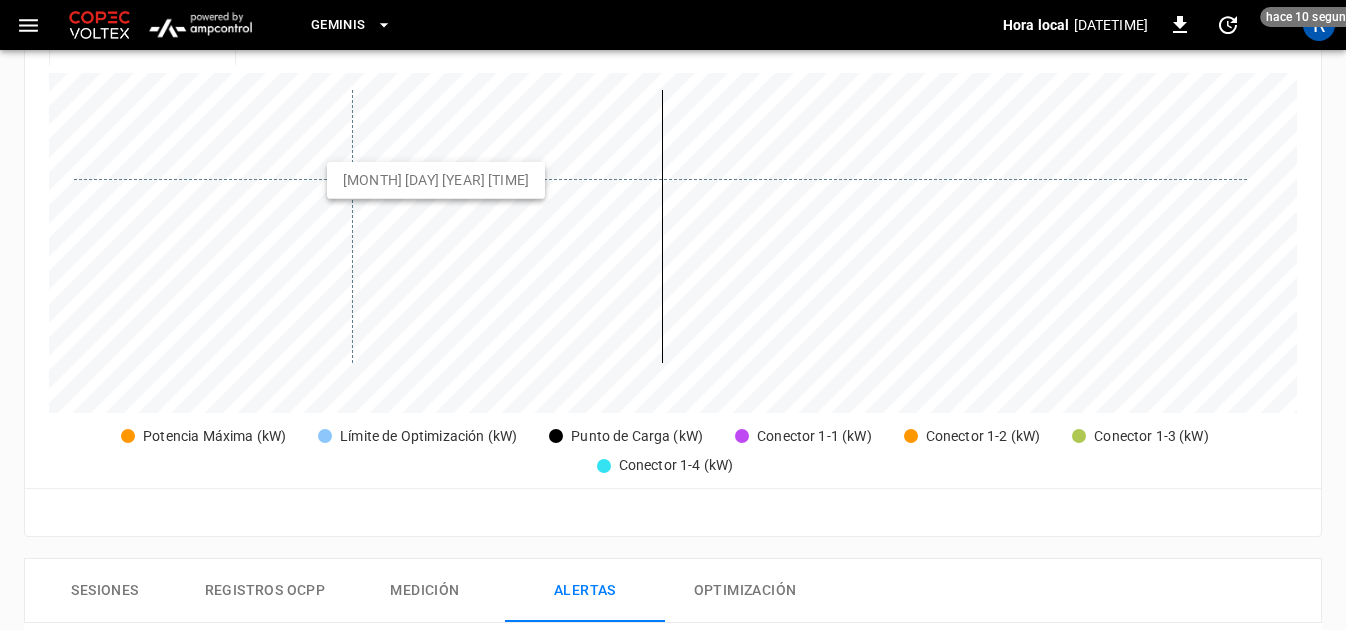 scroll, scrollTop: 0, scrollLeft: 0, axis: both 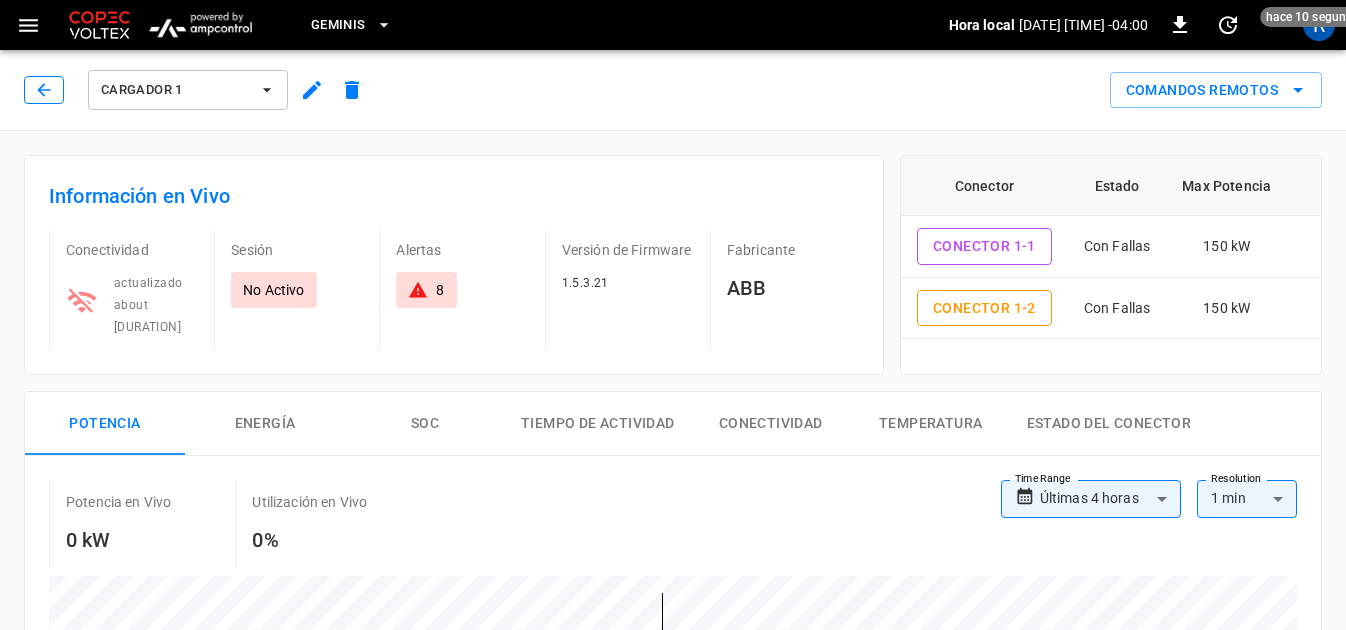 click 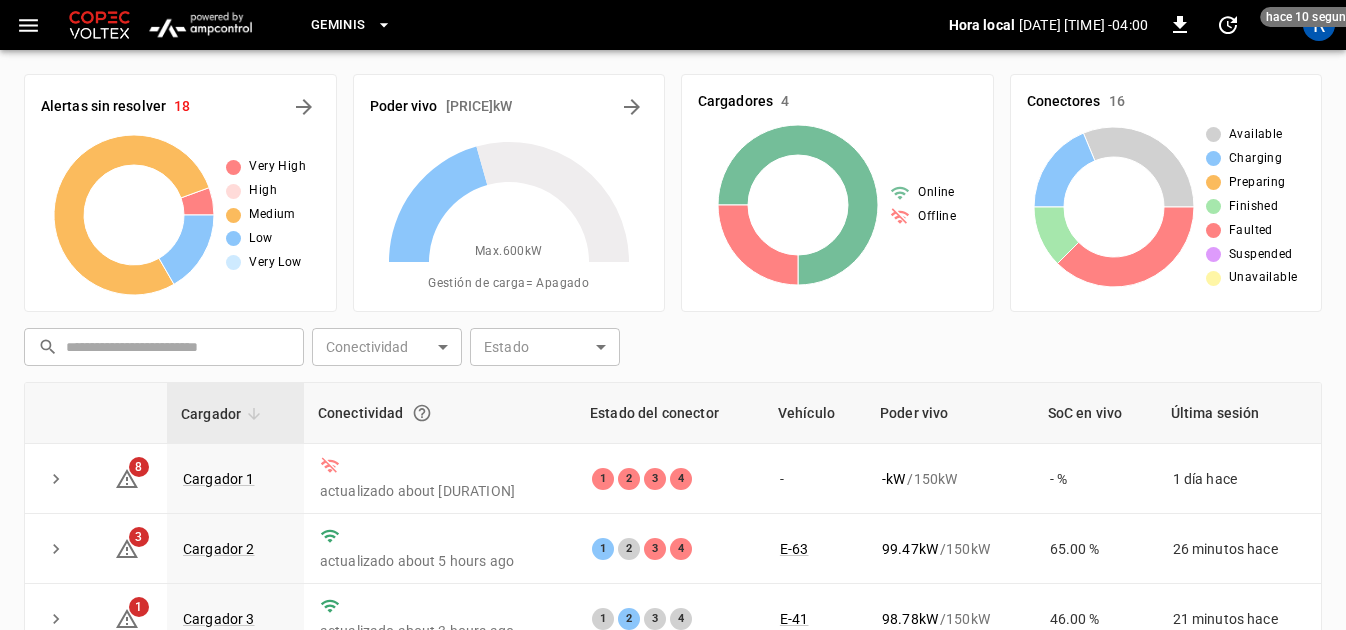 scroll, scrollTop: 263, scrollLeft: 0, axis: vertical 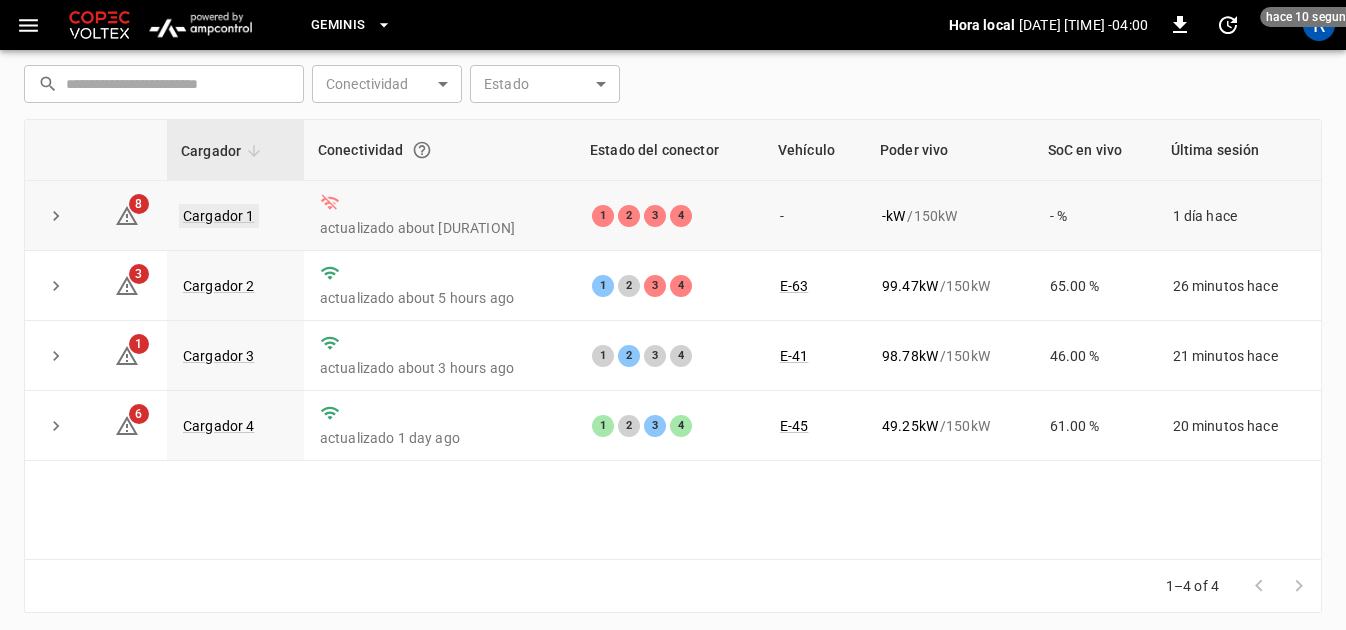 click on "Cargador 1" at bounding box center [219, 216] 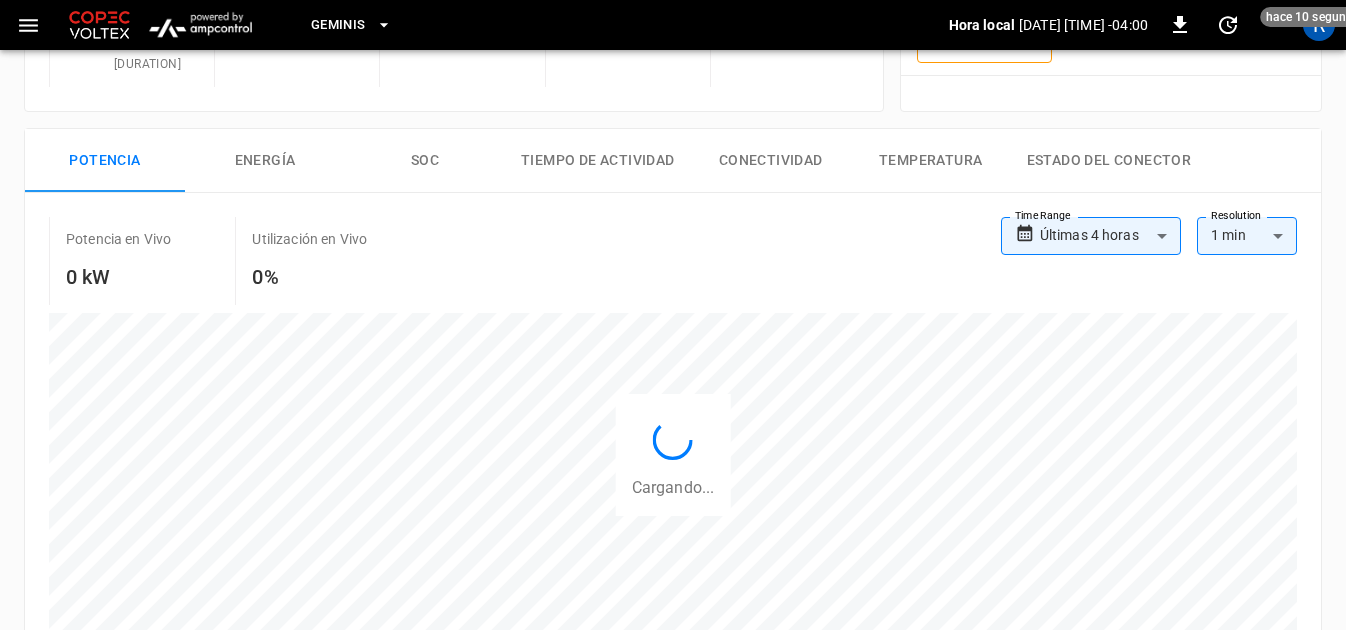 scroll, scrollTop: 0, scrollLeft: 0, axis: both 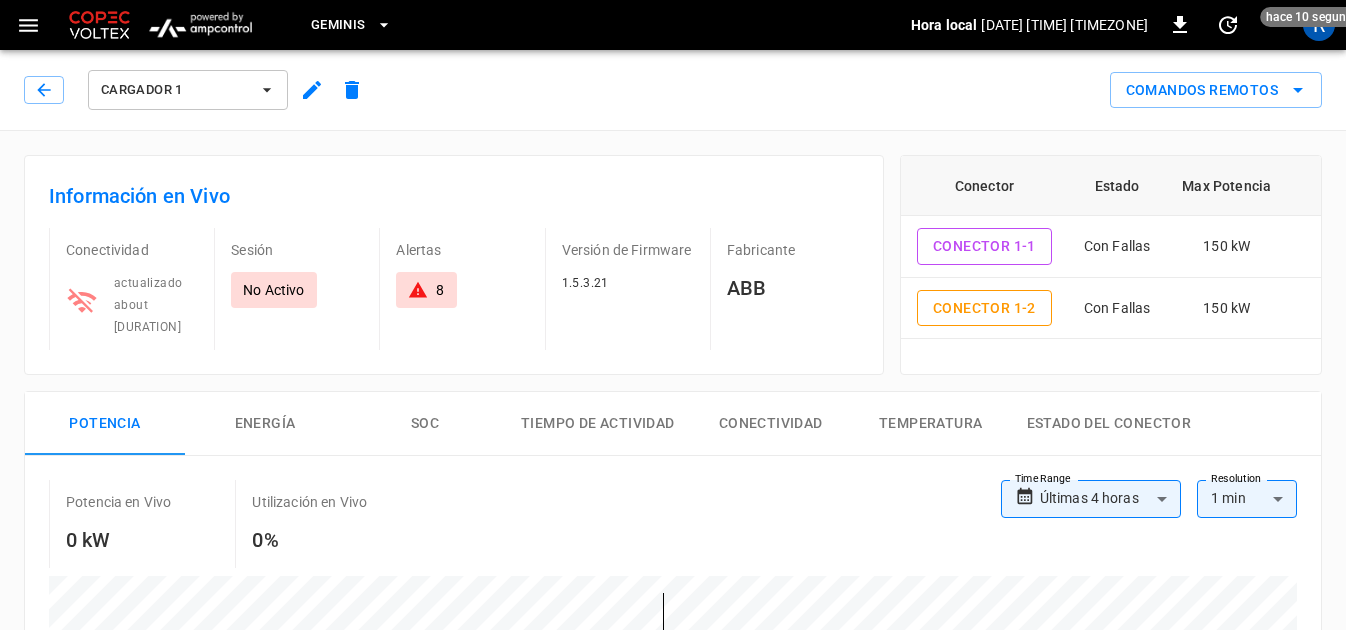 click 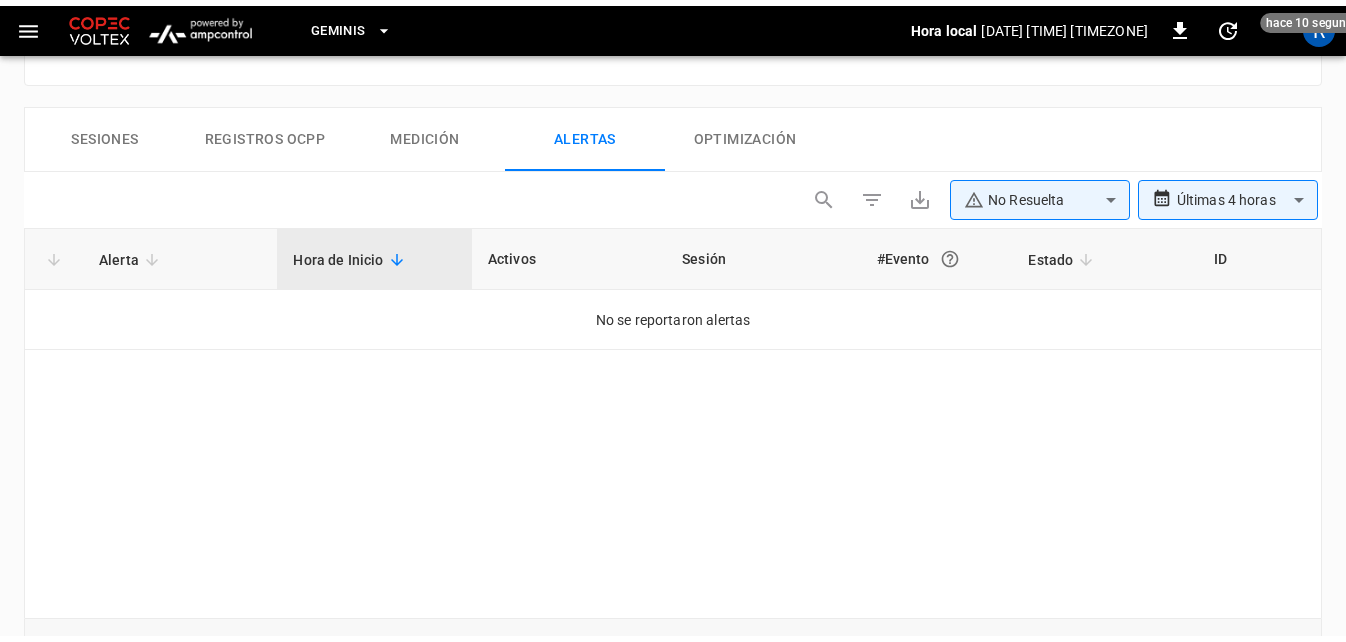 scroll, scrollTop: 1003, scrollLeft: 0, axis: vertical 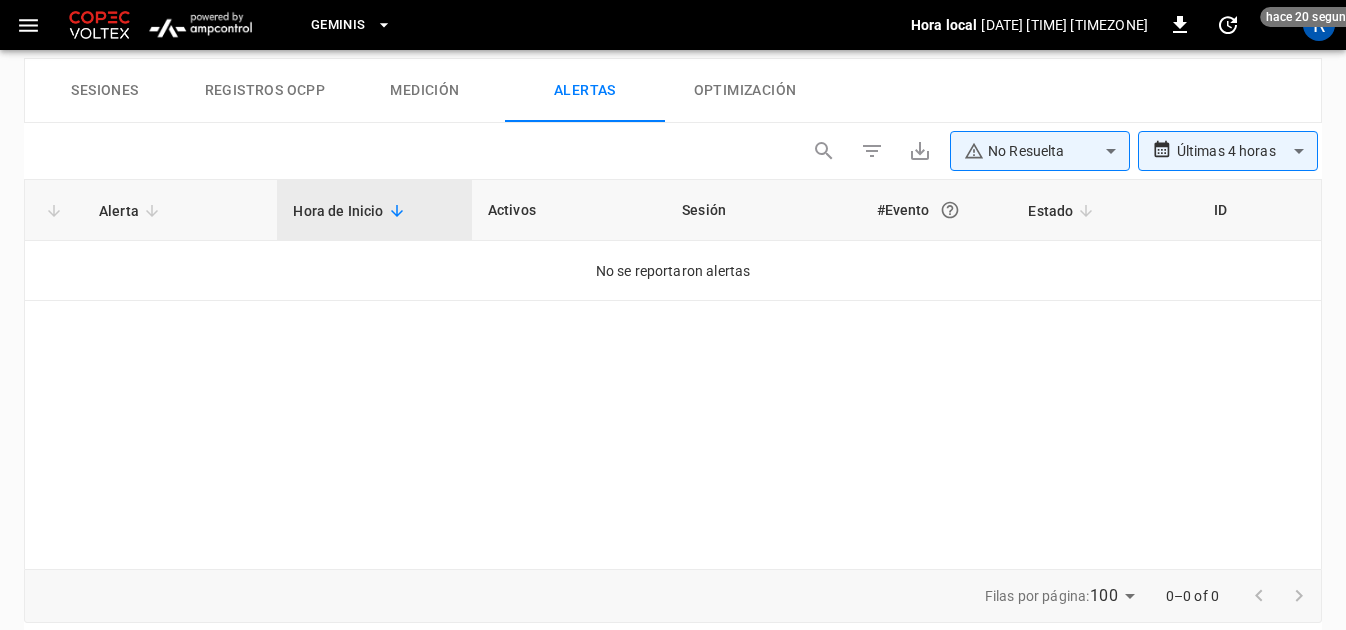 click on "Alerta" at bounding box center (132, 211) 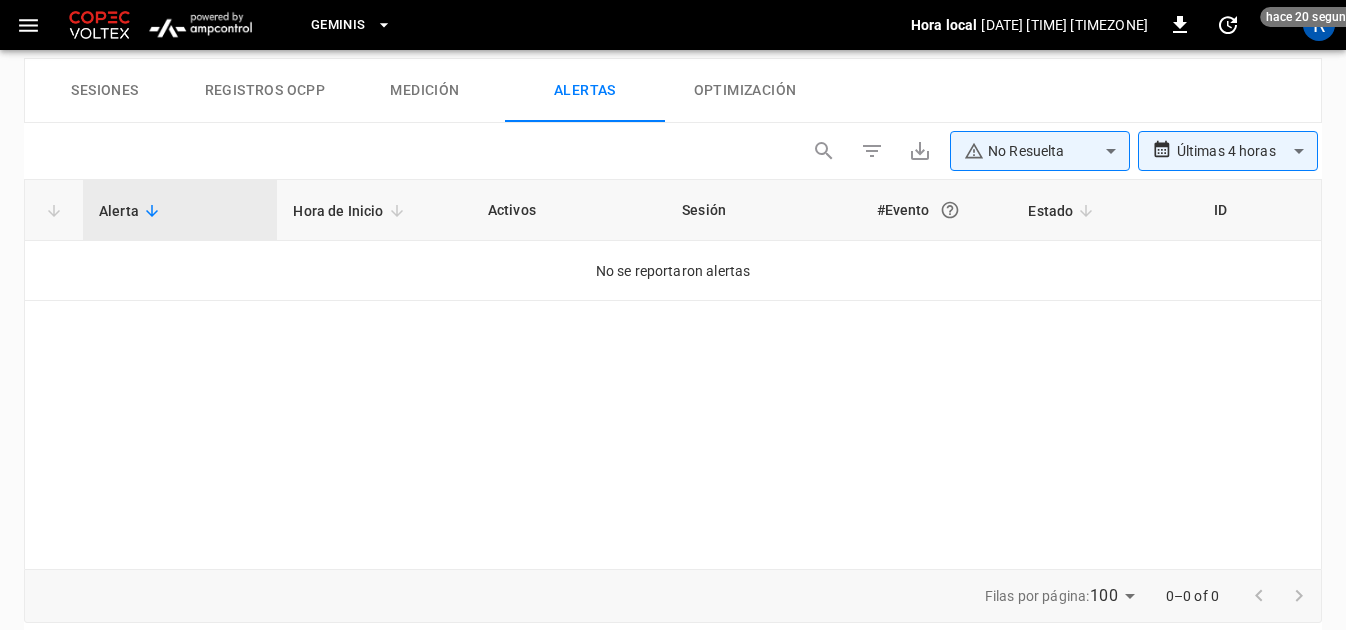 click on "Alerta" at bounding box center (132, 211) 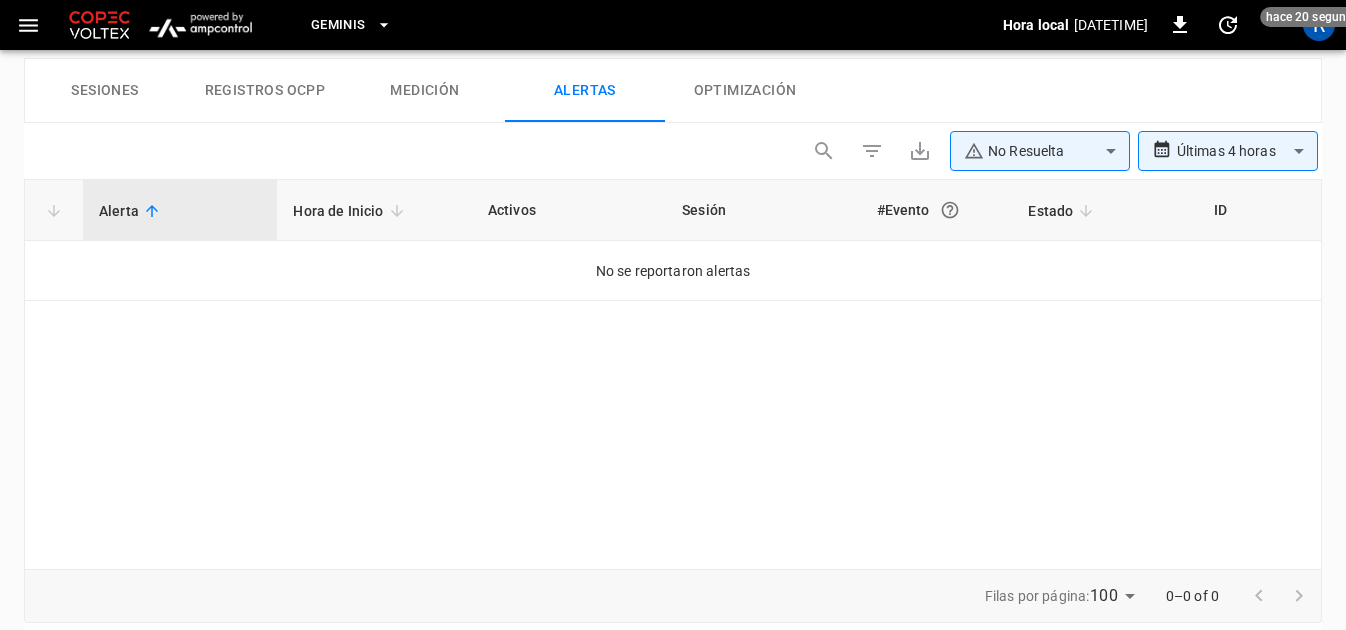 click on "Activos" at bounding box center (569, 210) 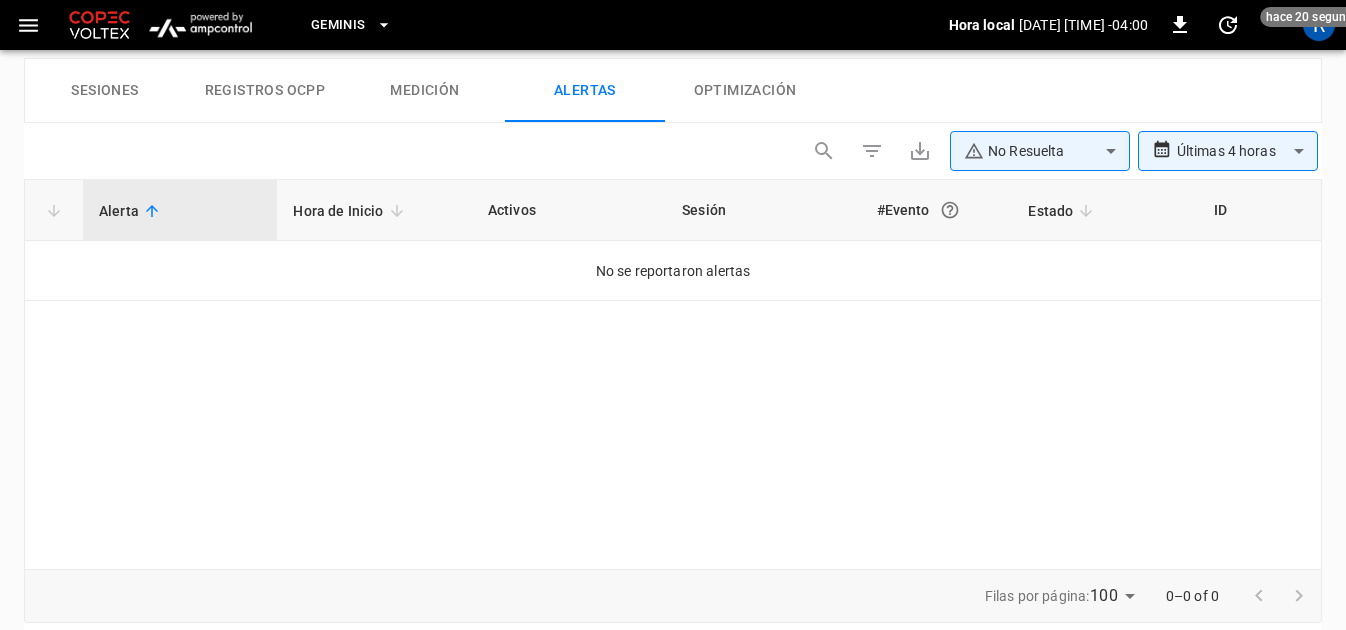 click on "Sesión" at bounding box center [763, 210] 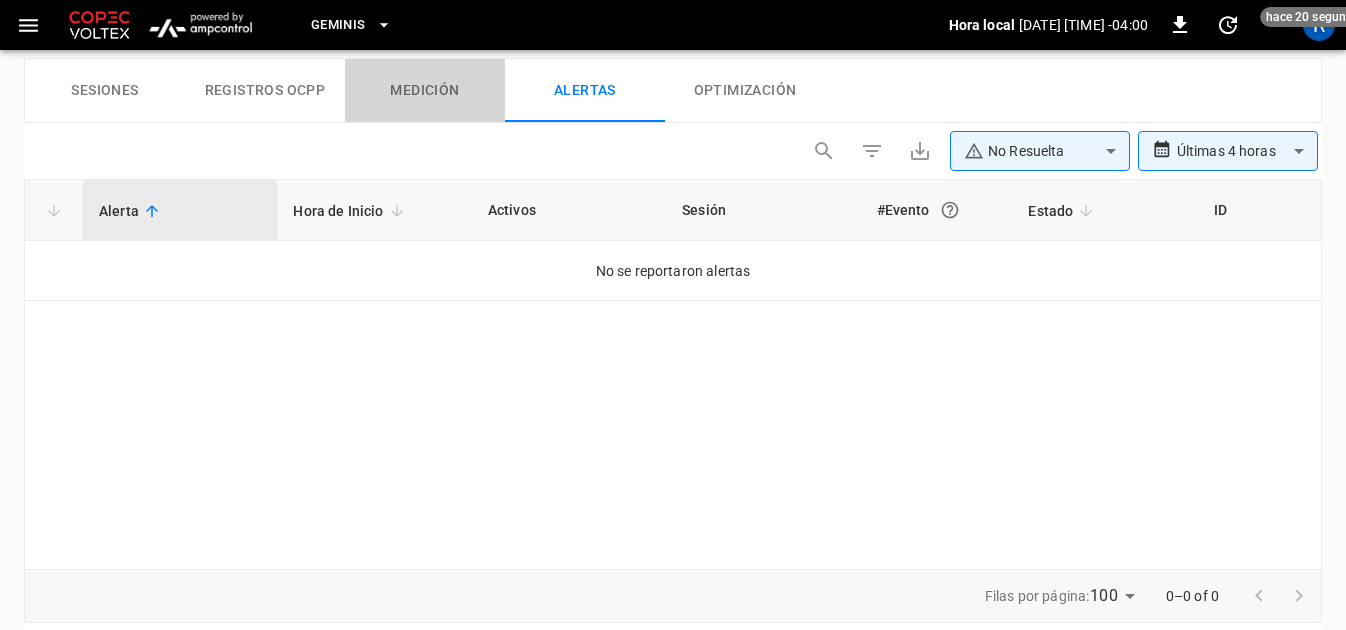 click on "Medición" at bounding box center [425, 91] 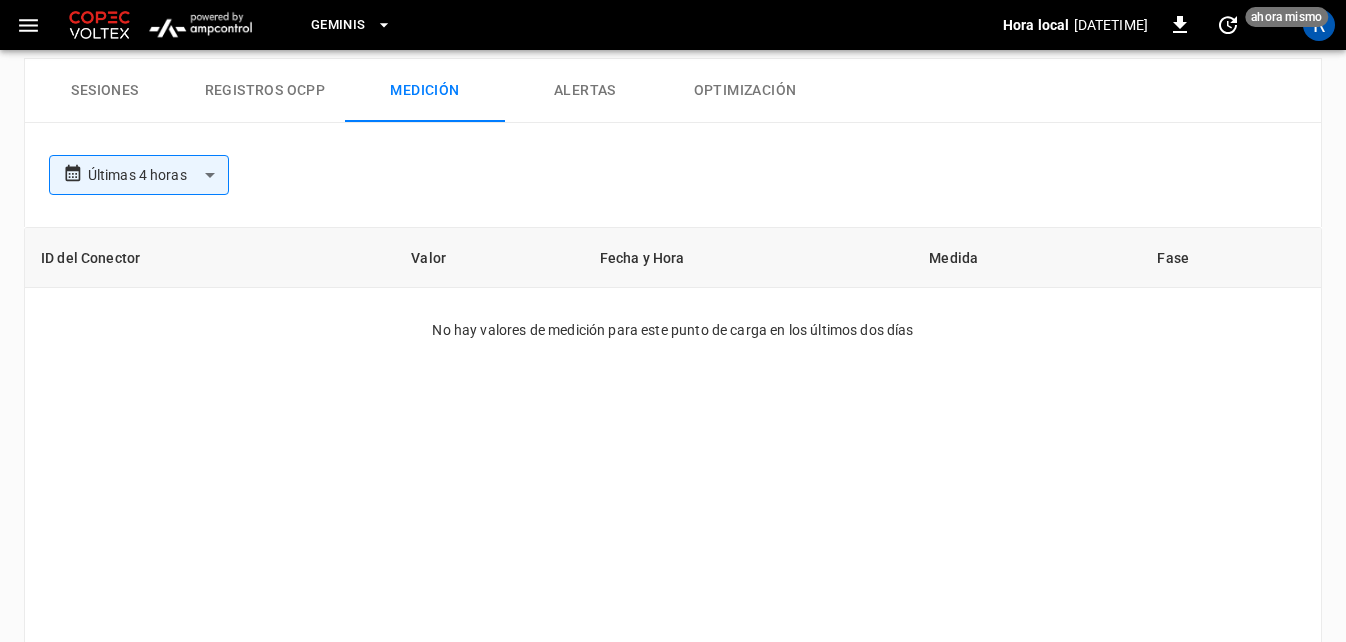 click on "Registros OCPP" at bounding box center (265, 91) 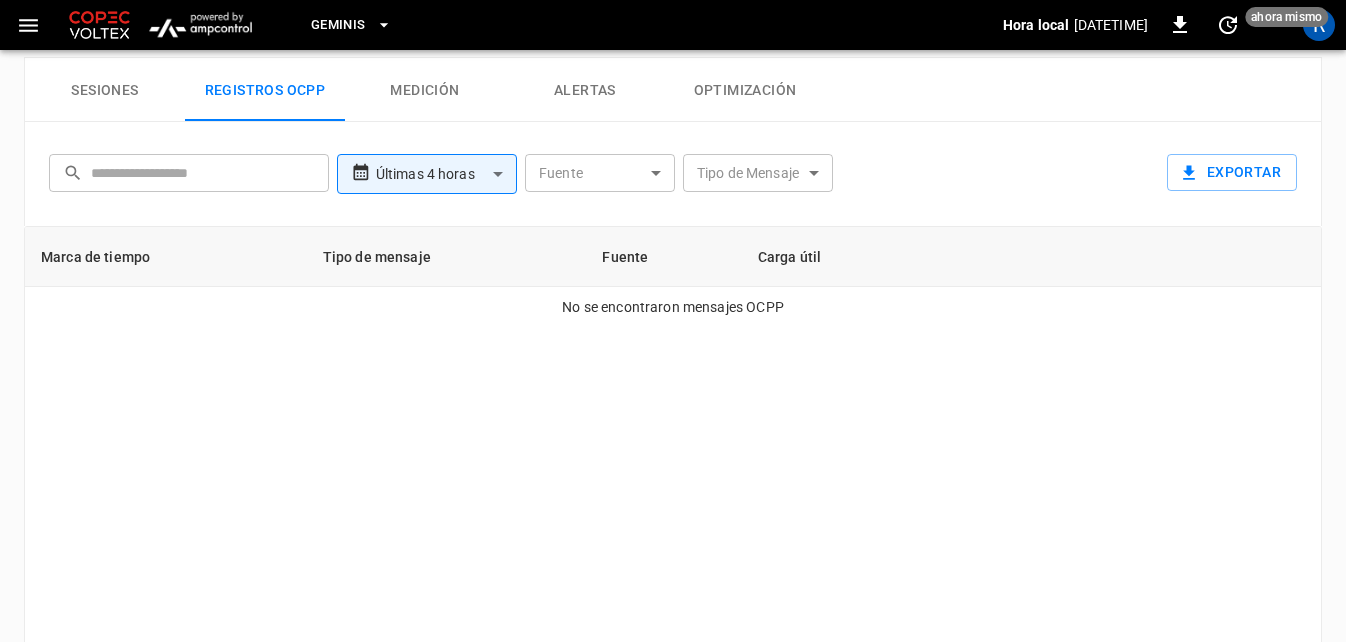 scroll, scrollTop: 1003, scrollLeft: 0, axis: vertical 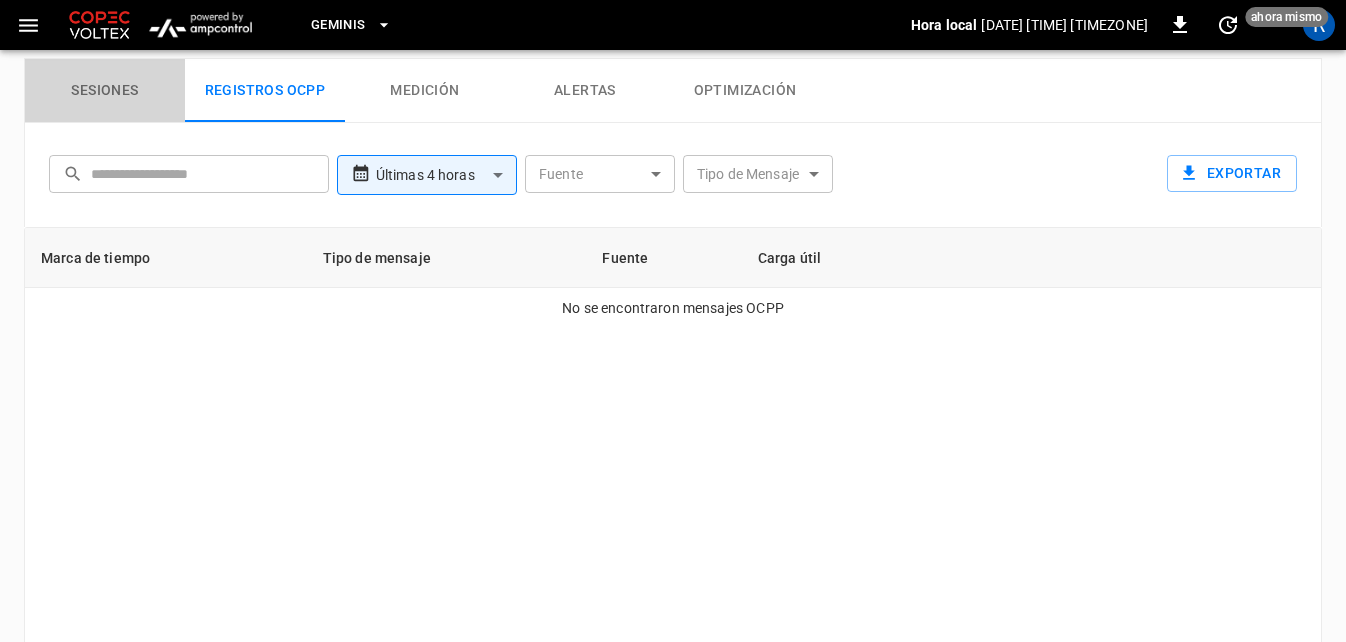 click on "Sesiones" at bounding box center [105, 91] 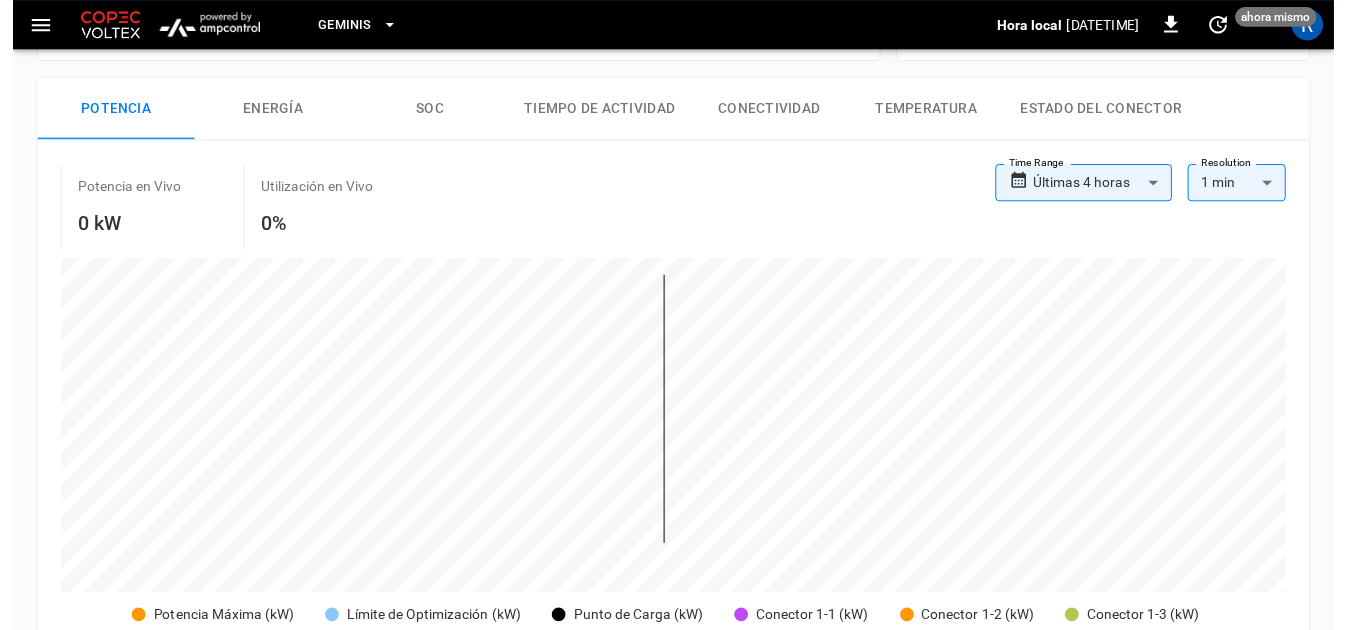 scroll, scrollTop: 303, scrollLeft: 0, axis: vertical 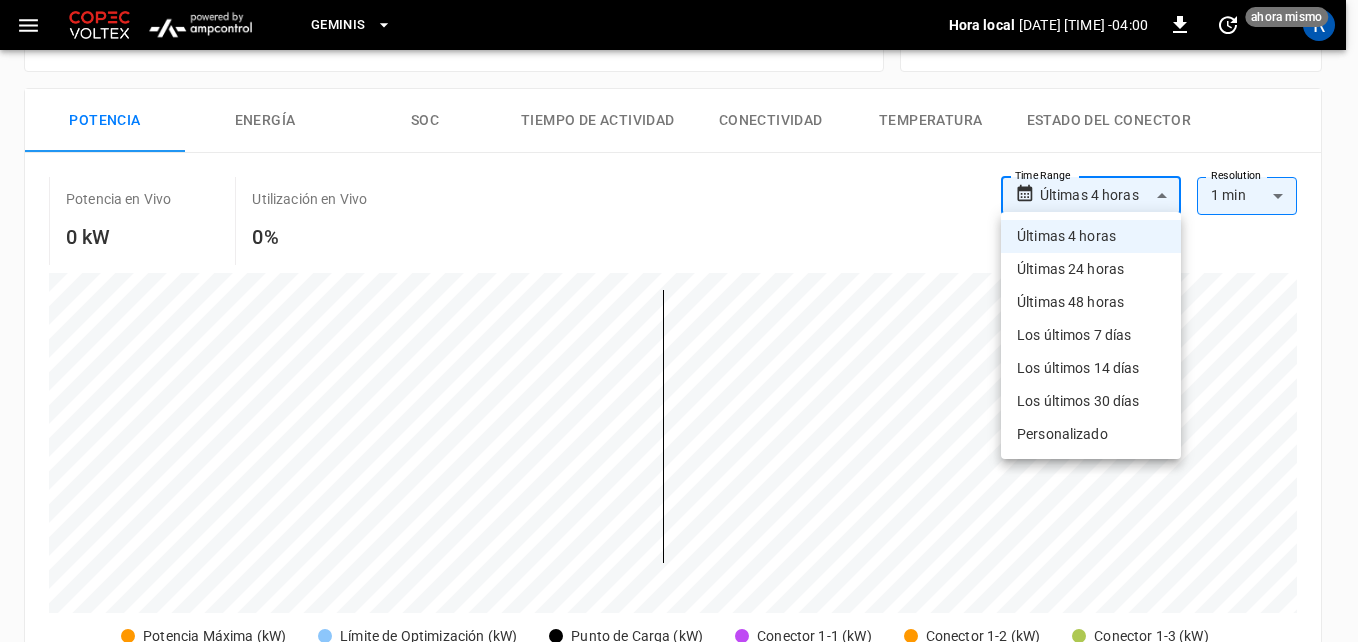 click on "**********" at bounding box center [679, 574] 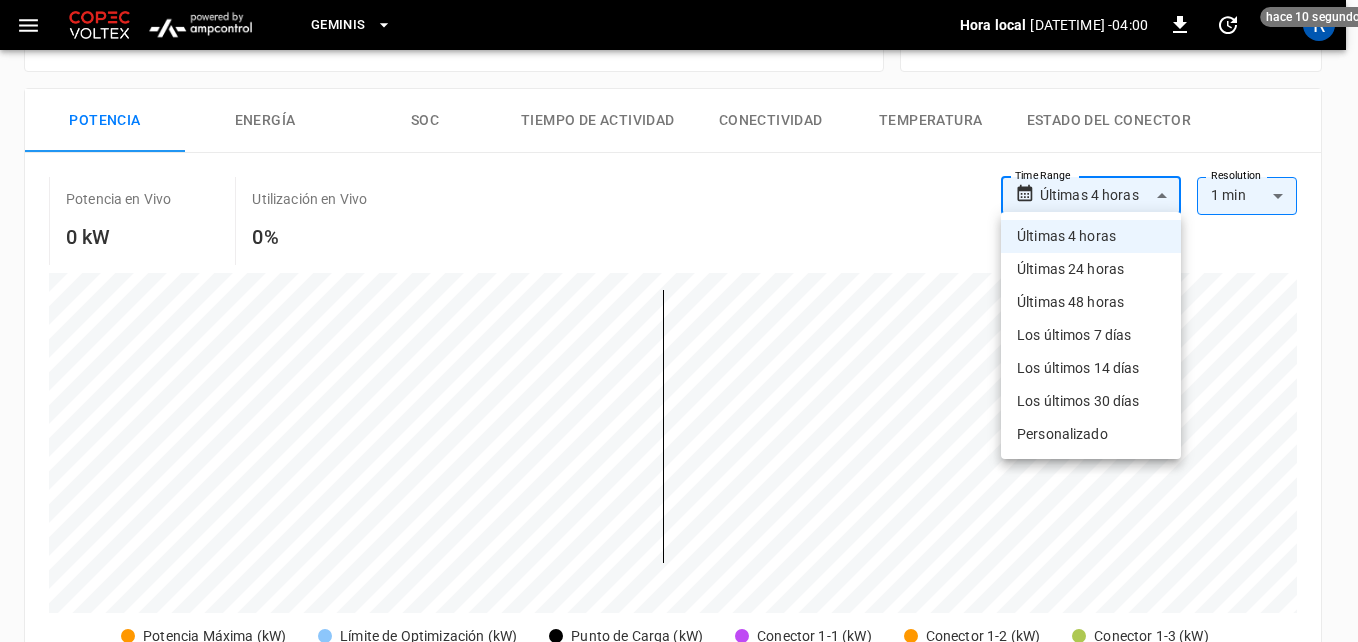 click on "Últimas 48 horas" at bounding box center (1091, 302) 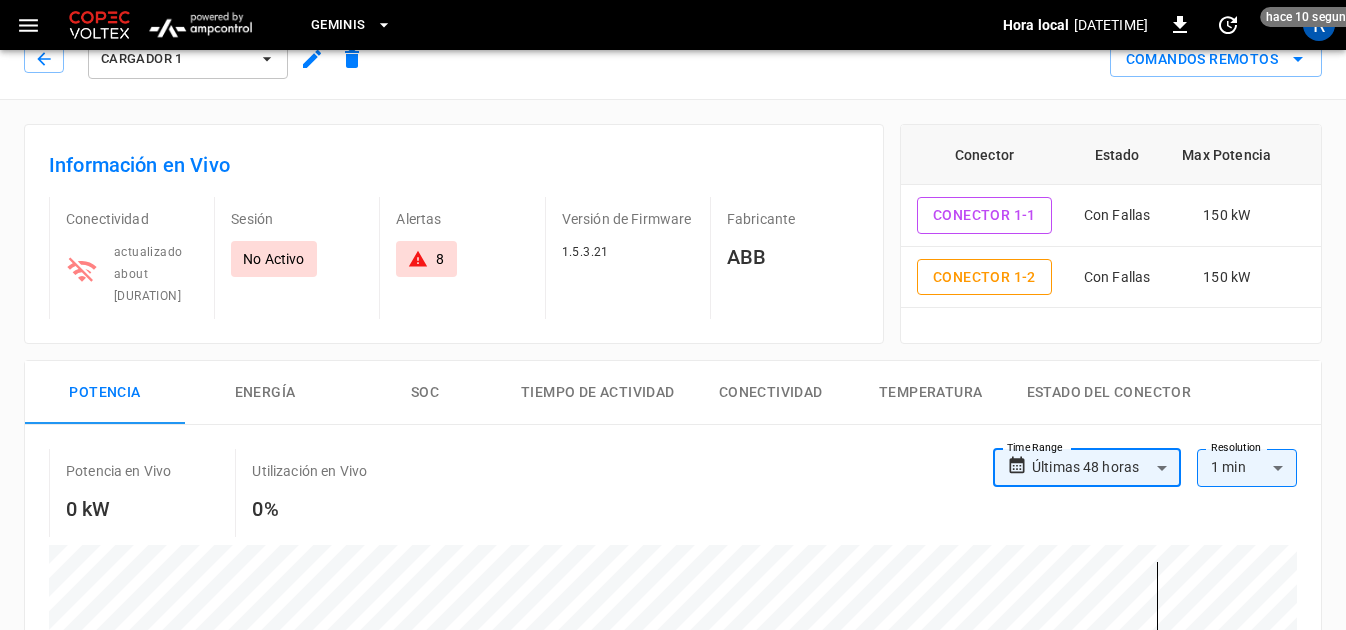 scroll, scrollTop: 0, scrollLeft: 0, axis: both 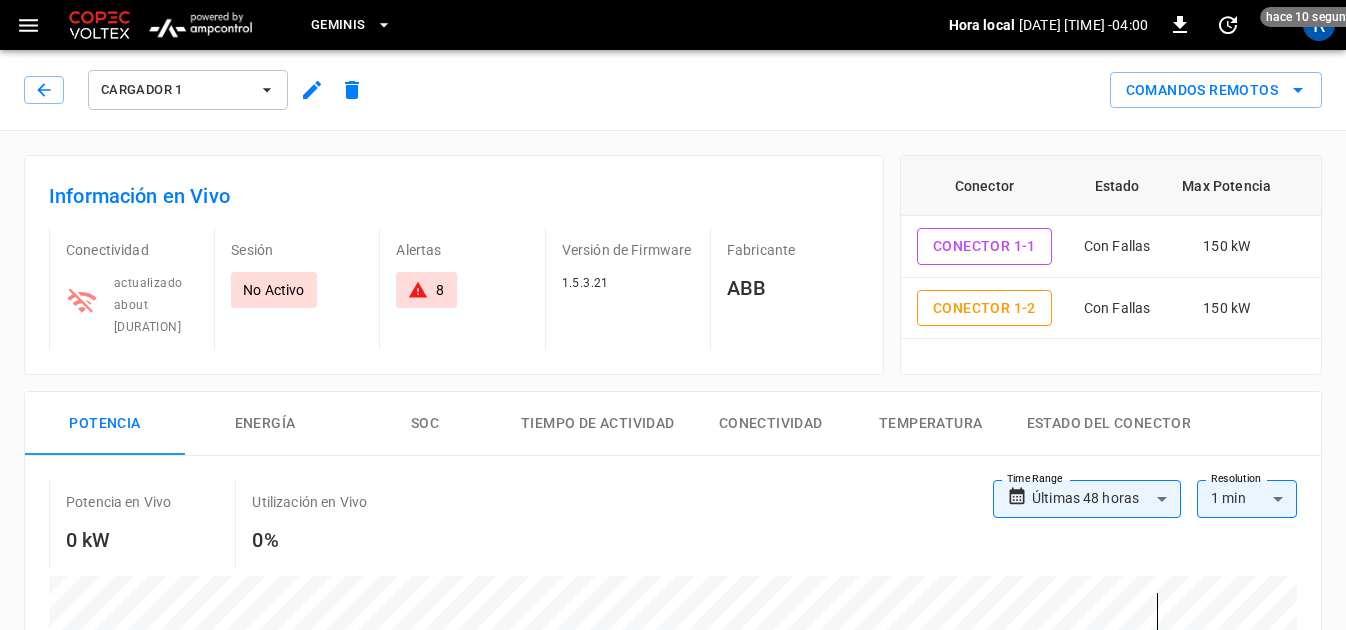 click 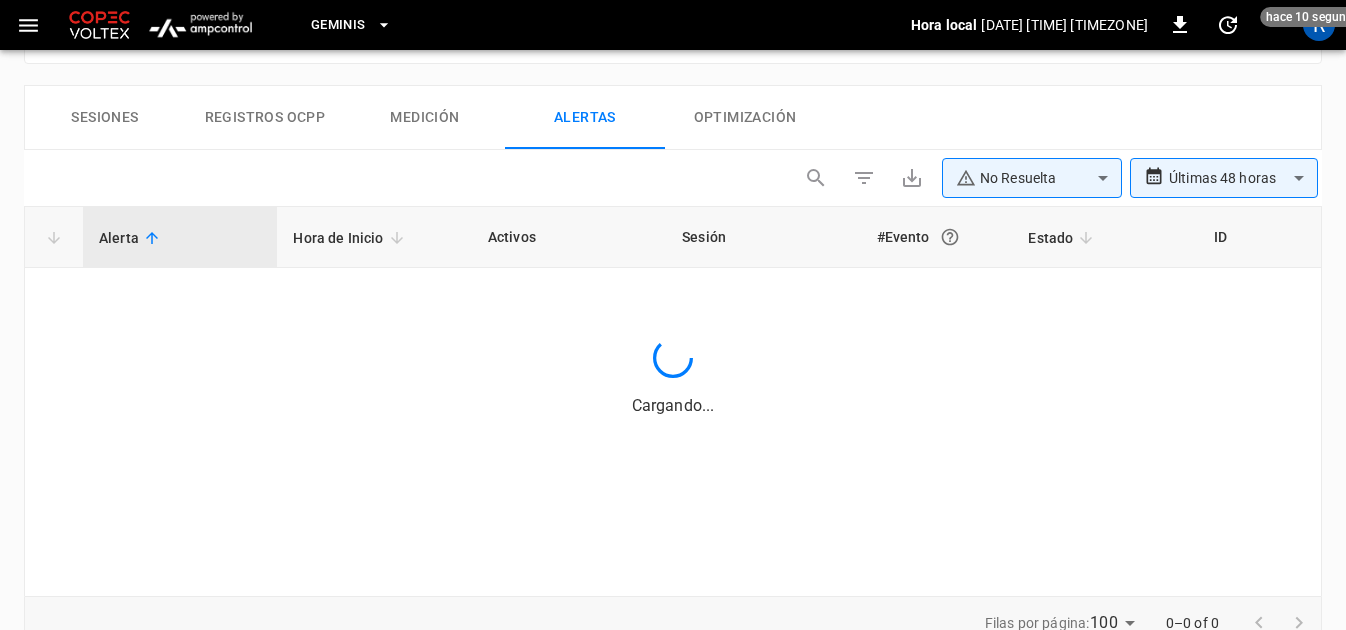 scroll, scrollTop: 1003, scrollLeft: 0, axis: vertical 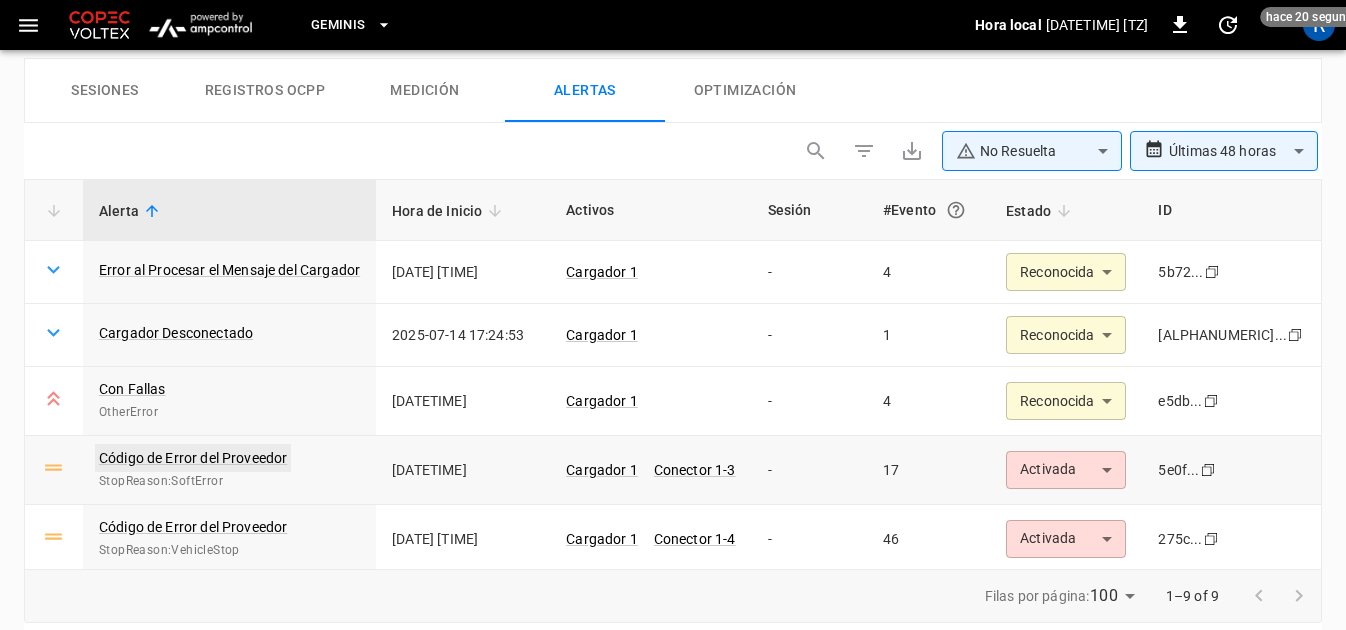 click on "Código de Error del Proveedor" at bounding box center (193, 458) 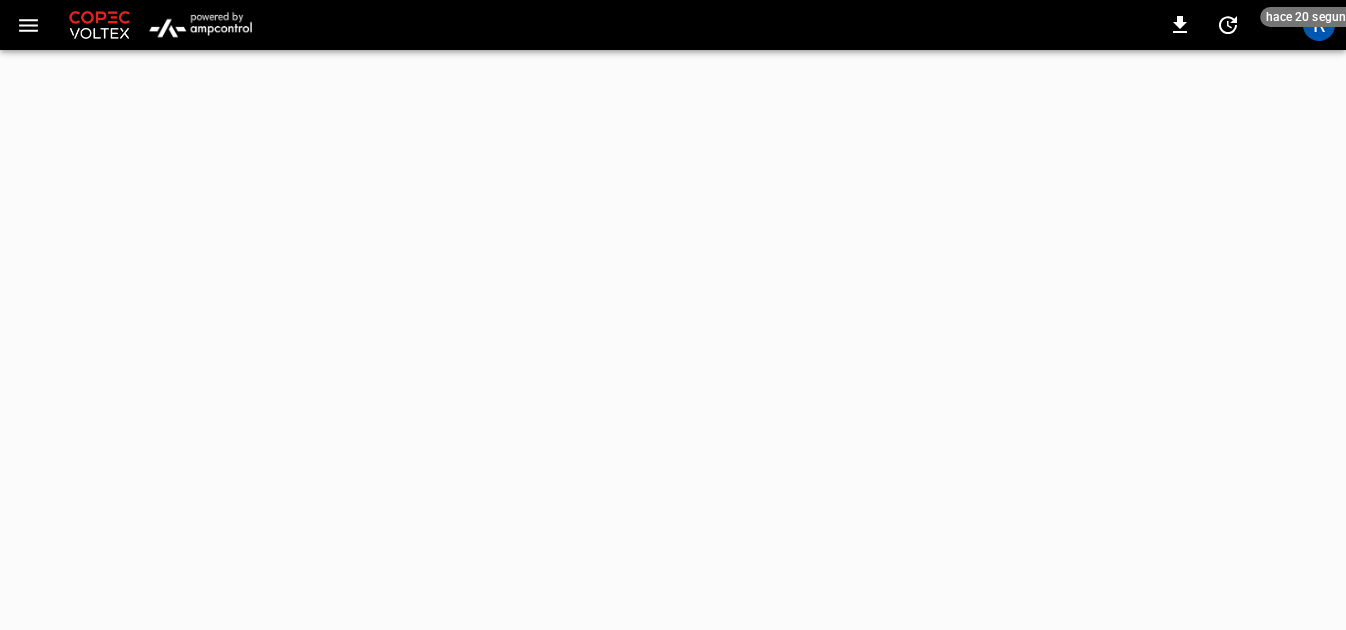 scroll, scrollTop: 0, scrollLeft: 0, axis: both 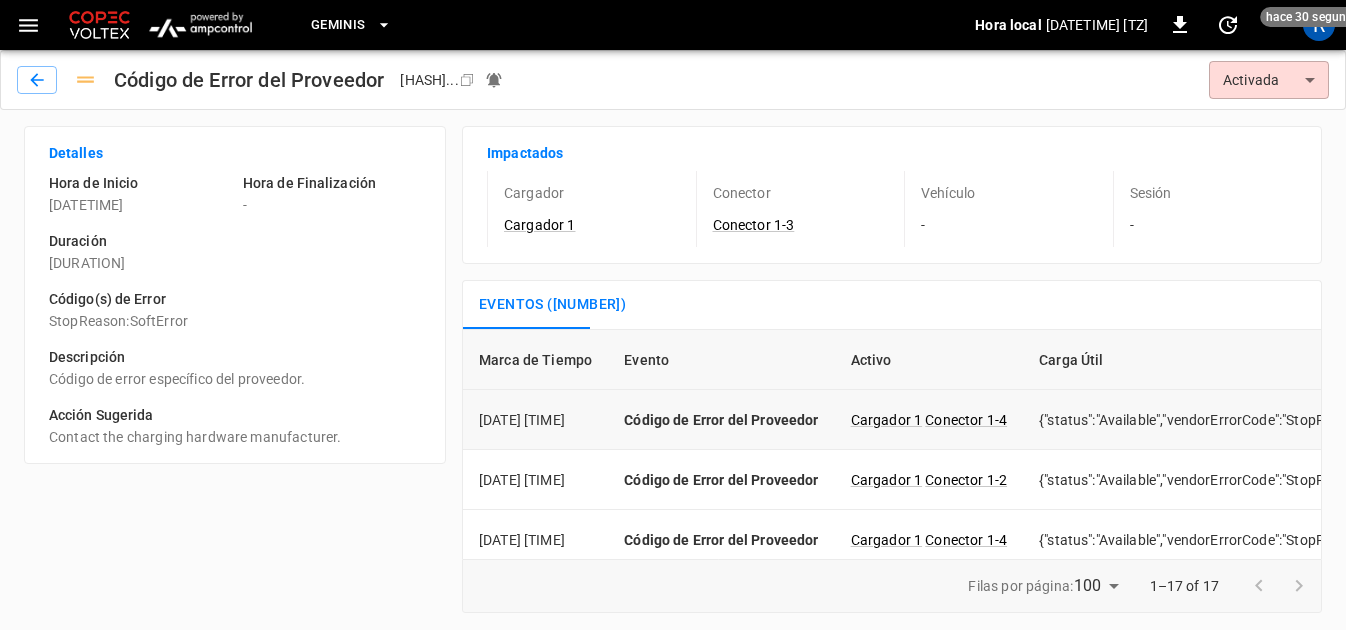 click on "{"status":"Available","vendorErrorCode":"StopReason:SoftError"}" at bounding box center [1236, 420] 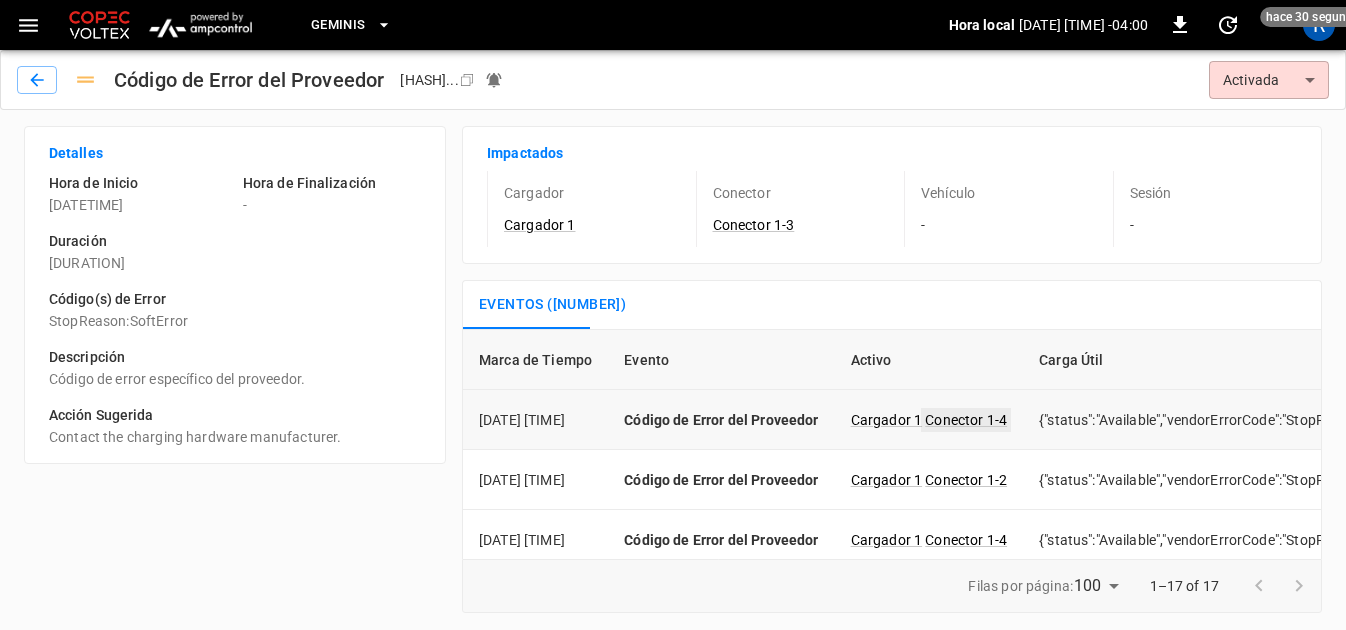click on "Conector 1-4" at bounding box center (966, 420) 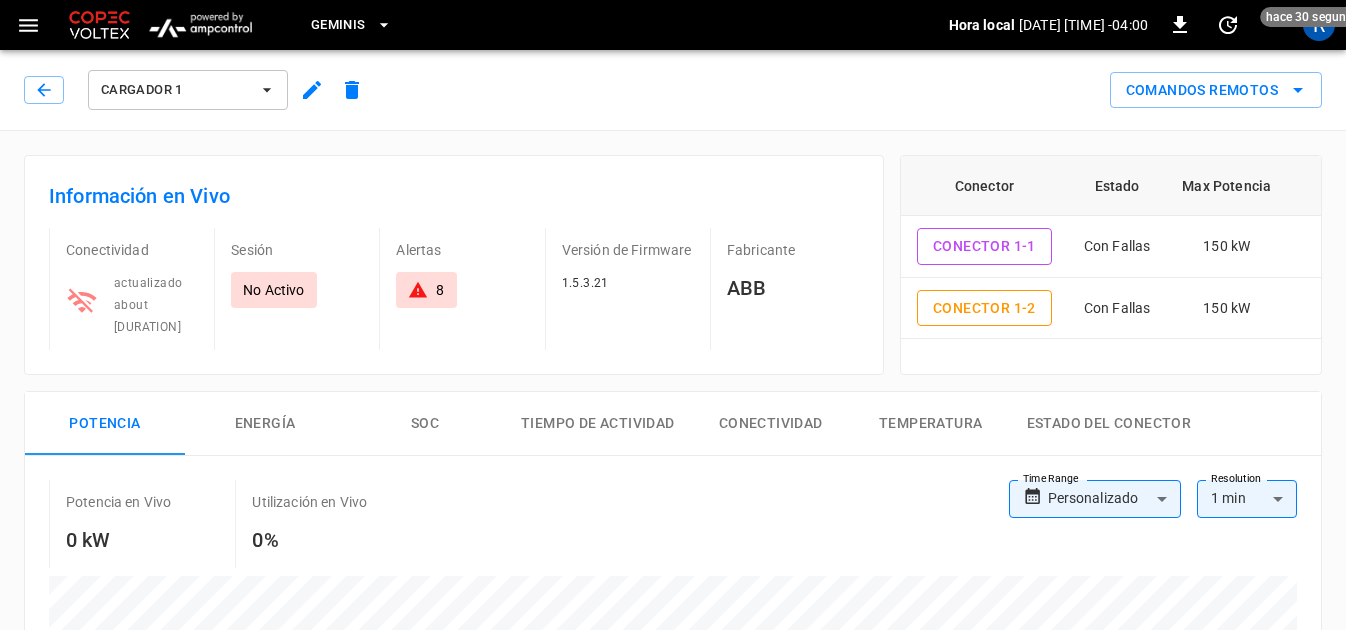 type on "**********" 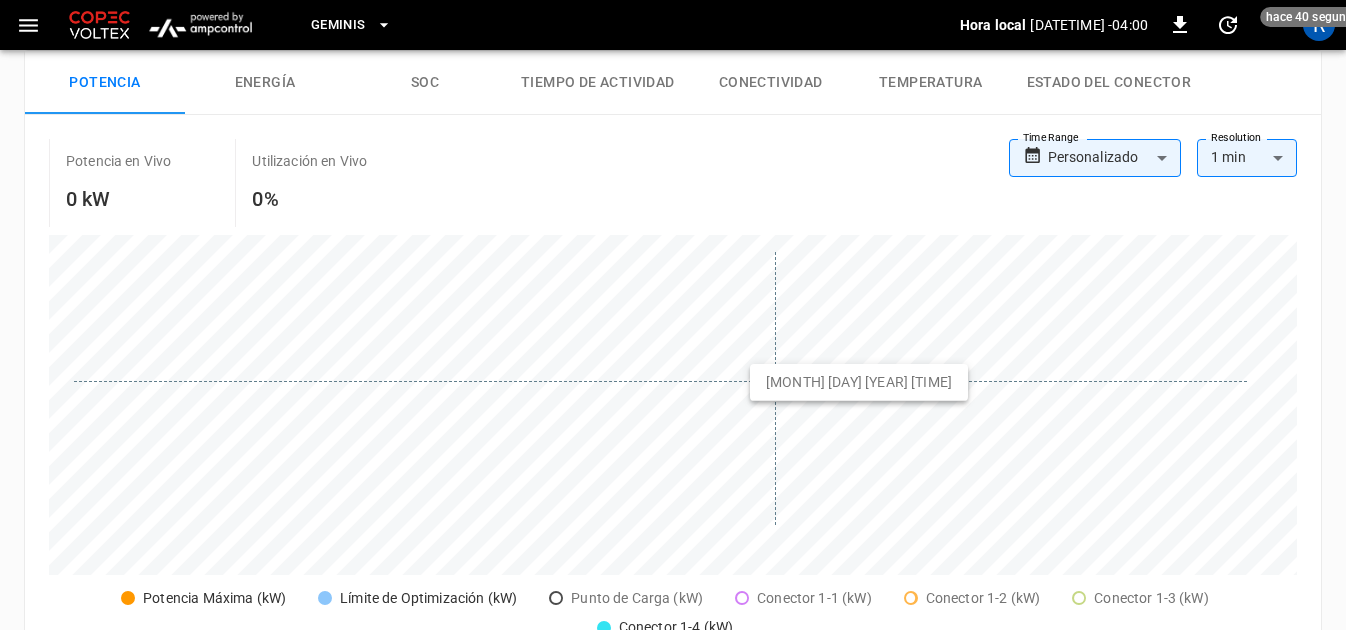 scroll, scrollTop: 0, scrollLeft: 0, axis: both 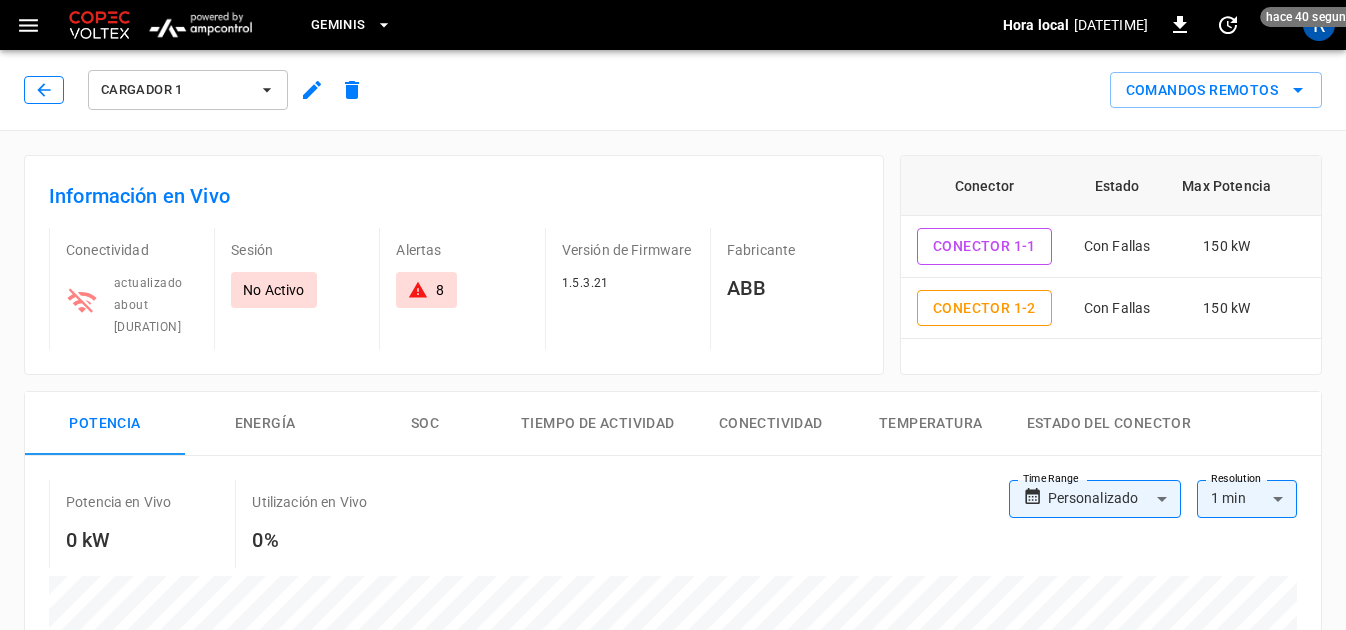 click 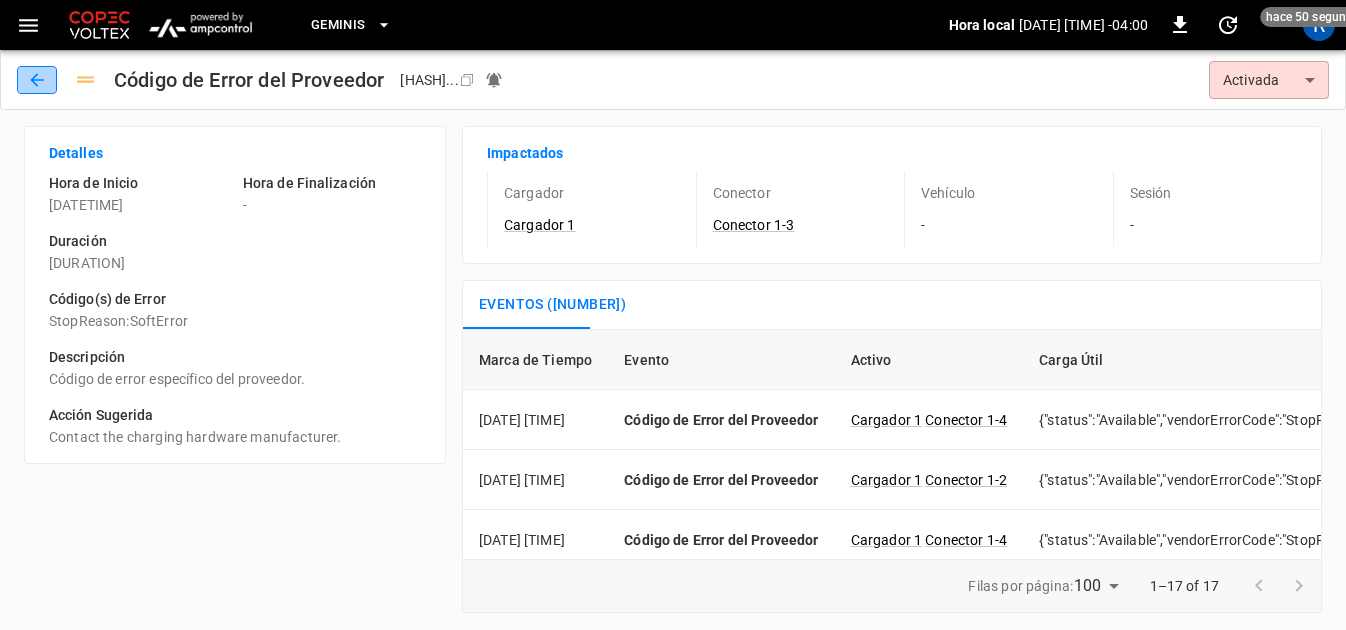 click 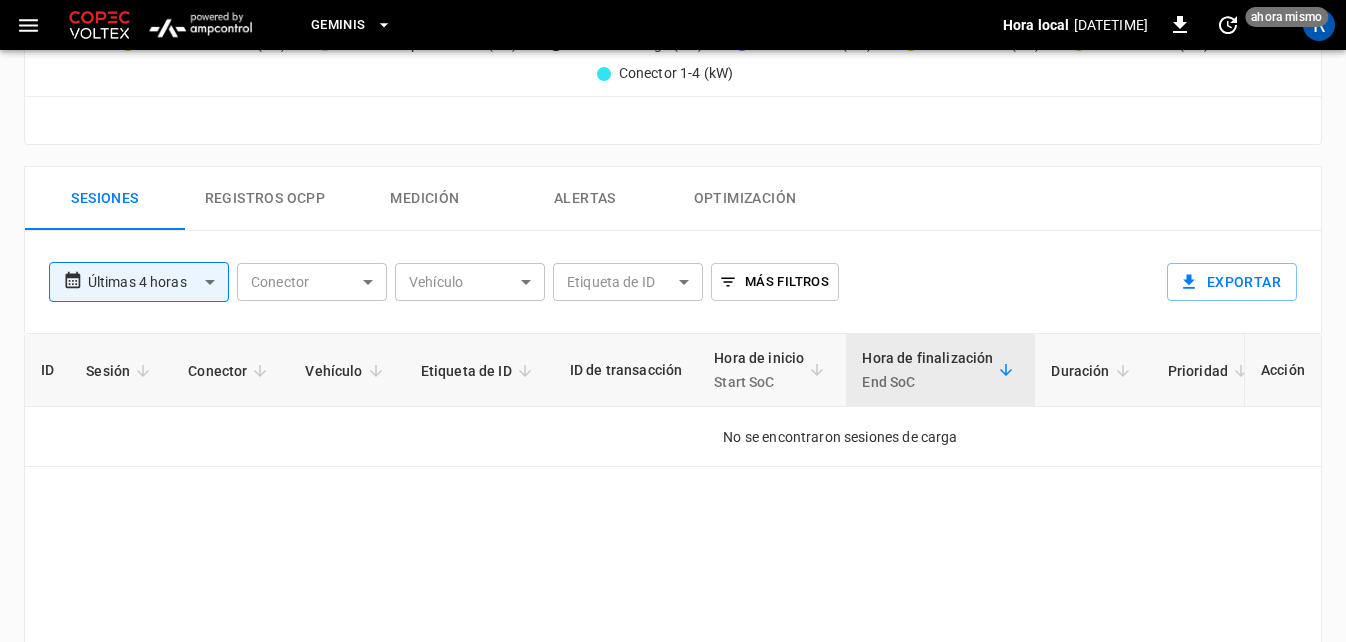 scroll, scrollTop: 900, scrollLeft: 0, axis: vertical 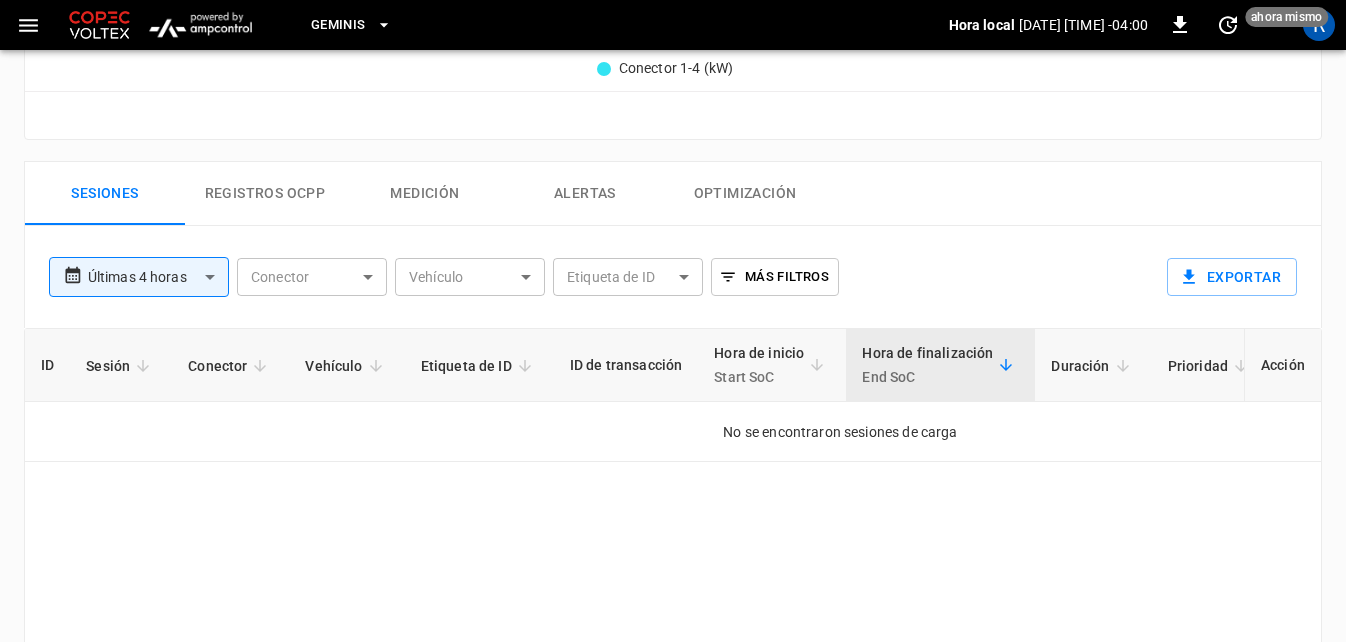 click on "**********" at bounding box center [673, -23] 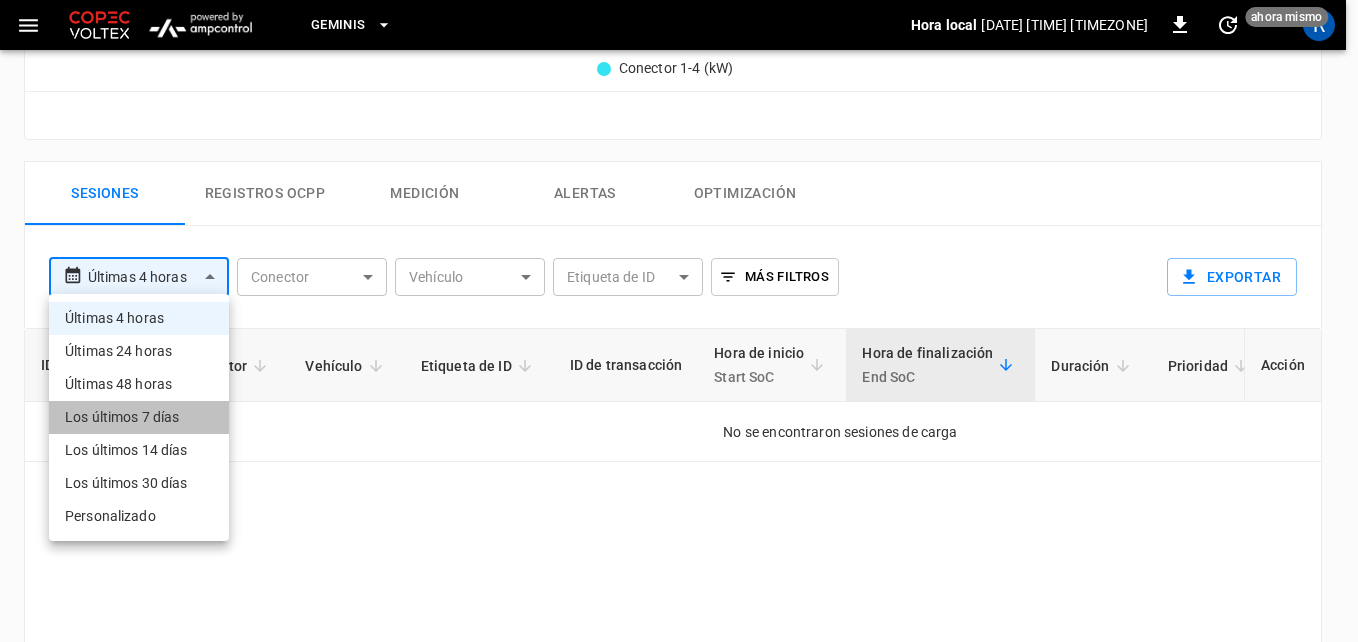 click on "Los últimos 7 días" at bounding box center [139, 417] 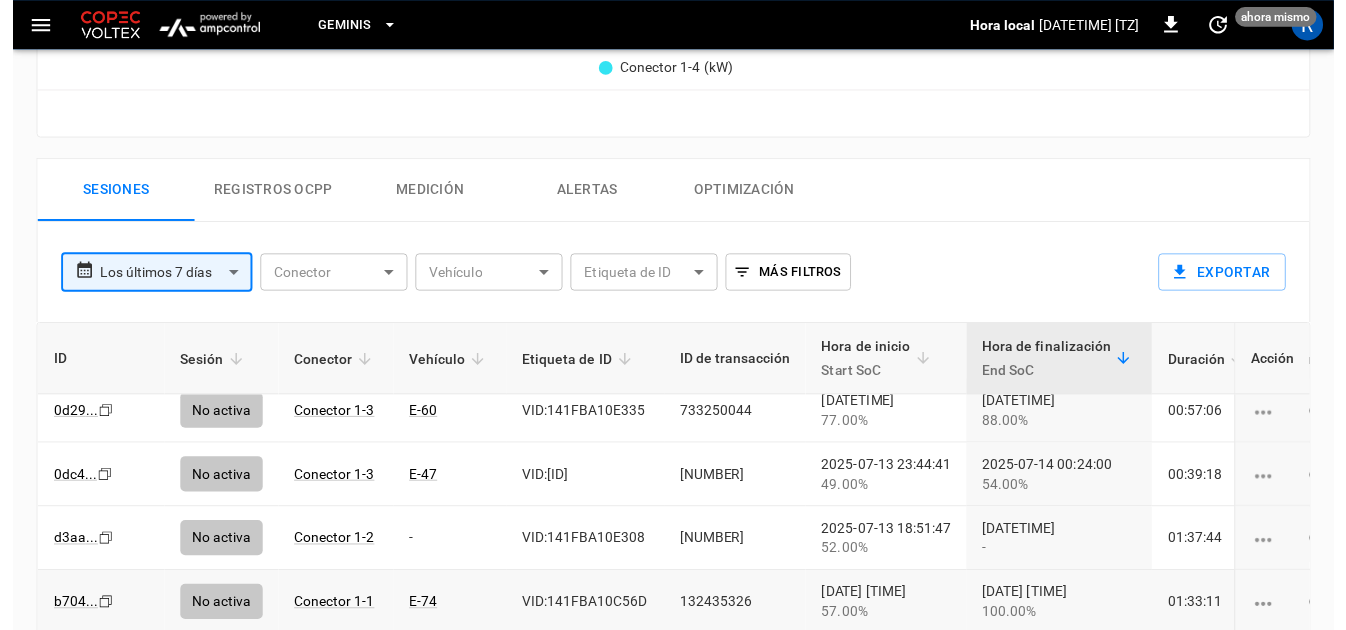 scroll, scrollTop: 0, scrollLeft: 0, axis: both 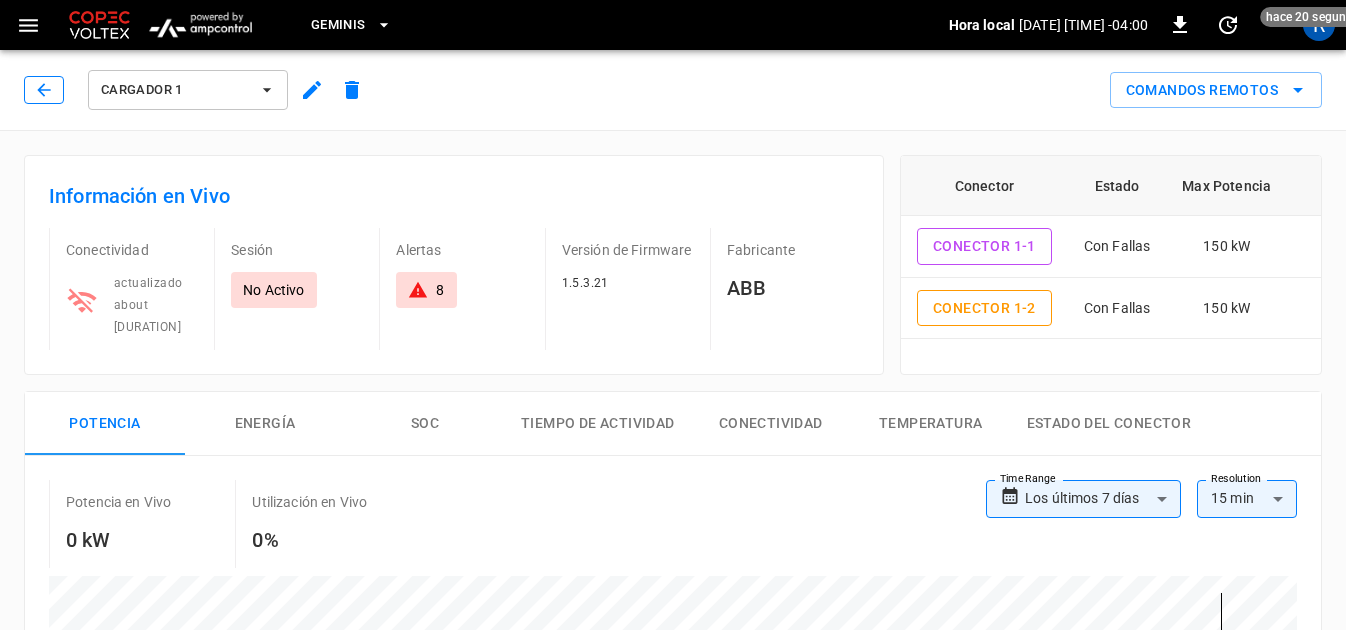 click 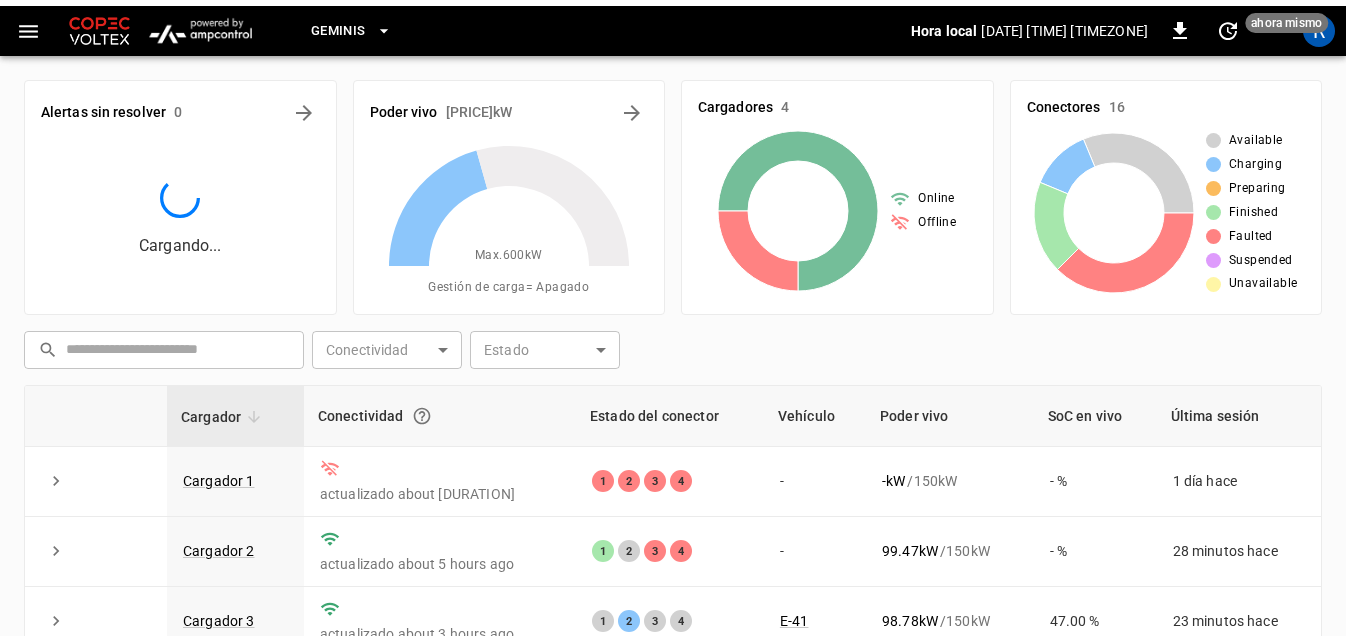 scroll, scrollTop: 263, scrollLeft: 0, axis: vertical 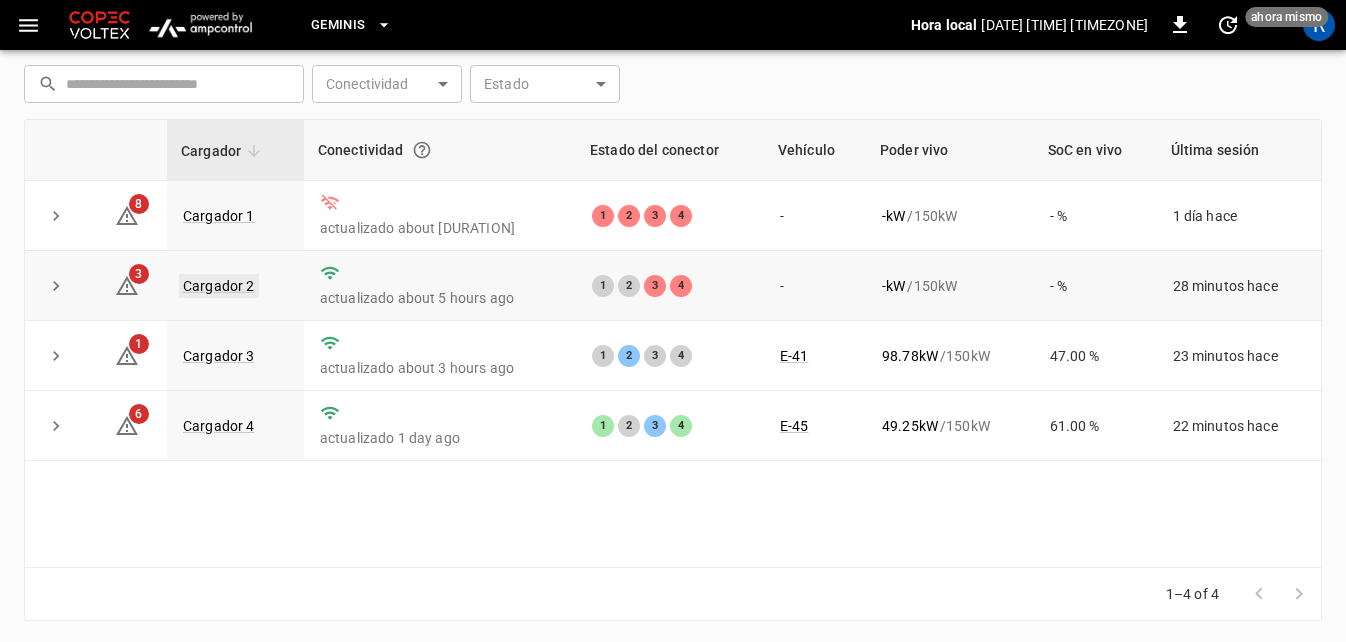 click on "Cargador 2" at bounding box center [219, 286] 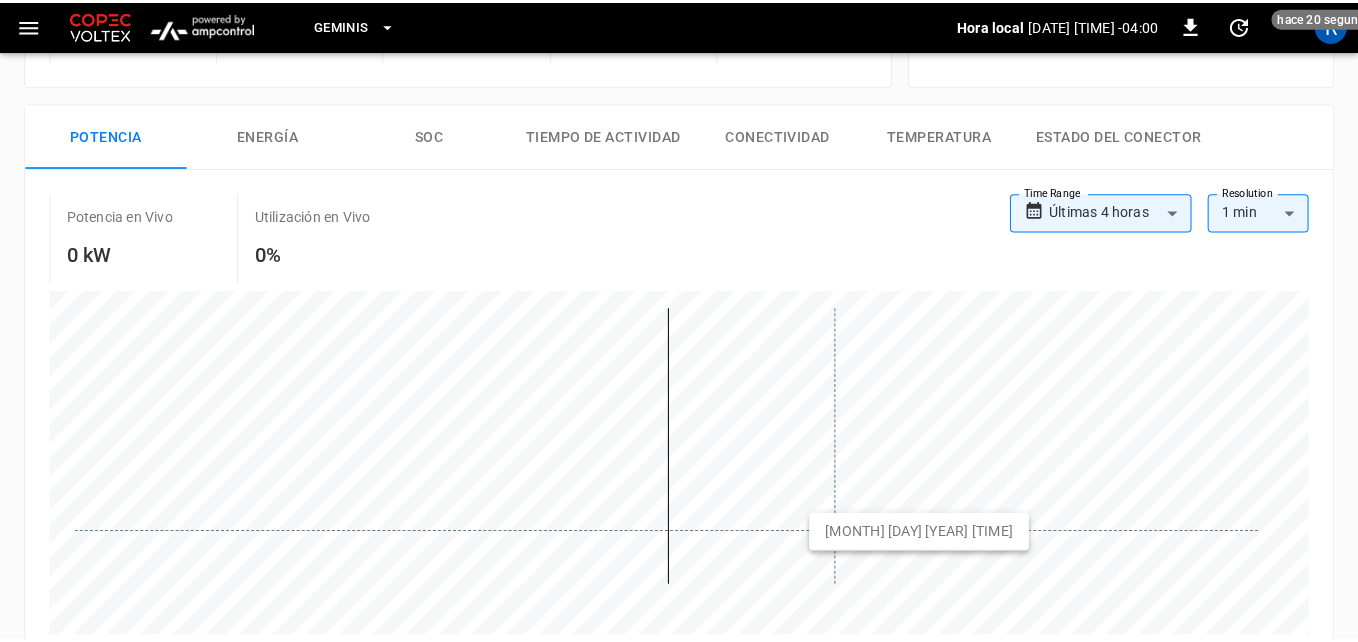 scroll, scrollTop: 0, scrollLeft: 0, axis: both 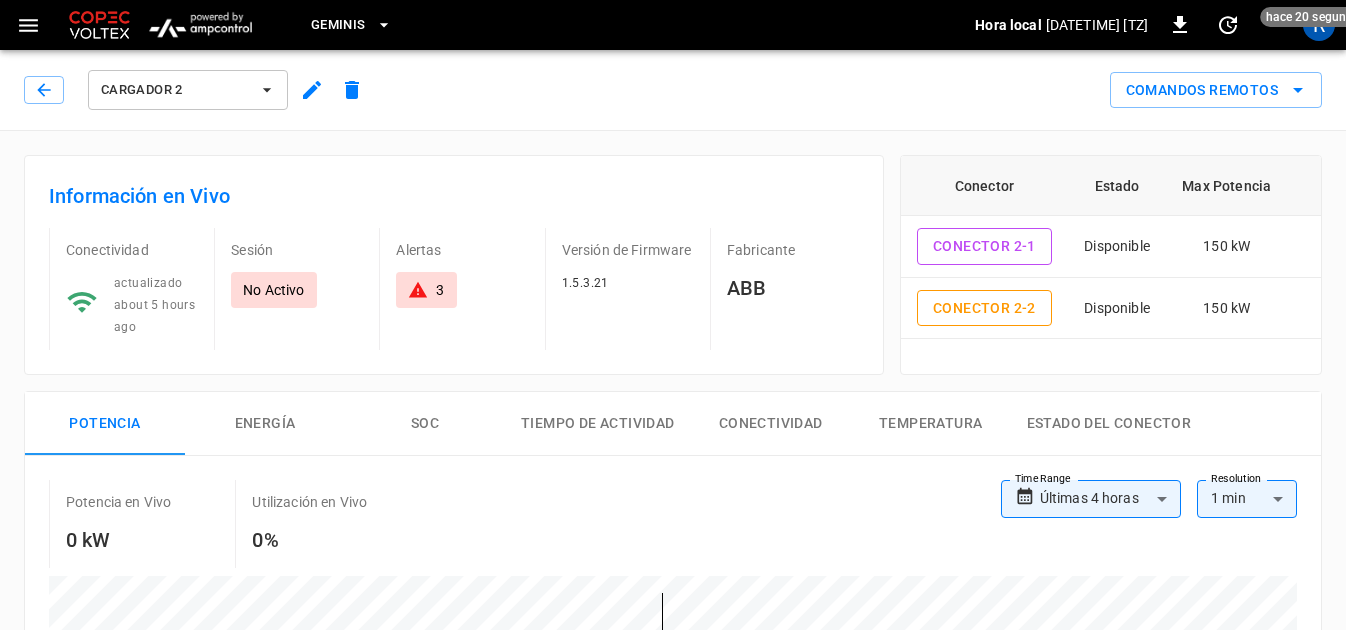 click 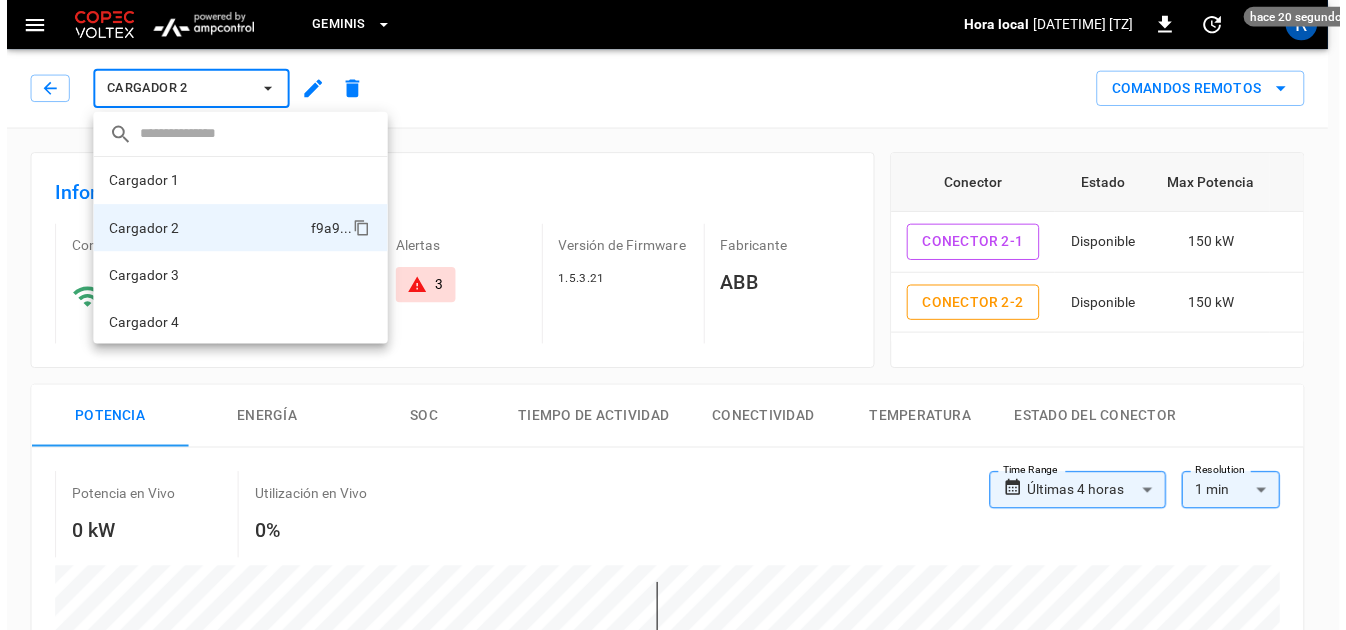 scroll, scrollTop: 2, scrollLeft: 0, axis: vertical 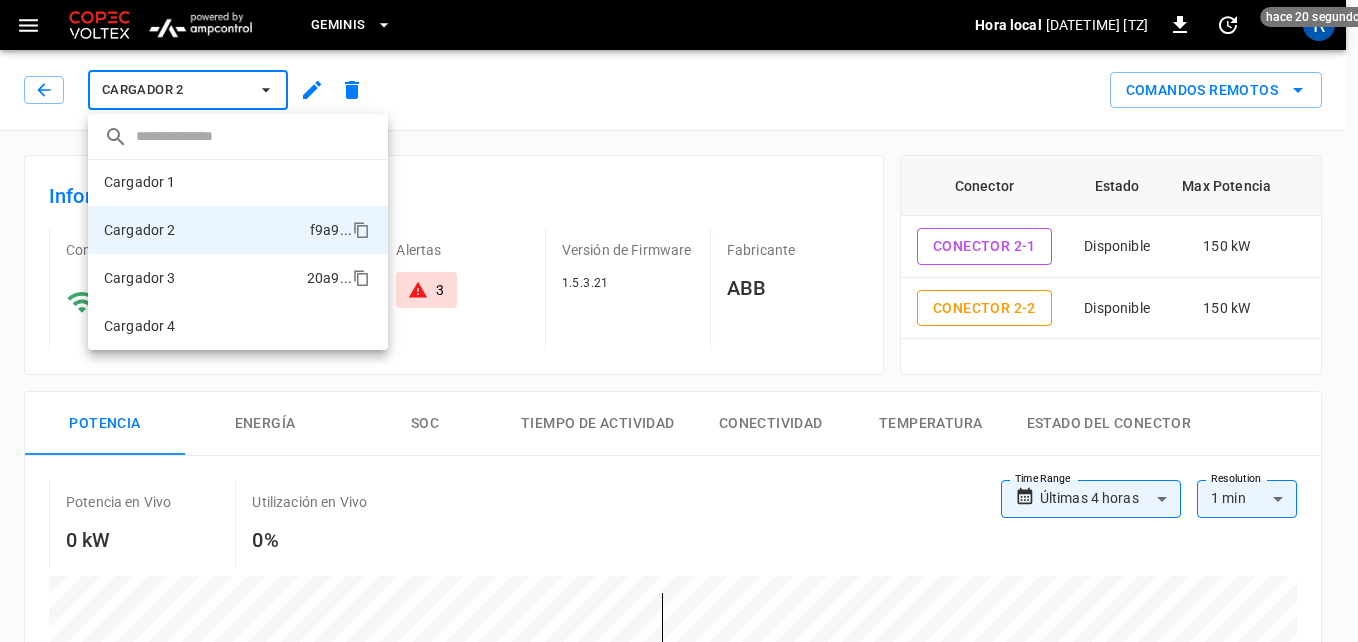 click on "Cargador 3" at bounding box center (140, 278) 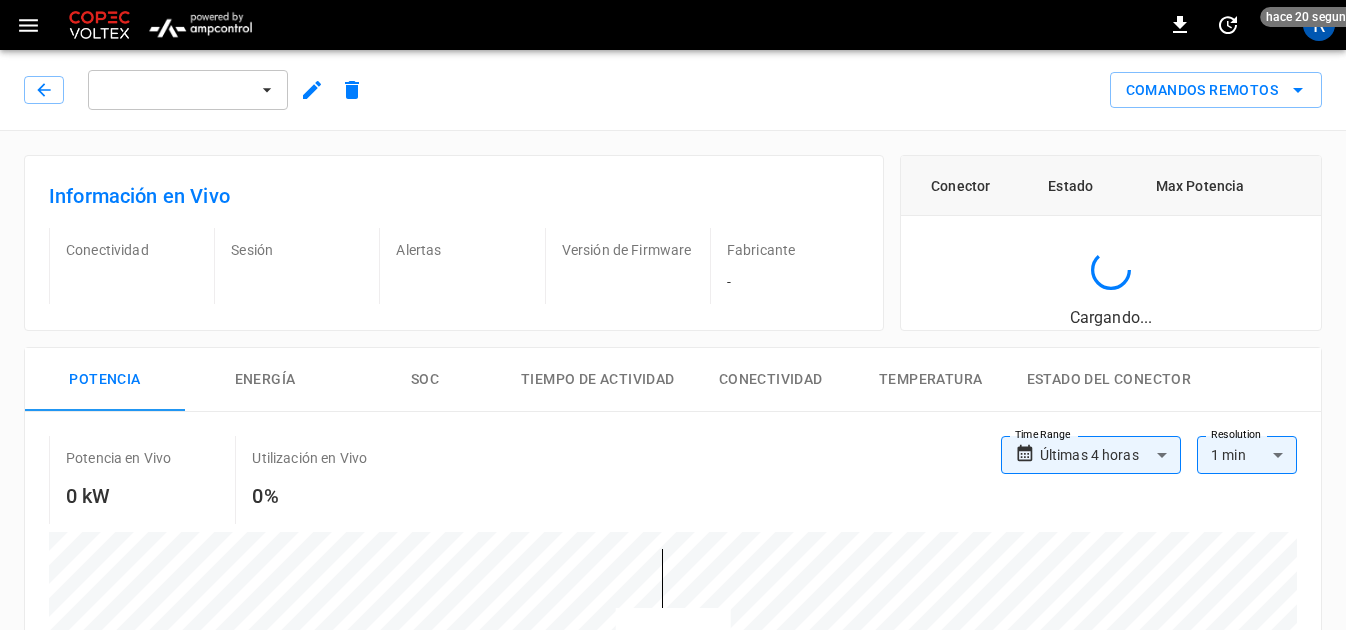 scroll, scrollTop: 0, scrollLeft: 0, axis: both 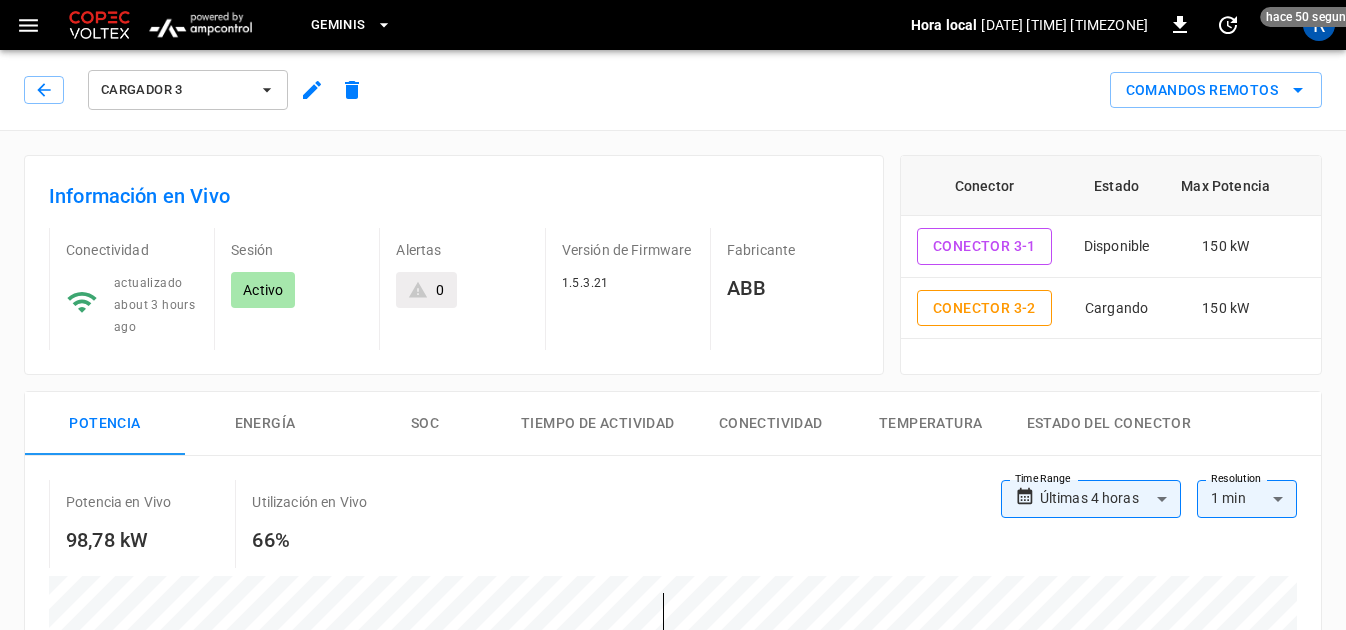 click 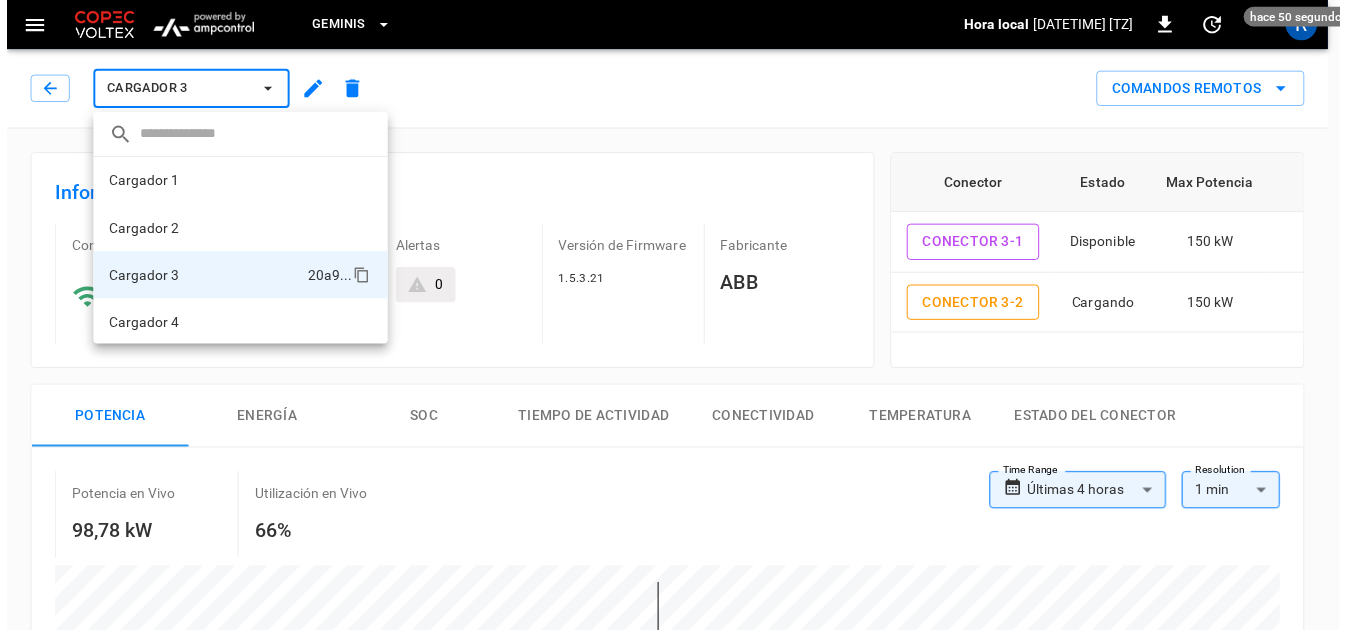scroll, scrollTop: 2, scrollLeft: 0, axis: vertical 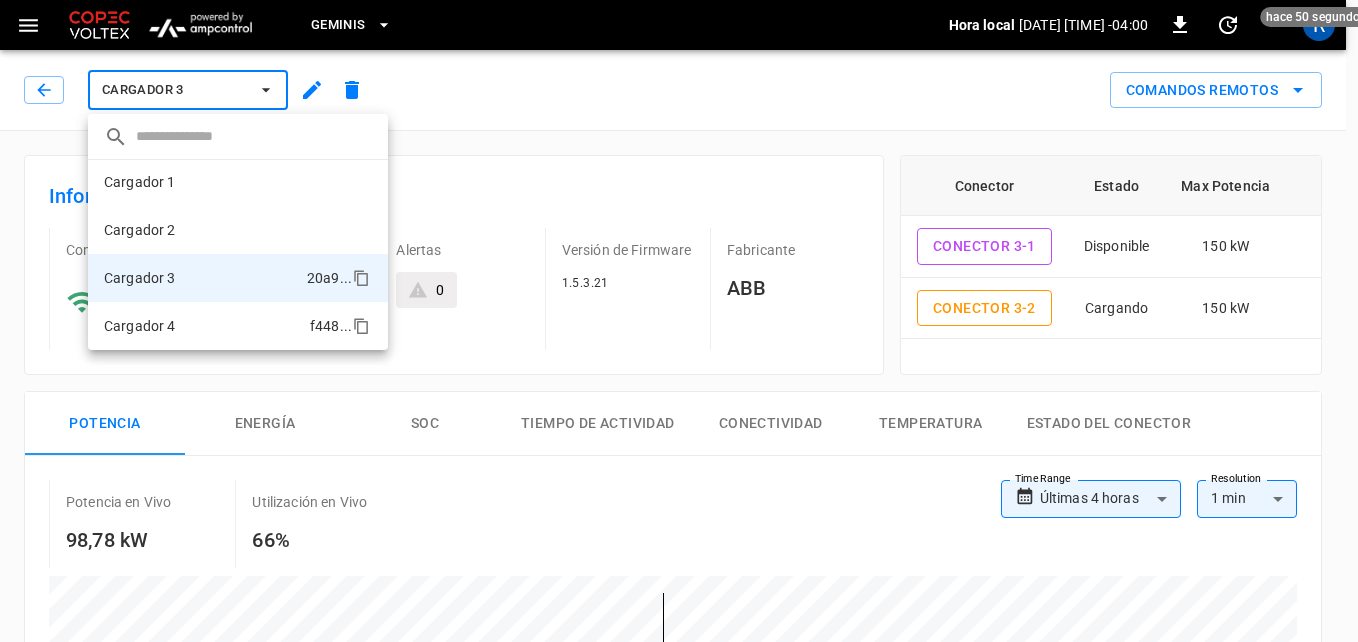 click on "Cargador 4 f448 ..." at bounding box center (238, 326) 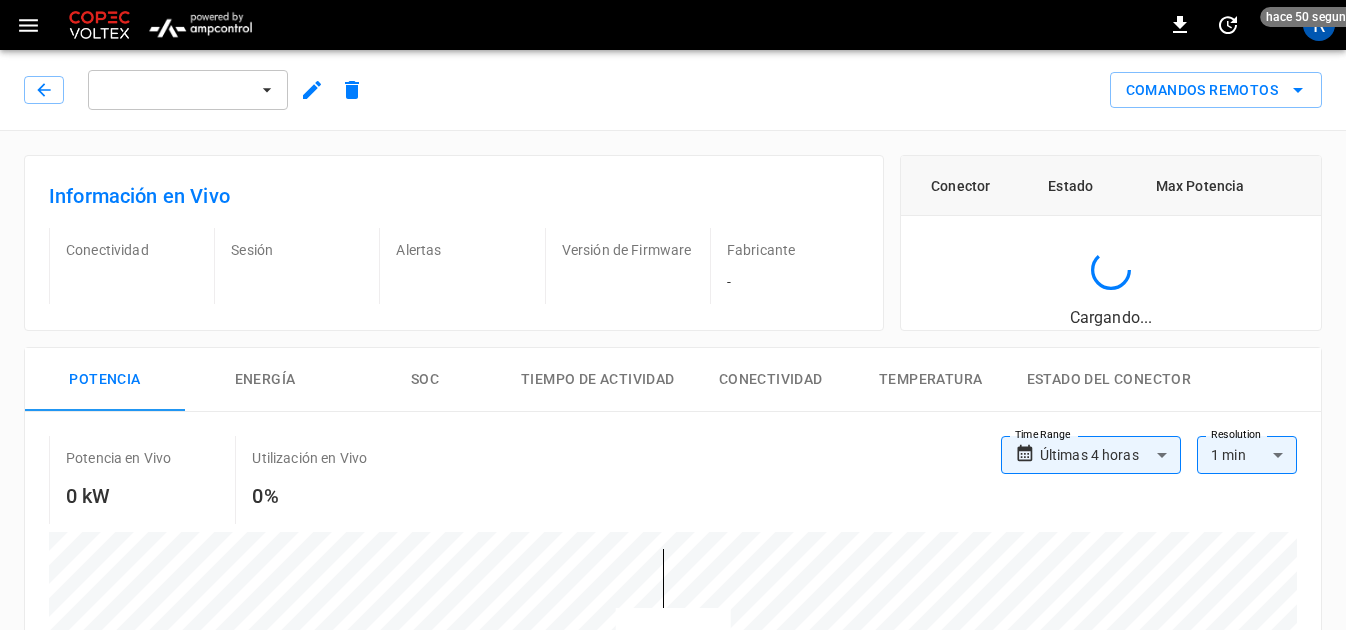 scroll, scrollTop: 0, scrollLeft: 0, axis: both 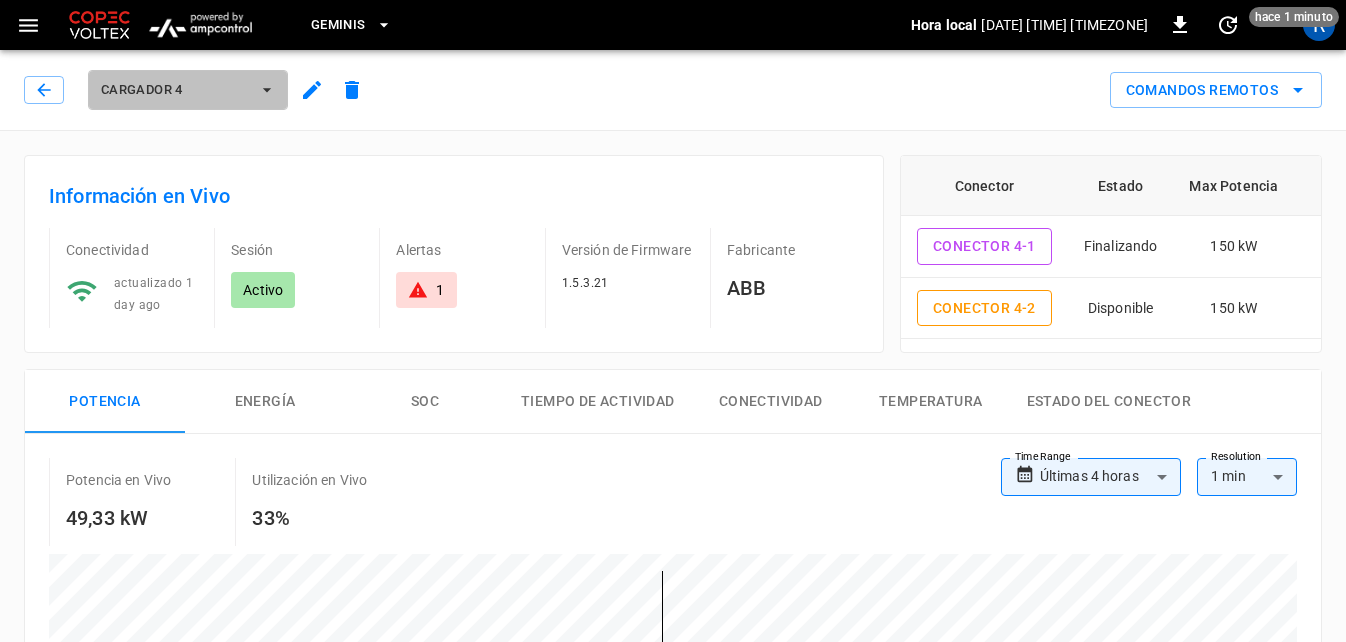 click 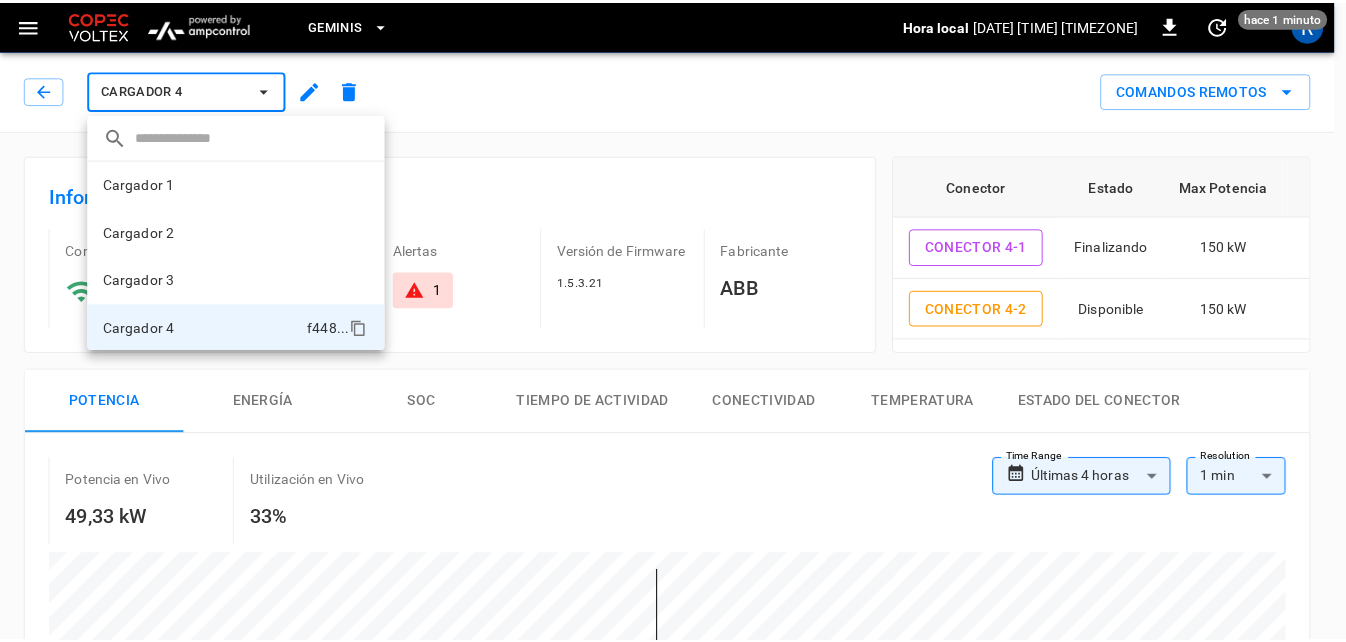 scroll, scrollTop: 2, scrollLeft: 0, axis: vertical 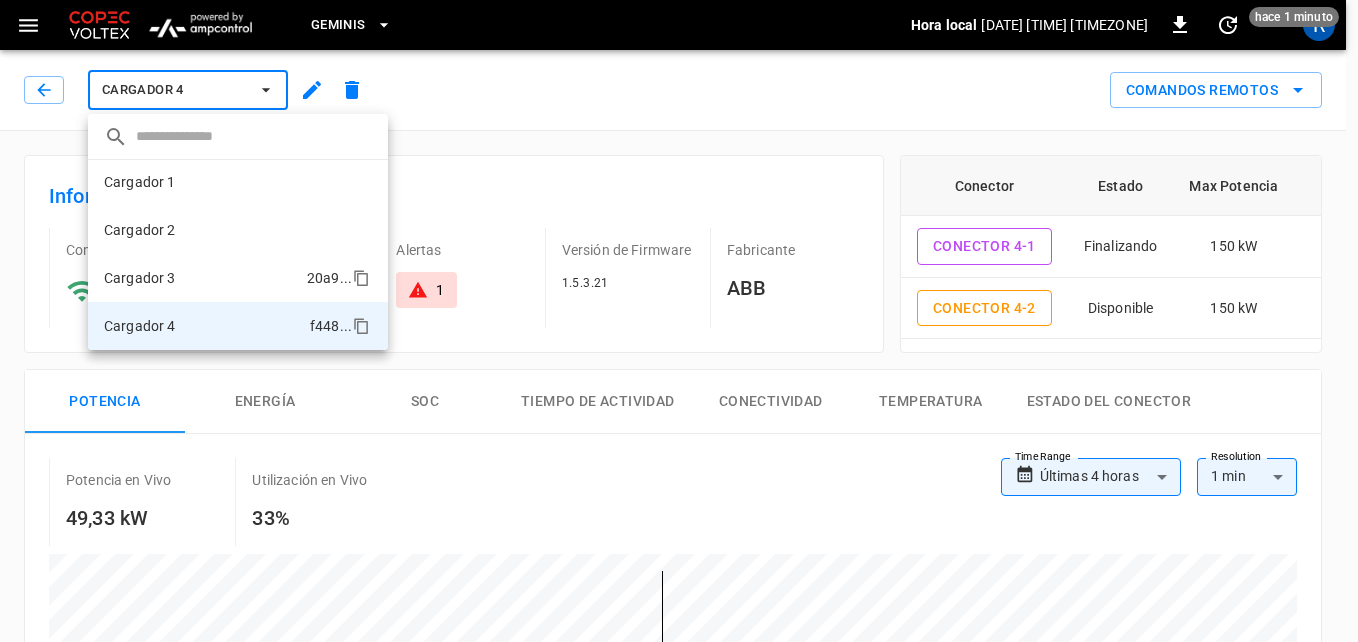 click on "Cargador 3 20a9 ..." at bounding box center (238, 278) 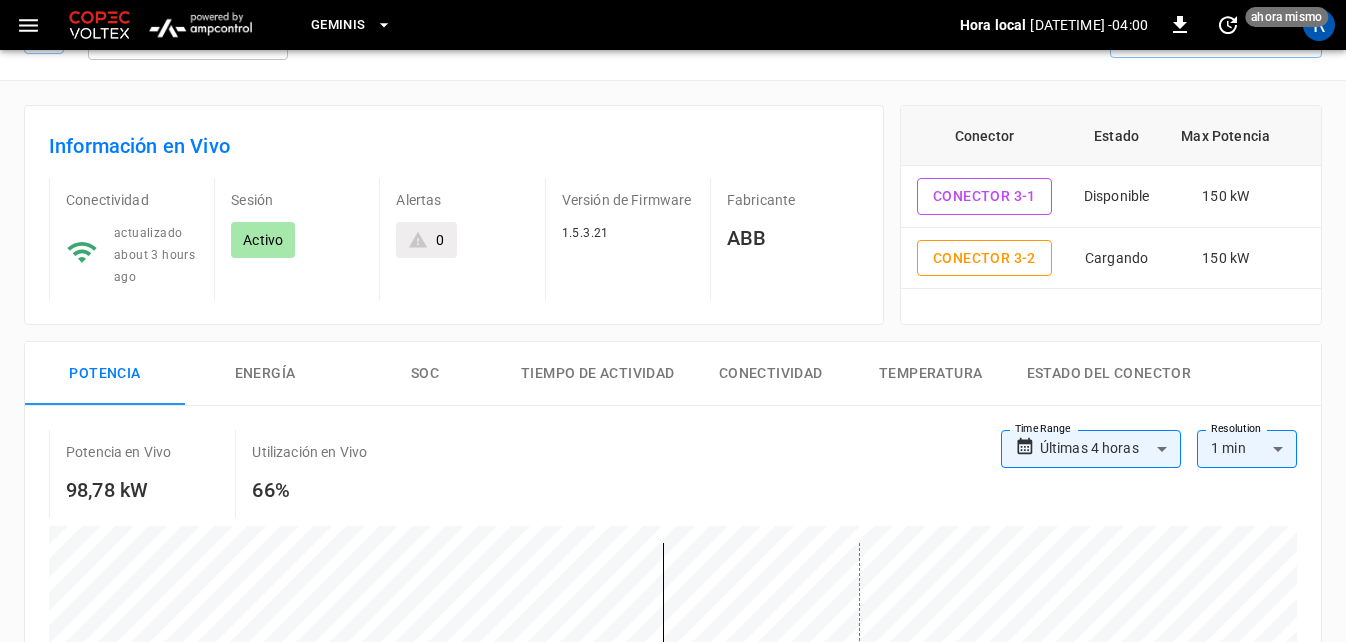 scroll, scrollTop: 0, scrollLeft: 0, axis: both 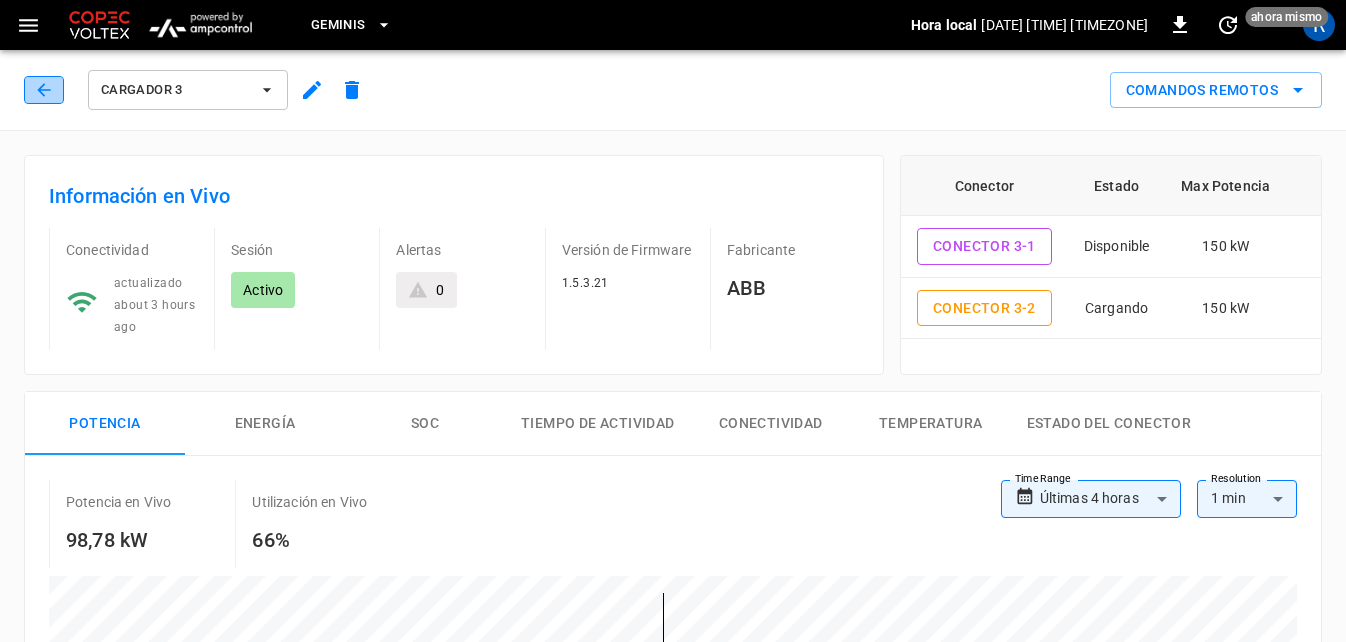 click 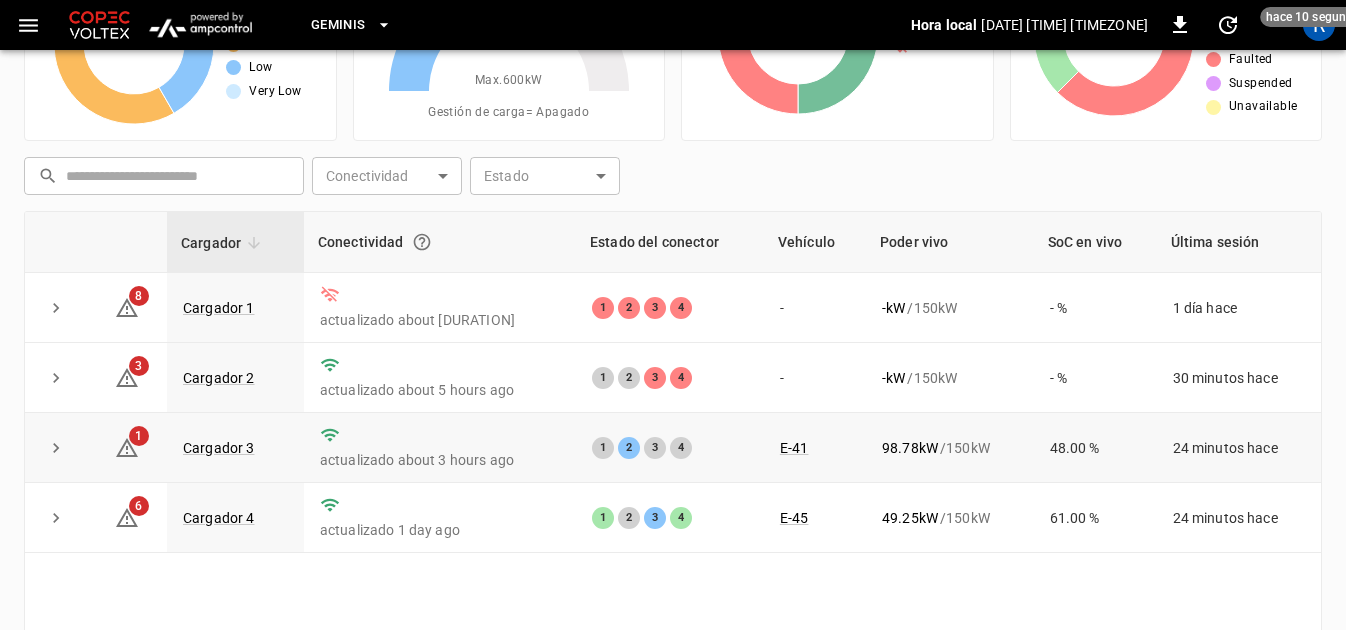 scroll, scrollTop: 200, scrollLeft: 0, axis: vertical 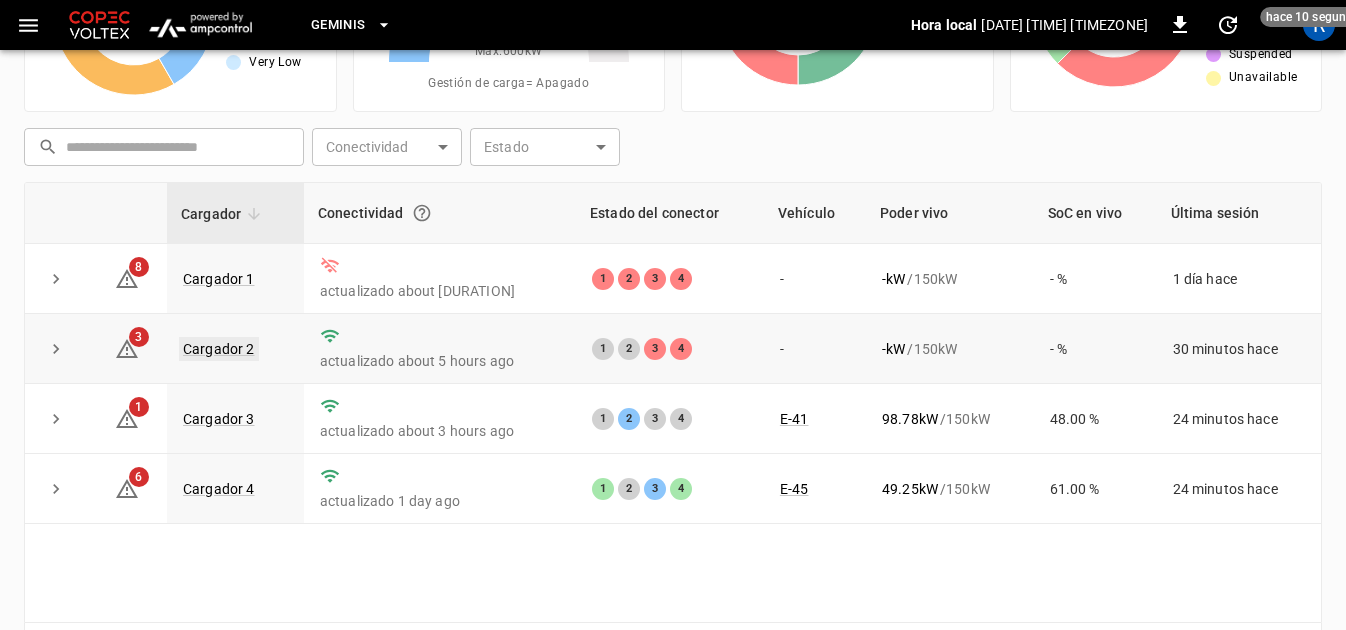 click on "Cargador 2" at bounding box center (219, 349) 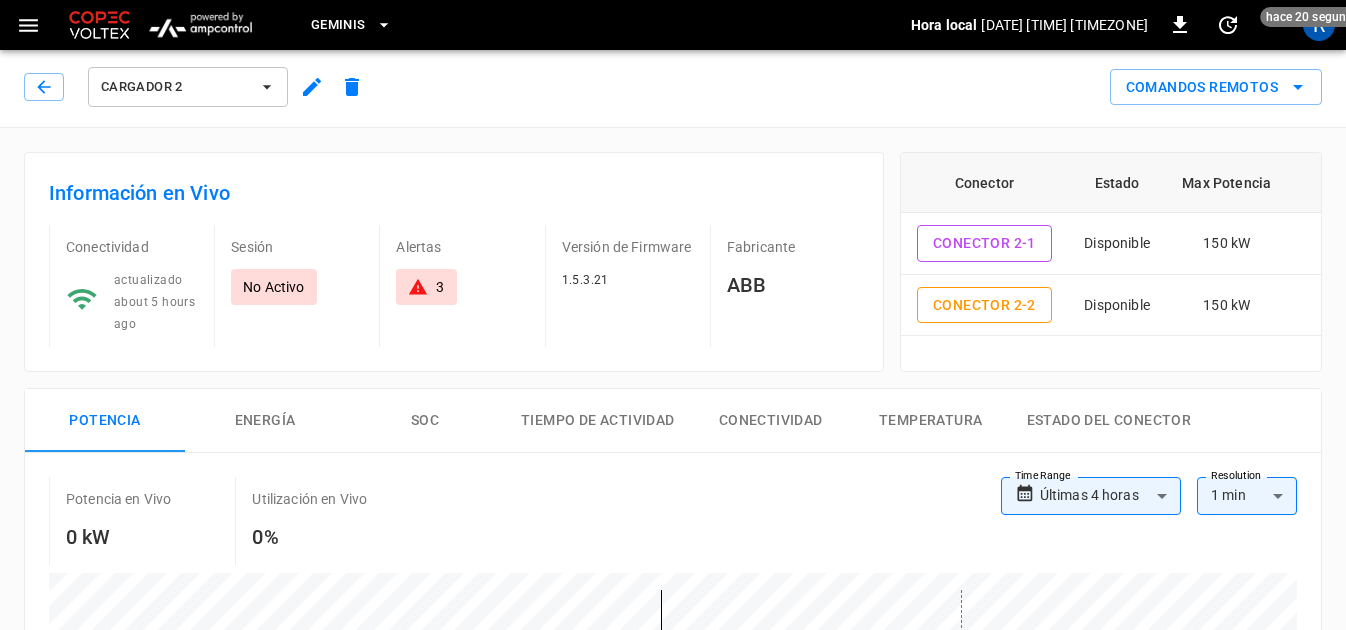 scroll, scrollTop: 0, scrollLeft: 0, axis: both 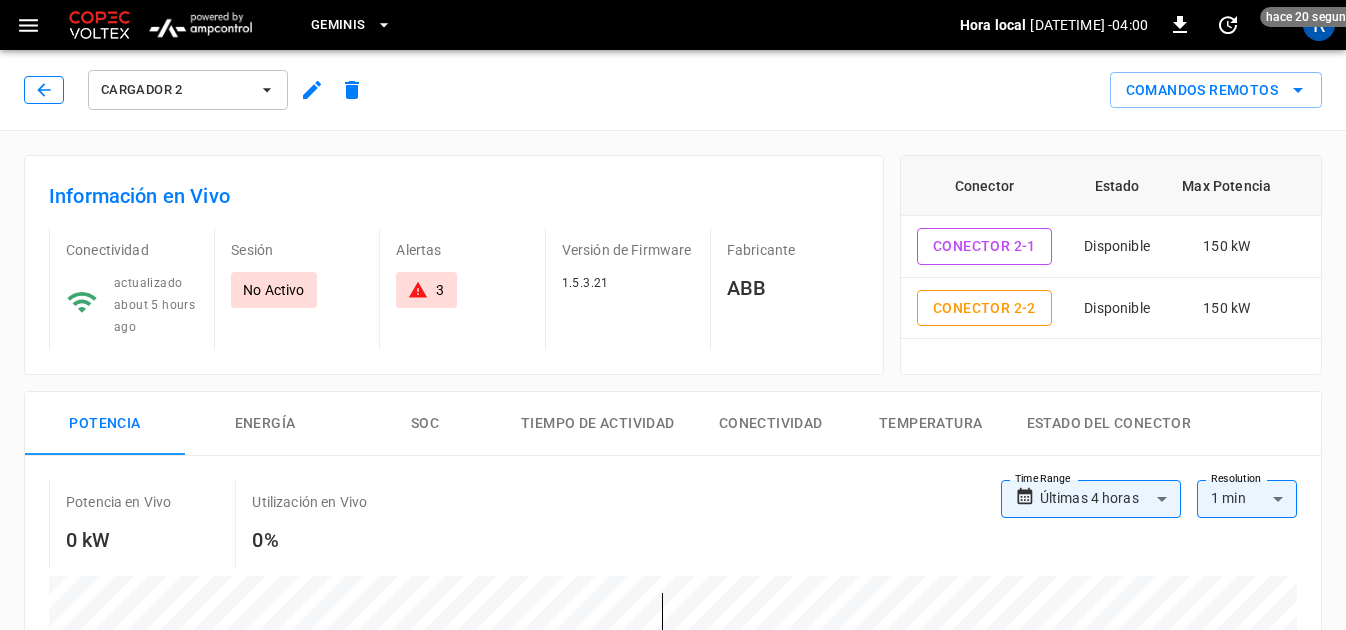 click 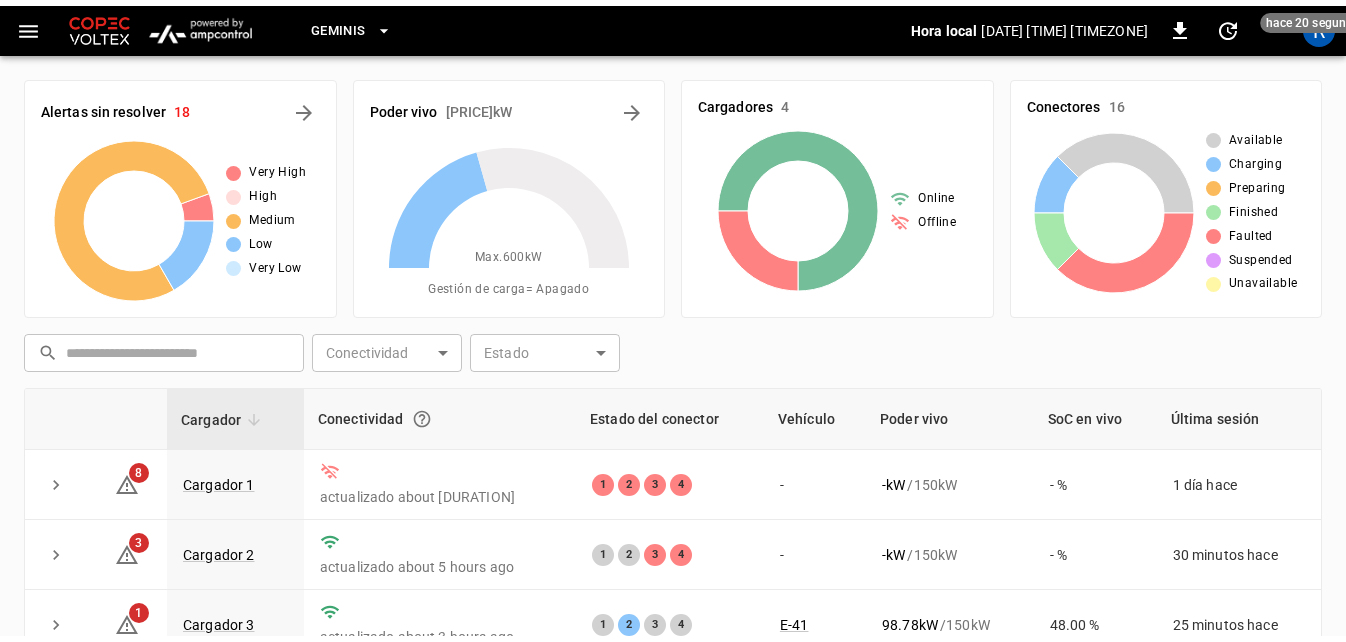 scroll, scrollTop: 200, scrollLeft: 0, axis: vertical 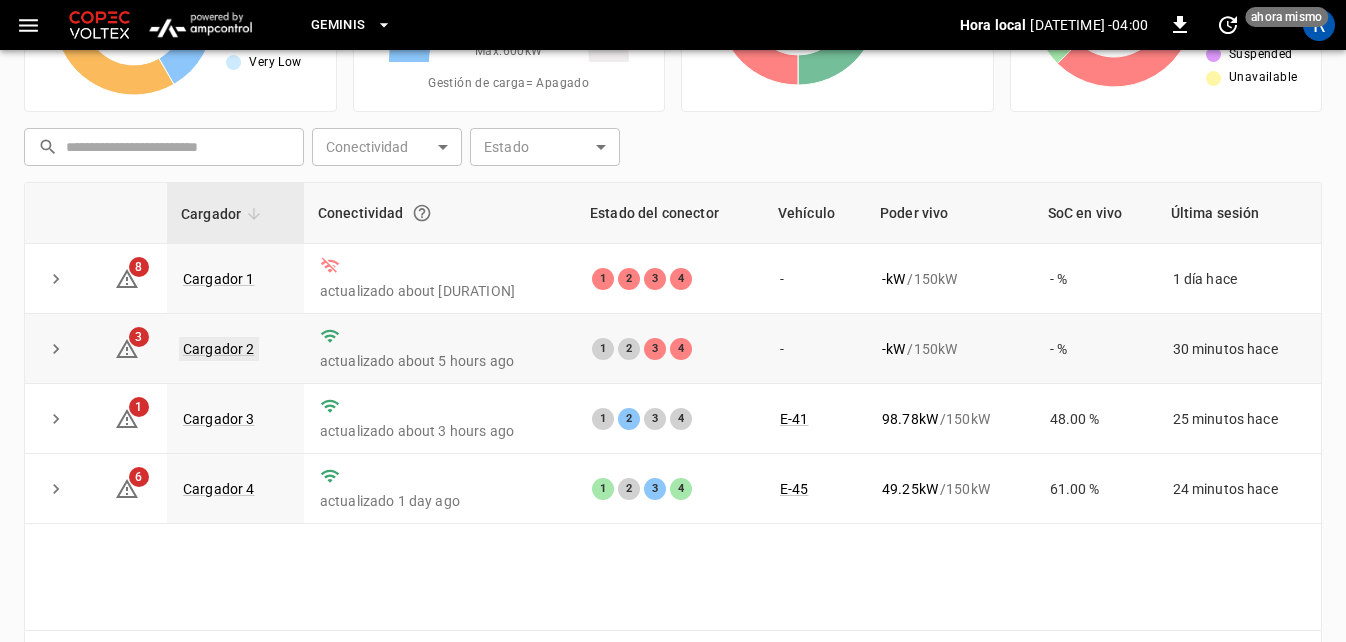 click on "Cargador 2" at bounding box center (219, 349) 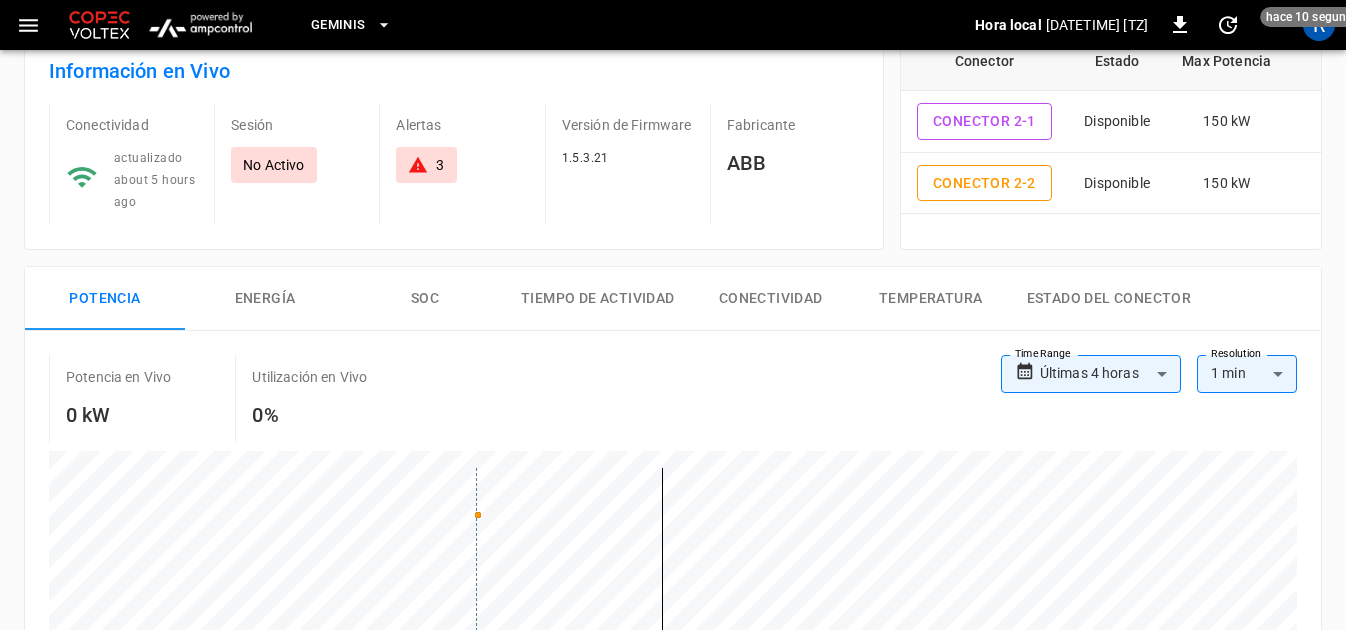 scroll, scrollTop: 0, scrollLeft: 0, axis: both 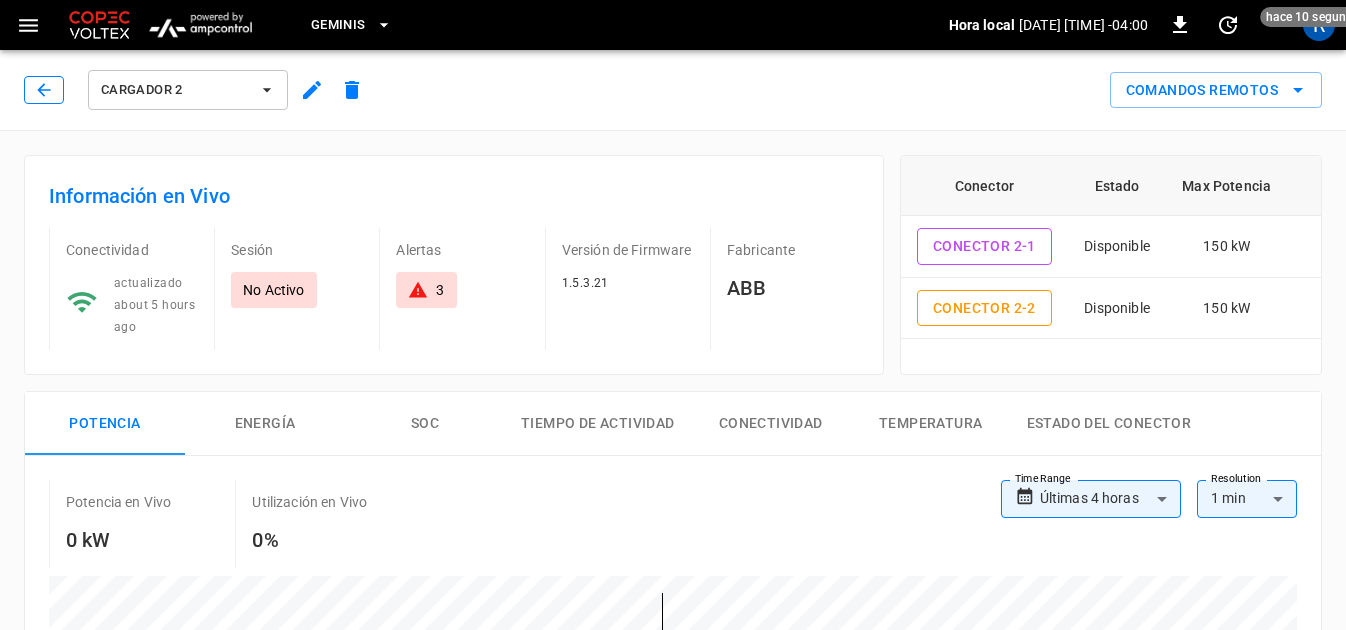 click 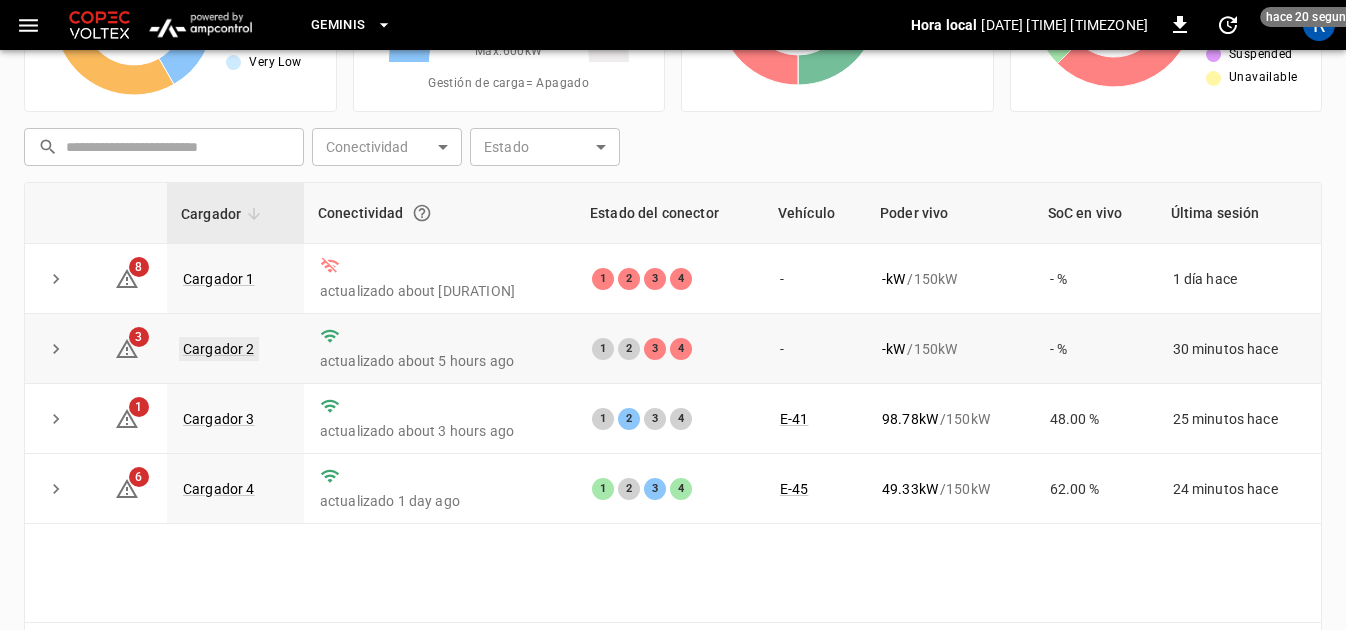 click on "Cargador 2" at bounding box center [219, 349] 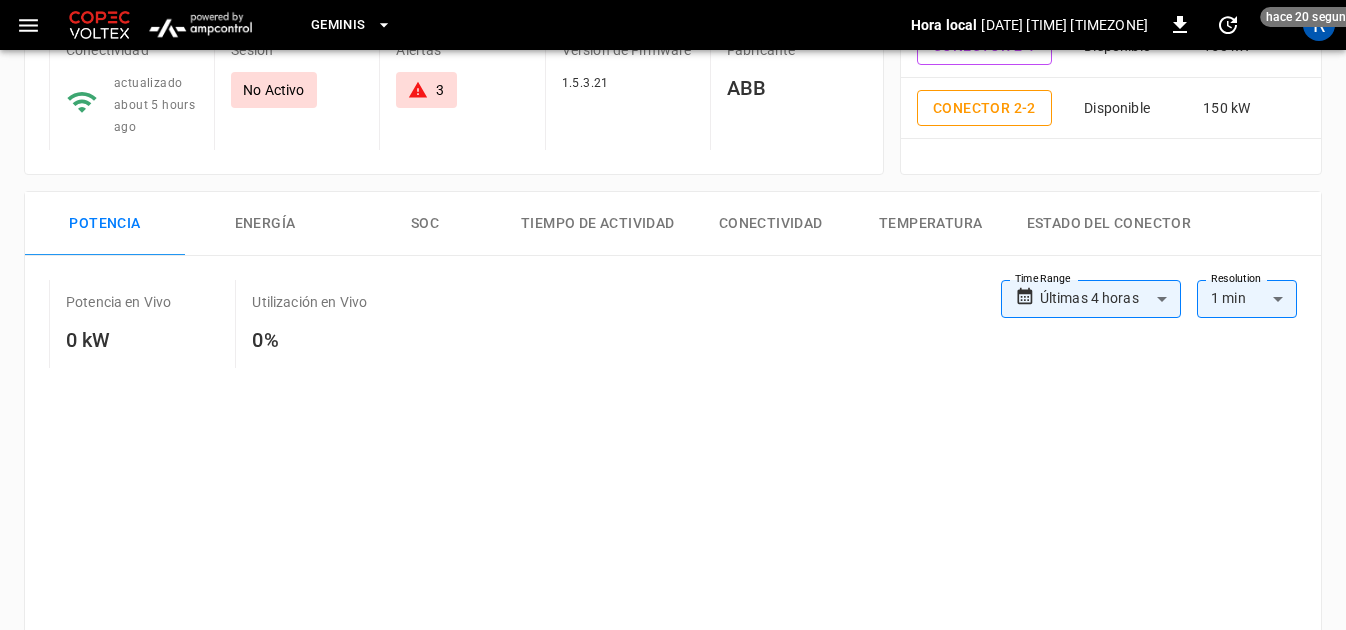 type on "**********" 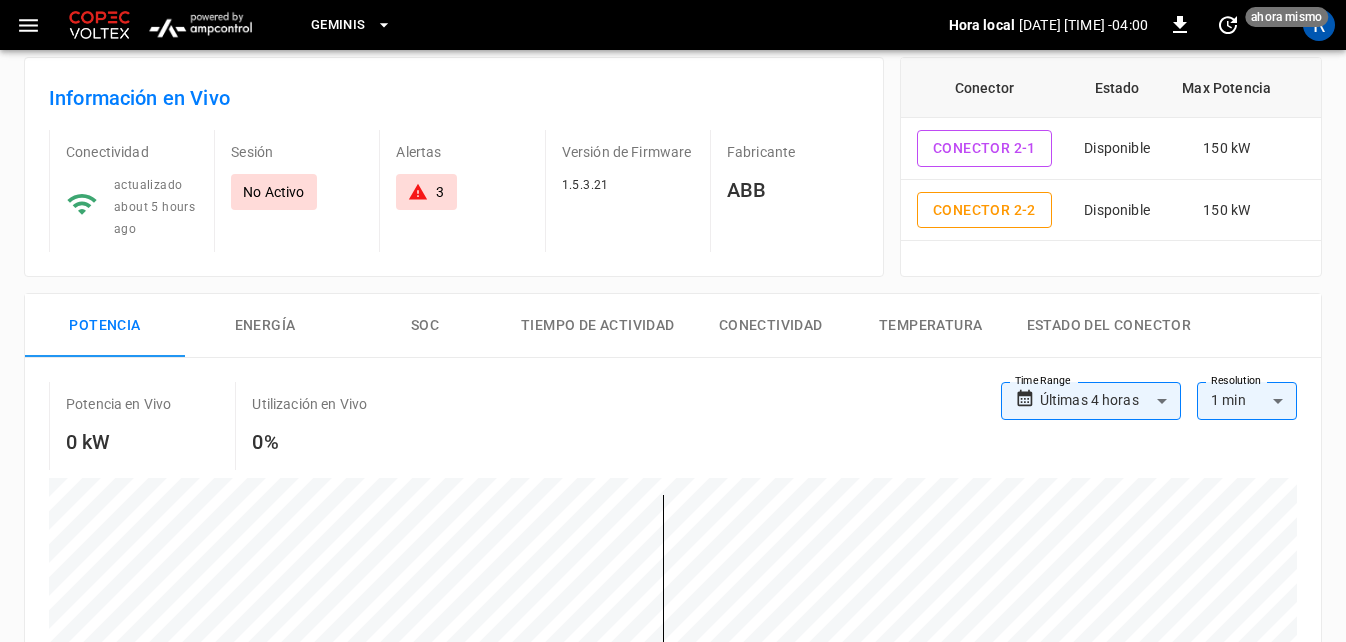 scroll, scrollTop: 0, scrollLeft: 0, axis: both 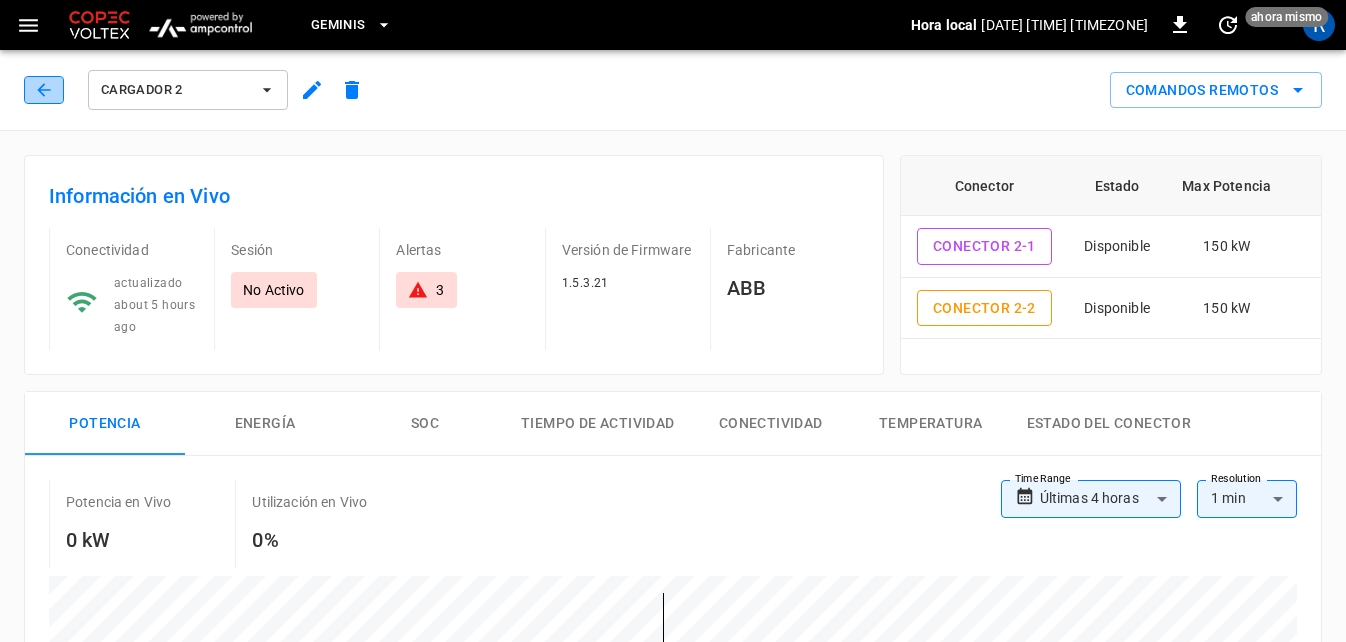click 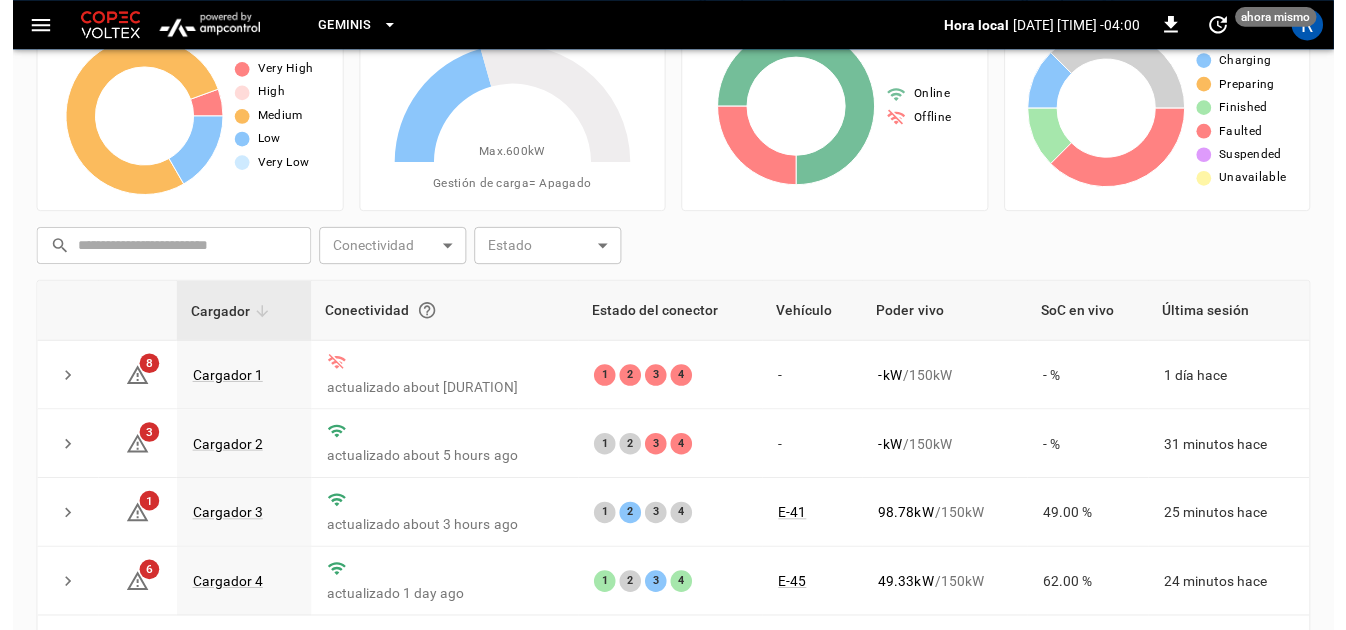 scroll, scrollTop: 0, scrollLeft: 0, axis: both 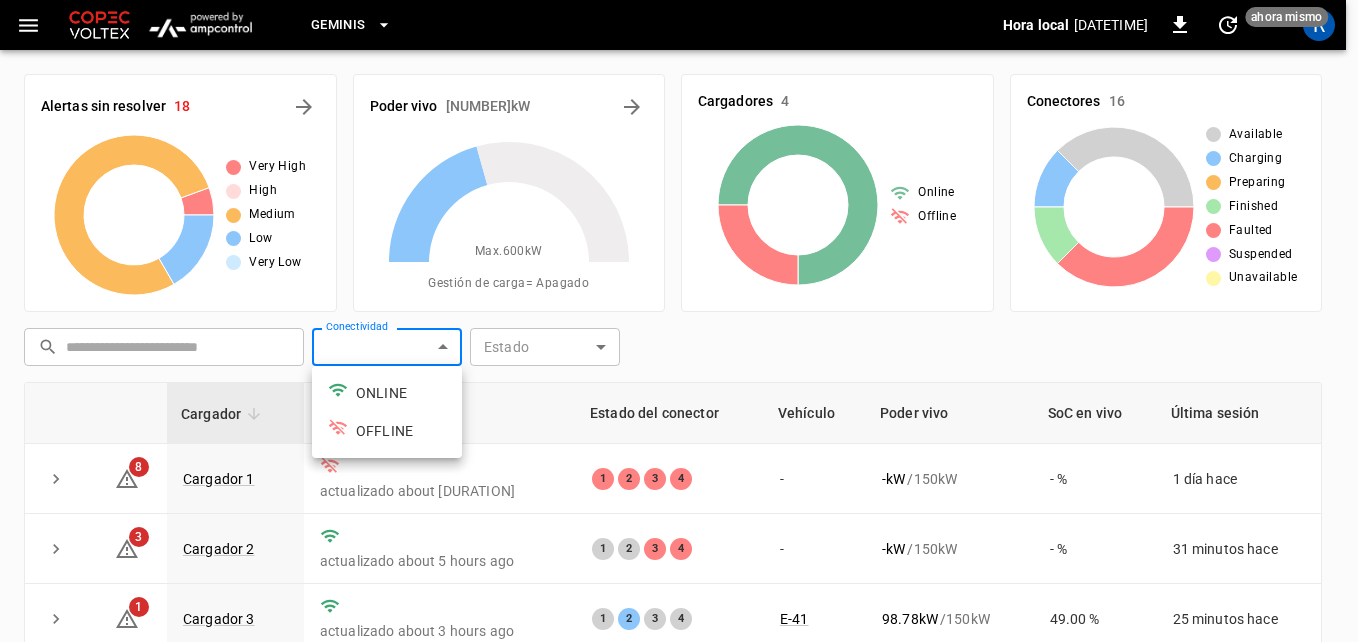 click on "Geminis Hora local [DATETIME] -04:00 0 ahora mismo R Alertas sin resolver 18 Very High High Medium Low Very Low Poder vivo 247.57  kW Max.  600  kW Gestión de carga  =   Apagado Cargadores 4 Online Offline Conectores 16 Available Charging Preparing Finished Faulted Suspended Unavailable ​ ​ Conectividad ​ Conectividad Estado ​ Estado   Cargador Conectividad Estado del conector Vehículo Poder vivo SoC en vivo Última sesión 8 Cargador 1 actualizado about [DURATION] 1 2 3 4 - -  kW /  150  kW - % 1 día hace 3 Cargador 2 actualizado about [DURATION] 1 2 3 4 - -  kW /  150  kW - % 31 minutos hace 1 Cargador 3 actualizado about [DURATION] 1 2 3 4 E-41 98.78  kW /  150  kW 49.00 % 25 minutos hace 6 Cargador 4 actualizado 1 day ago 1 2 3 4 E-45 49.33  kW /  150  kW 62.00 % 24 minutos hace 1–4 of 4 Actualizar ahora Actualizar cada 5 sec Actualizar cada 30 sec Apagada COPEC - Geminis Ricardo Araya [EMAIL] user Configuración de perfil Configuración de notificaciones ONLINE" at bounding box center (679, 454) 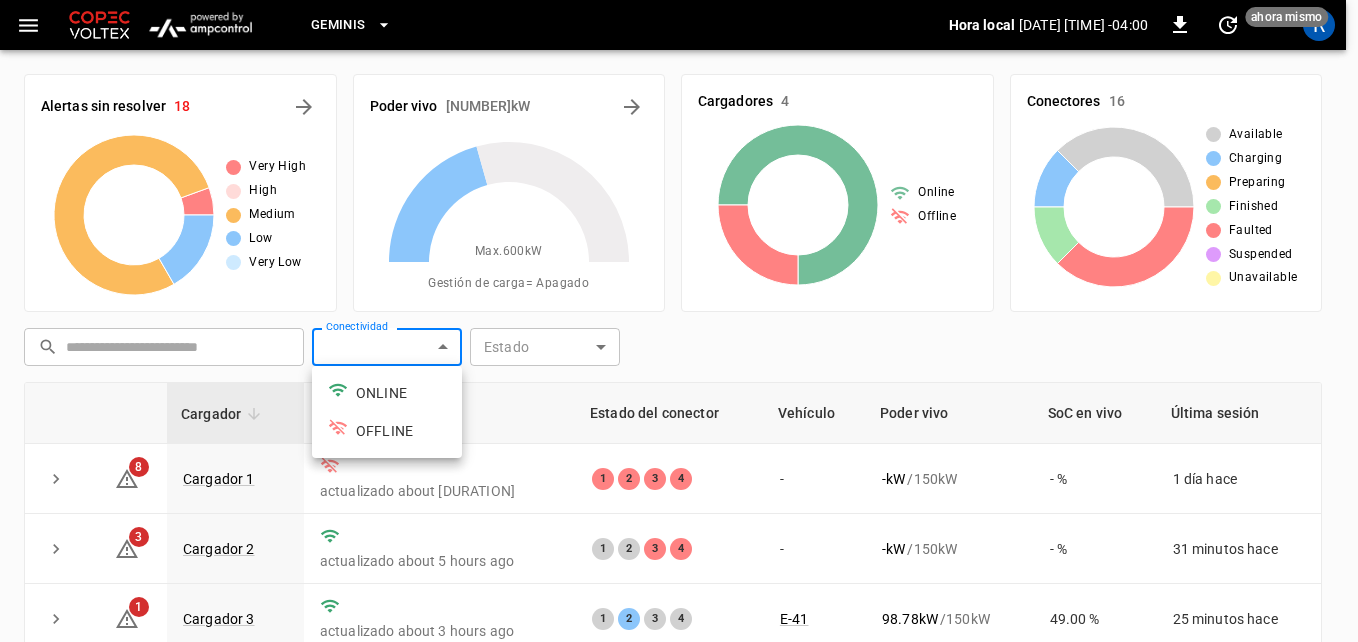 click at bounding box center (679, 321) 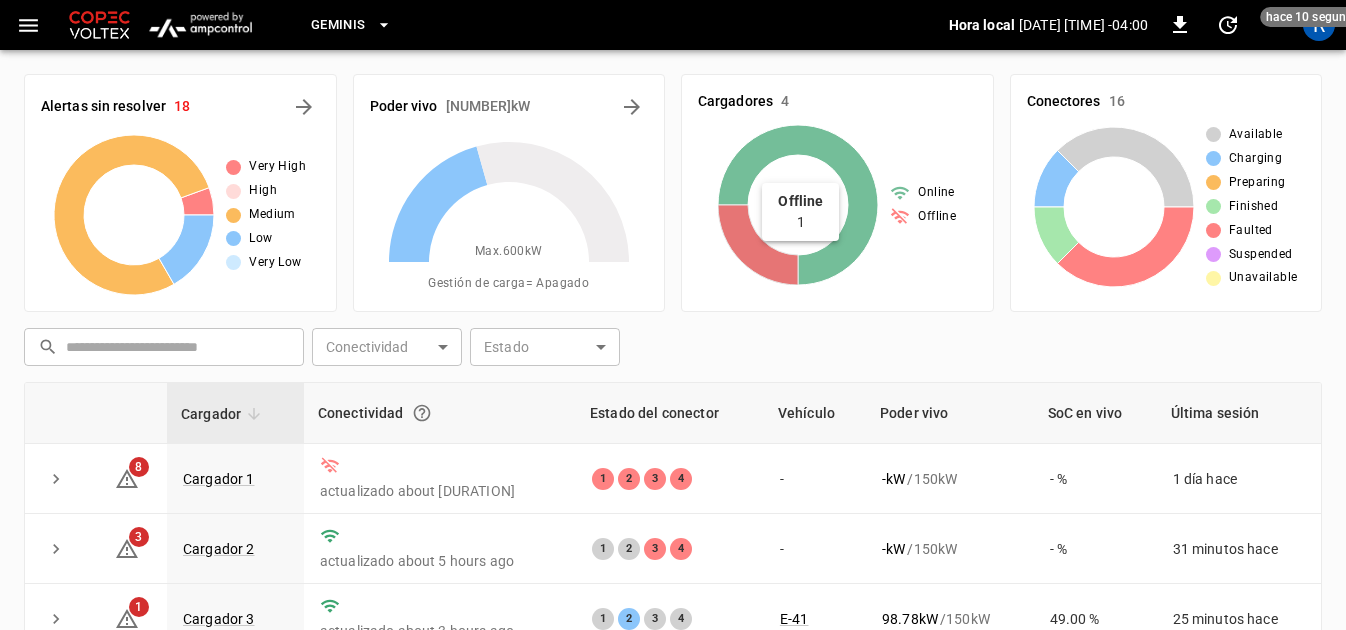 click 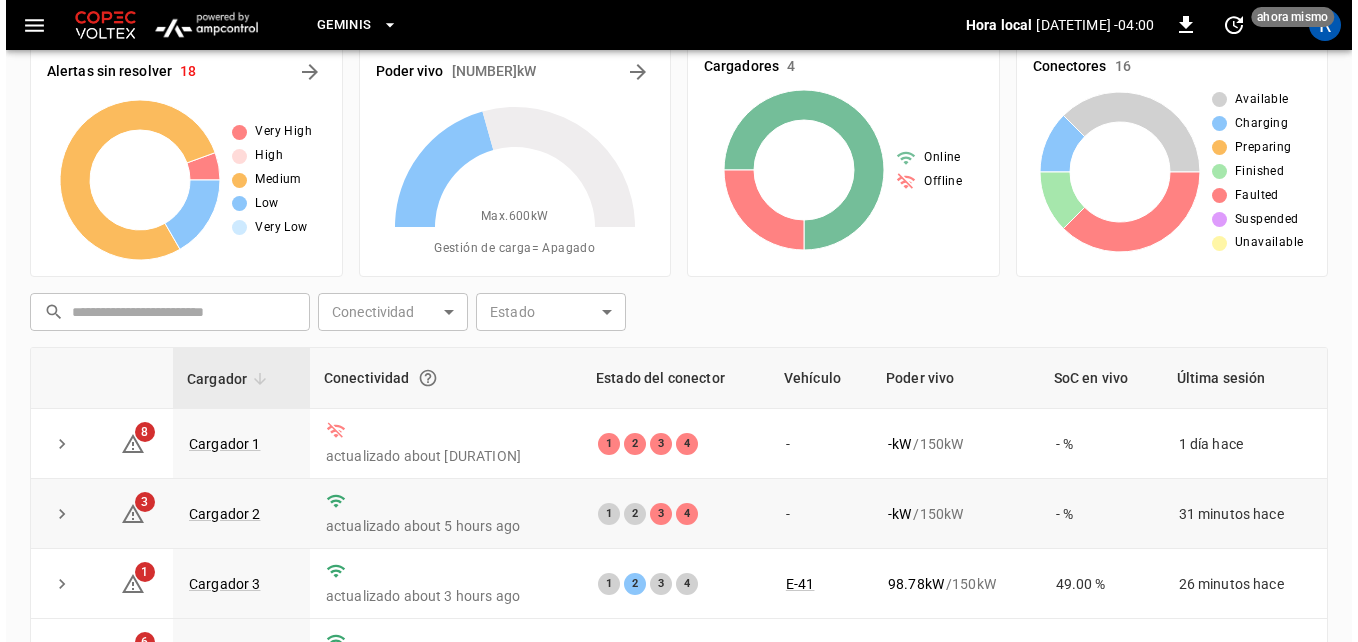 scroll, scrollTop: 0, scrollLeft: 0, axis: both 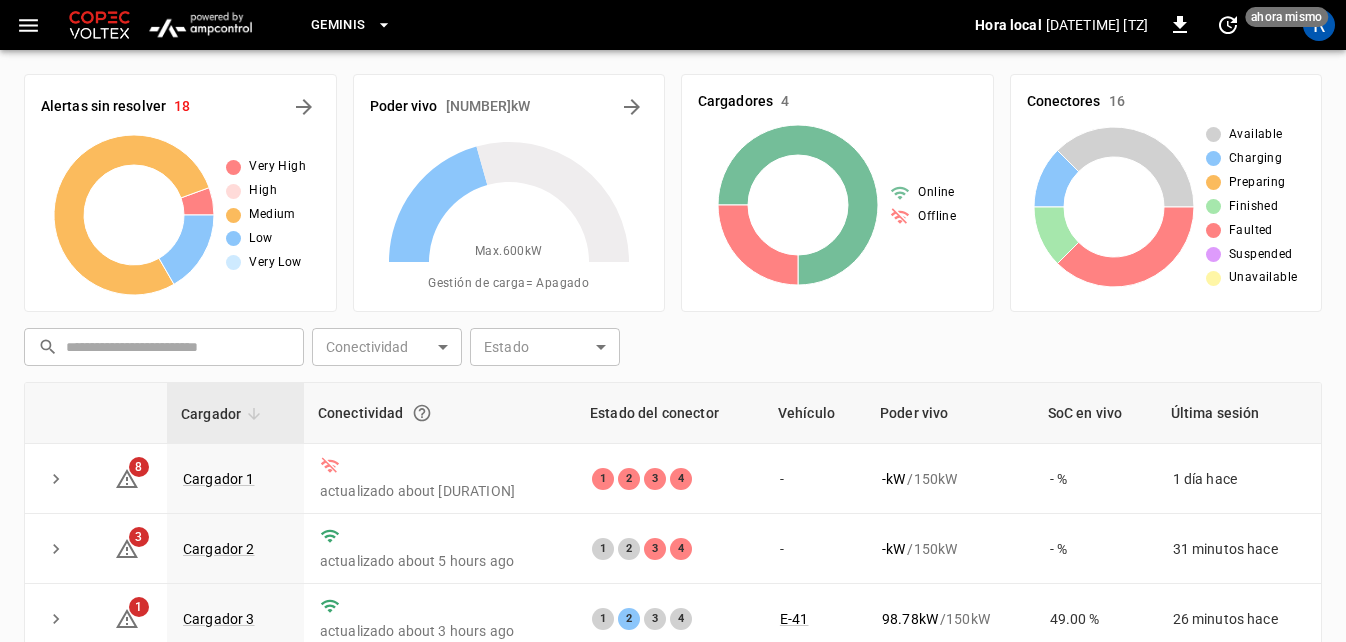 click 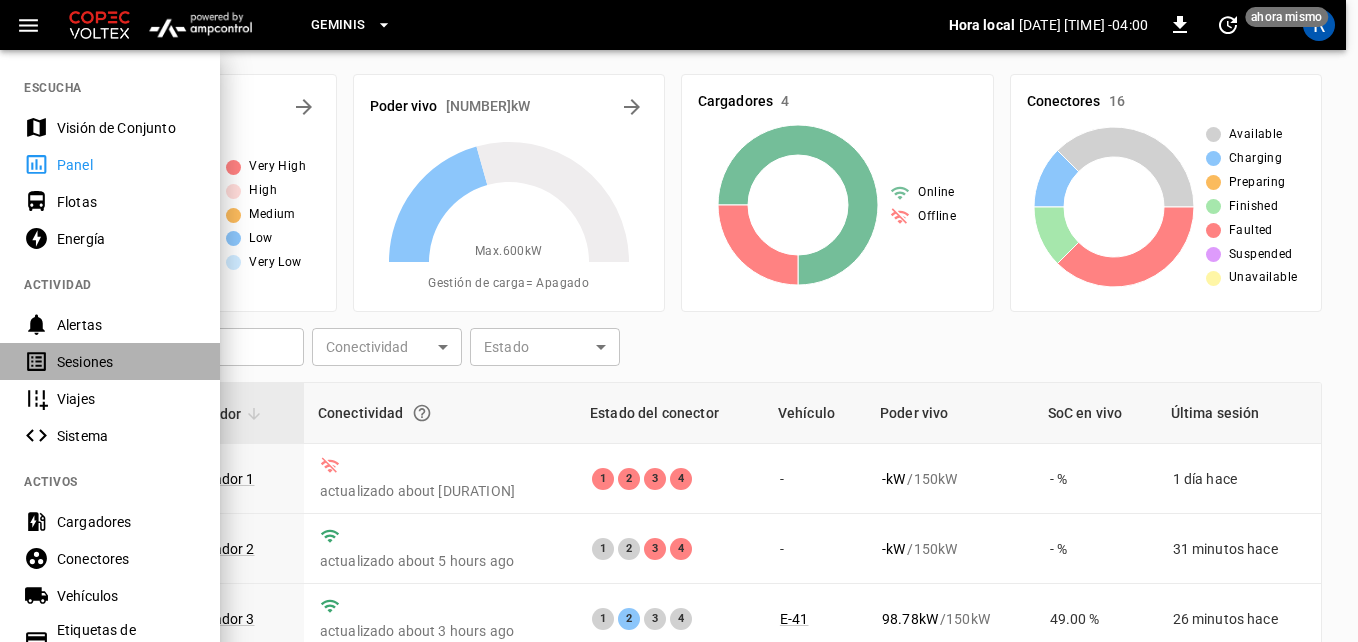 click on "Sesiones" at bounding box center (126, 362) 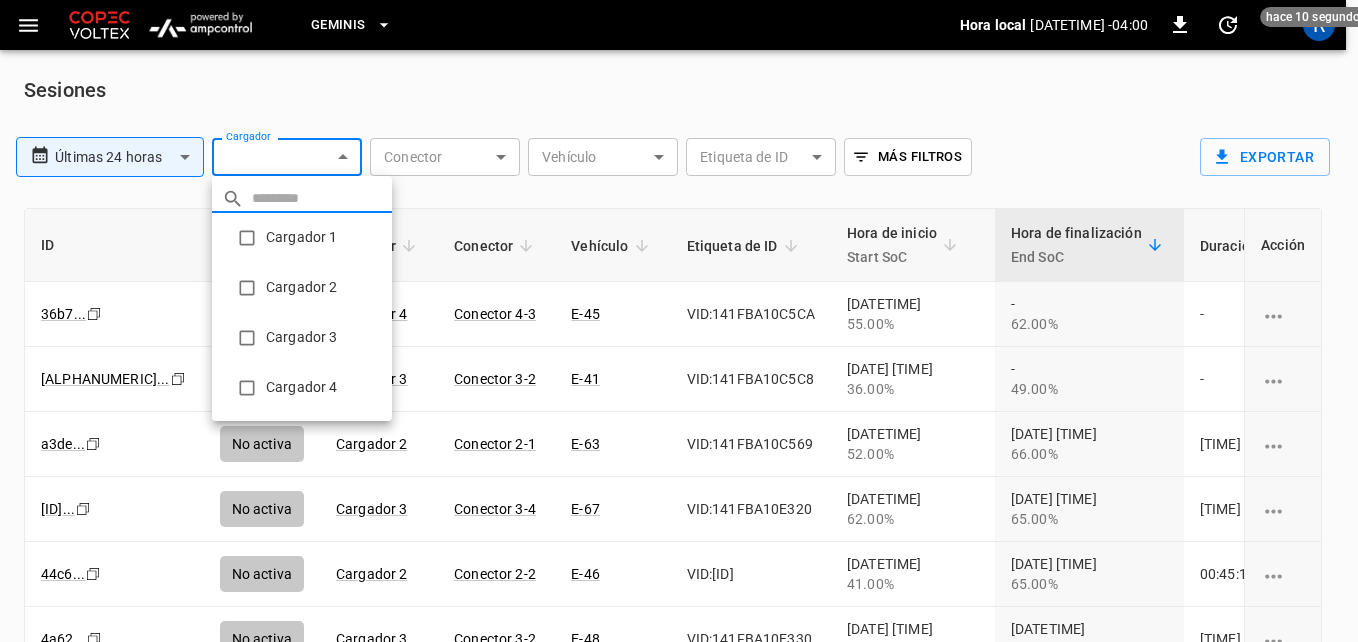 click on "**********" at bounding box center [679, 367] 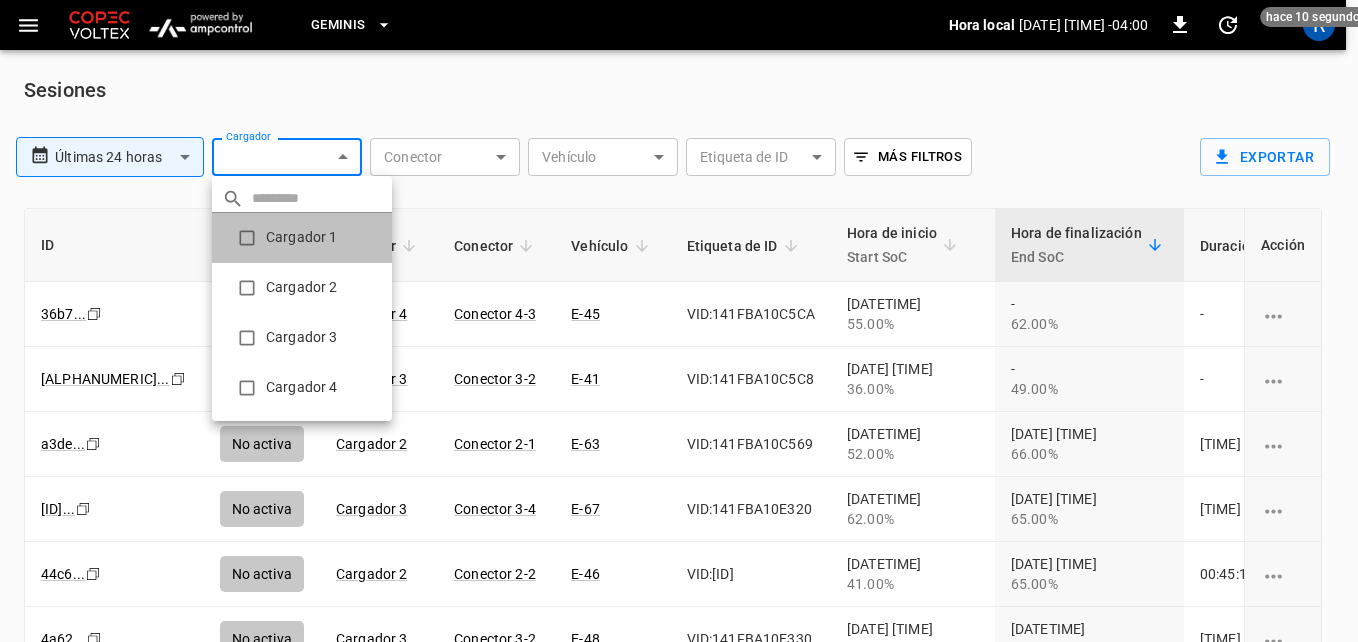 click on "Cargador 1" at bounding box center (302, 238) 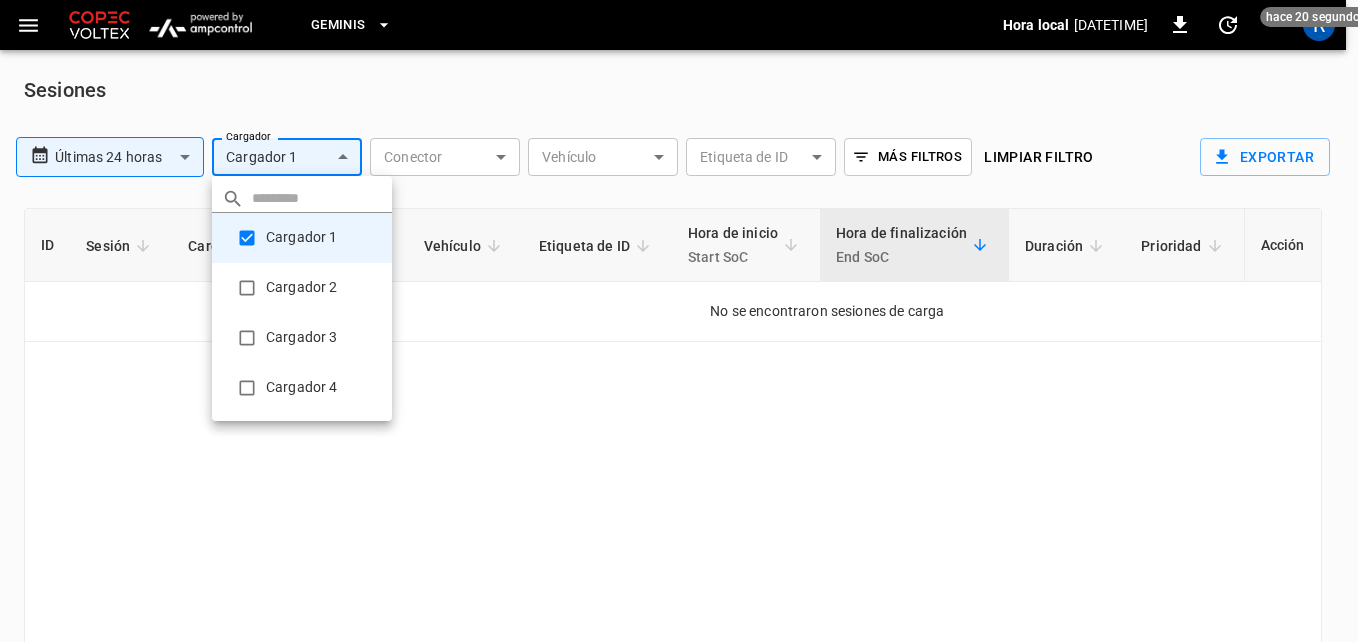 click at bounding box center (679, 321) 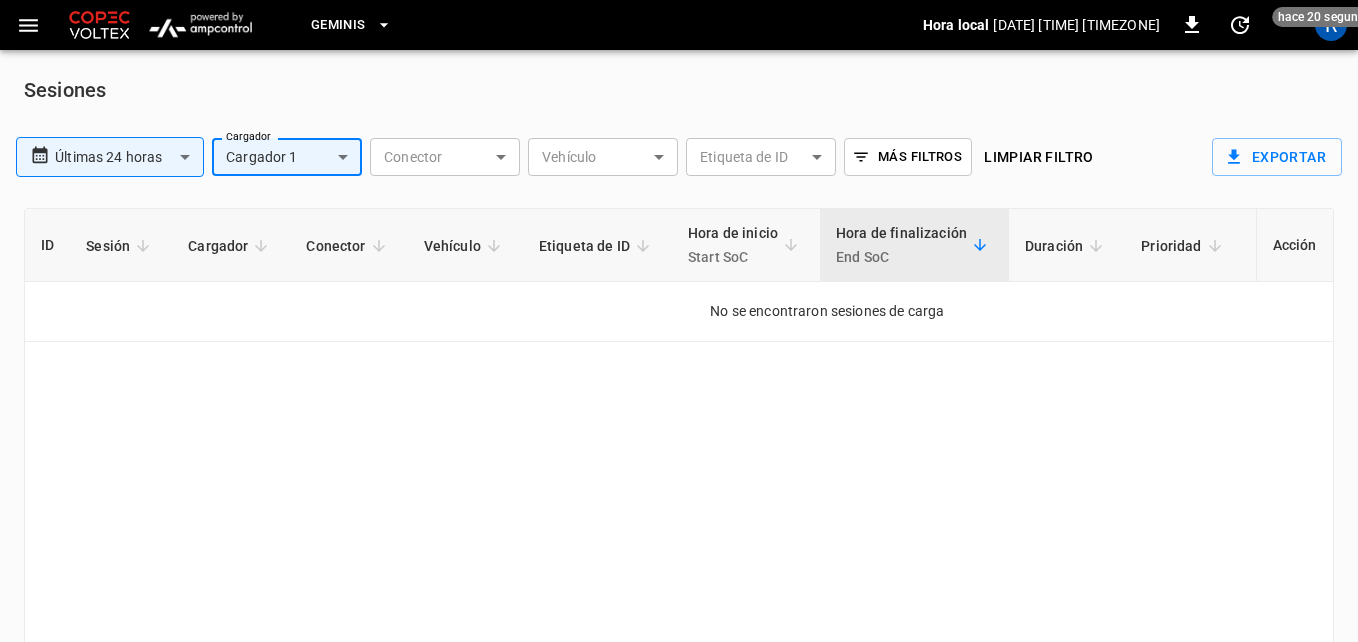click on "COPEC - Geminis [FIRST] [LAST] [EMAIL] user Configuración de perfil Configuración de notificaciones Cerrar sesión" at bounding box center [679, 367] 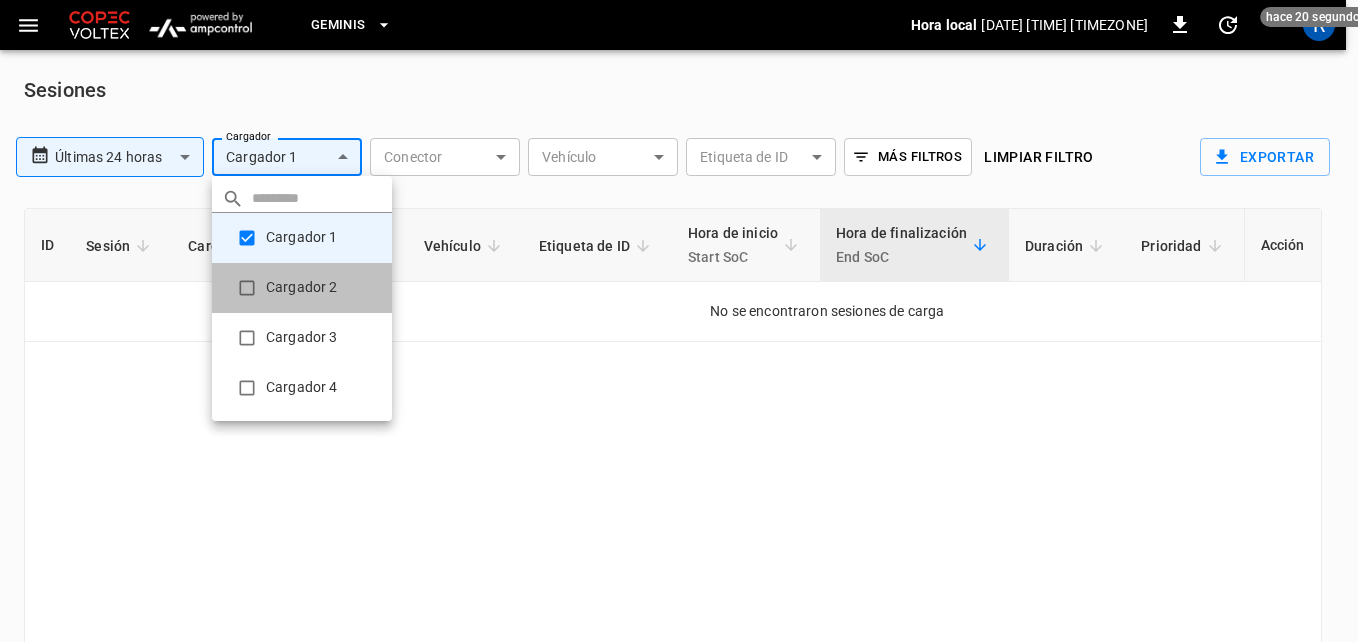 click on "Cargador 2" at bounding box center (302, 288) 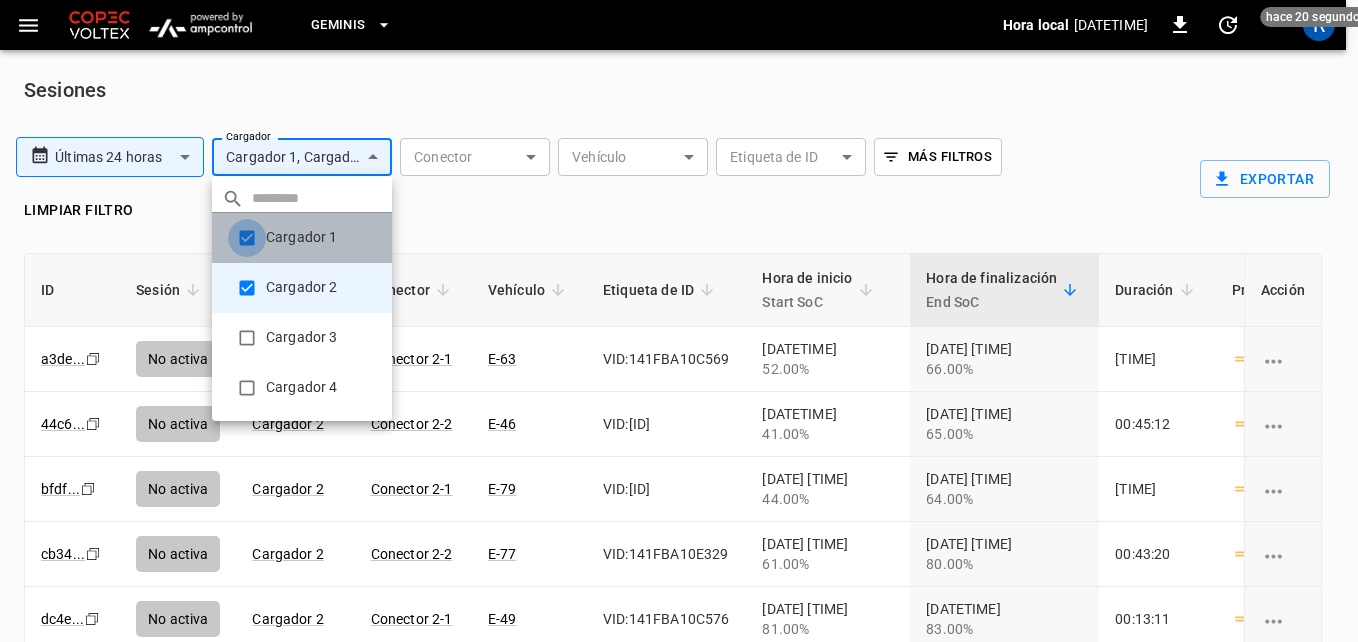 type on "**********" 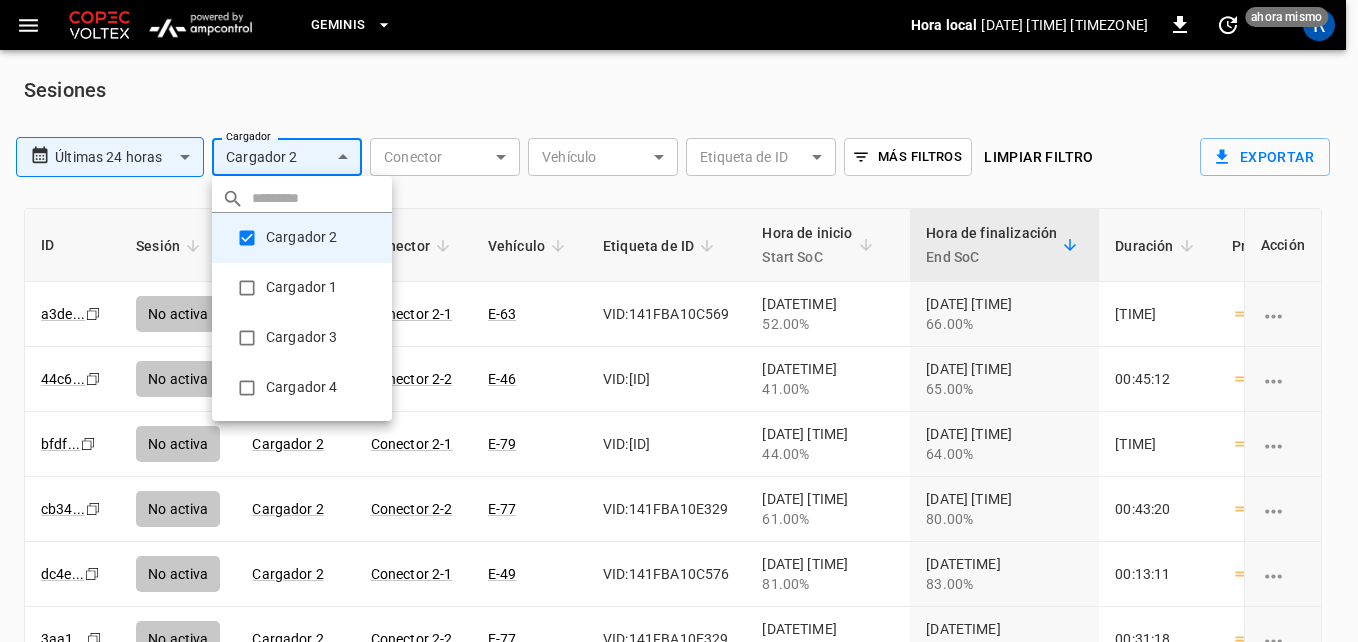 click at bounding box center [679, 321] 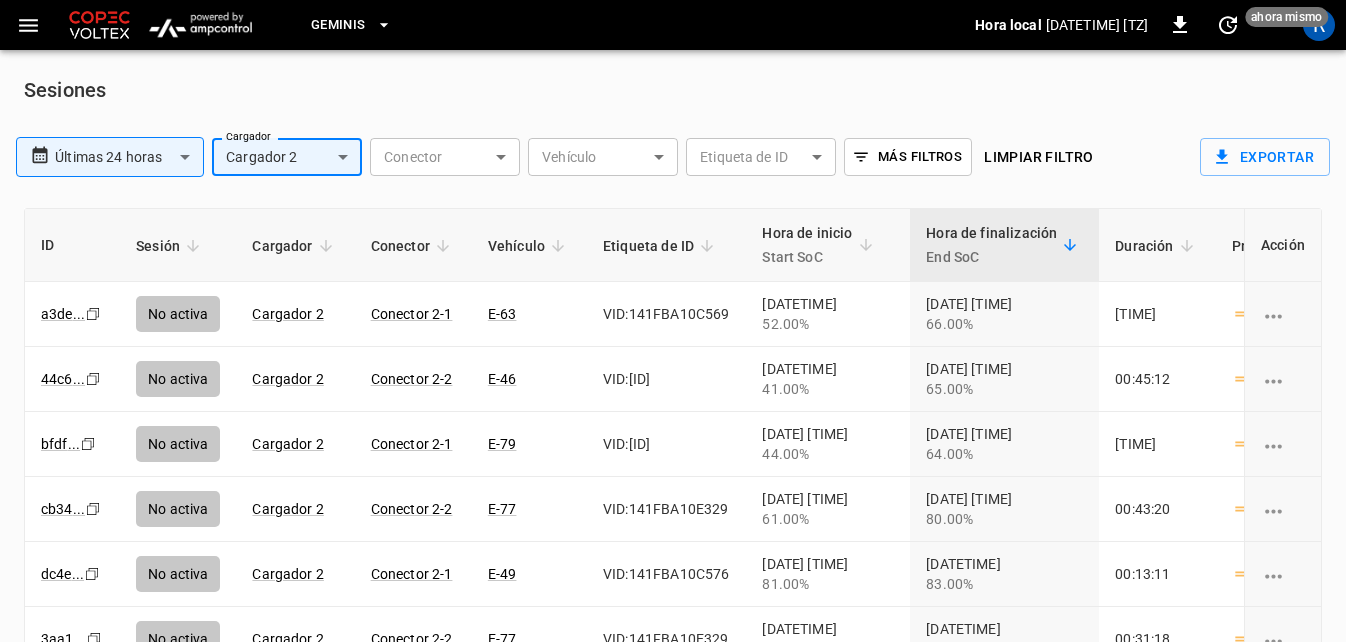 click on "**********" at bounding box center [673, 367] 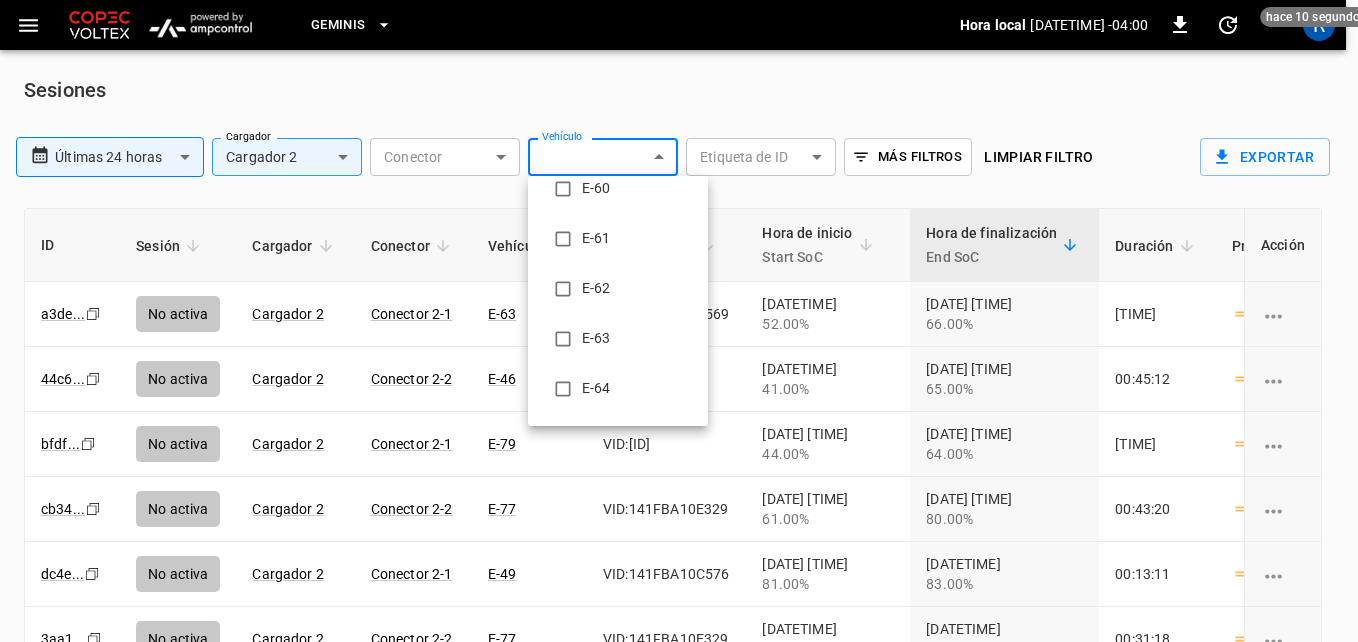 scroll, scrollTop: 1000, scrollLeft: 0, axis: vertical 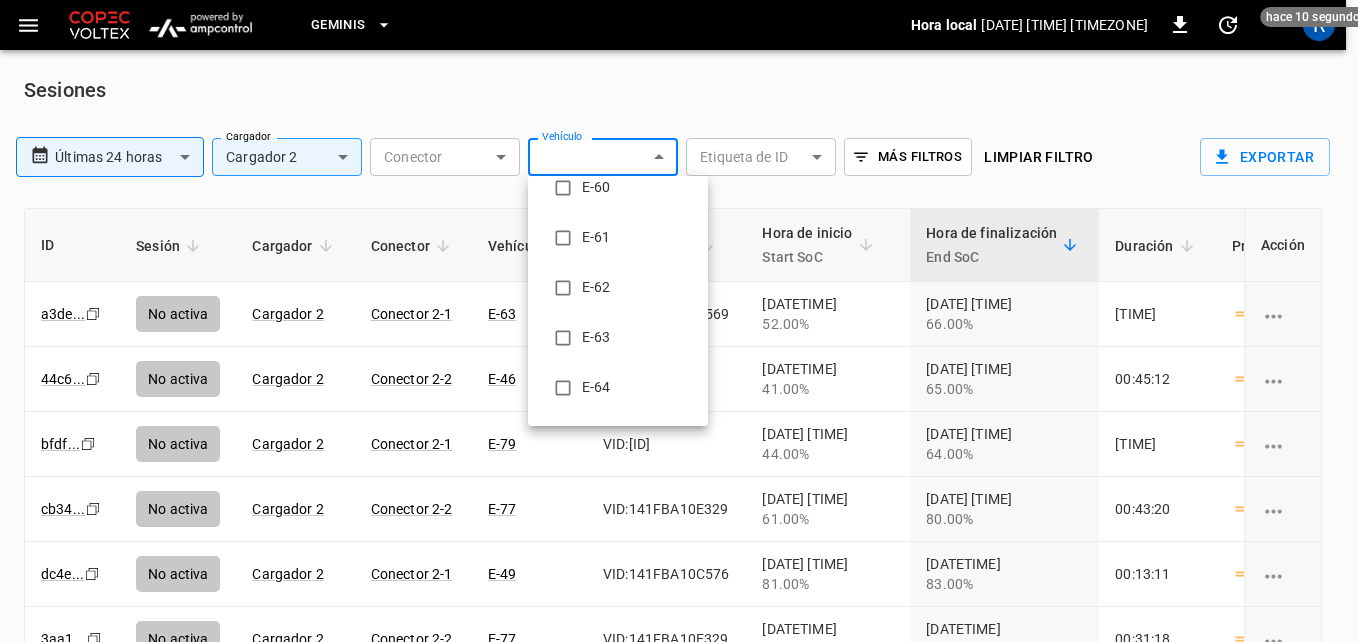 type on "**********" 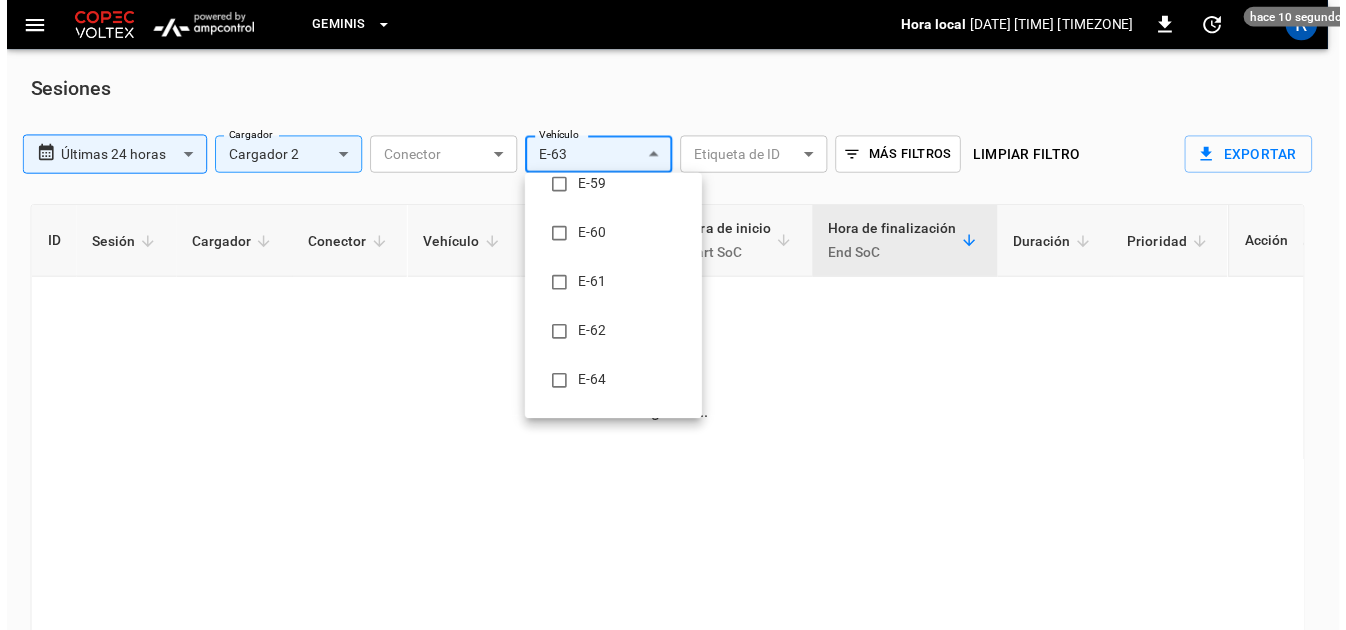 scroll, scrollTop: 0, scrollLeft: 0, axis: both 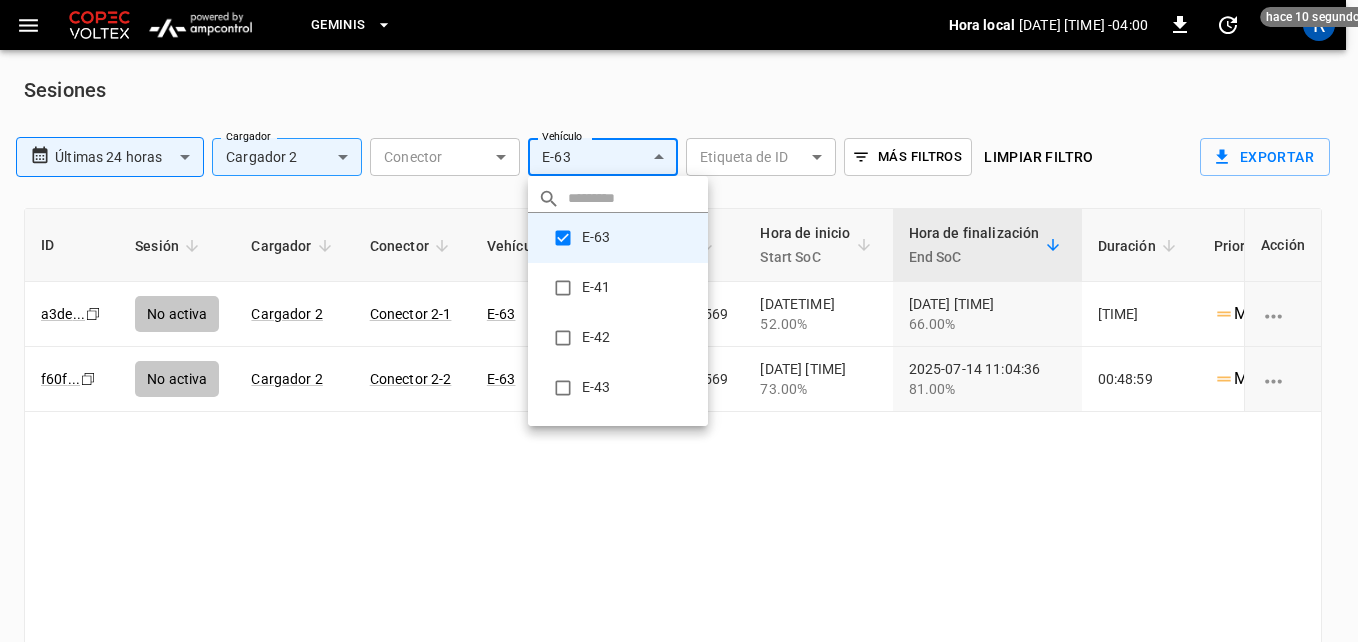 click at bounding box center [679, 321] 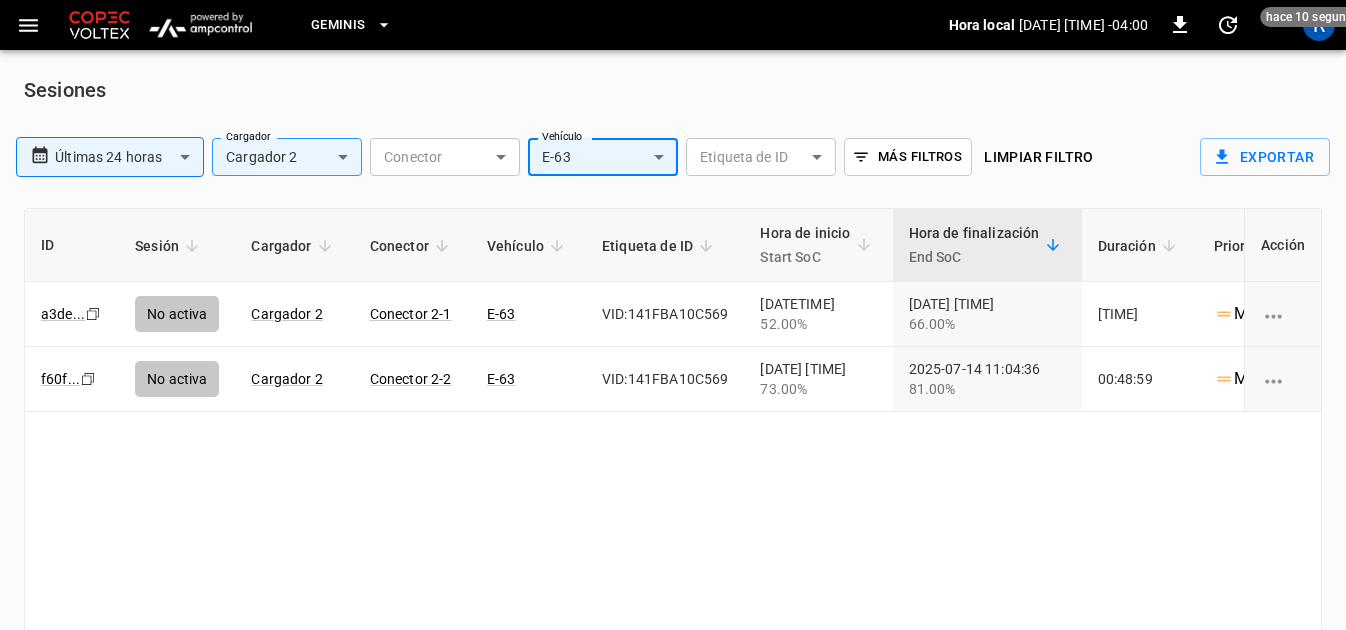 click 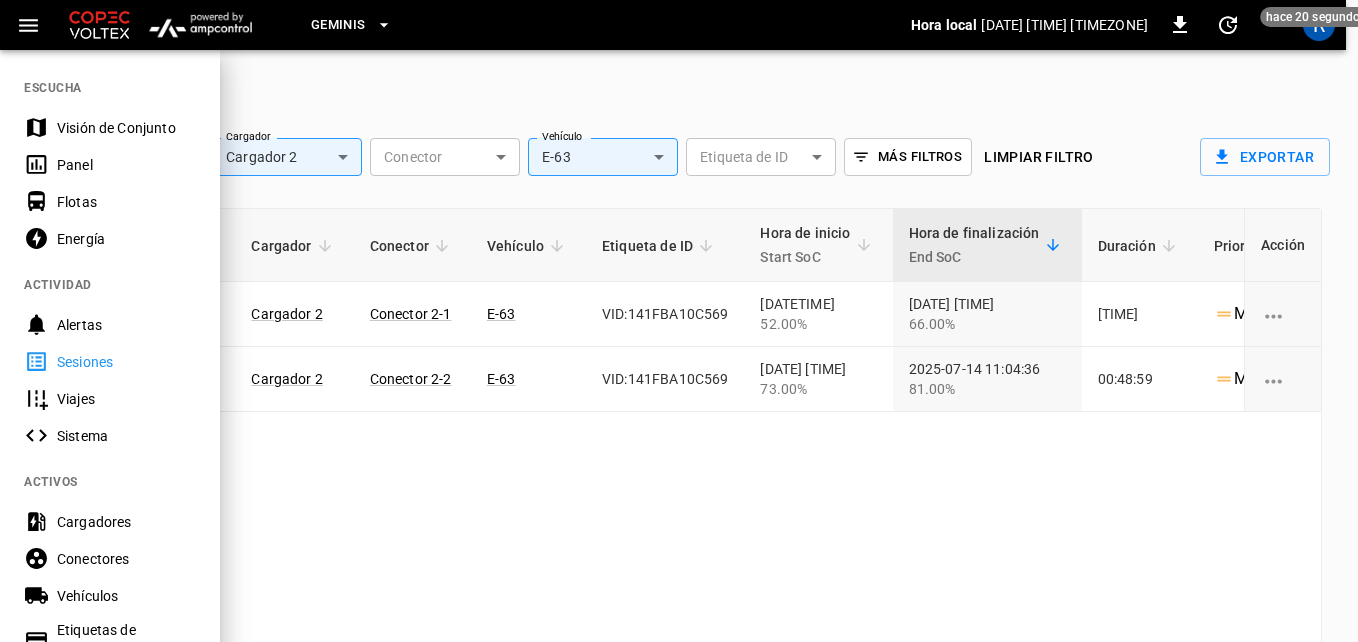 click on "Panel" at bounding box center [126, 165] 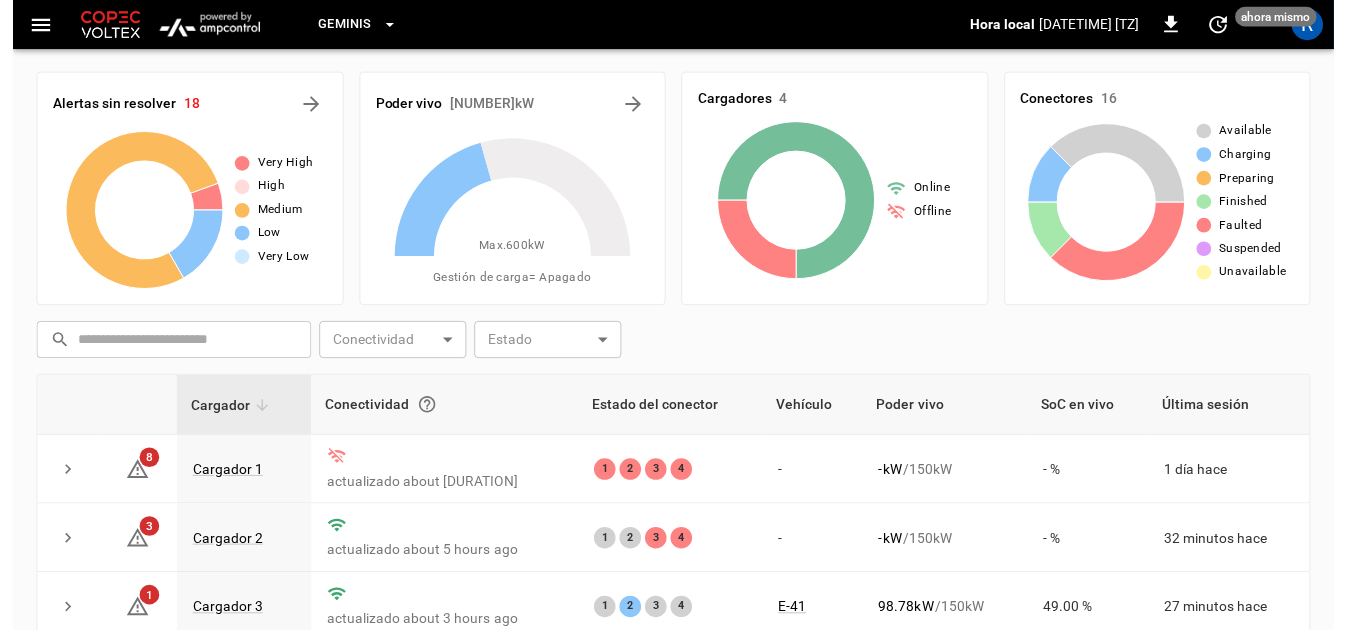 scroll, scrollTop: 0, scrollLeft: 0, axis: both 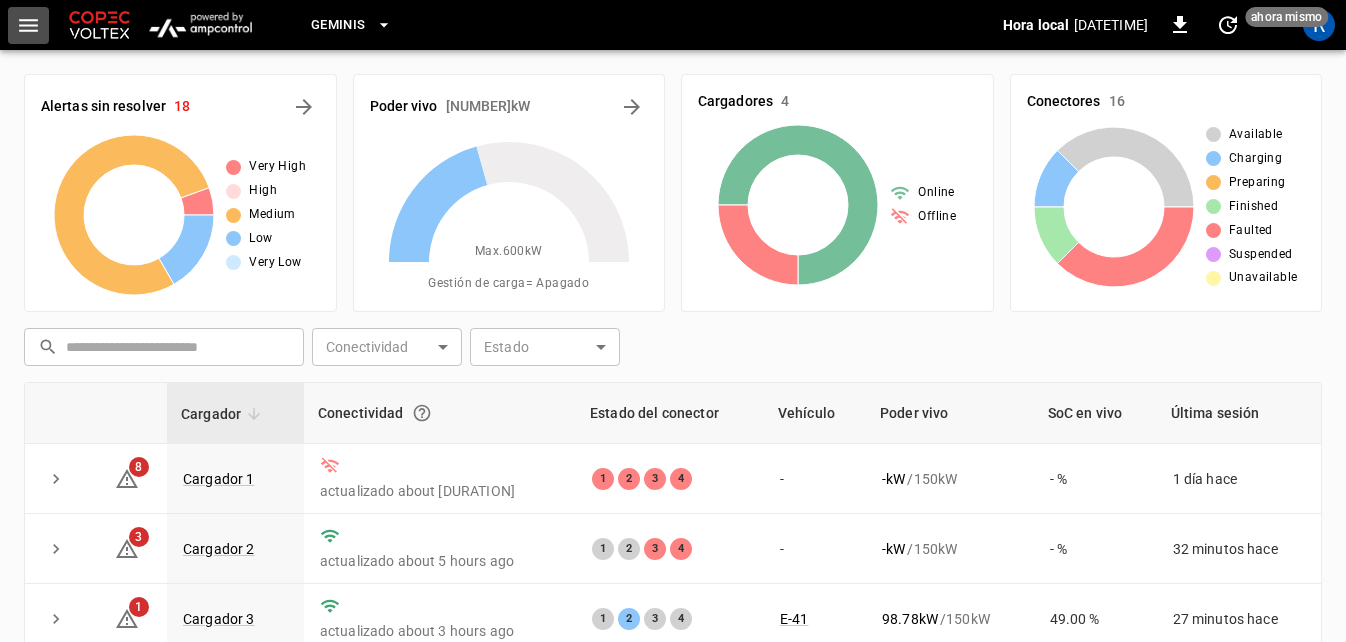 click 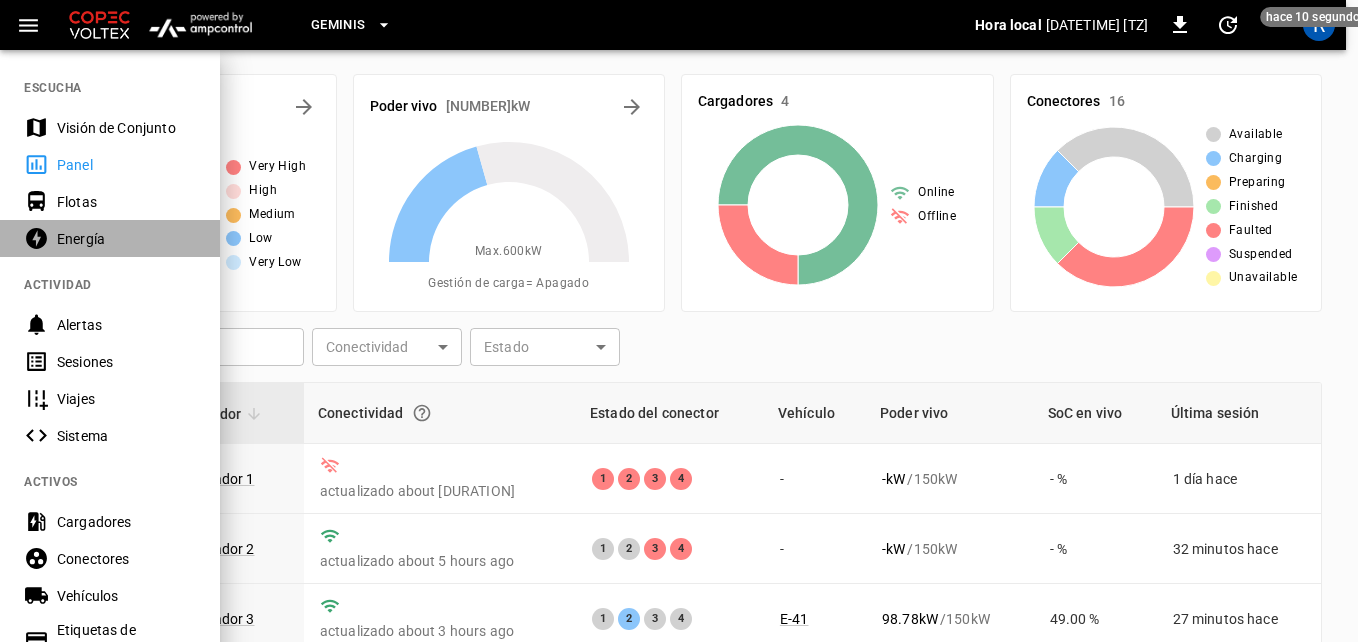 click on "Energía" at bounding box center (126, 239) 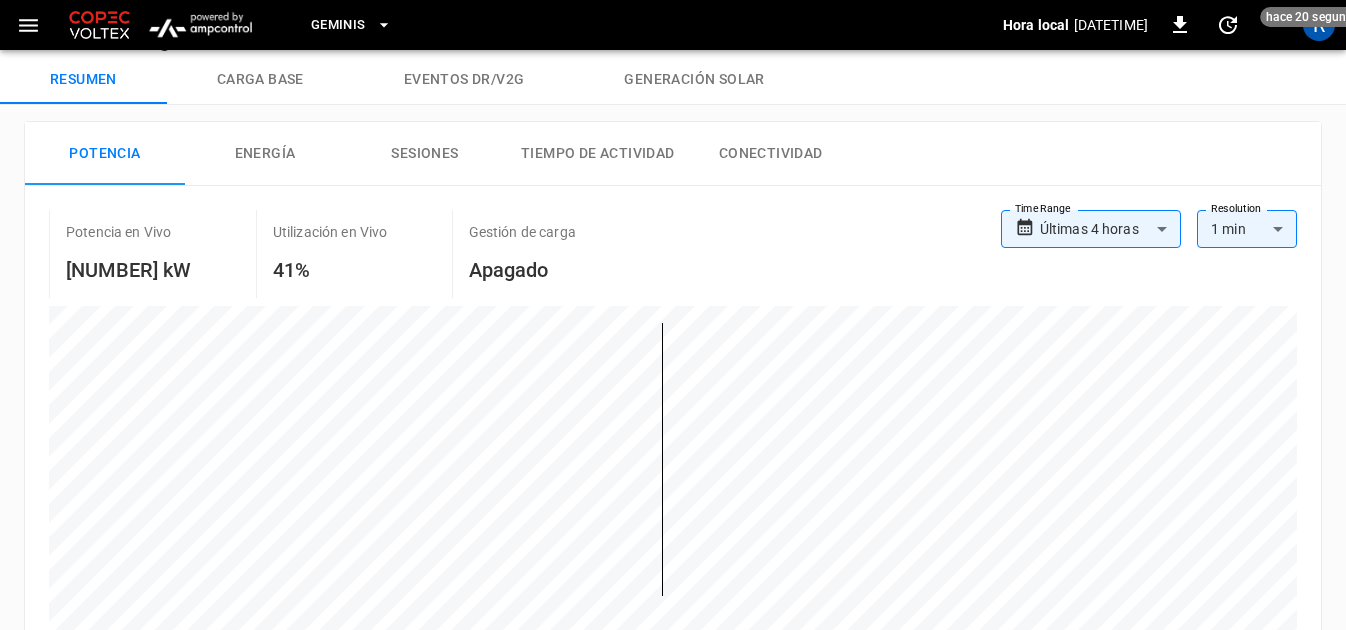 scroll, scrollTop: 0, scrollLeft: 0, axis: both 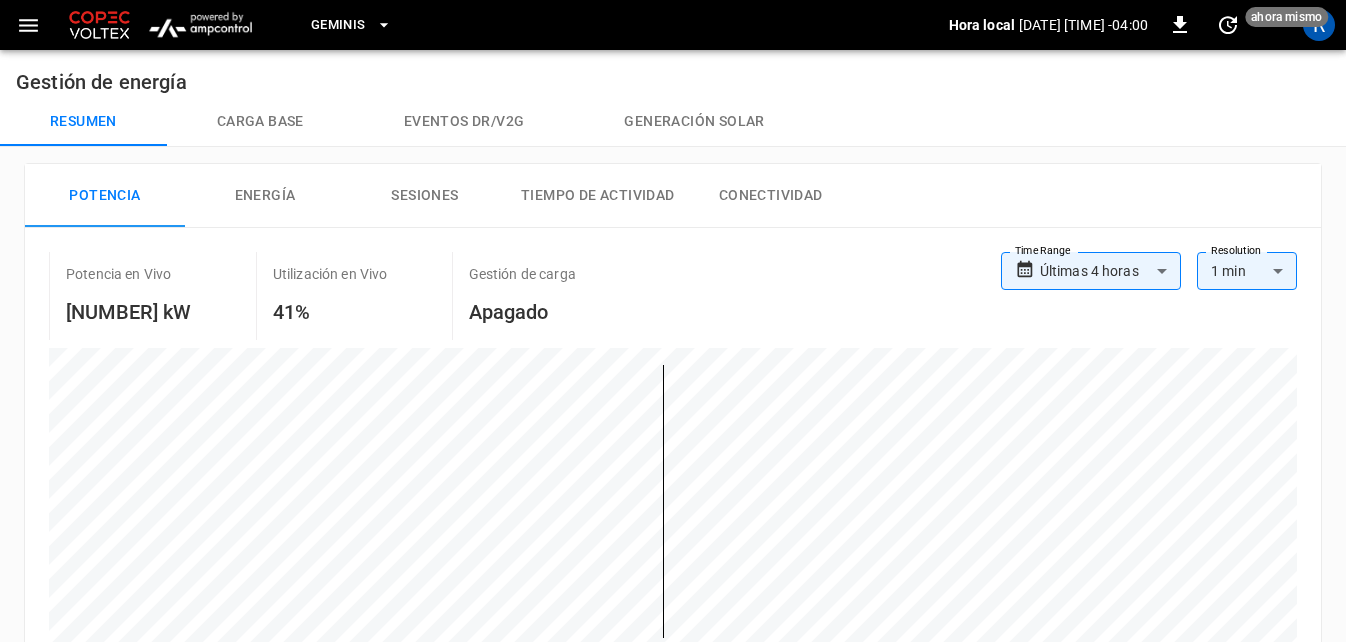 click 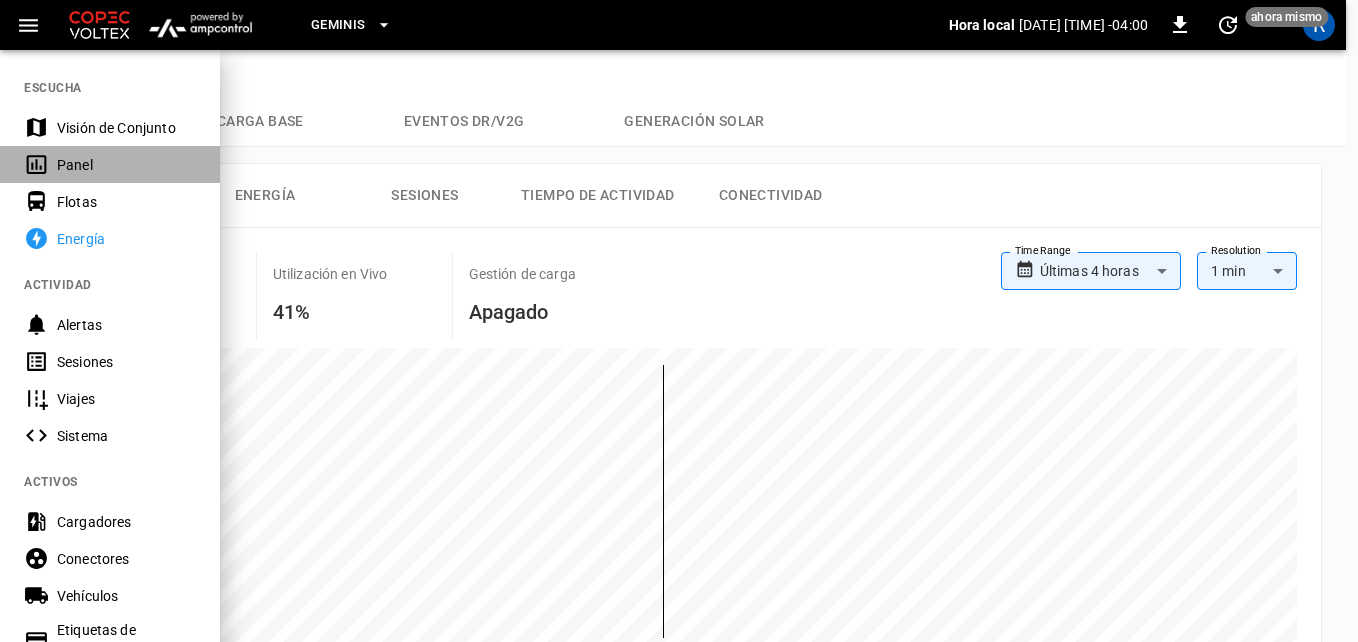 click on "Panel" at bounding box center [126, 165] 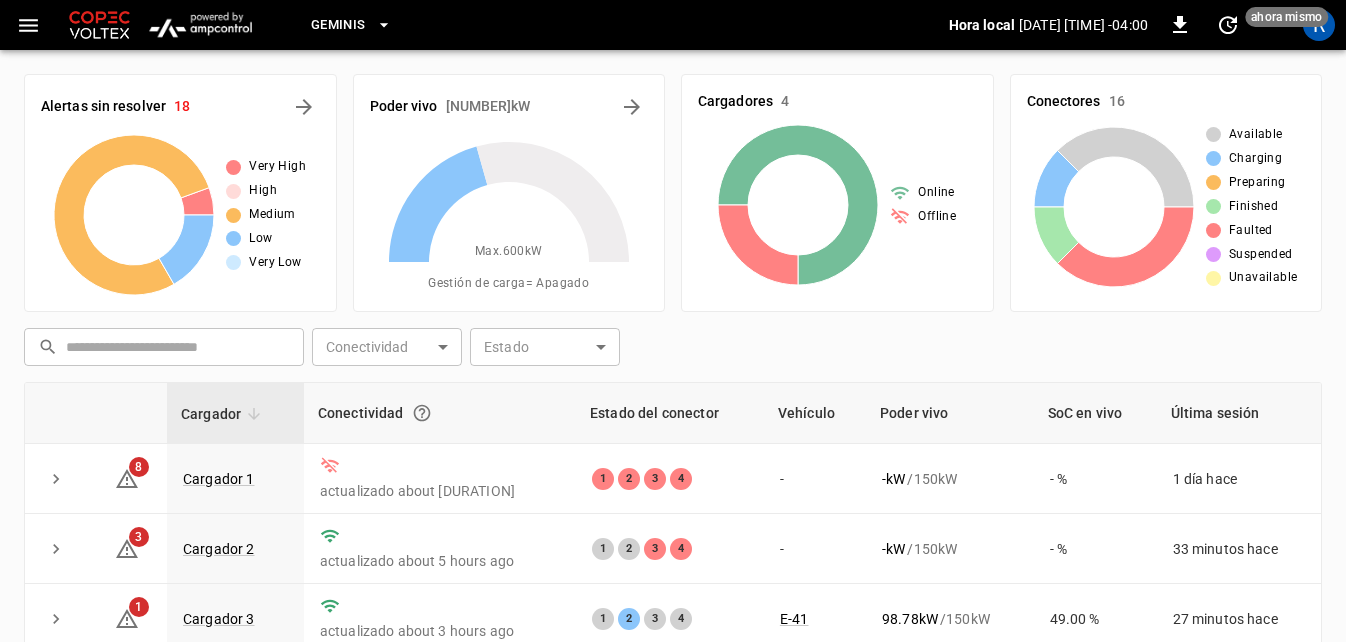 click 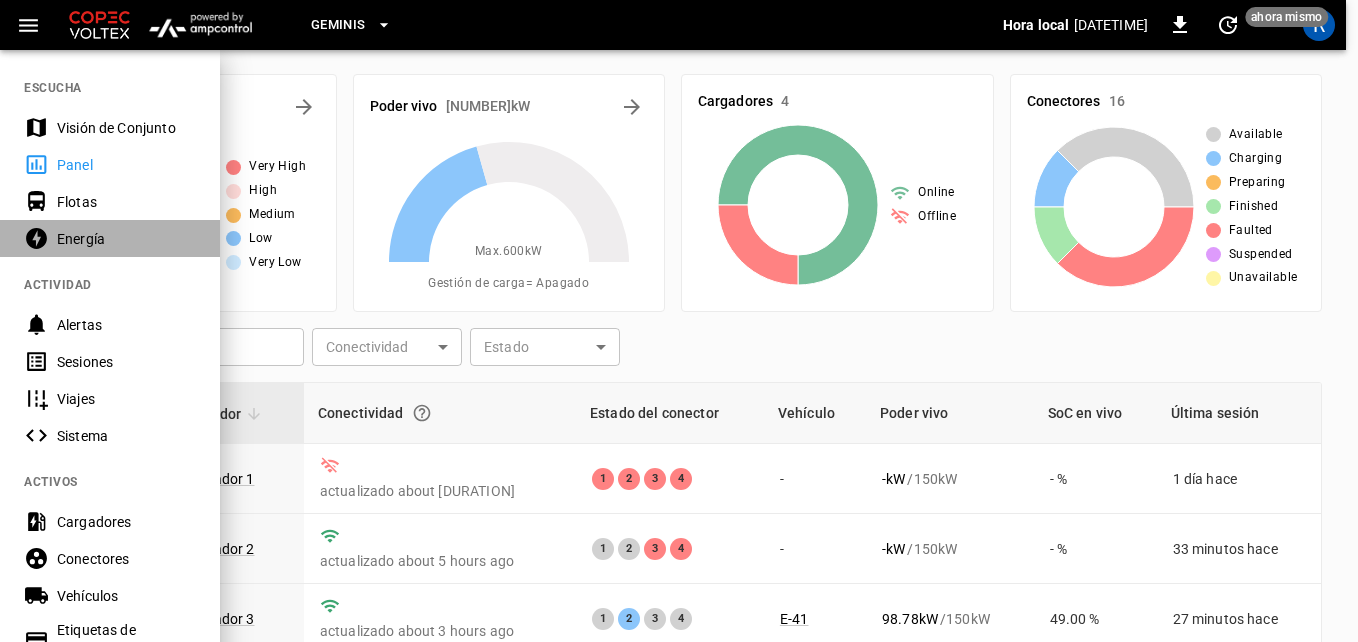 click on "Energía" at bounding box center (126, 239) 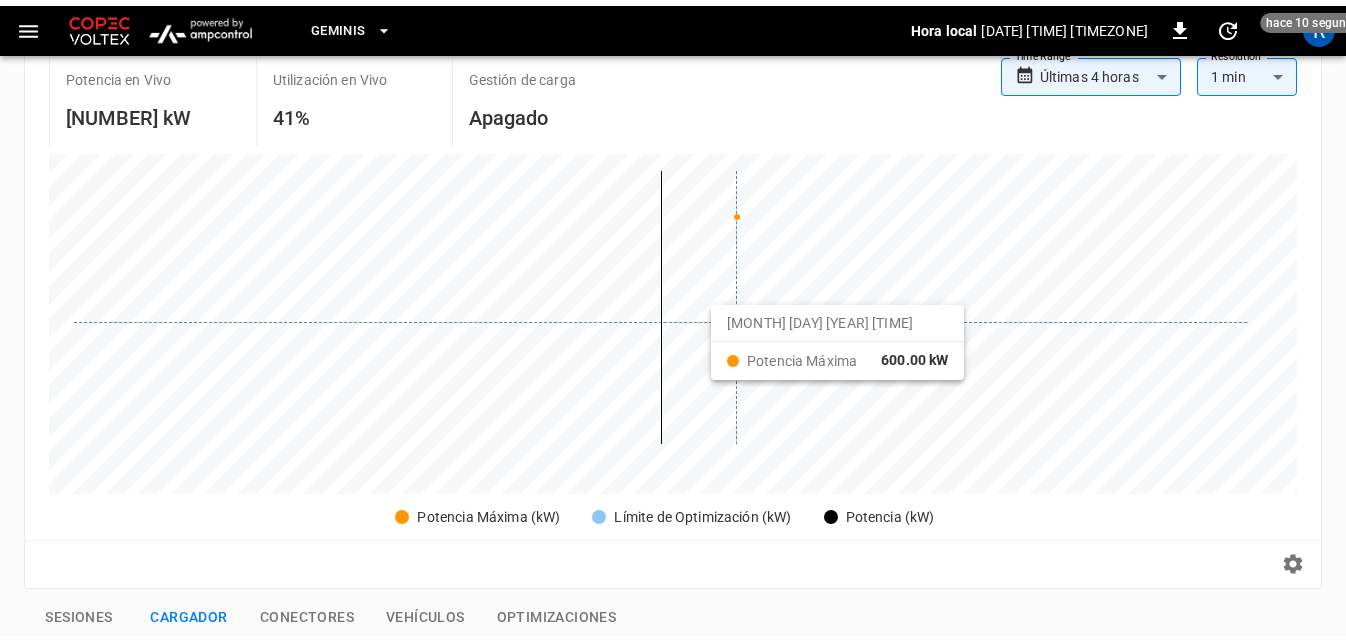 scroll, scrollTop: 0, scrollLeft: 0, axis: both 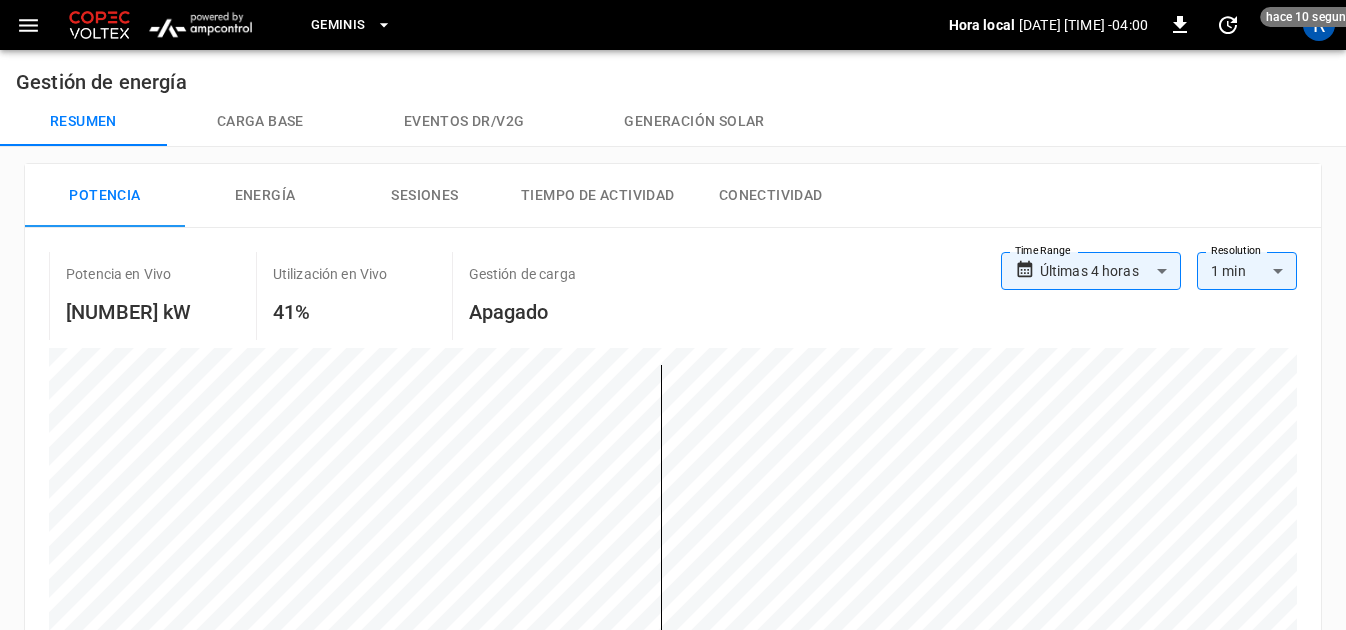 click on "Energía" at bounding box center [265, 196] 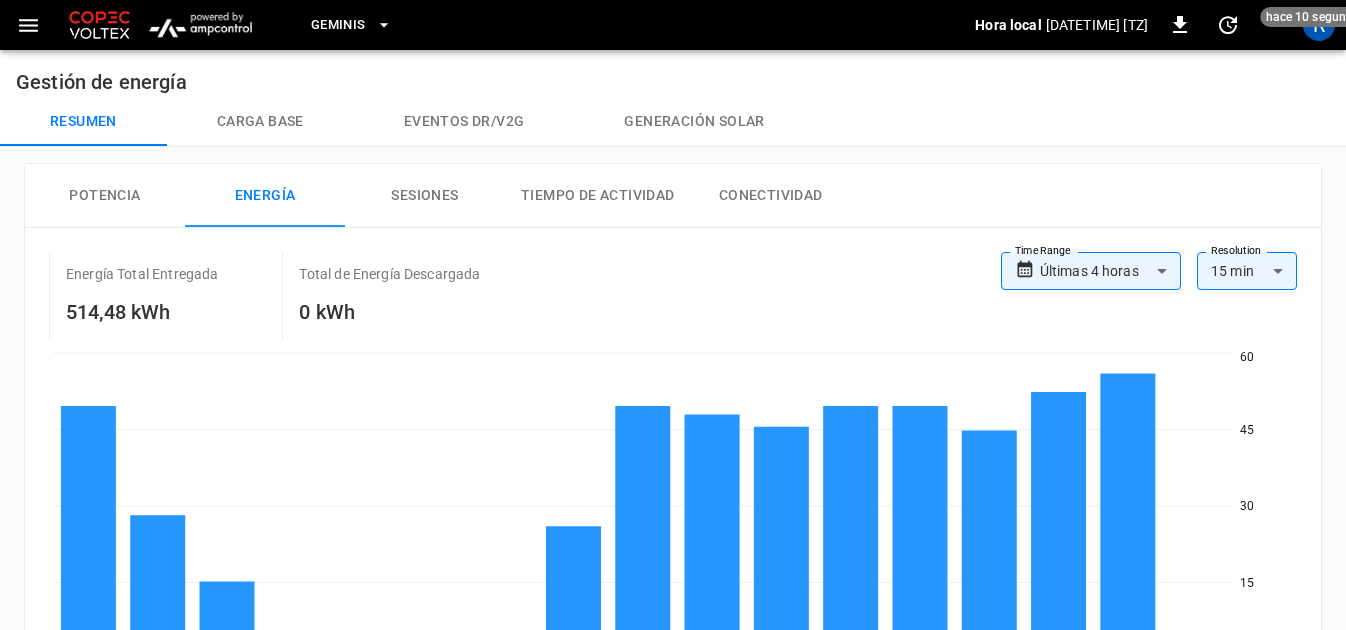 click on "Sesiones" at bounding box center (425, 196) 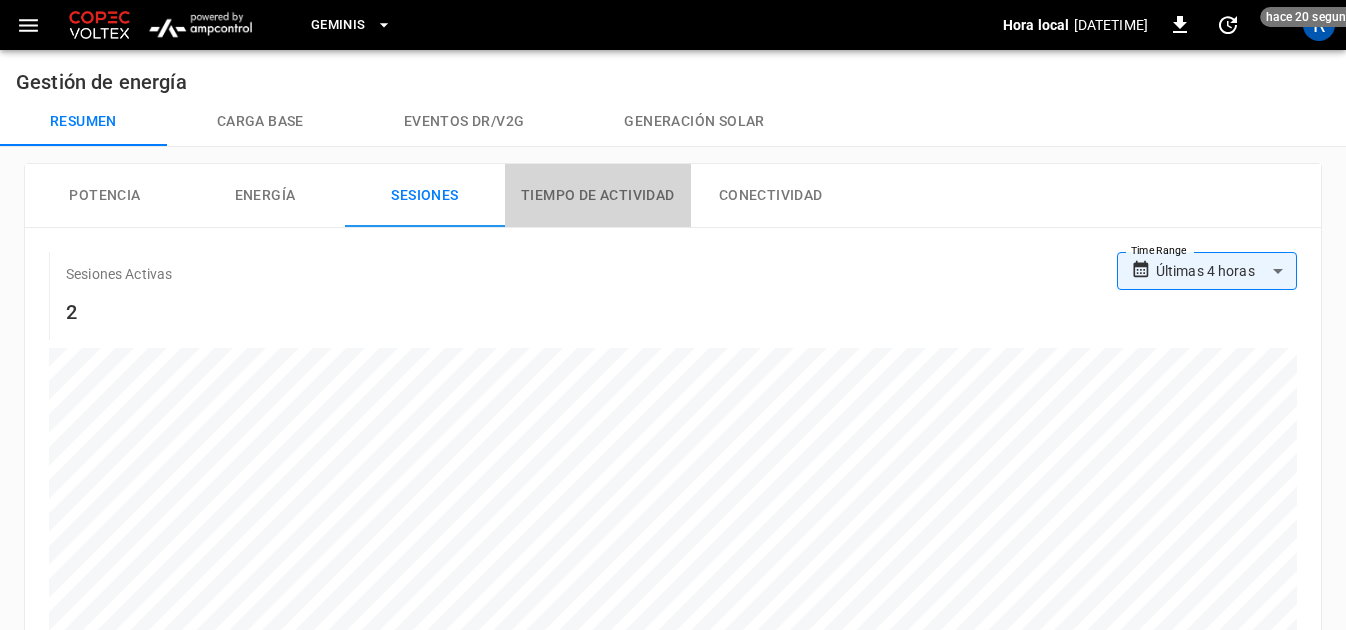 click on "Tiempo de Actividad" at bounding box center [598, 196] 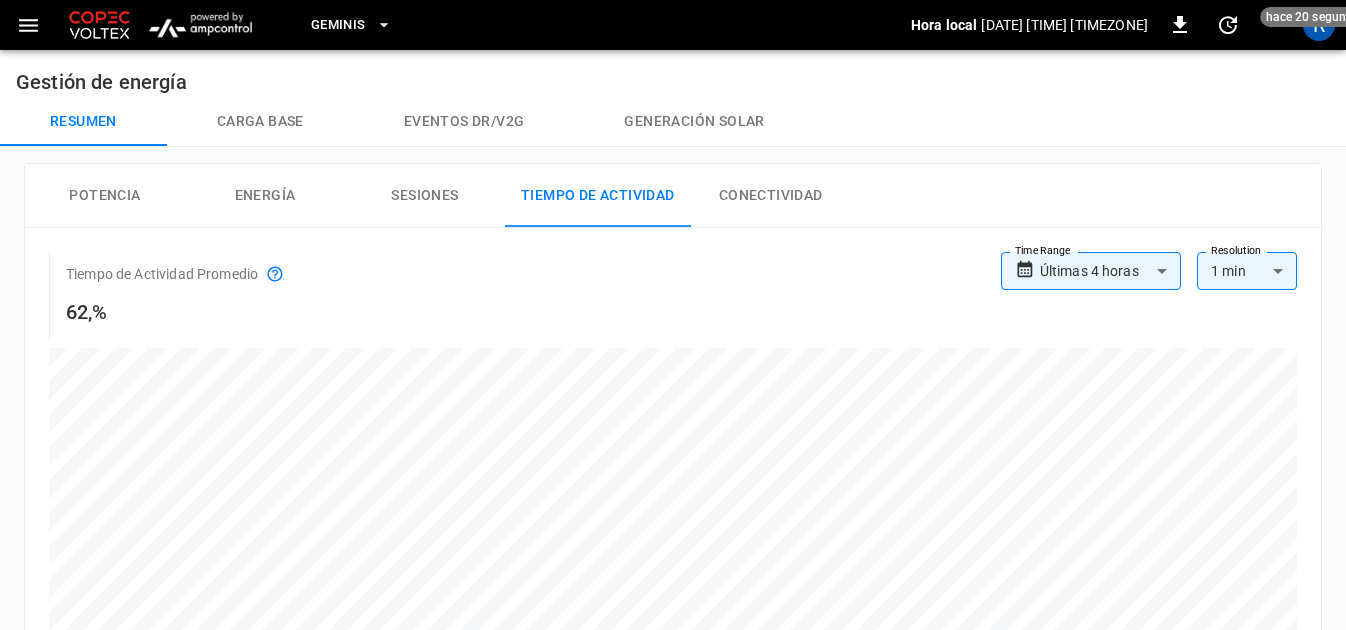 click on "Conectividad" at bounding box center [771, 196] 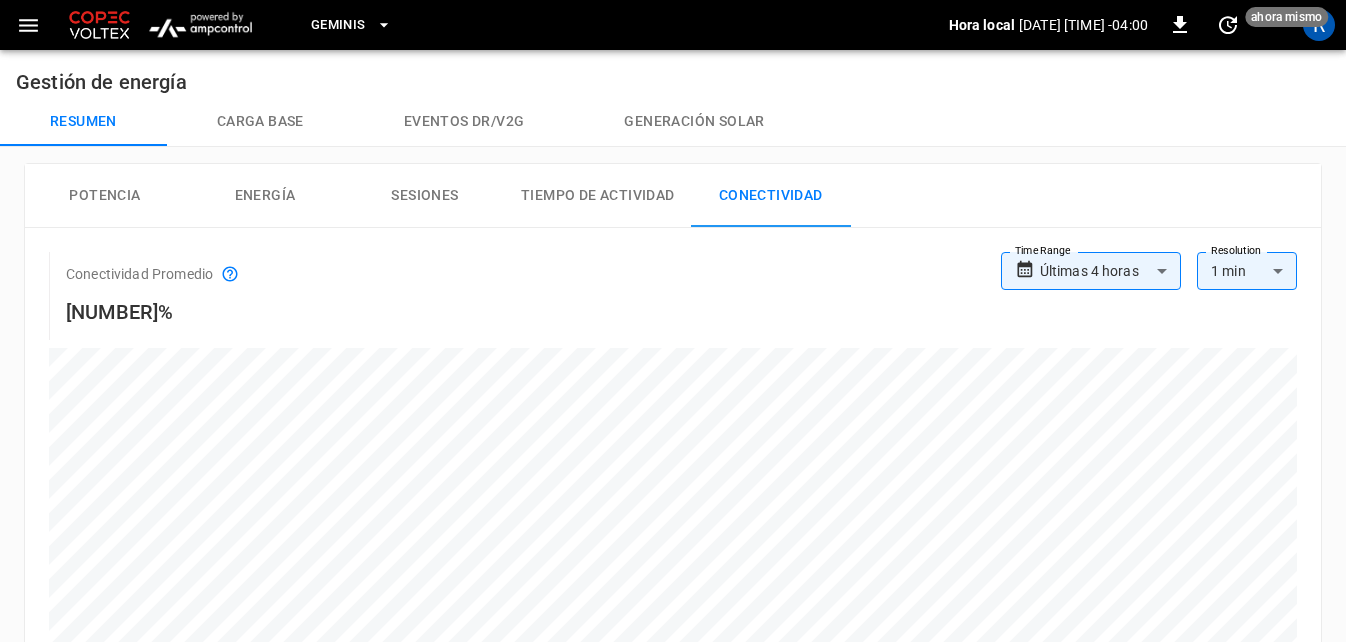 click on "Carga base" at bounding box center (260, 122) 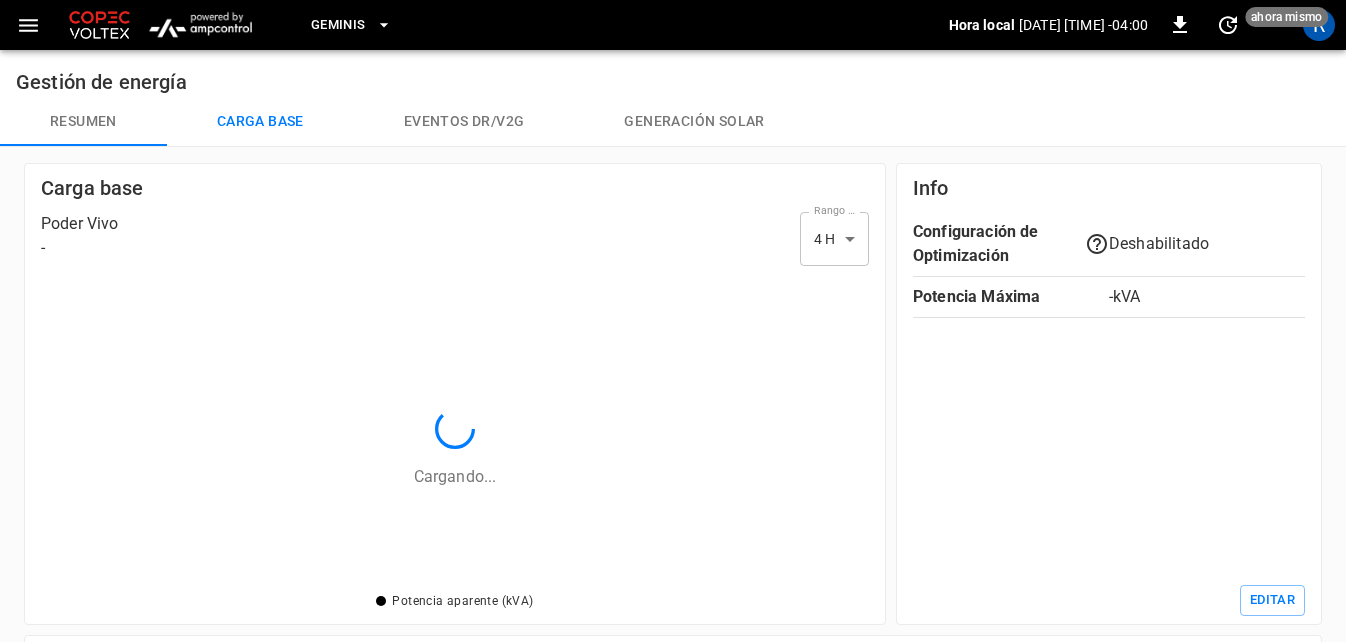 scroll, scrollTop: 2, scrollLeft: 2, axis: both 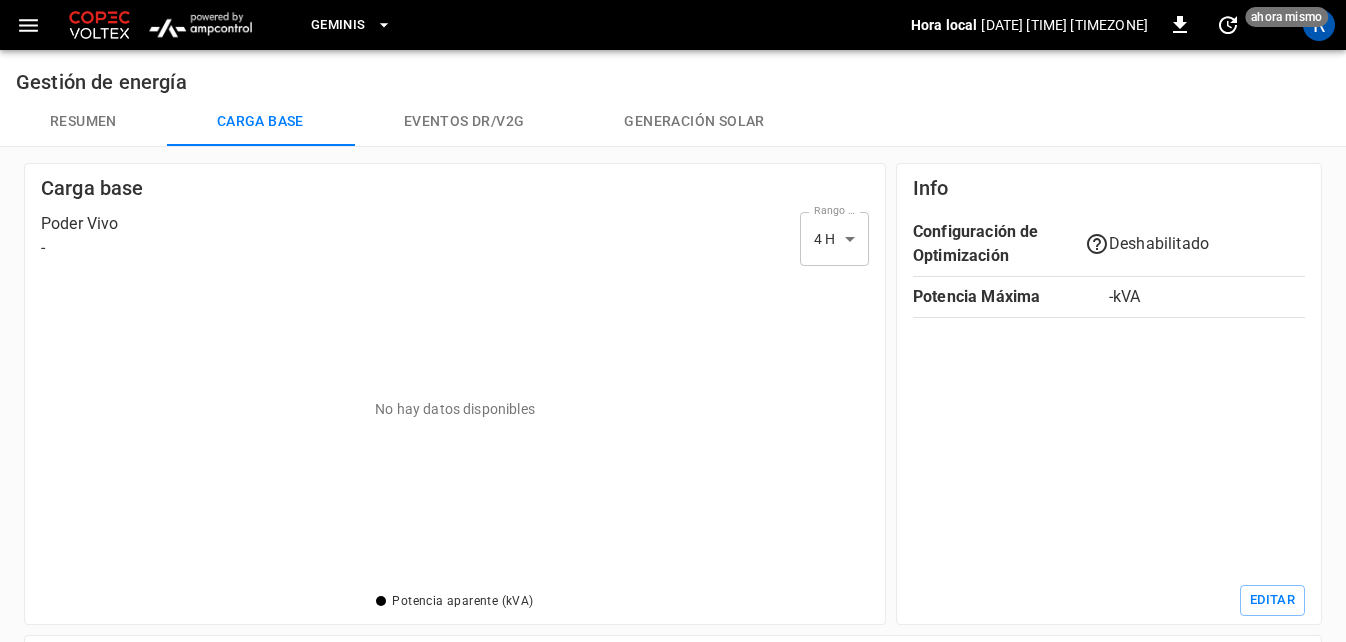 click on "Resumen" at bounding box center (83, 122) 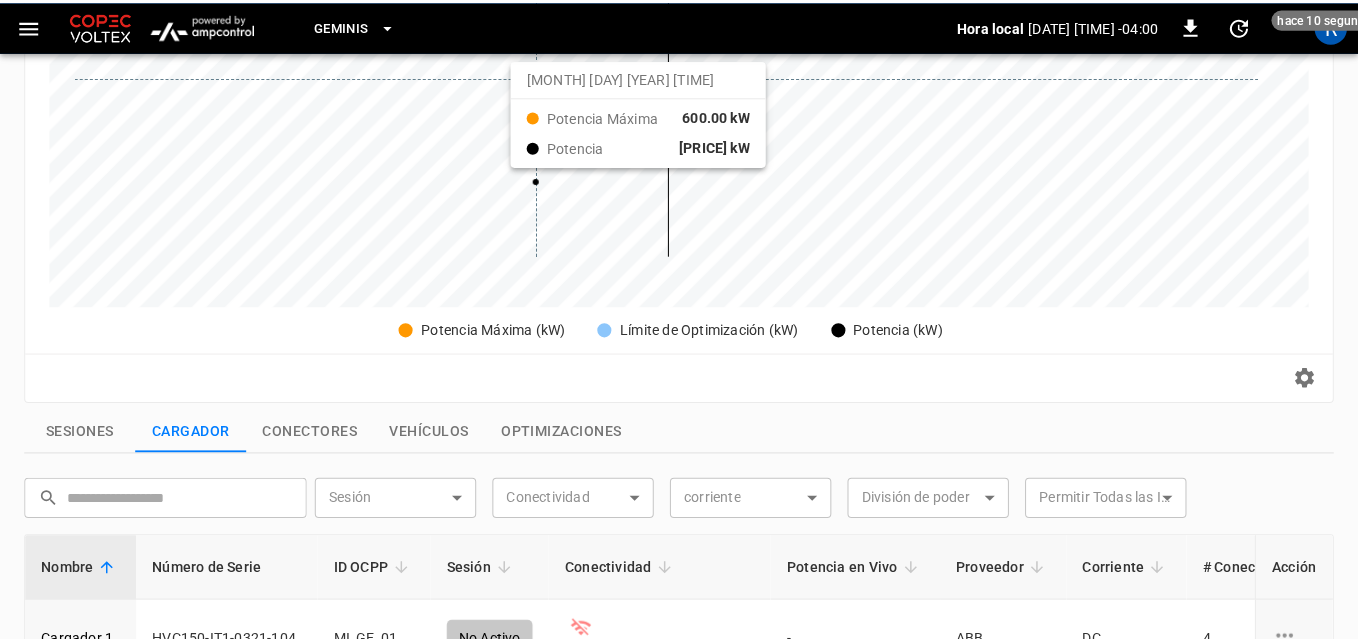 scroll, scrollTop: 400, scrollLeft: 0, axis: vertical 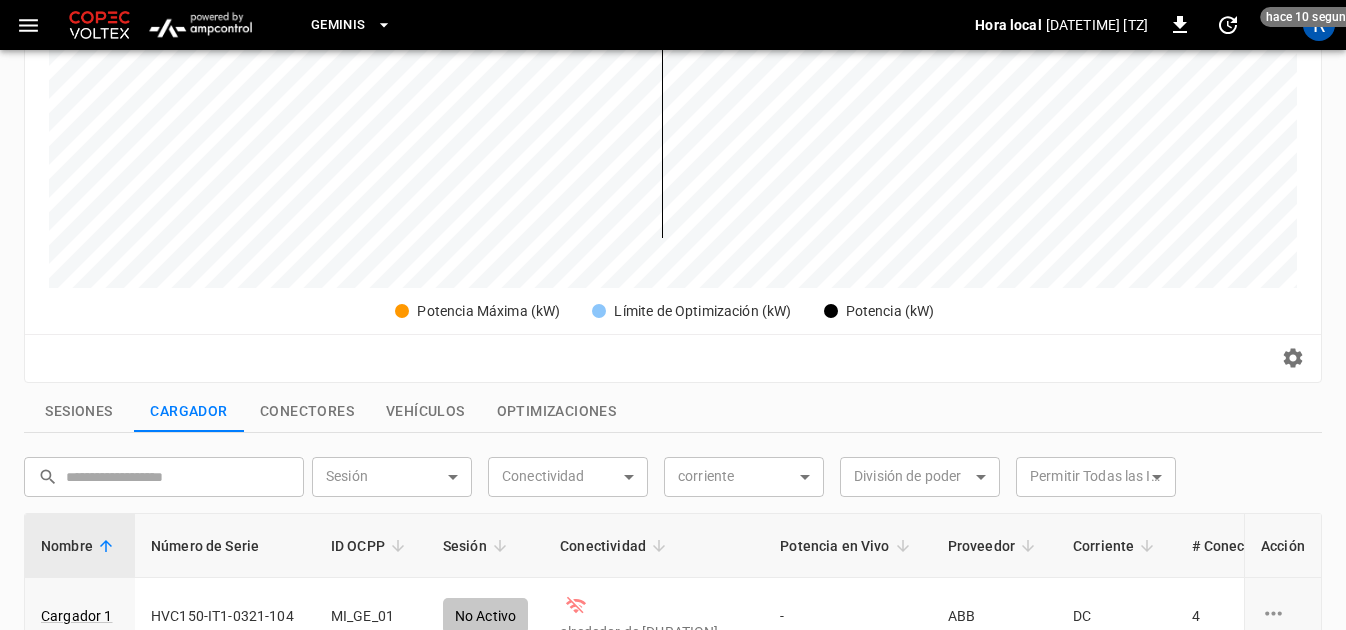 click 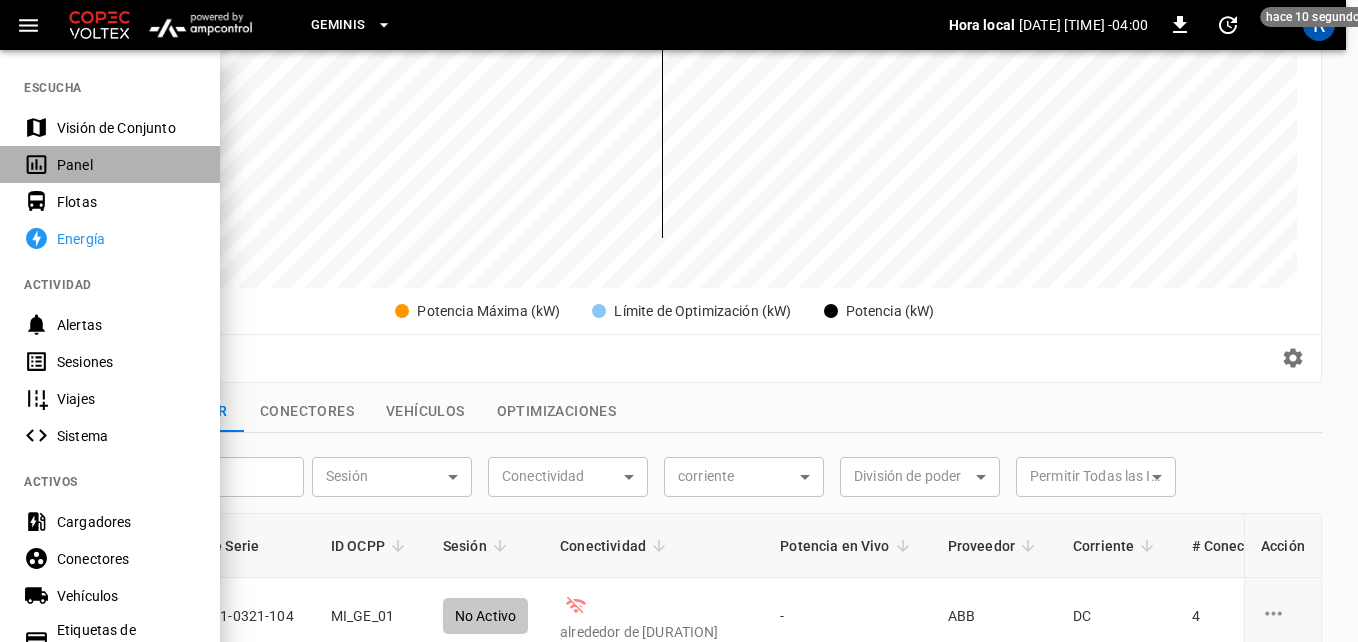 click on "Panel" at bounding box center (126, 165) 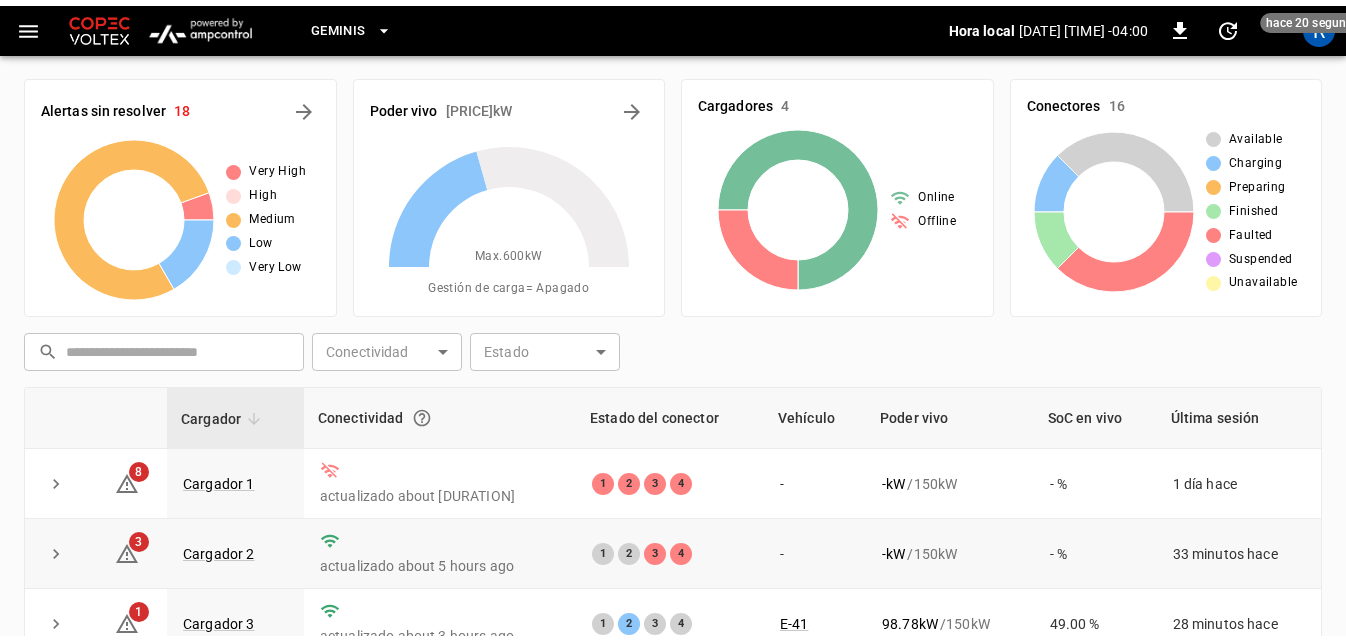 scroll, scrollTop: 0, scrollLeft: 0, axis: both 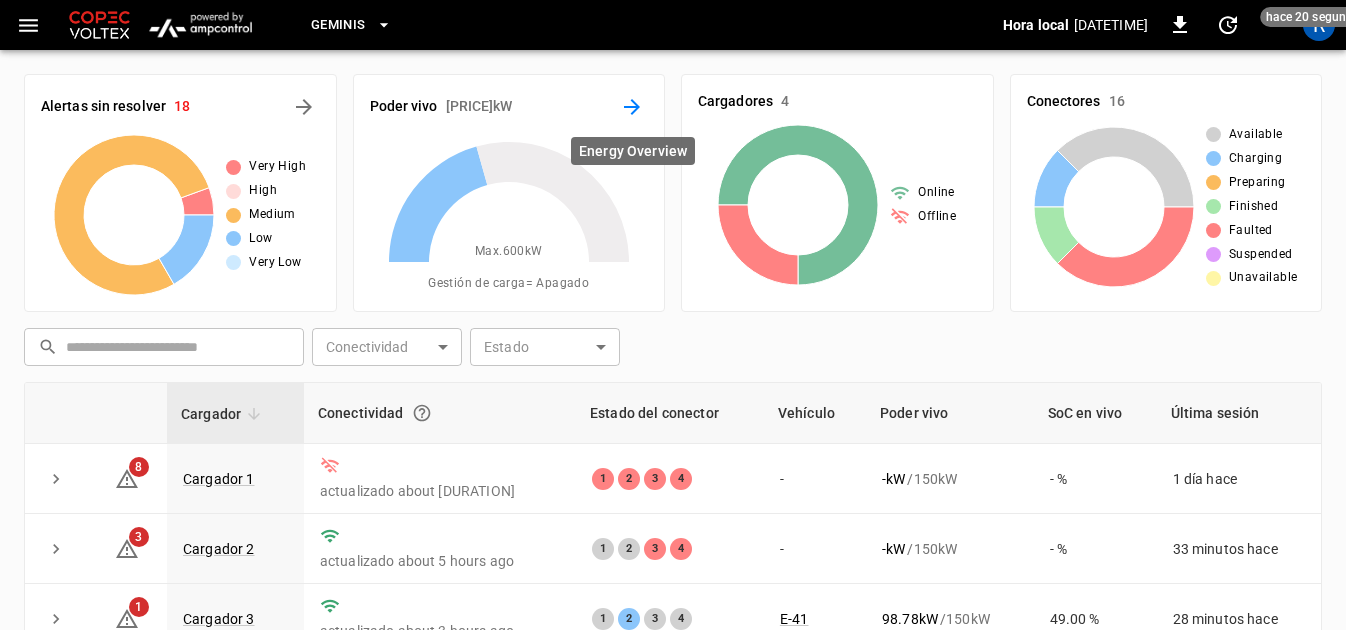 click 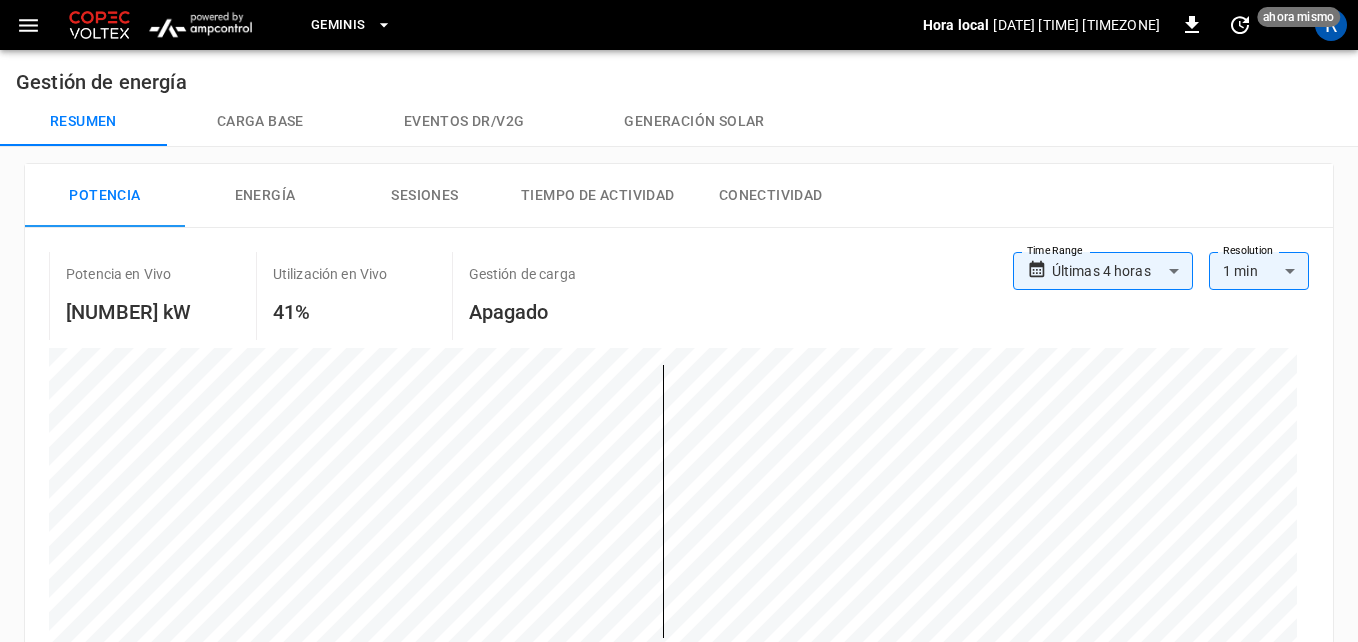 click on "**********" at bounding box center [679, 716] 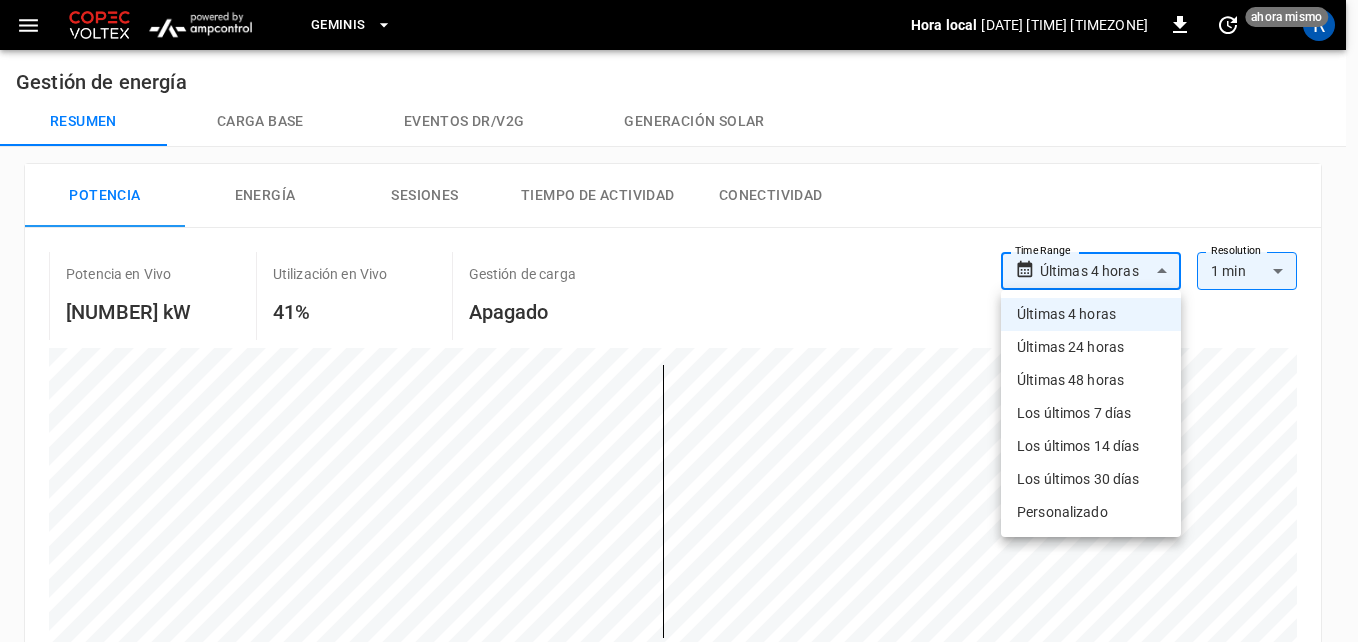 click on "Últimas 24 horas" at bounding box center [1091, 347] 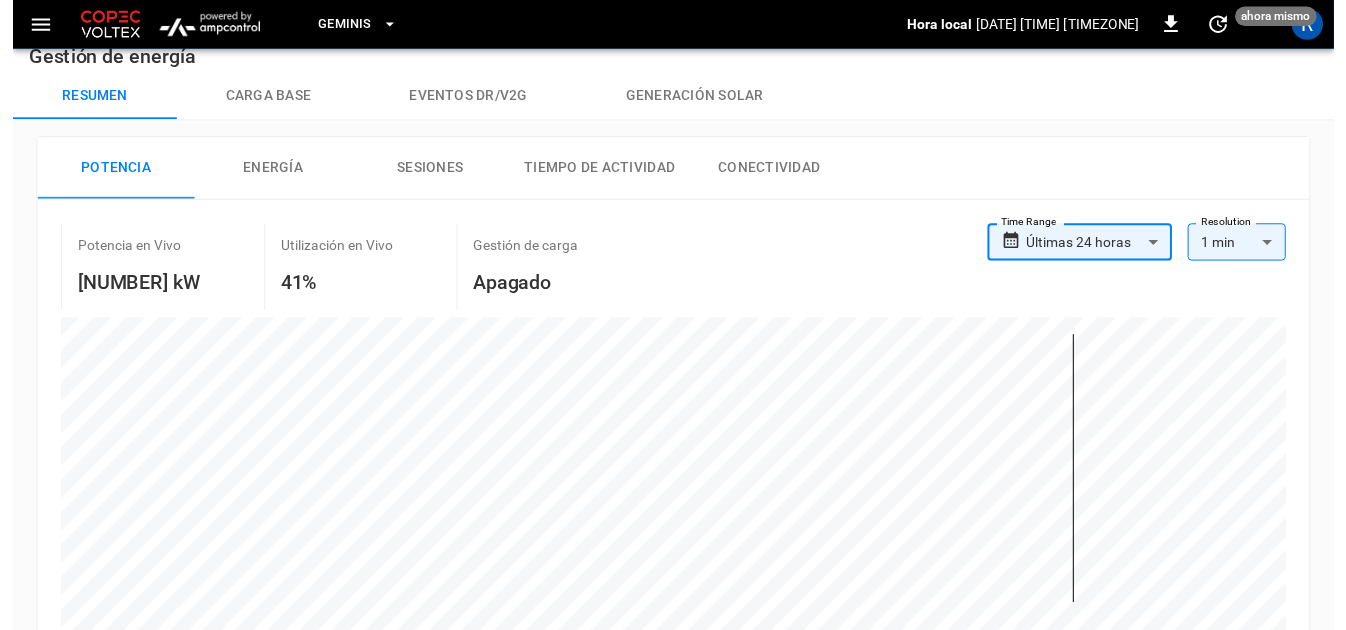 scroll, scrollTop: 0, scrollLeft: 0, axis: both 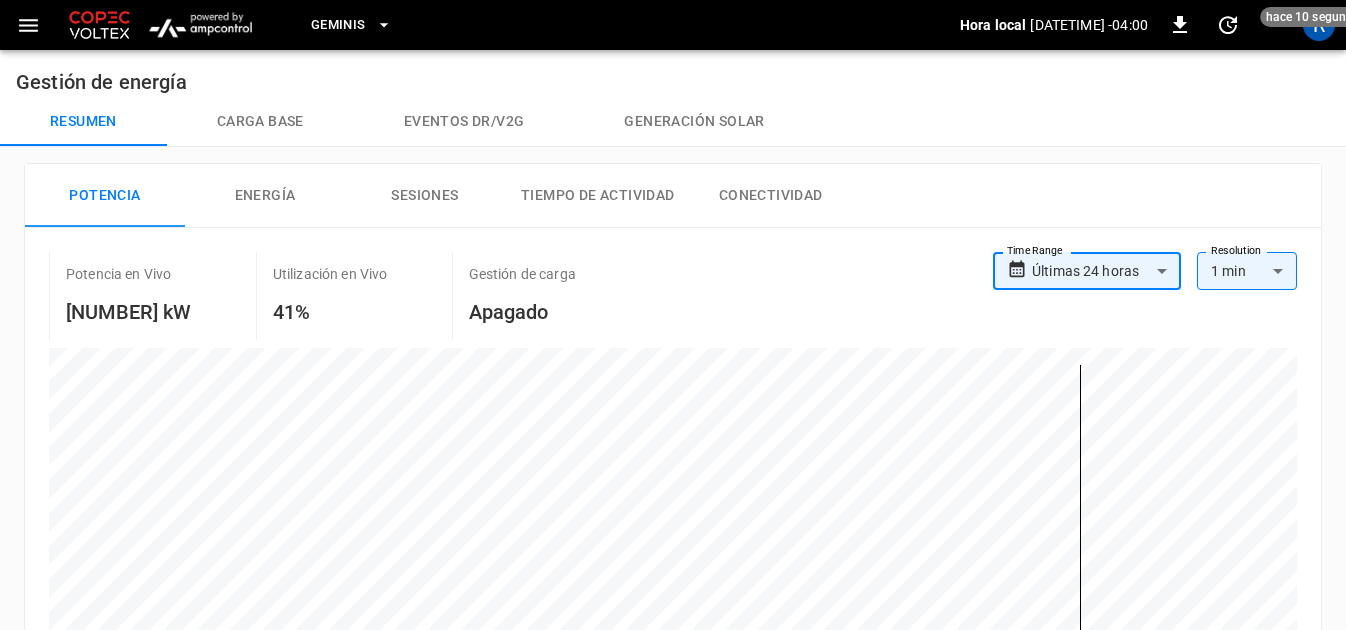 click on "Potencia" at bounding box center (105, 196) 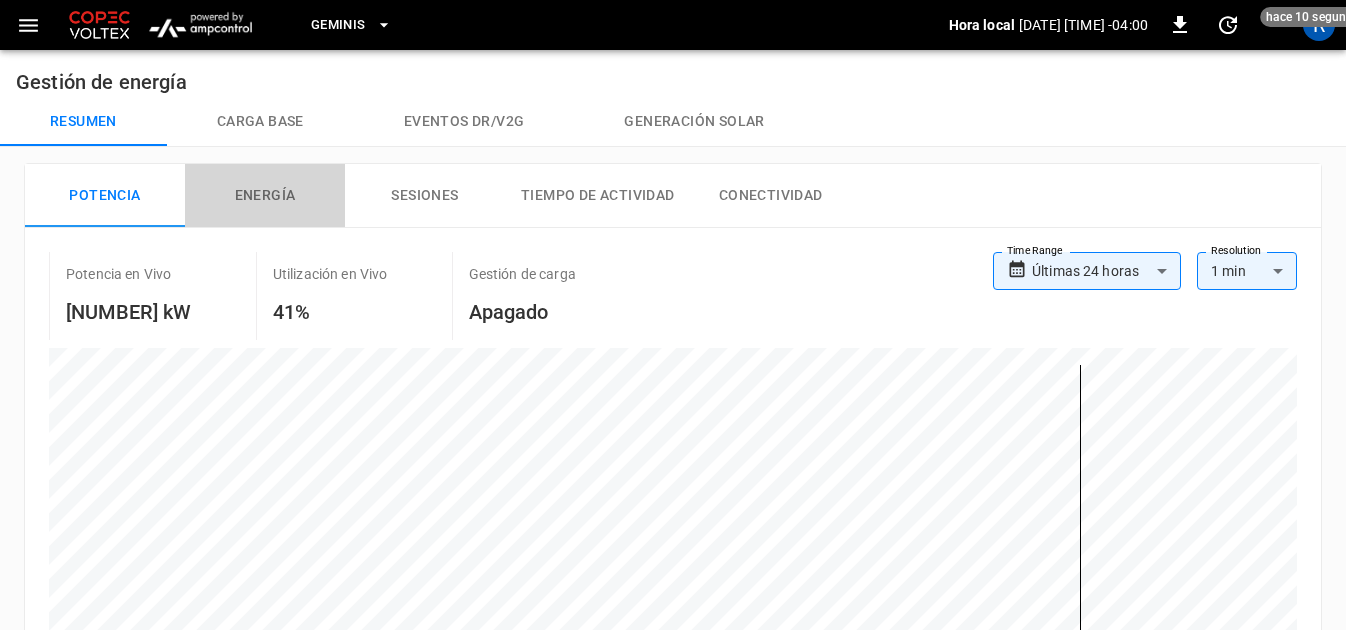 click on "Energía" at bounding box center (265, 196) 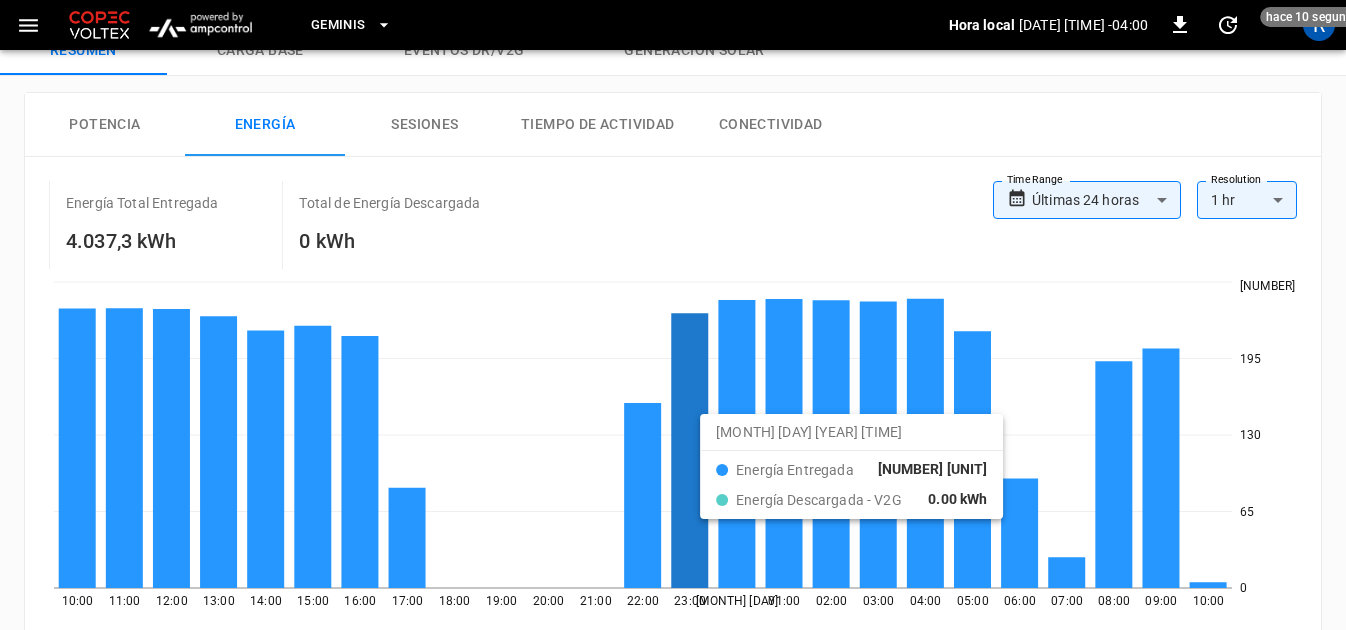 scroll, scrollTop: 0, scrollLeft: 0, axis: both 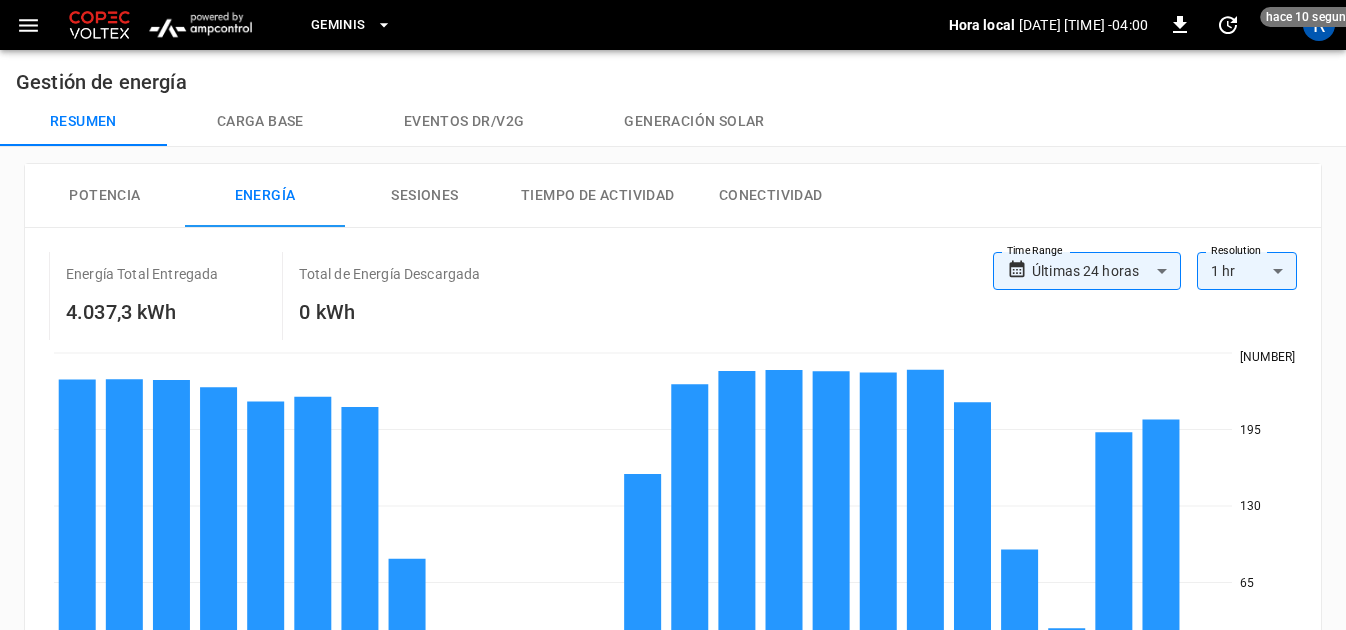 click 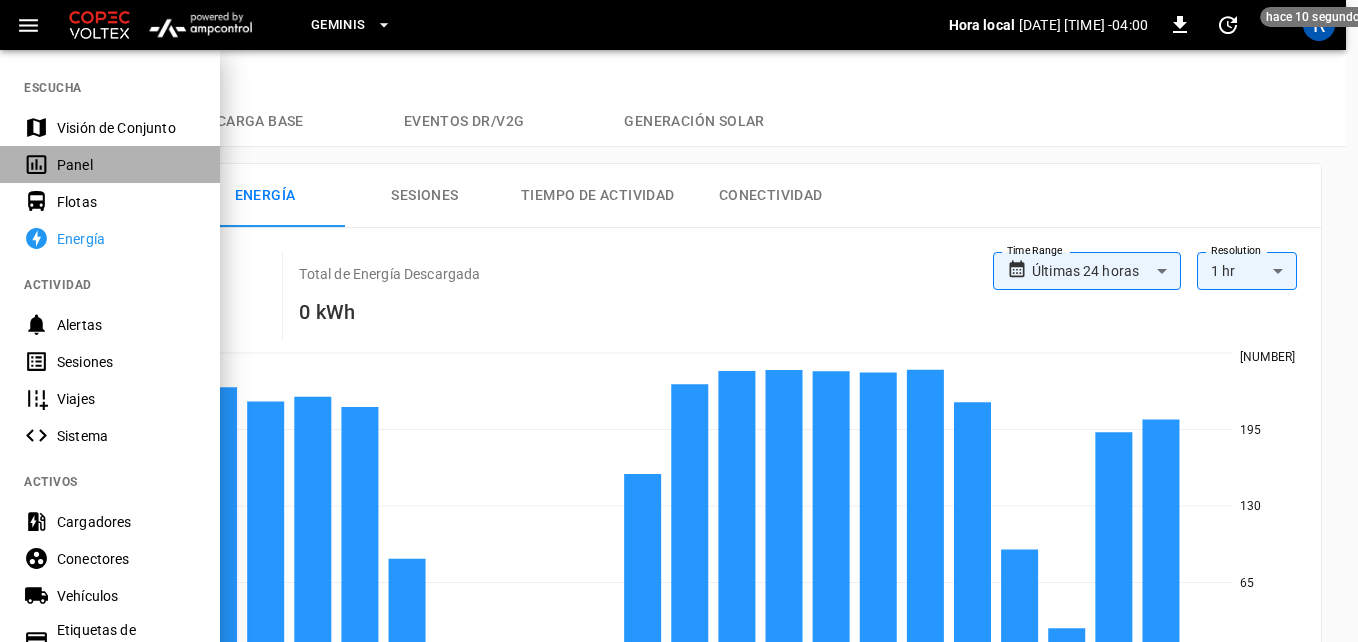 click on "Panel" at bounding box center (126, 165) 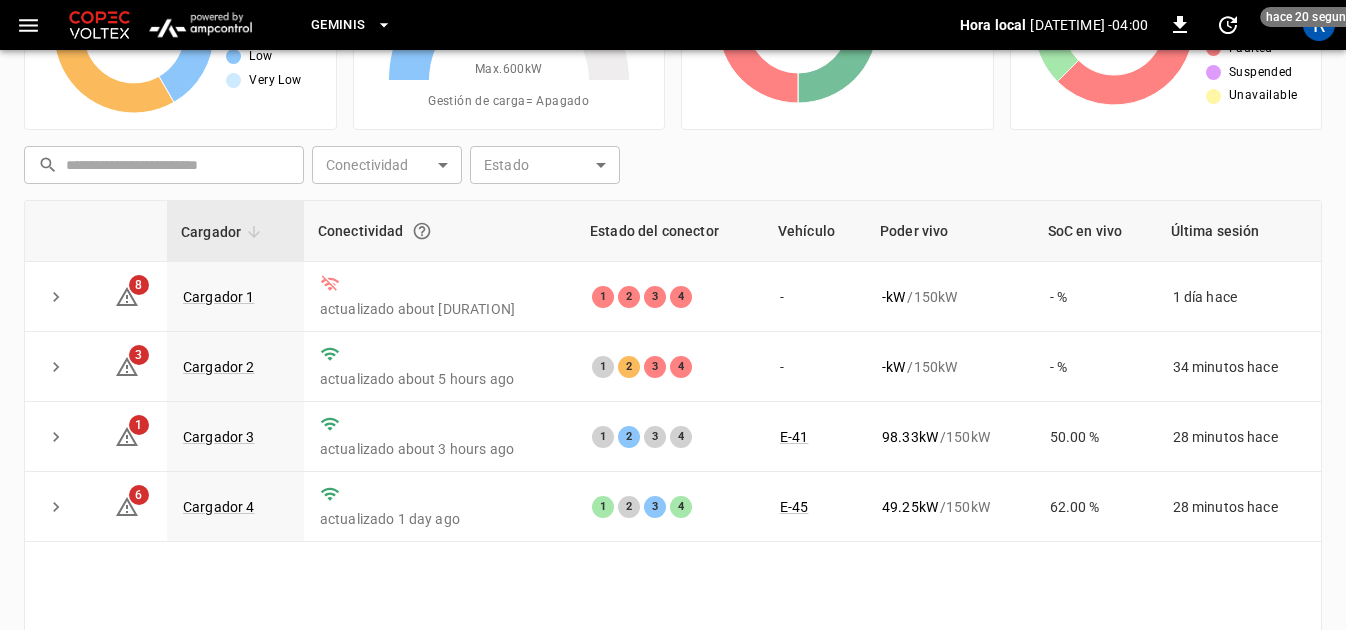 scroll, scrollTop: 200, scrollLeft: 0, axis: vertical 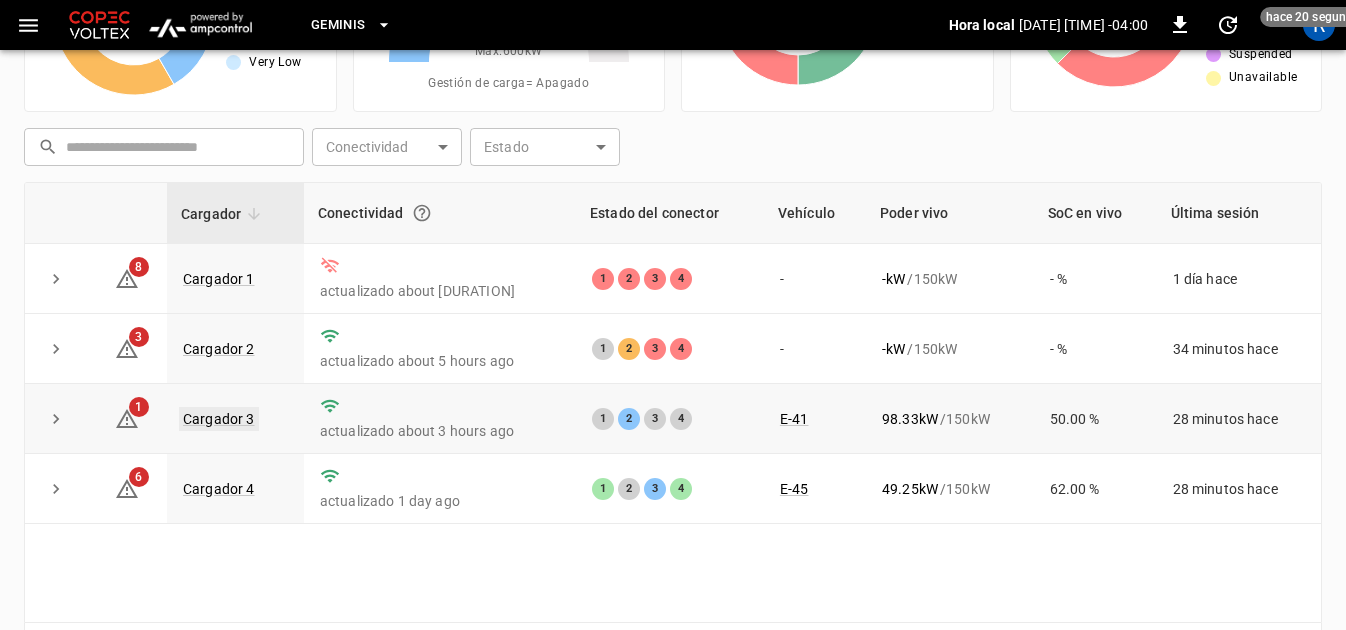 click on "Cargador 3" at bounding box center (219, 419) 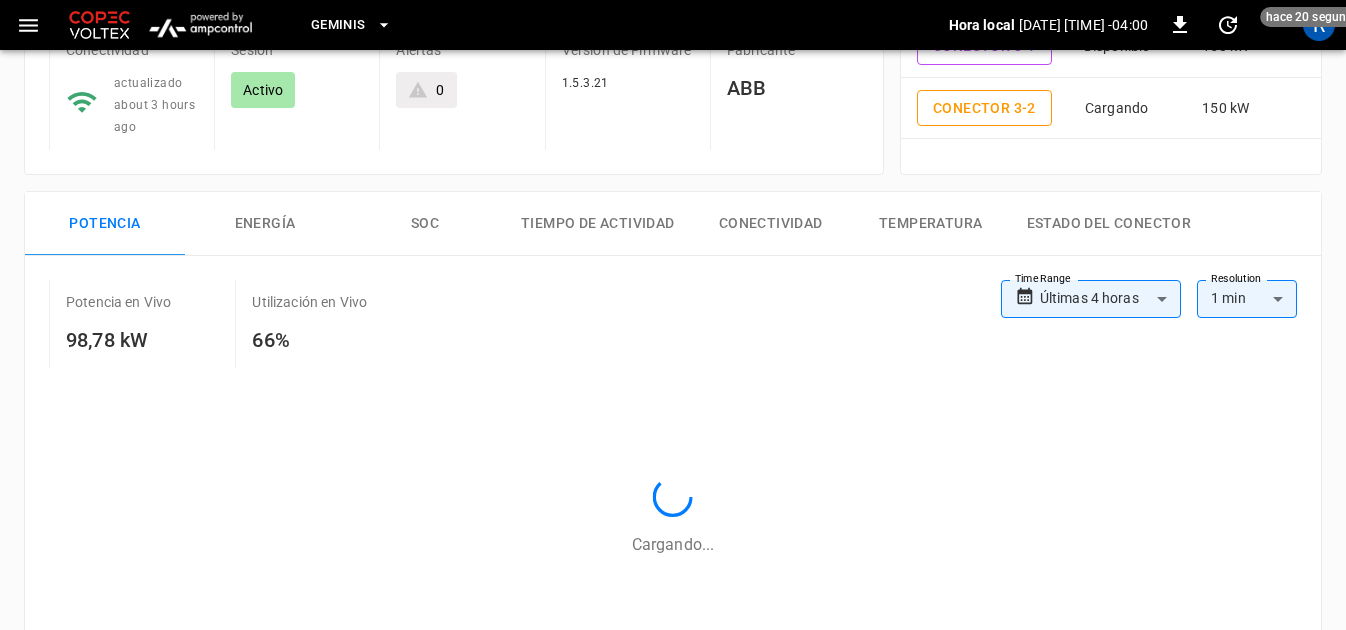 type on "**********" 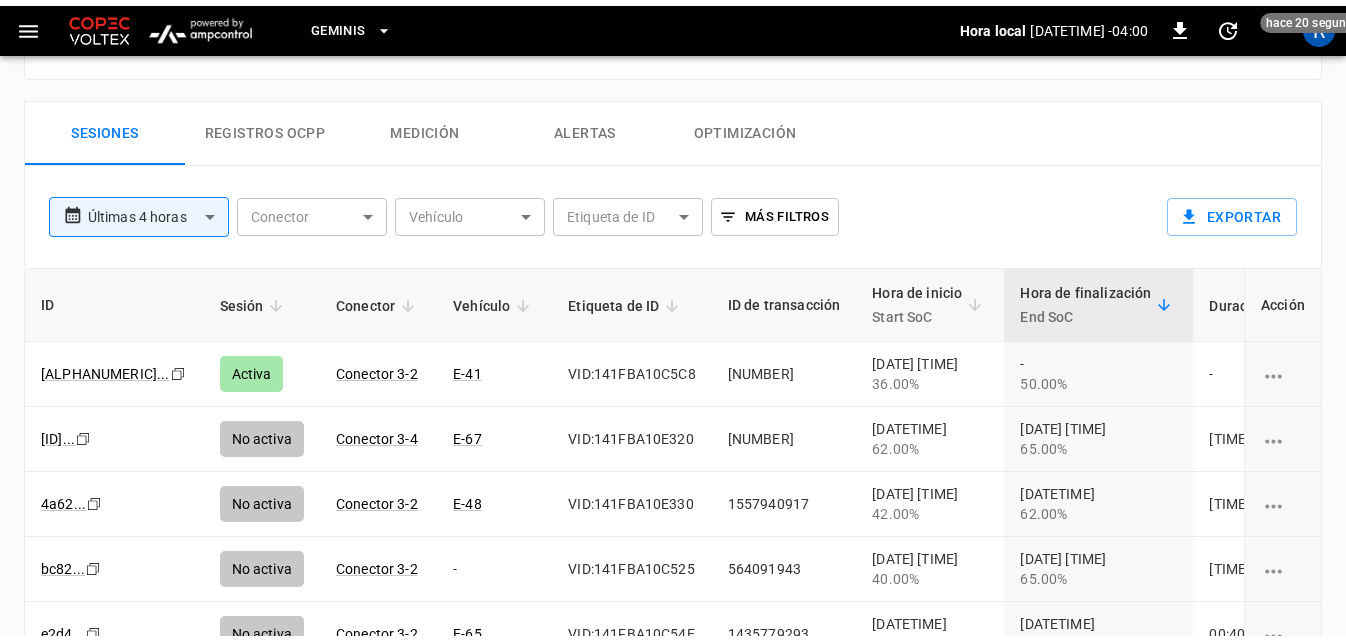 scroll, scrollTop: 1000, scrollLeft: 0, axis: vertical 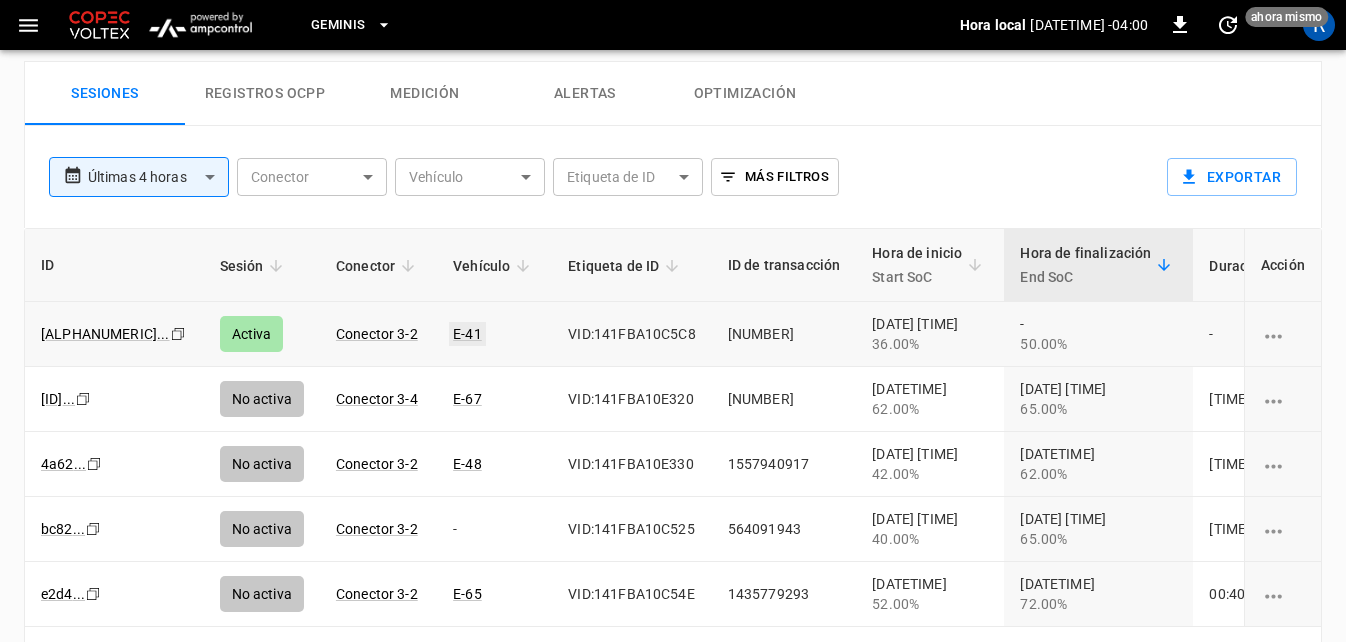 click on "E-41" at bounding box center [467, 334] 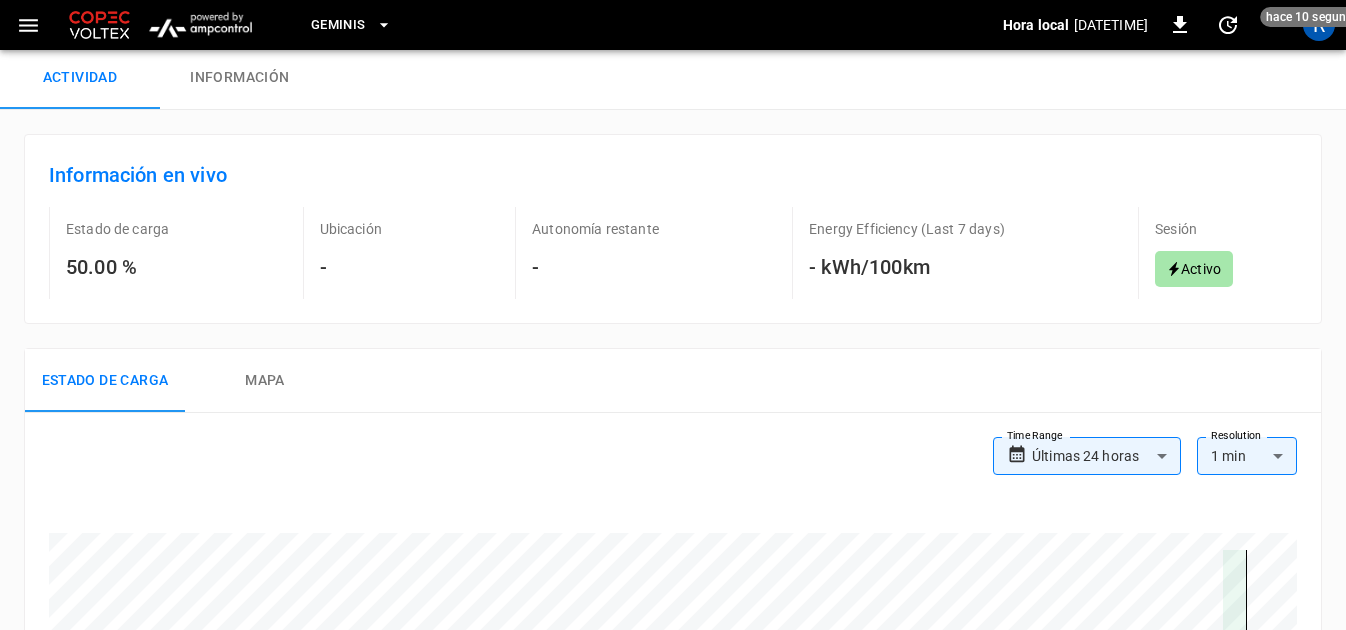 scroll, scrollTop: 0, scrollLeft: 0, axis: both 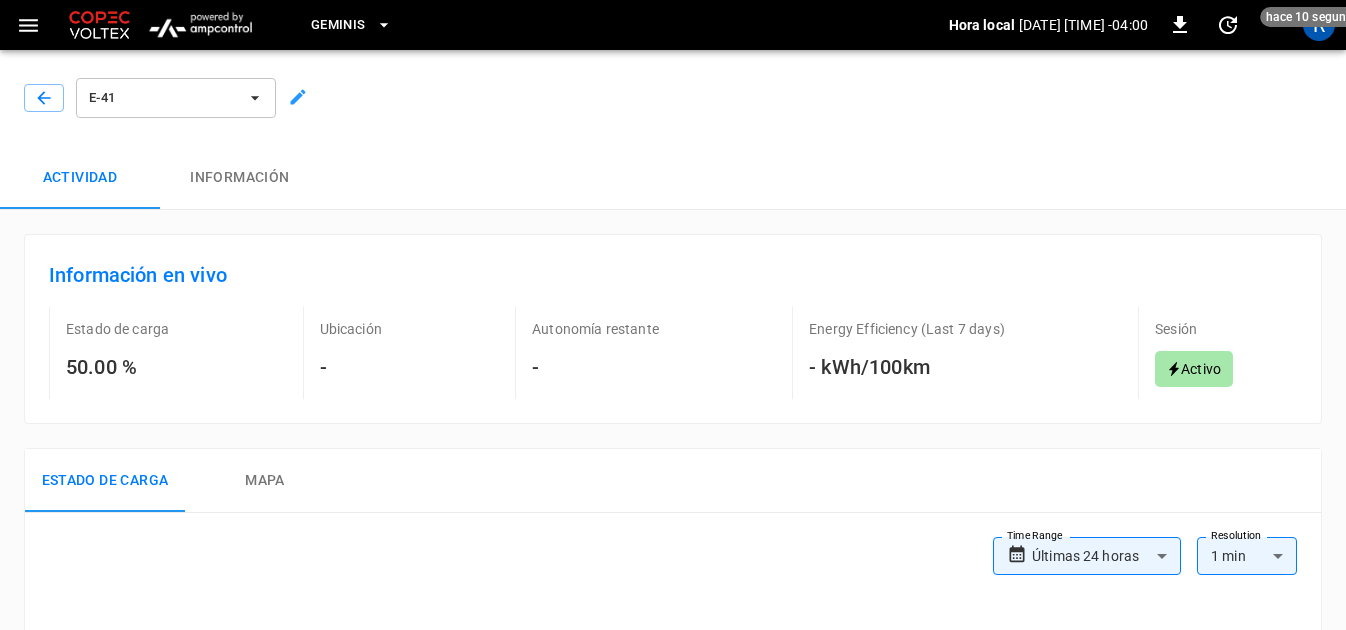 click on "Información" at bounding box center (240, 178) 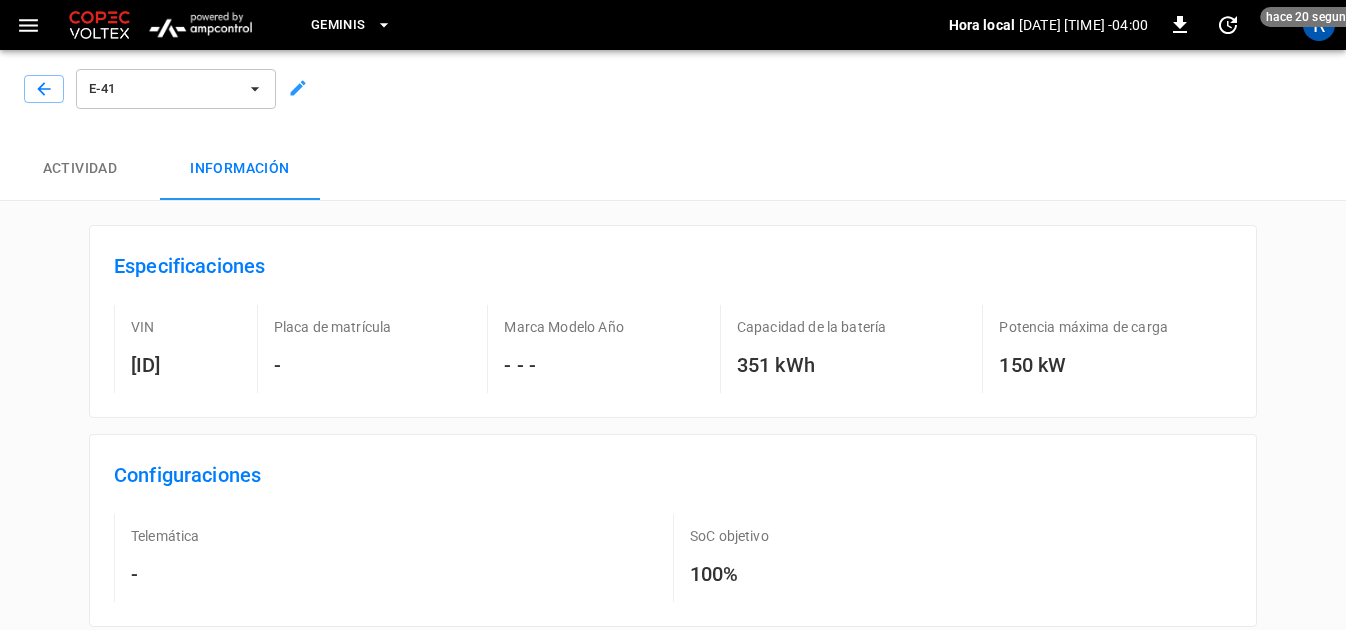 scroll, scrollTop: 0, scrollLeft: 0, axis: both 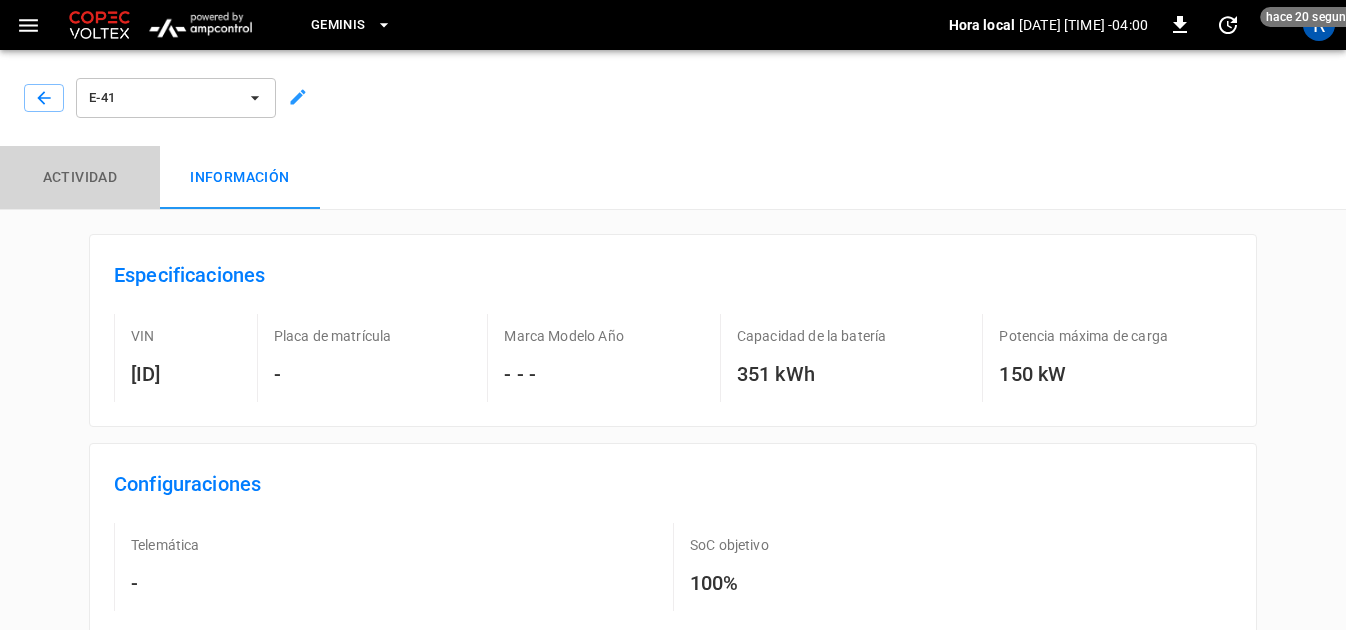 click on "Actividad" at bounding box center [80, 178] 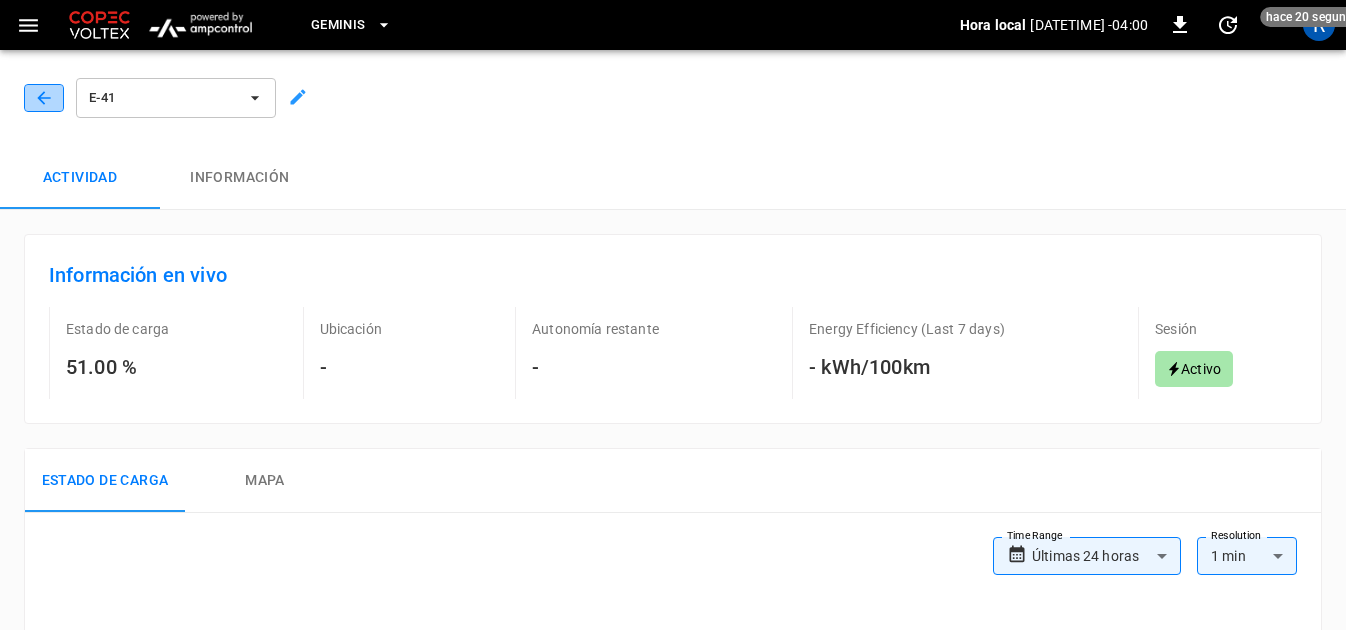 click 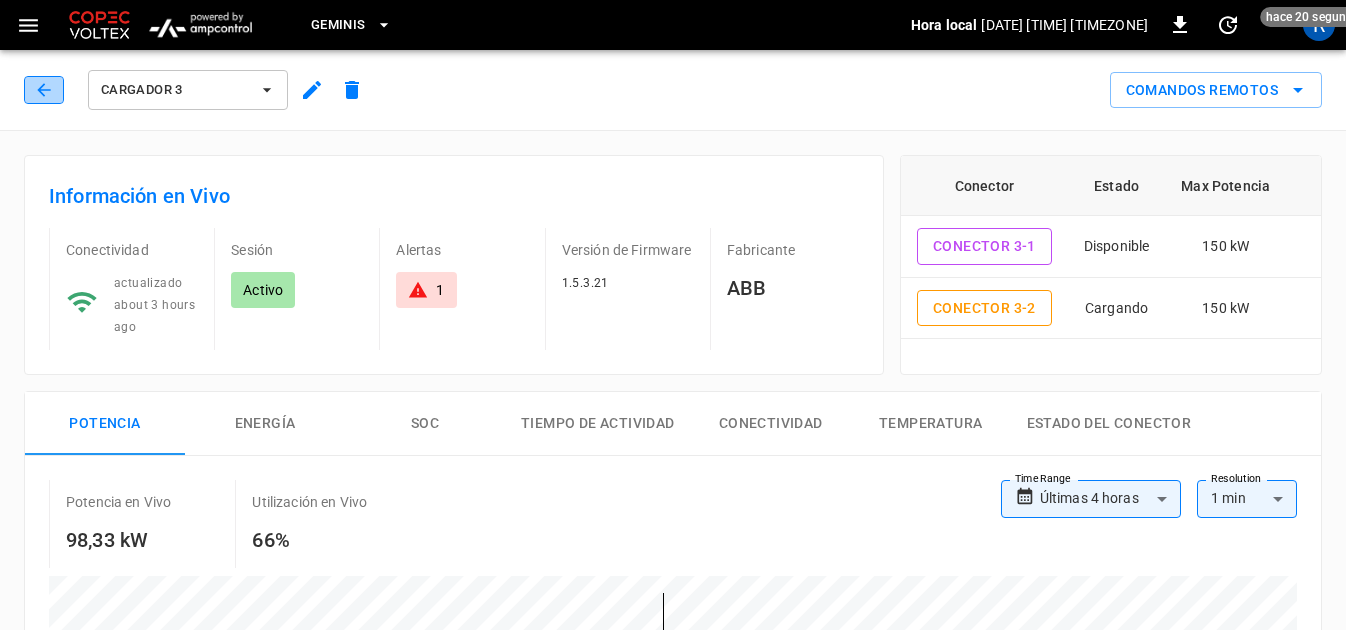 click 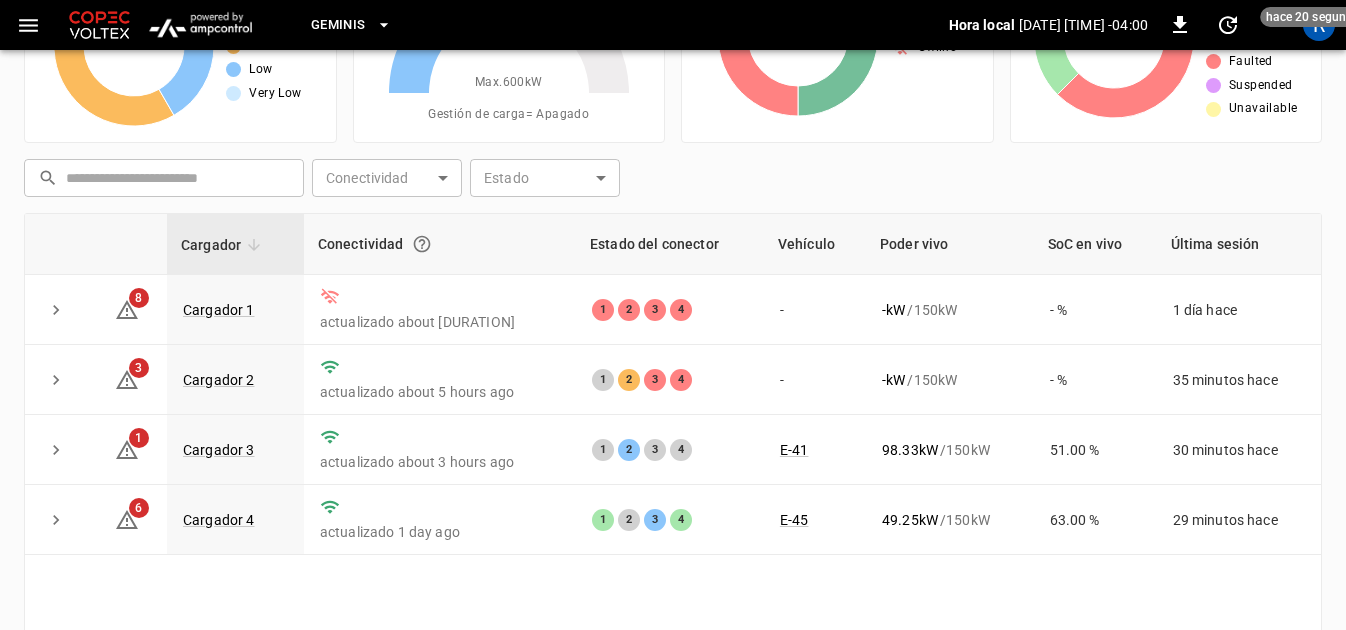 scroll, scrollTop: 0, scrollLeft: 0, axis: both 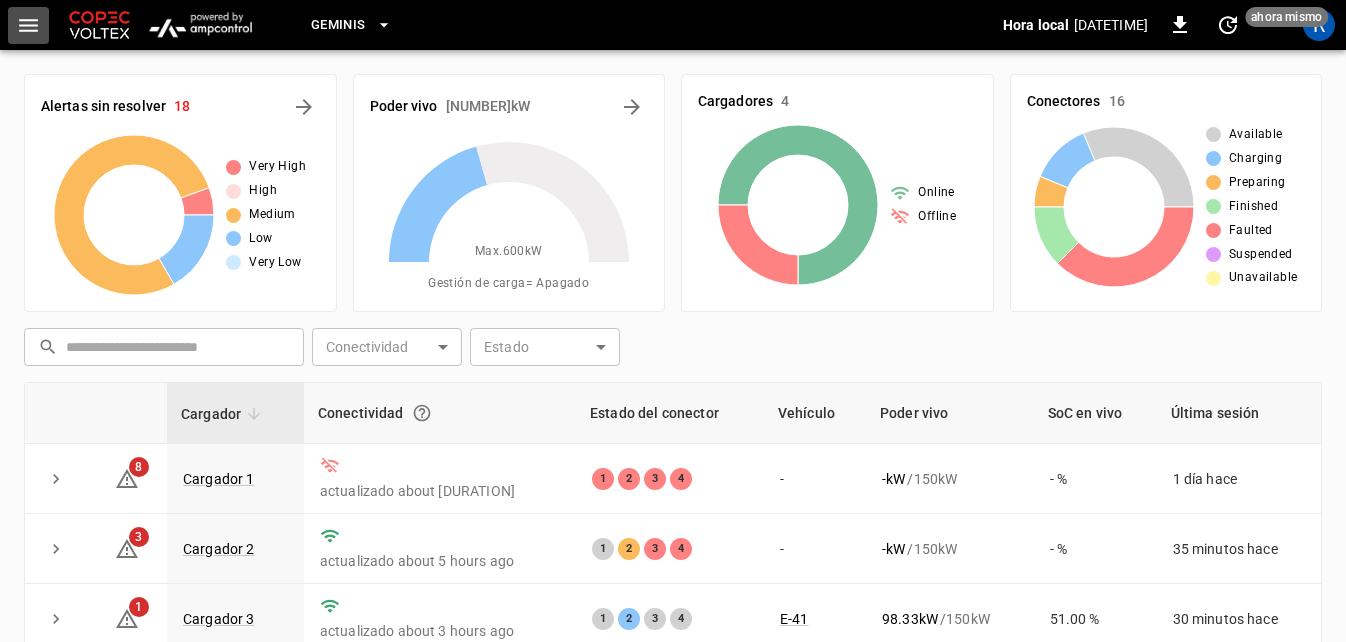 click 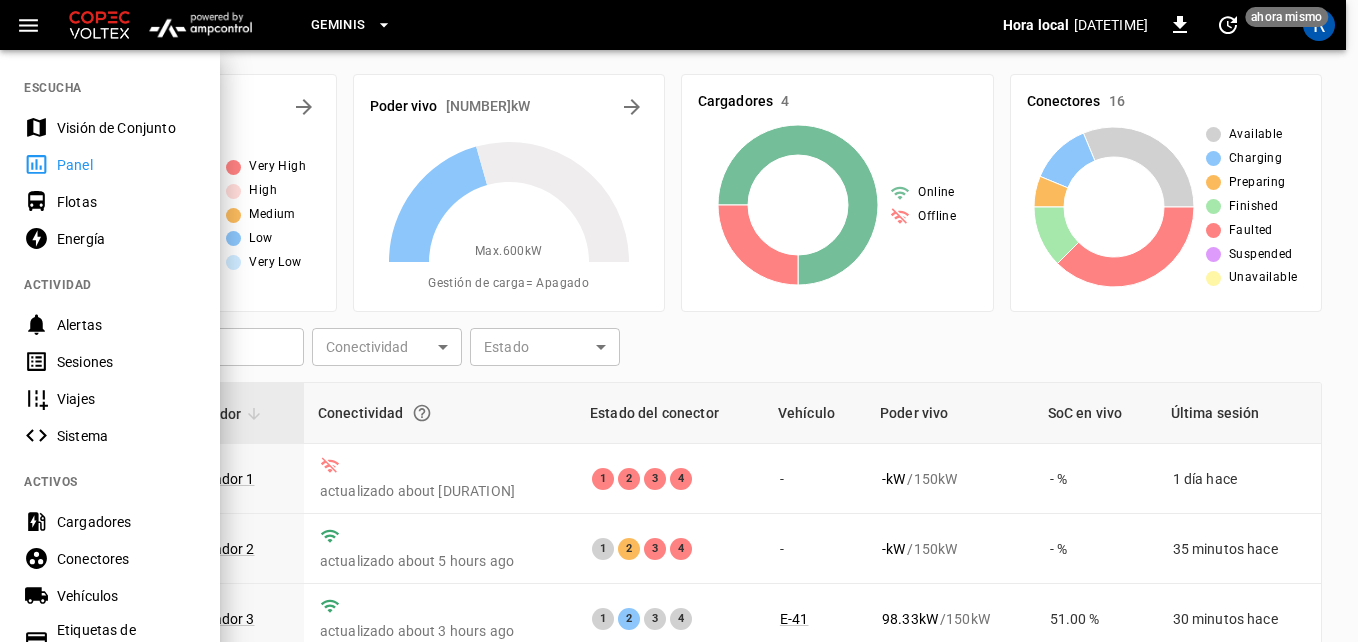 click on "Sesiones" at bounding box center [126, 362] 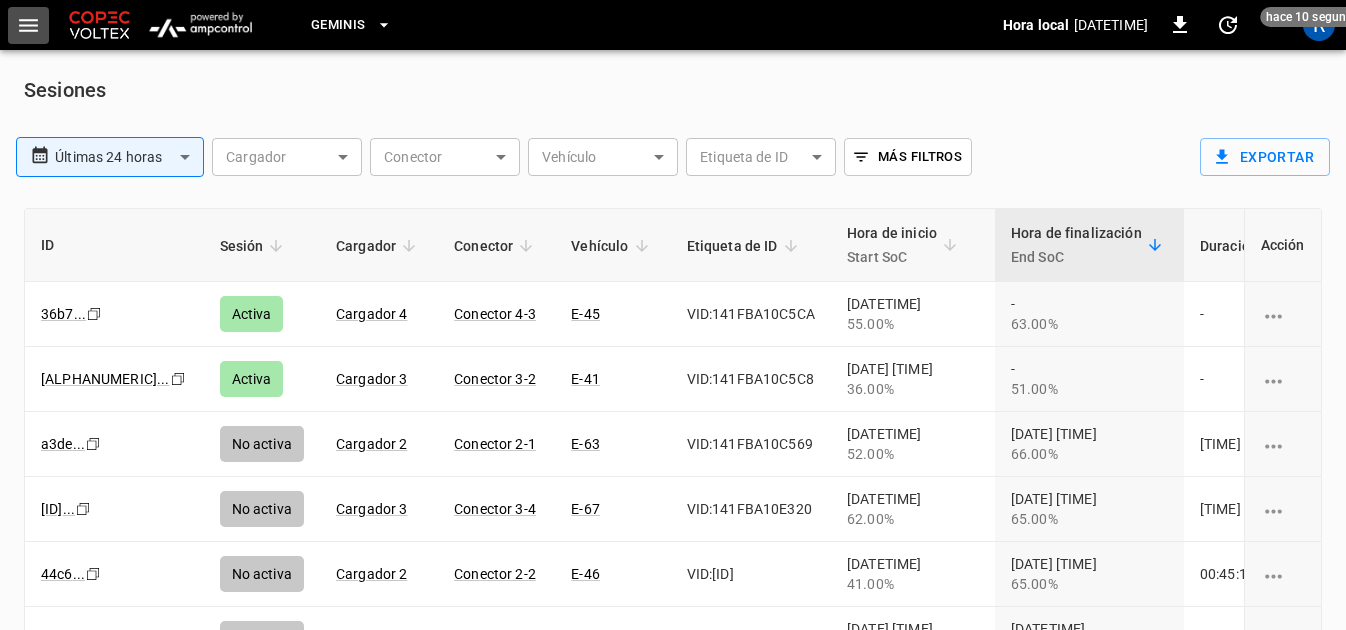 click 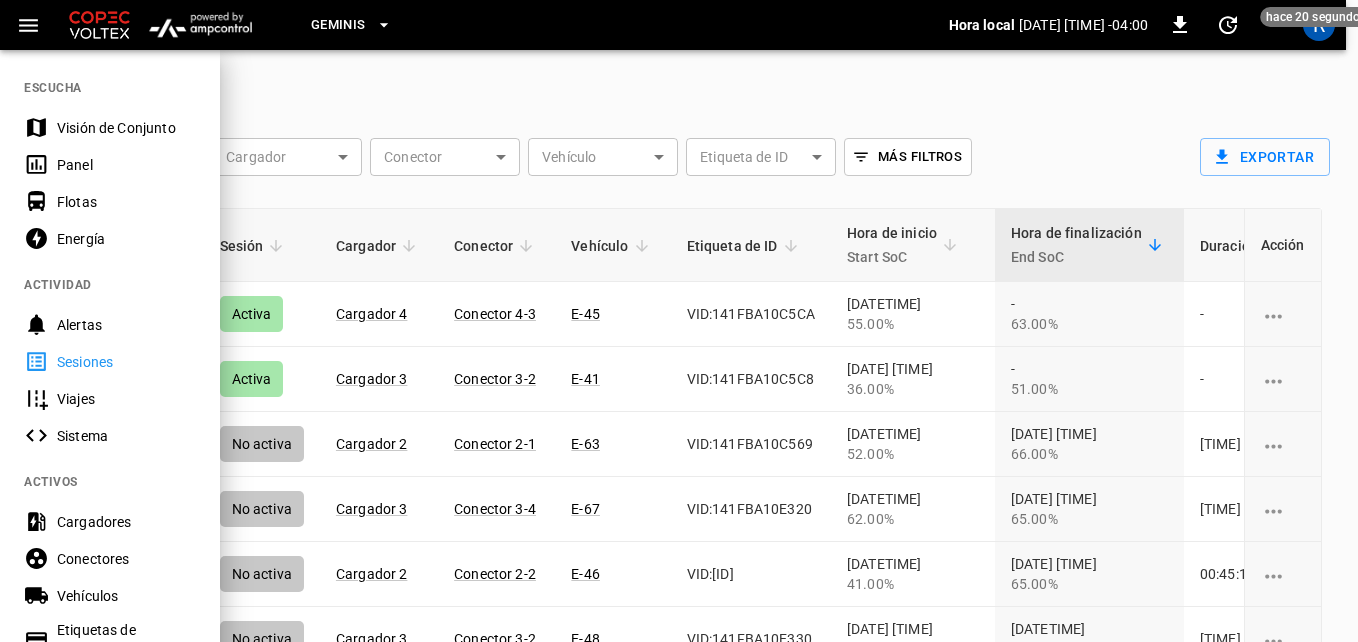 click on "Panel" at bounding box center (126, 165) 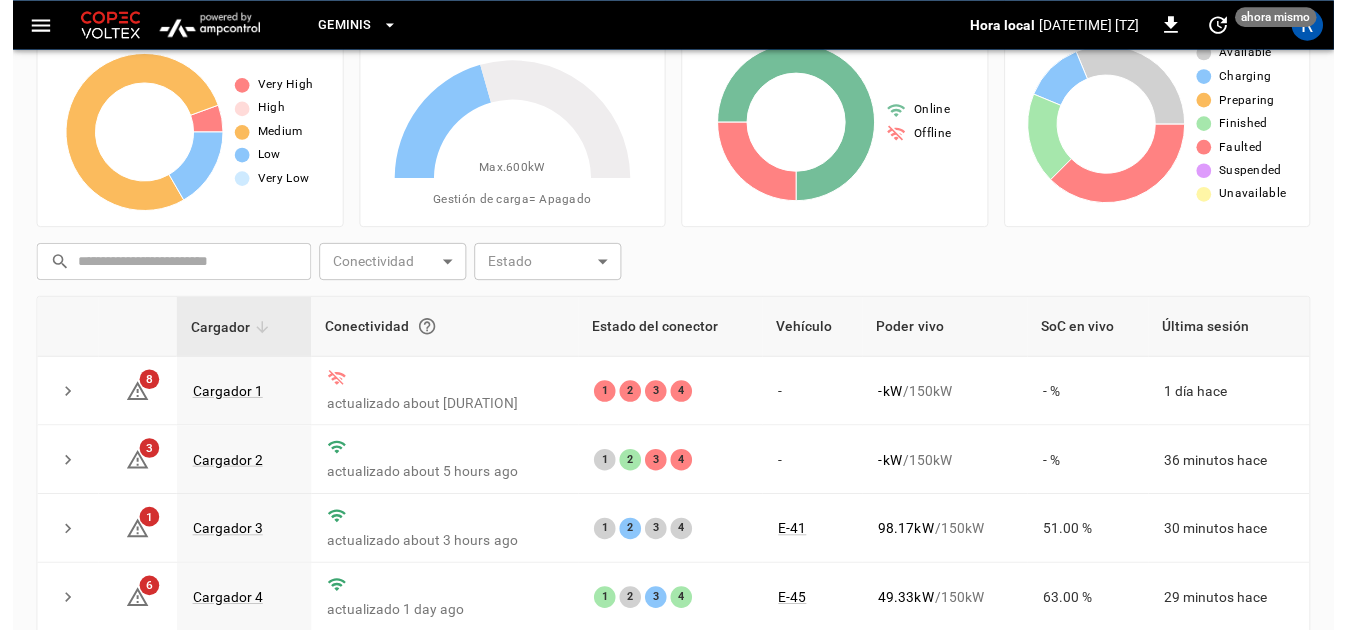 scroll, scrollTop: 0, scrollLeft: 0, axis: both 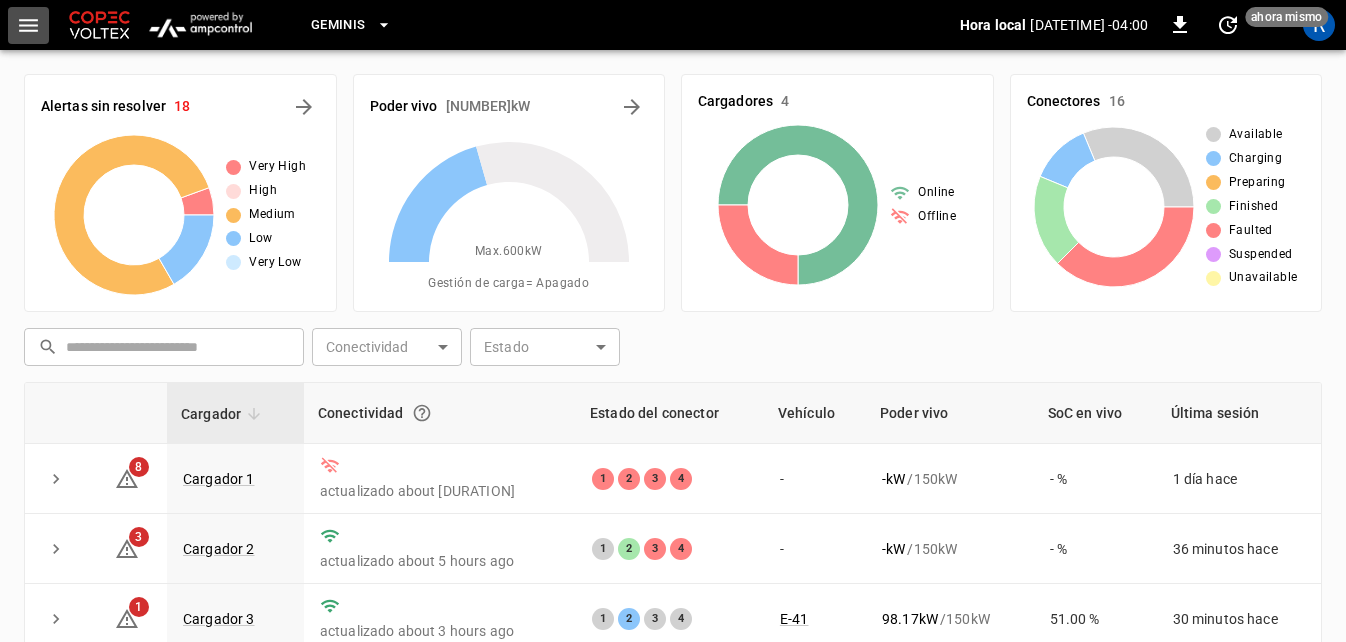 click 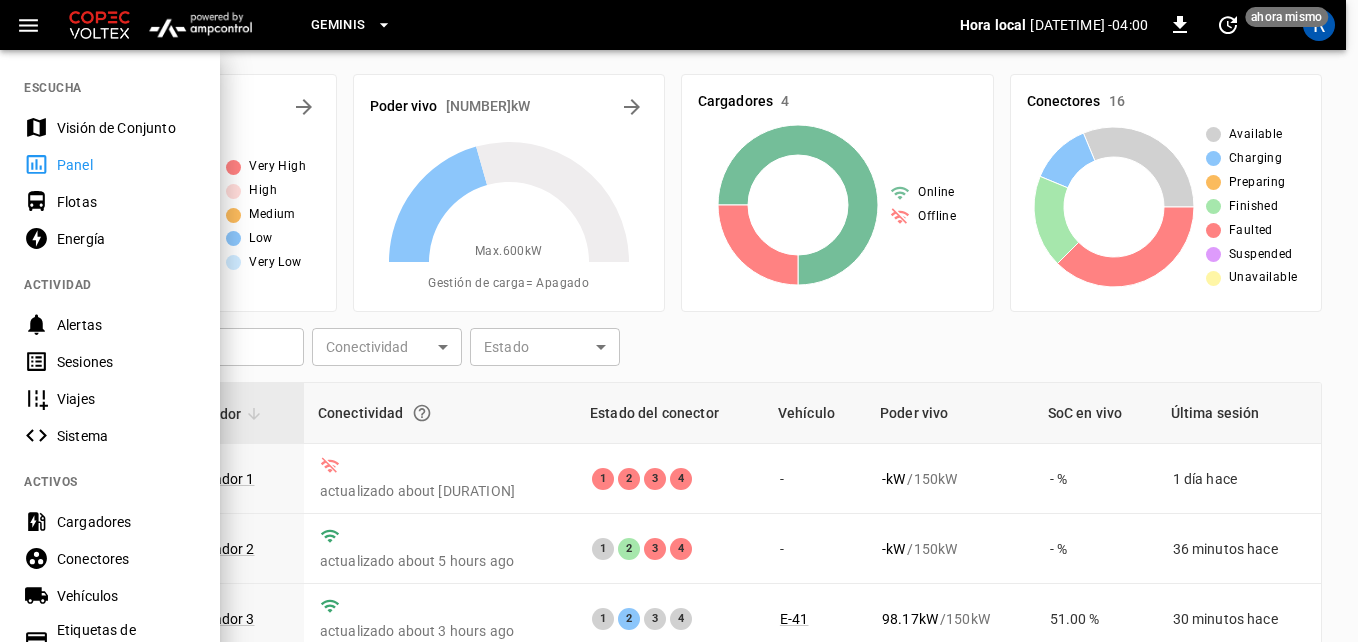 click on "Cargadores" at bounding box center [126, 522] 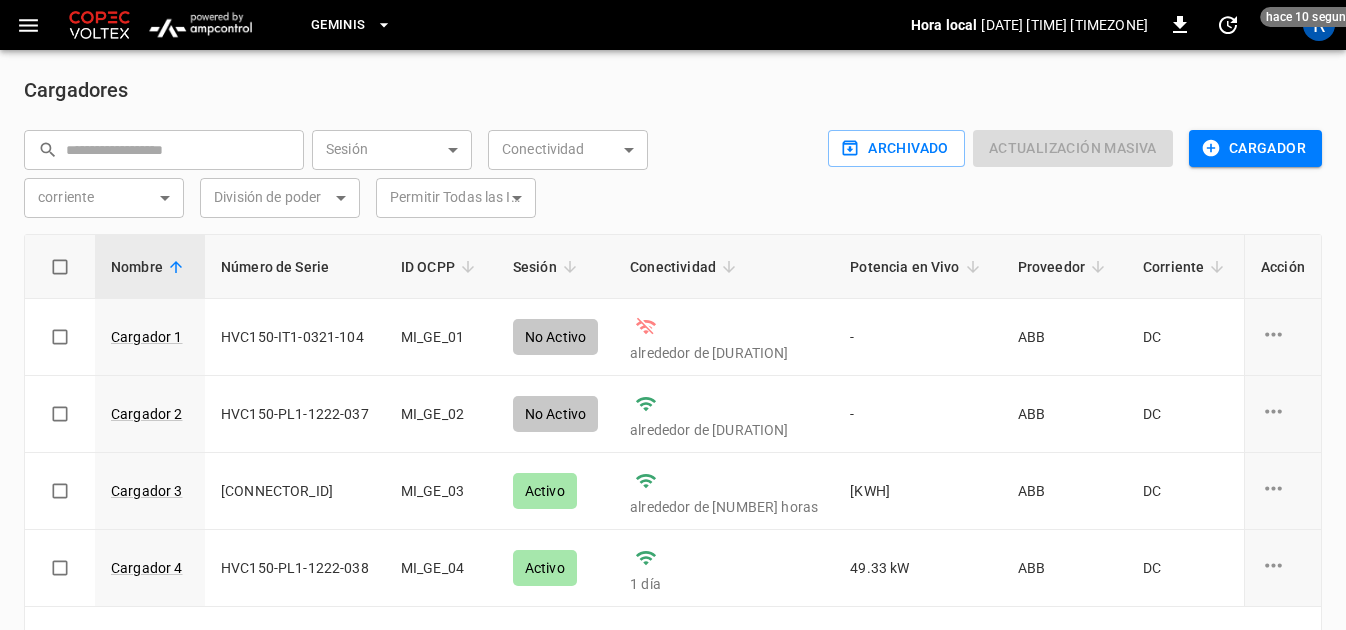 click 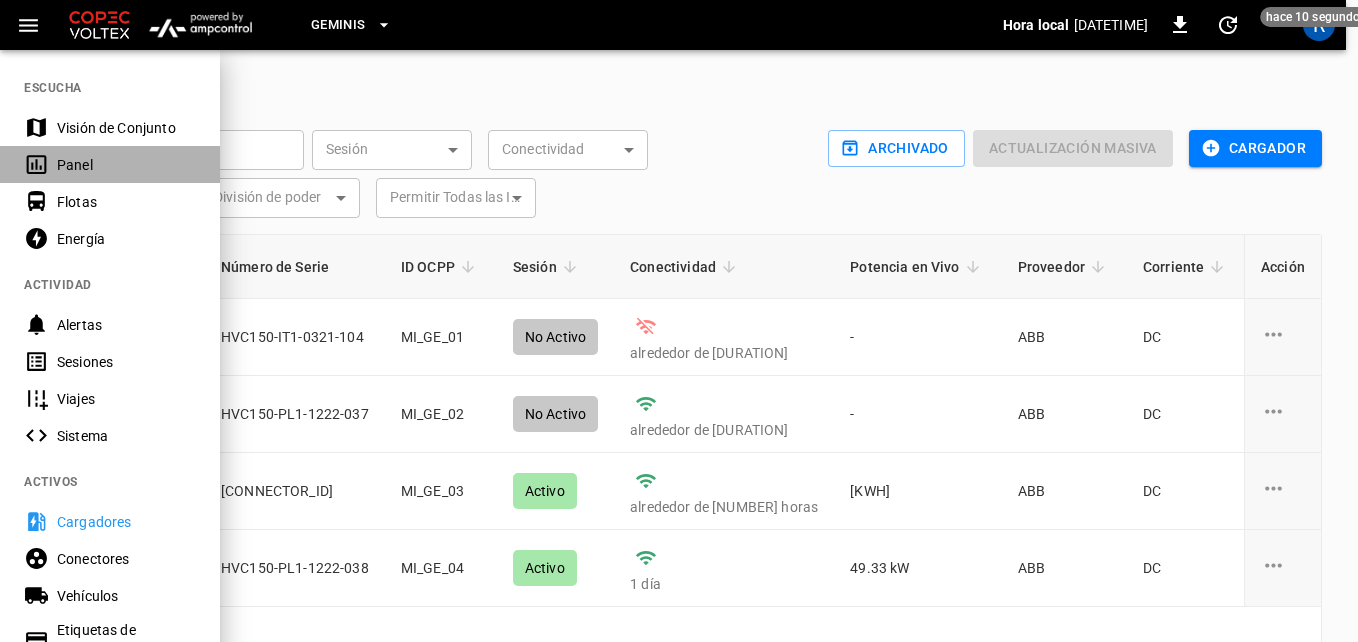 click on "Panel" at bounding box center [126, 165] 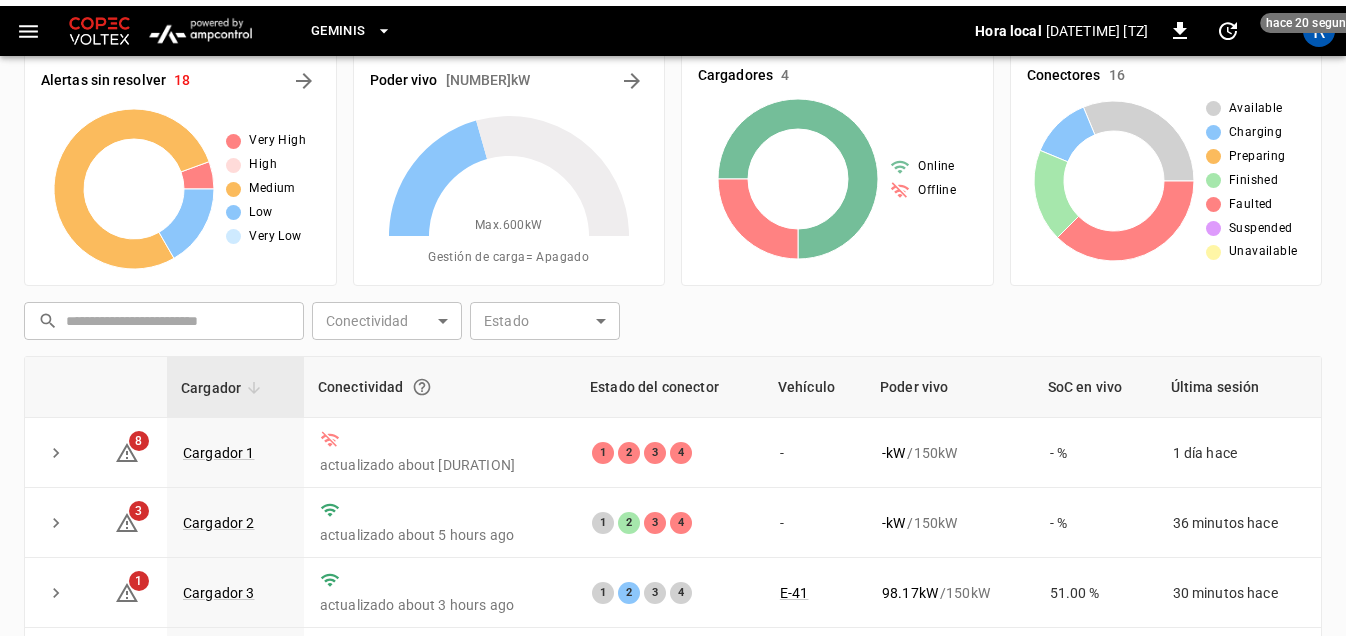 scroll, scrollTop: 0, scrollLeft: 0, axis: both 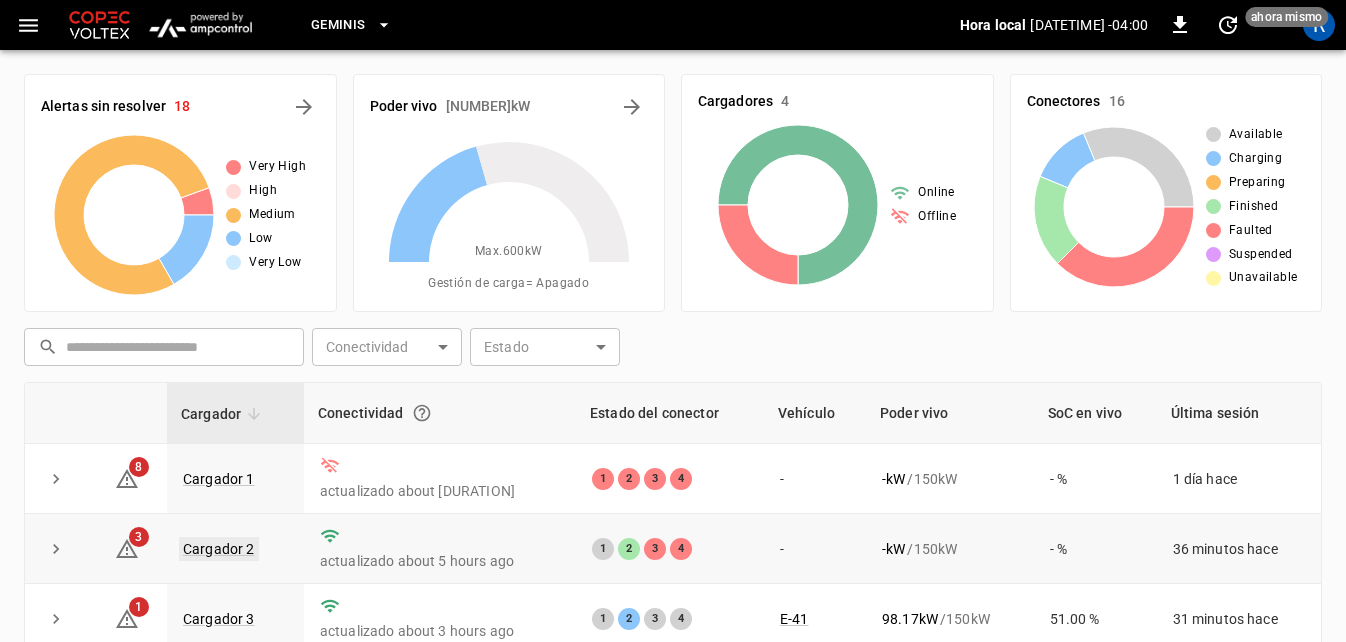 click on "Cargador 2" at bounding box center [219, 549] 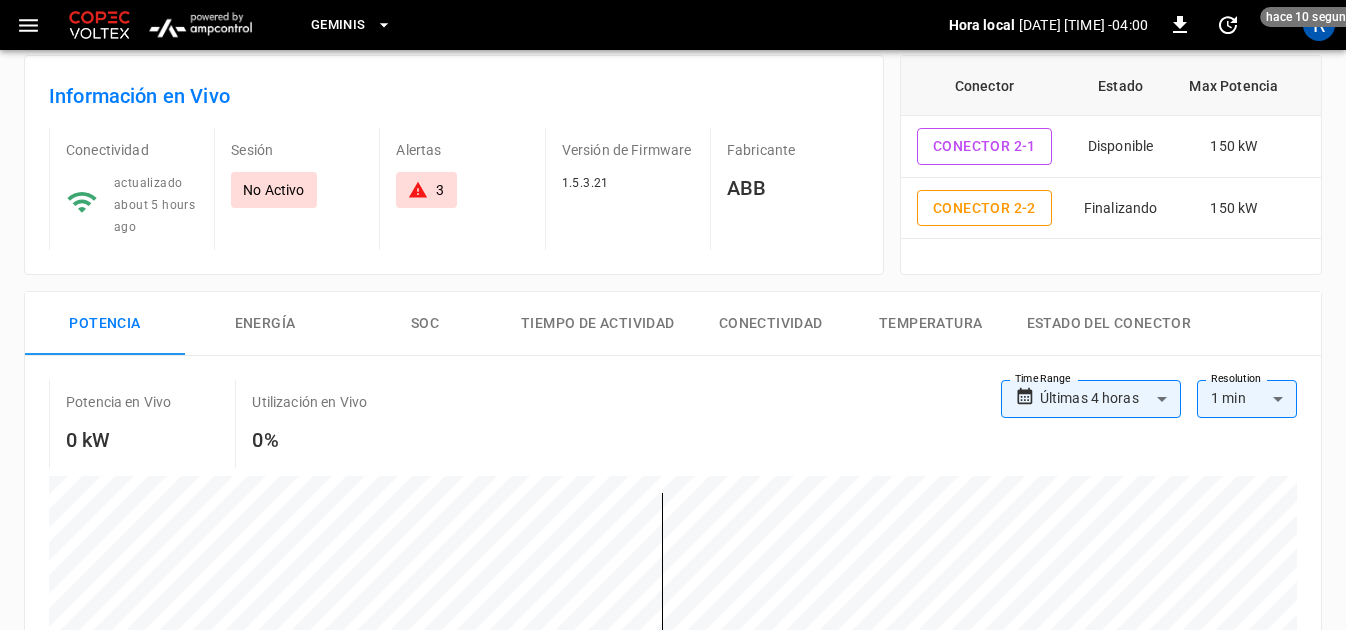 scroll, scrollTop: 0, scrollLeft: 0, axis: both 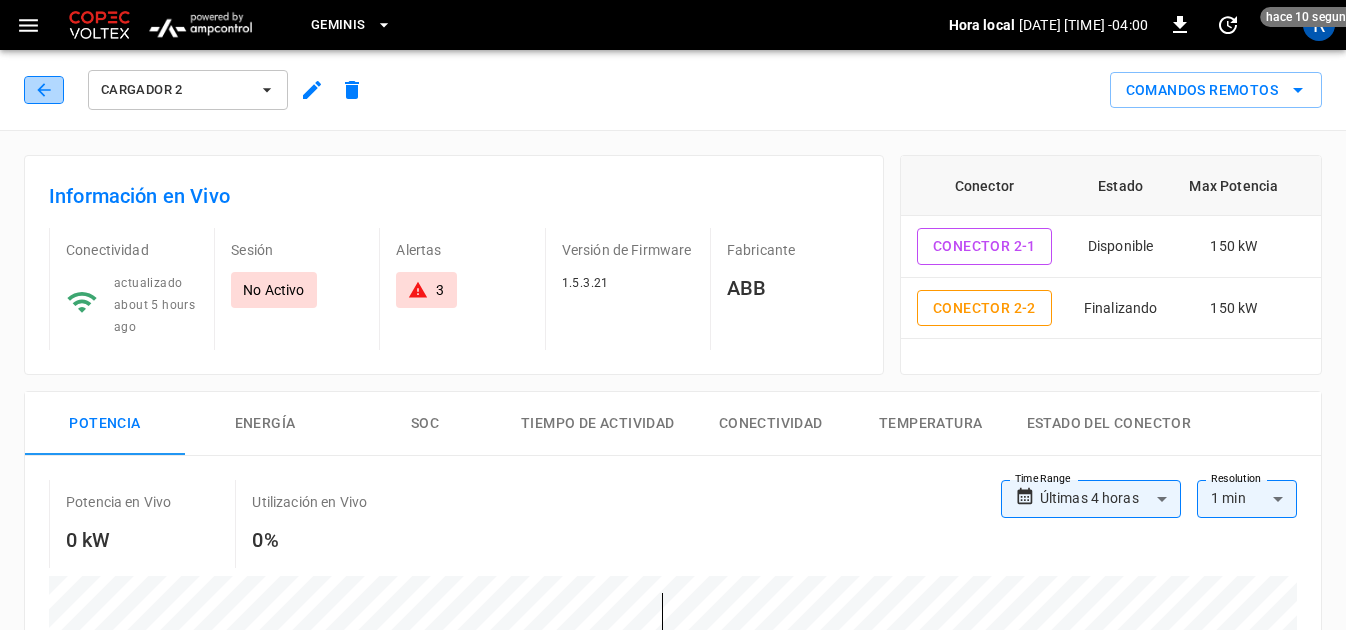 click 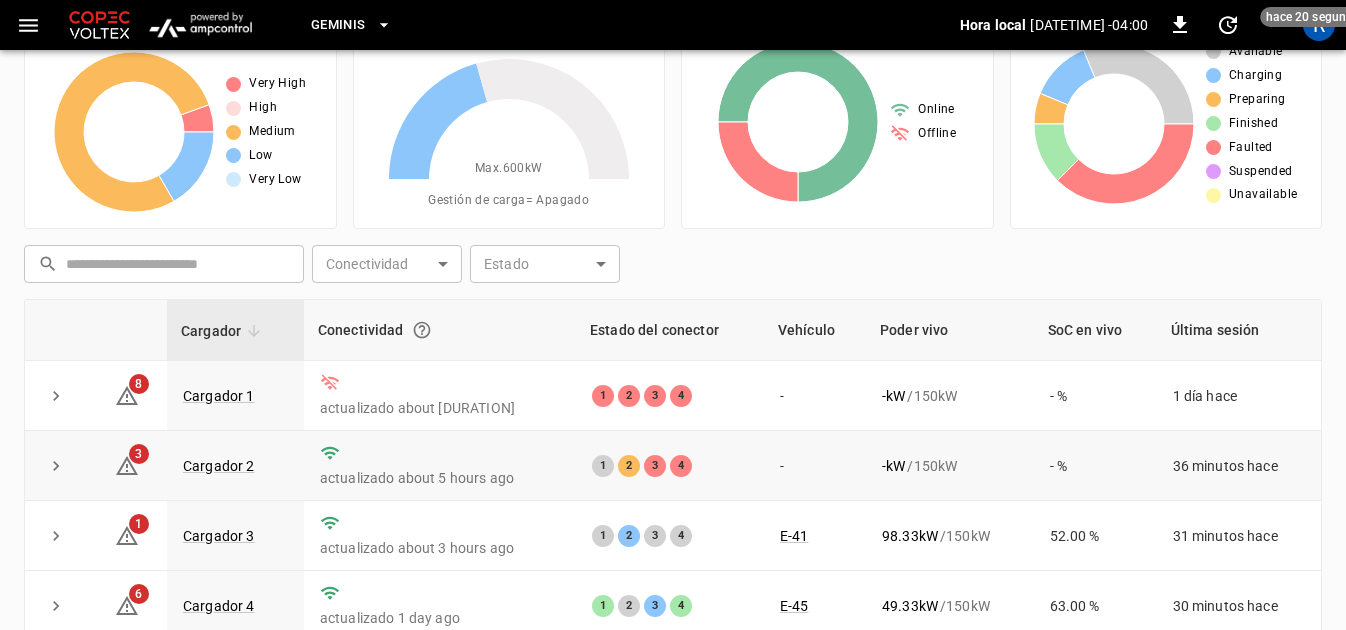 scroll, scrollTop: 200, scrollLeft: 0, axis: vertical 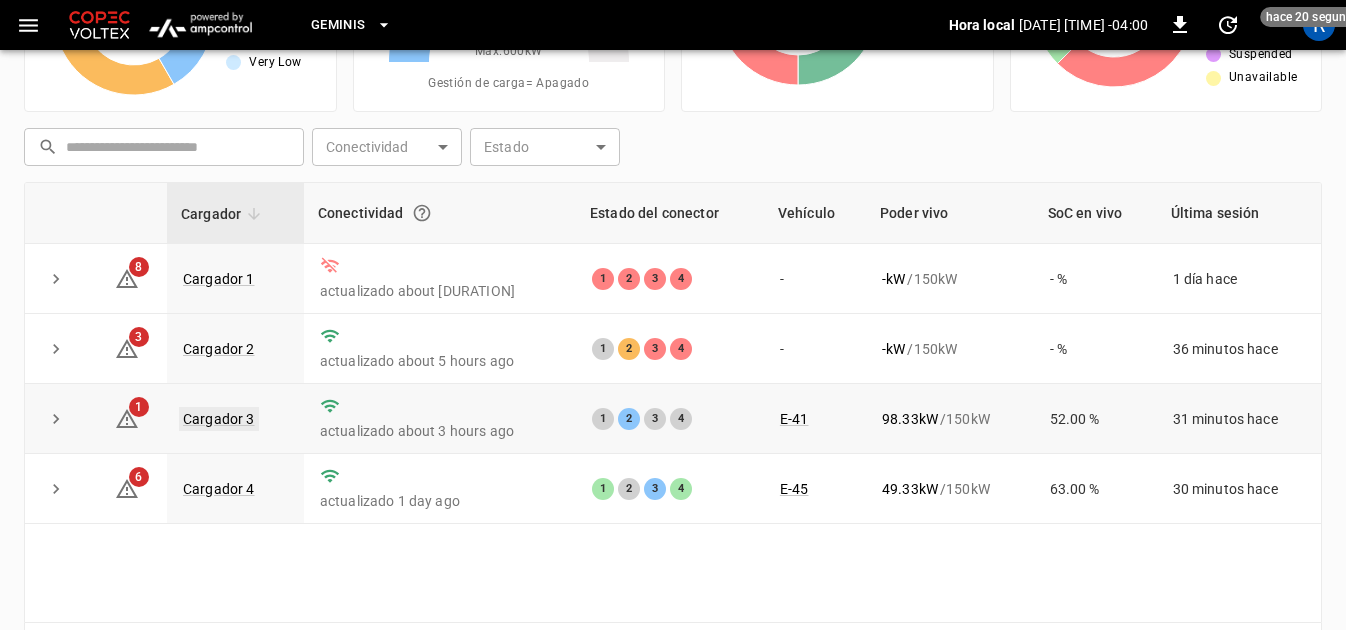 click on "Cargador 3" at bounding box center (219, 419) 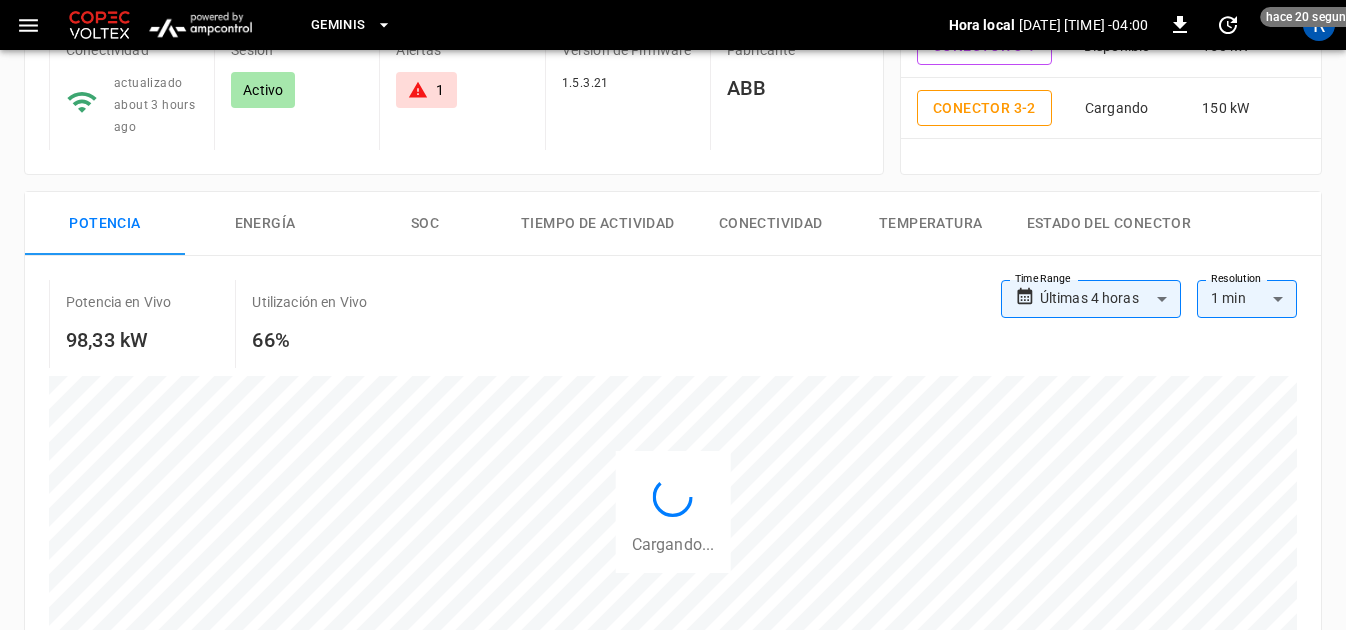 scroll, scrollTop: 0, scrollLeft: 0, axis: both 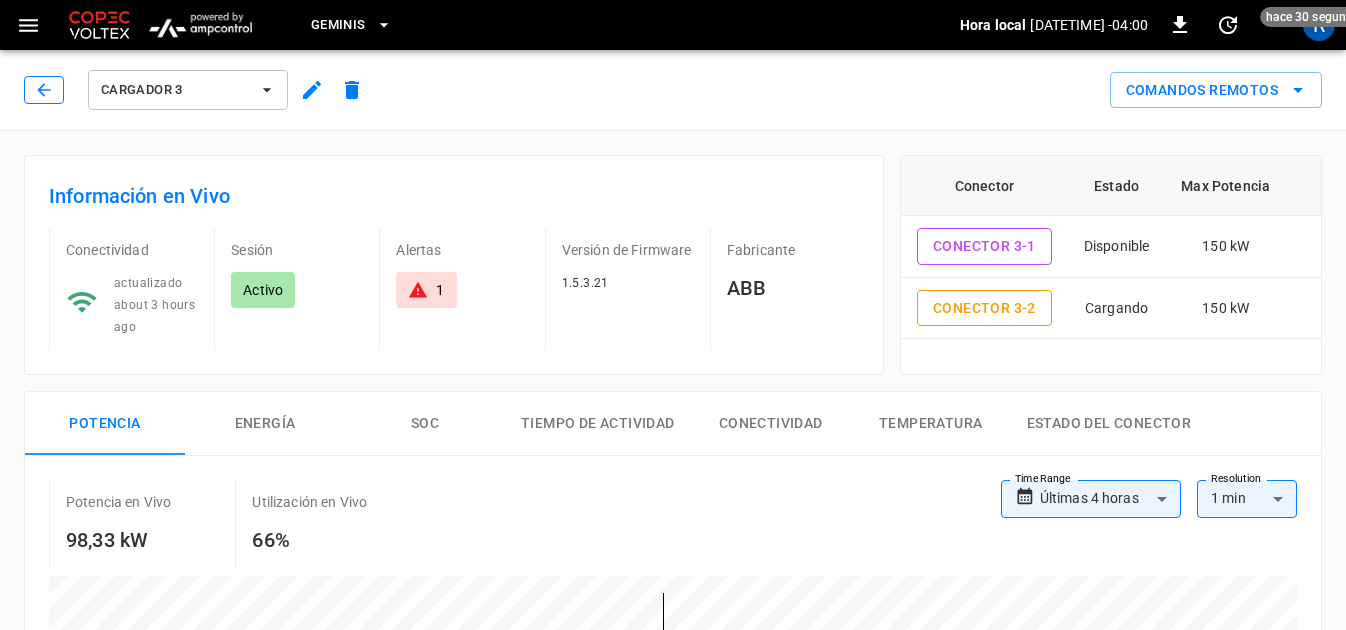 click 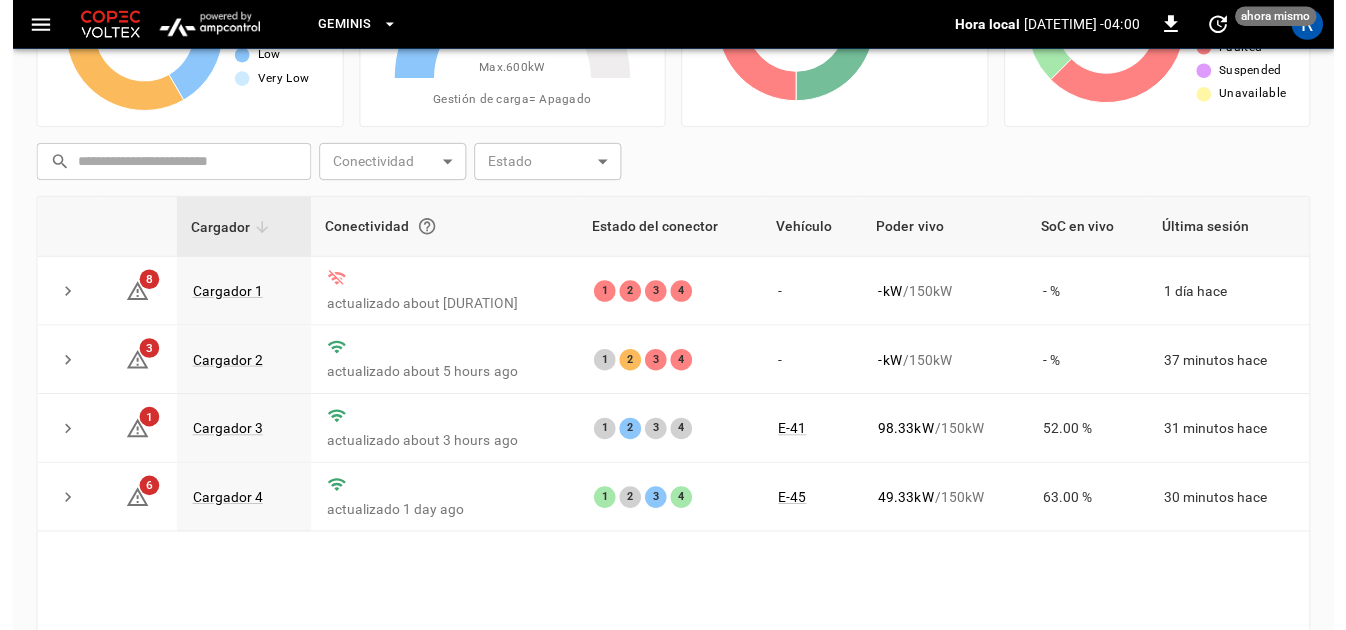 scroll, scrollTop: 0, scrollLeft: 0, axis: both 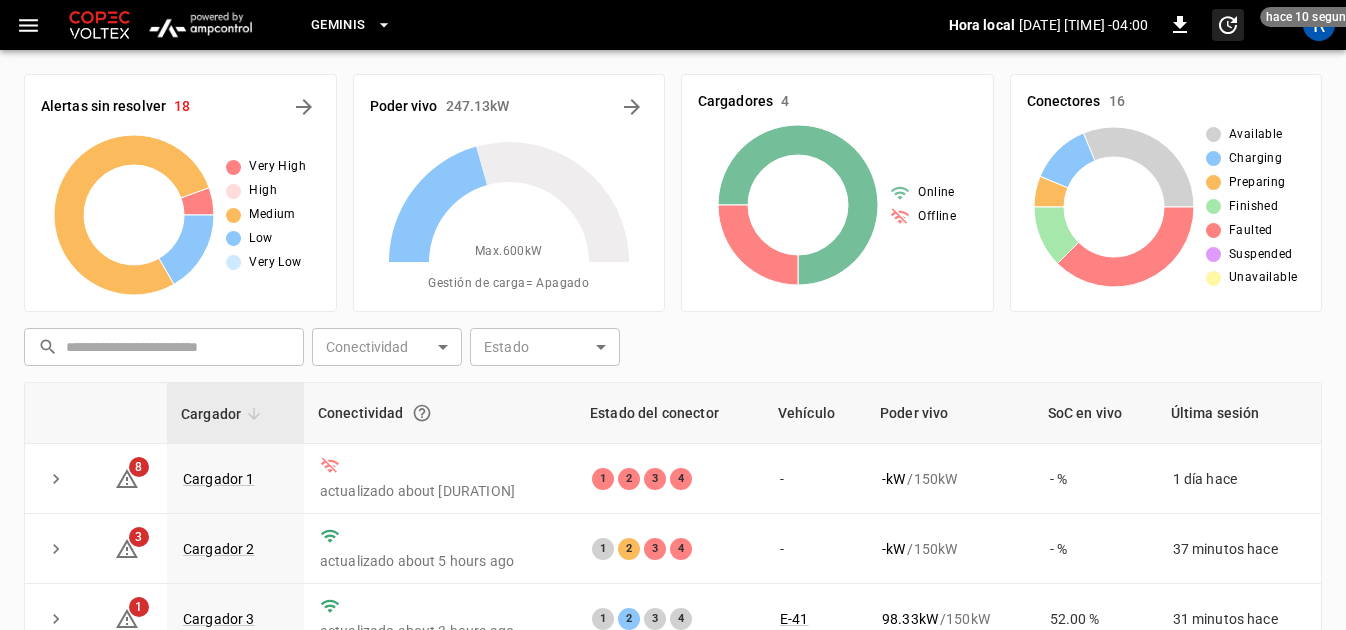 click 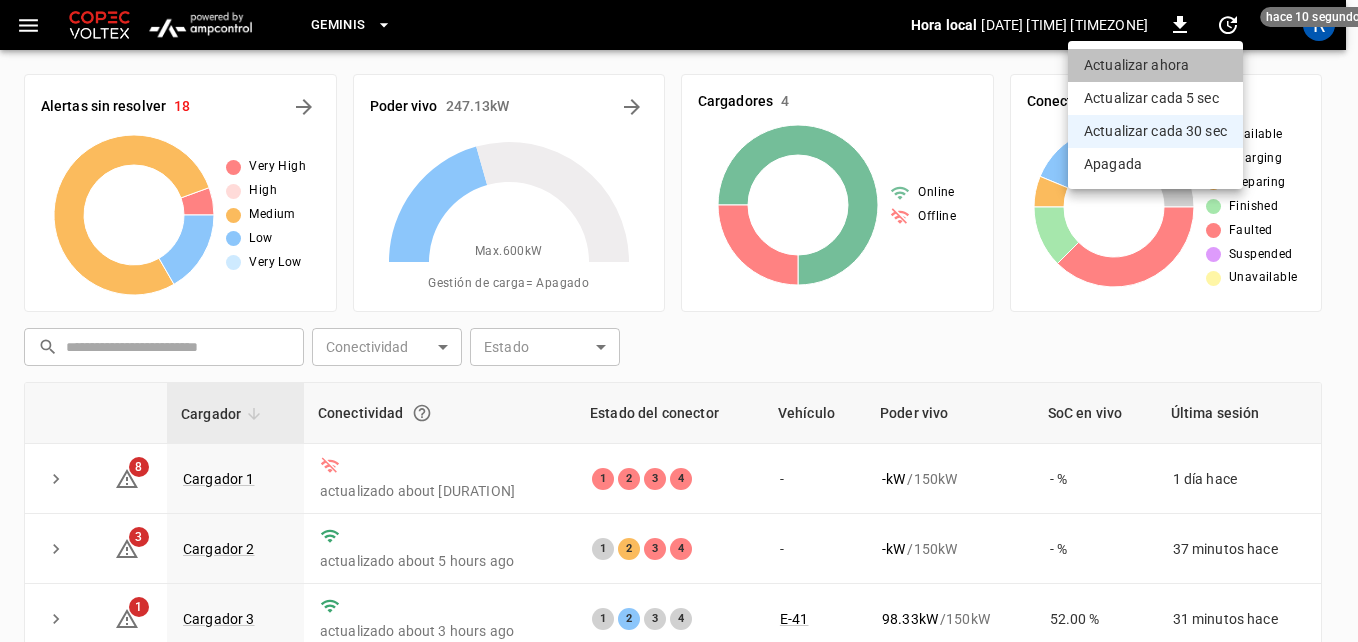 click on "Actualizar ahora" at bounding box center (1155, 65) 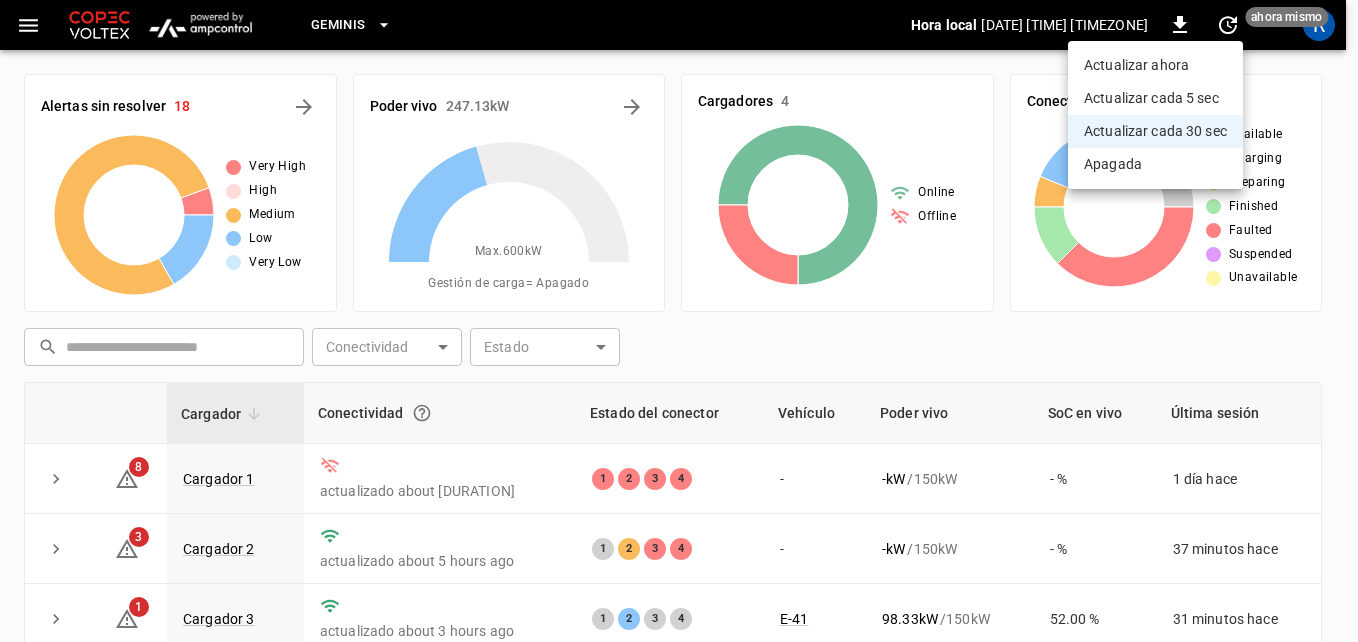 click on "Geminis Hora local [DATE] [TIME] [TIMEZONE] [NUMBER] ahora mismo R Alertas sin resolver [NUMBER] Very High High Medium Low Very Low Poder vivo [NUMBER]  kW Max.  [NUMBER]  kW Gestión de carga  =   Apagado Cargadores [NUMBER] Online Offline Conectores [NUMBER] Available Charging Preparing Finished Faulted Suspended Unavailable ​ ​ Conectividad ​ Conectividad Estado ​ Estado   Cargador Conectividad Estado del conector Vehículo Poder vivo SoC en vivo Última sesión [NUMBER] Cargador [NUMBER] actualizado about [NUMBER] hours ago [NUMBER] [NUMBER] [NUMBER] [NUMBER] - -  kW /  [NUMBER]  kW - % [NUMBER] day hace [NUMBER] Cargador [NUMBER] actualizado about [NUMBER] hours ago [NUMBER] [NUMBER] [NUMBER] [NUMBER] - -  kW /  [NUMBER]  kW - % [NUMBER] minutes hace [NUMBER] Cargador [NUMBER] actualizado about [NUMBER] hours ago [NUMBER] [NUMBER] [NUMBER] [NUMBER] [CONNECTOR_ID] [NUMBER]  kW /  [NUMBER]  kW [NUMBER] % [NUMBER] minutes hace [NUMBER] Cargador [NUMBER] actualizado [NUMBER] day ago [NUMBER] [NUMBER] [NUMBER] [NUMBER] [CONNECTOR_ID] [NUMBER]  kW /  [NUMBER]  kW [NUMBER] % [NUMBER] minutes hace 1–[NUMBER] of [NUMBER] Actualizar ahora Actualizar cada [NUMBER] sec Actualizar cada [NUMBER] sec Apagada COPEC - Geminis [FIRST] [LAST] [EMAIL] user Configuración de perfil Configuración de notificaciones [NUMBER]" at bounding box center (679, 454) 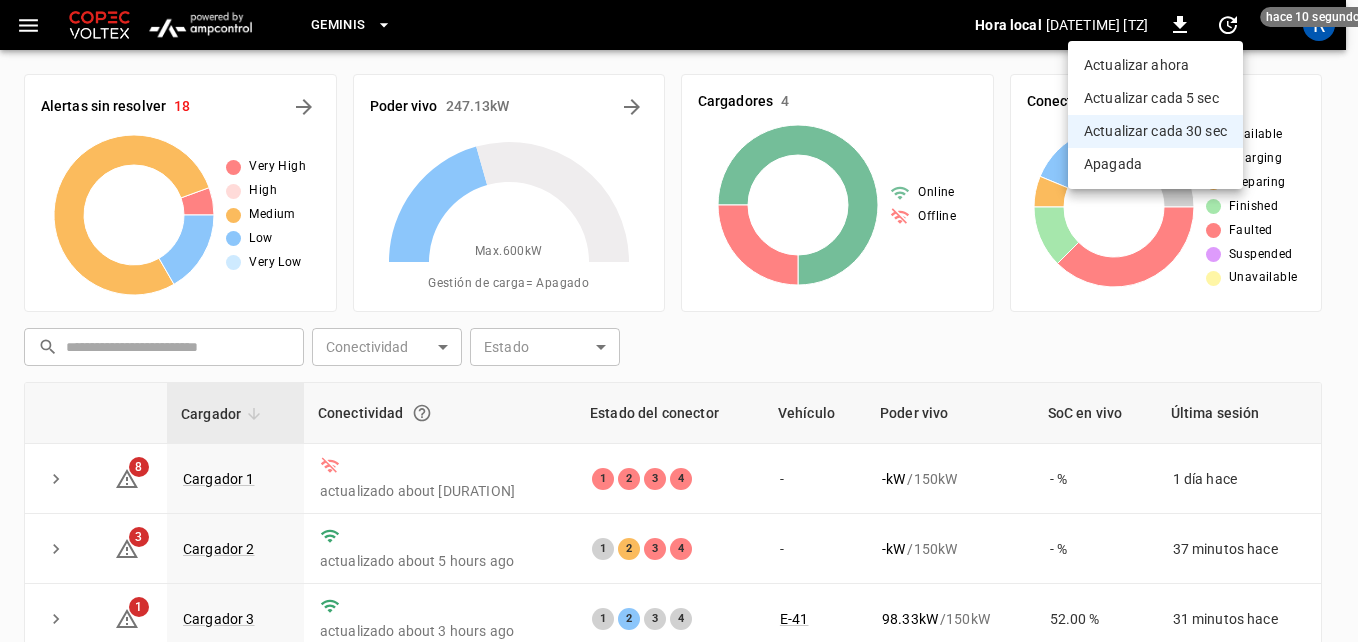 click at bounding box center (679, 321) 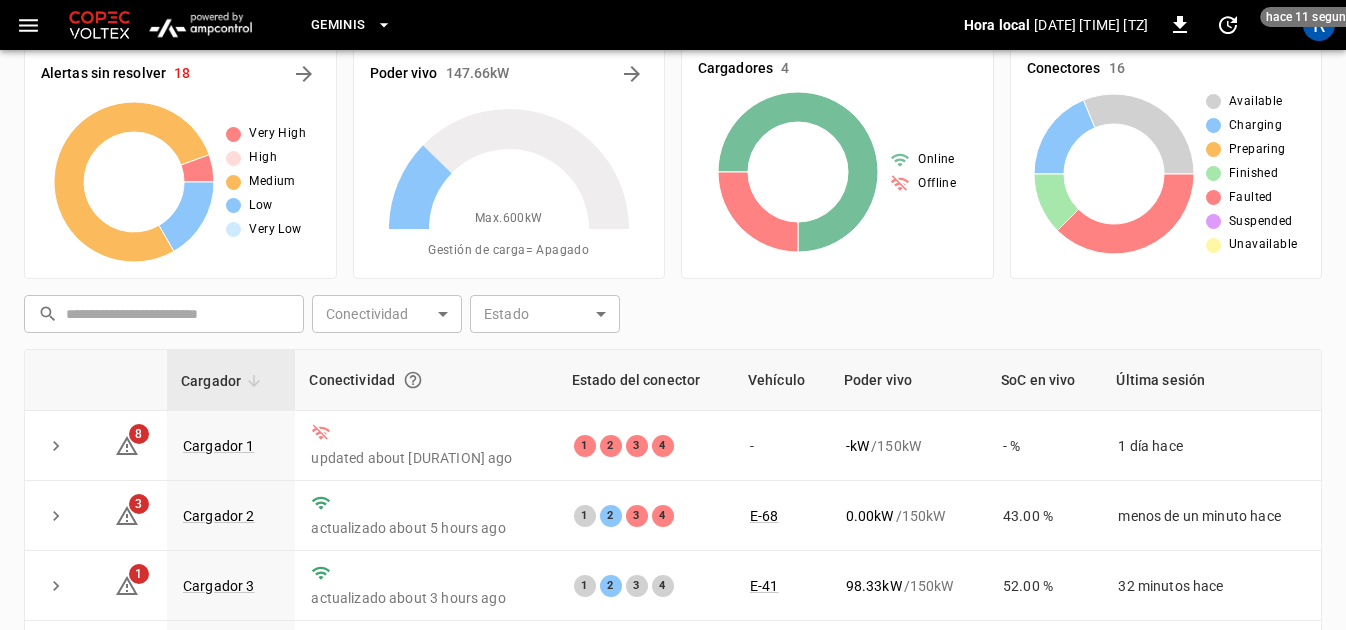 scroll, scrollTop: 0, scrollLeft: 0, axis: both 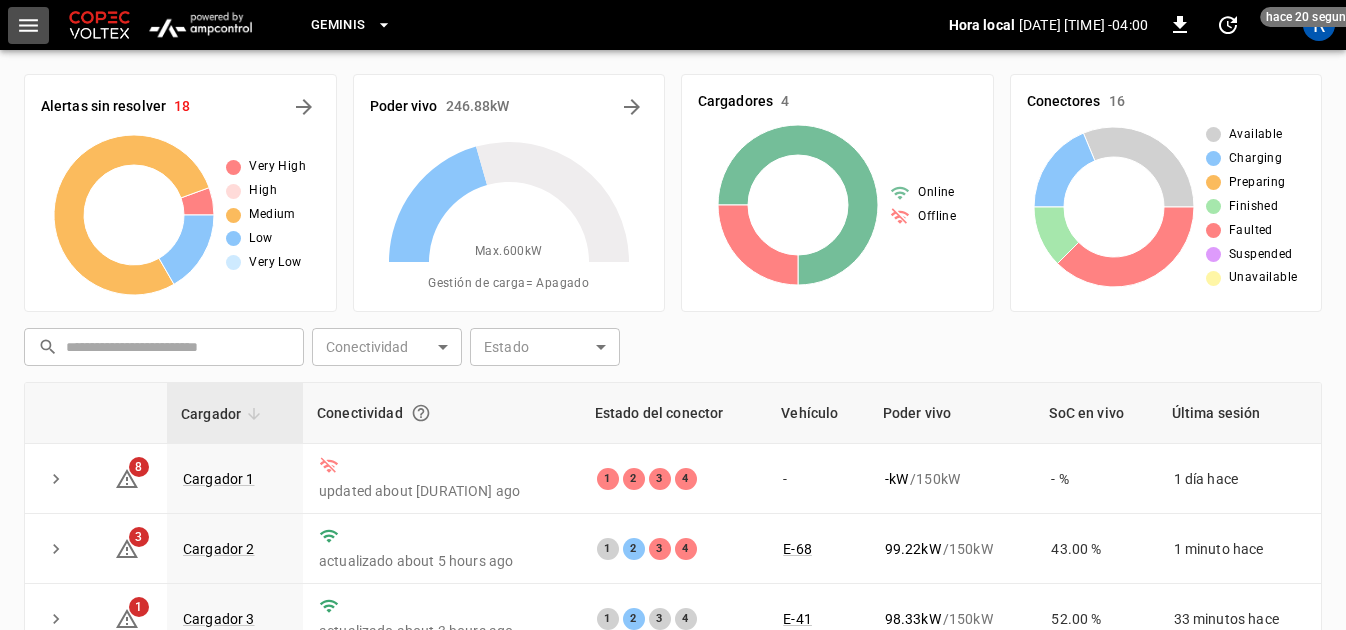click 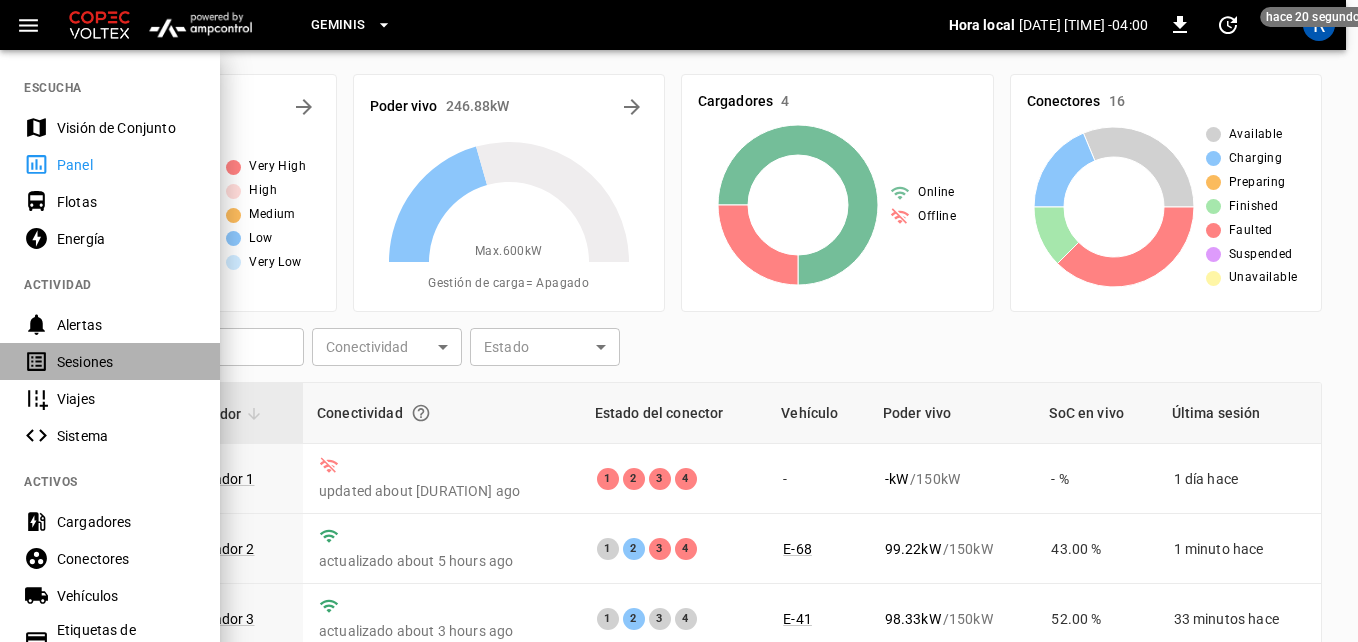 click on "Sesiones" at bounding box center (126, 362) 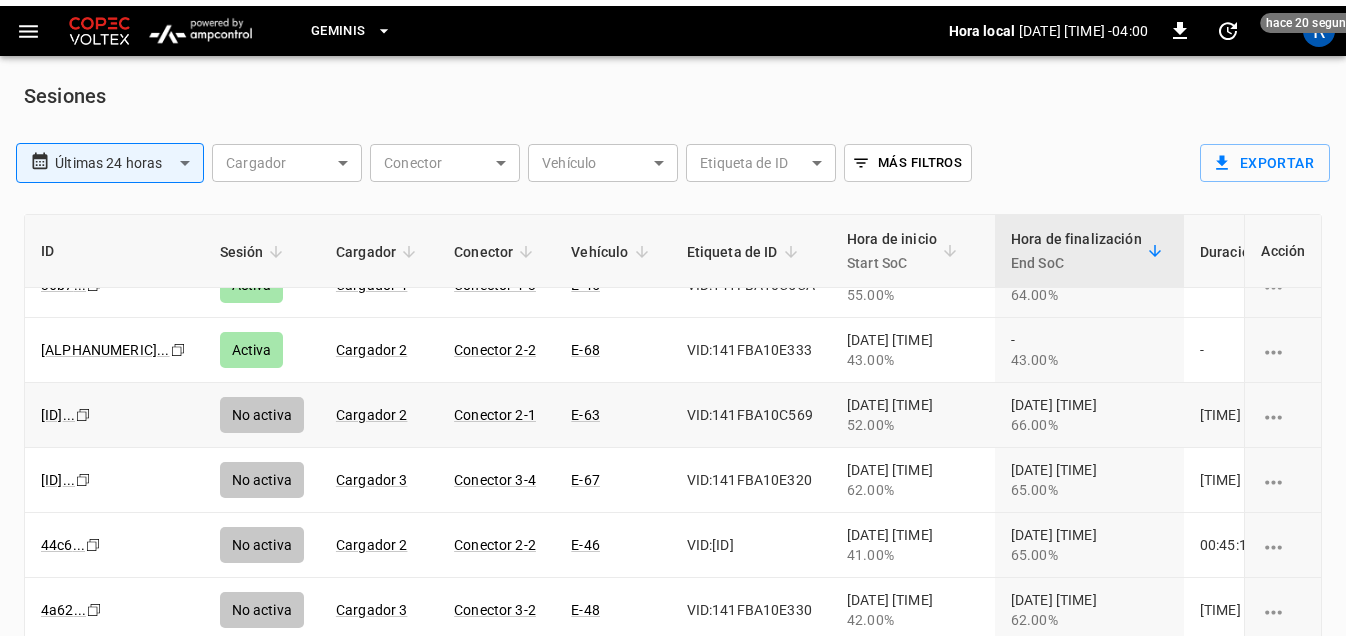 scroll, scrollTop: 0, scrollLeft: 0, axis: both 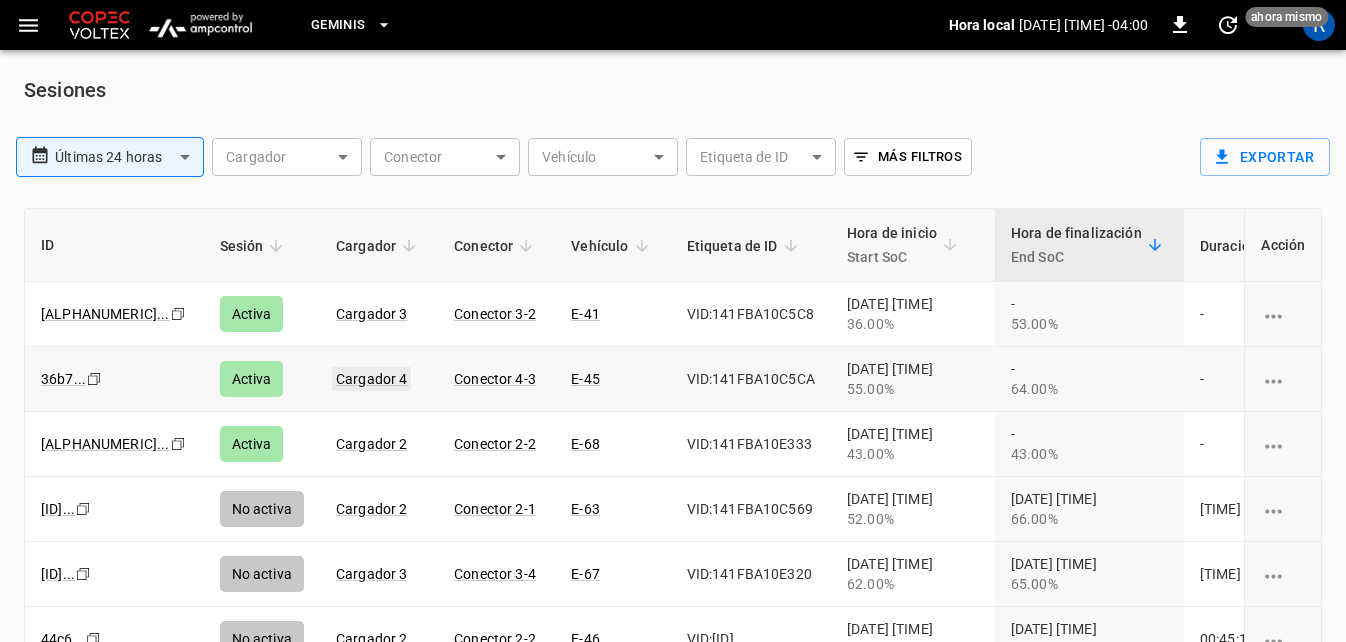 click on "Cargador 4" at bounding box center [372, 379] 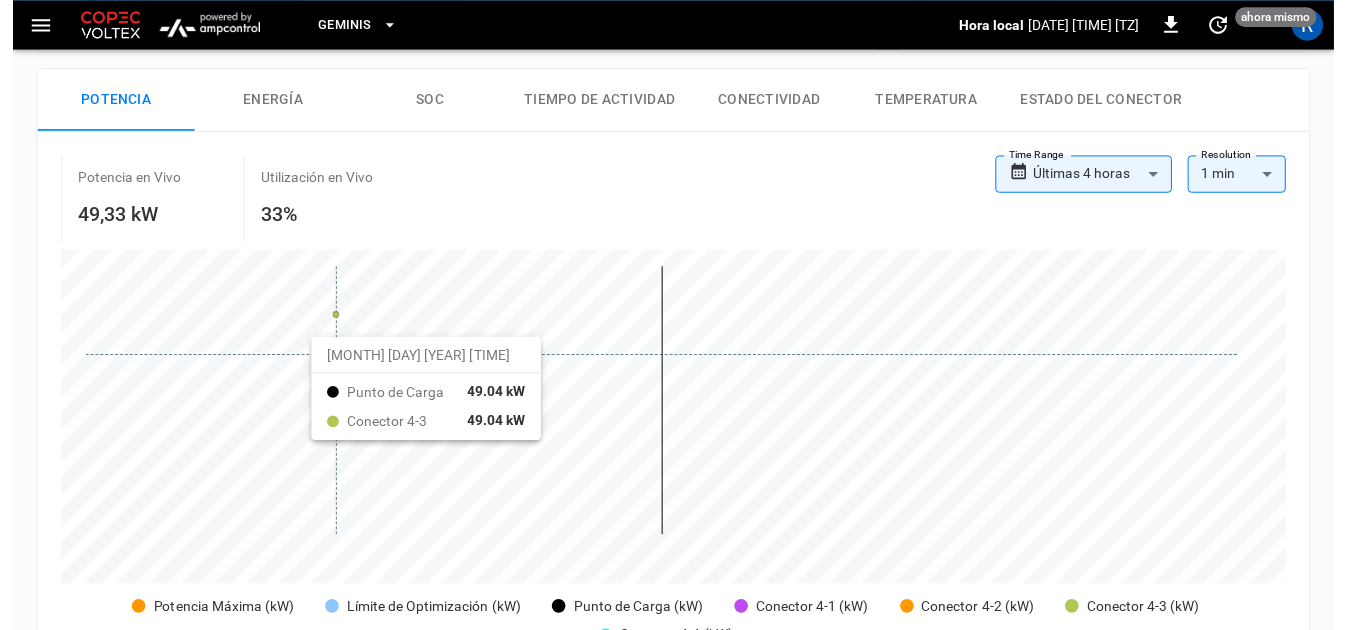 scroll, scrollTop: 0, scrollLeft: 0, axis: both 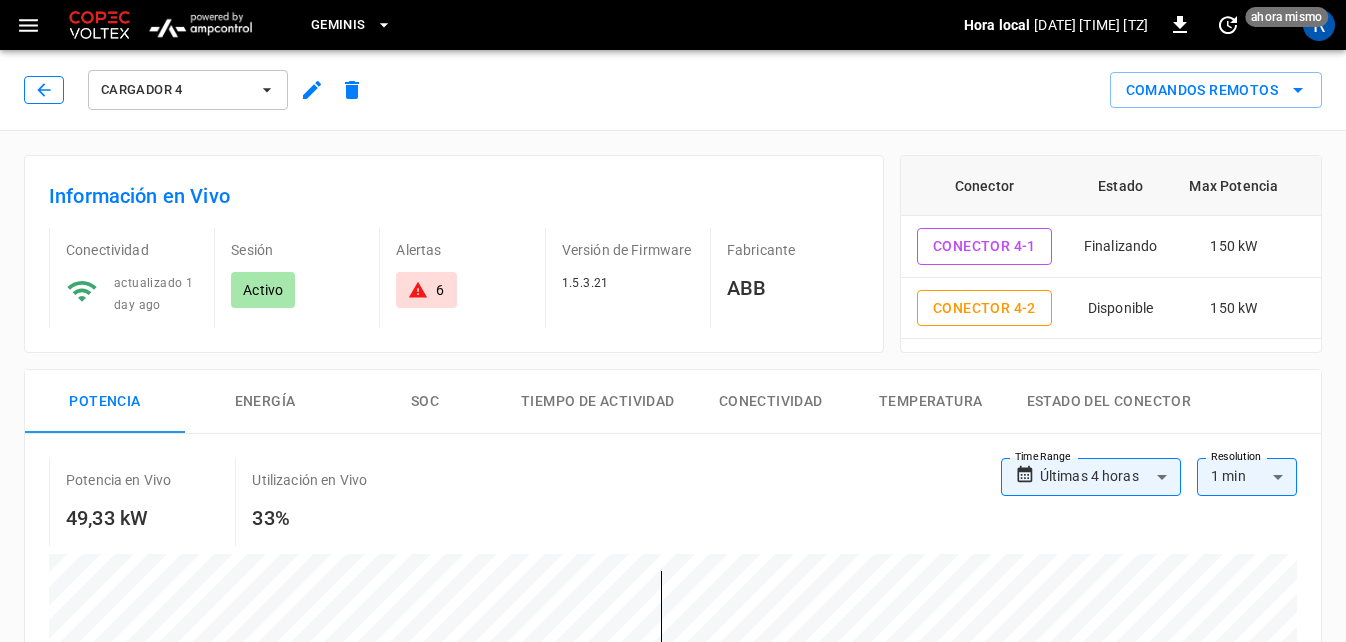 click 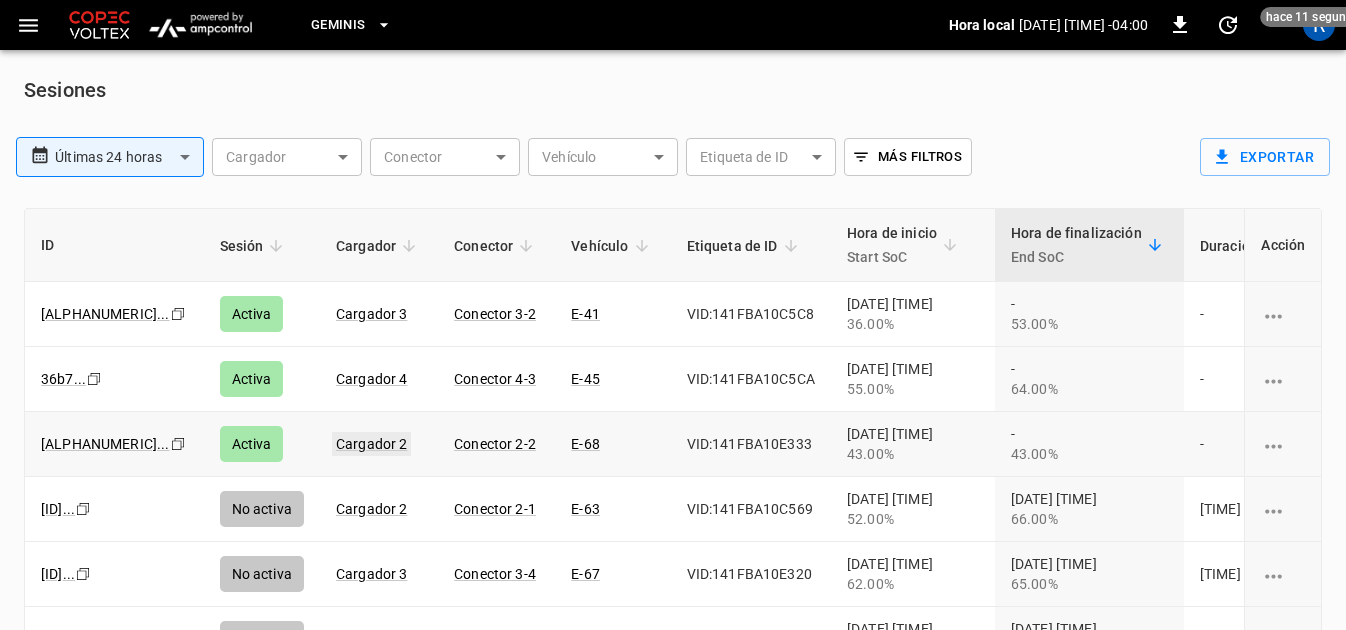 click on "Cargador 2" at bounding box center [372, 444] 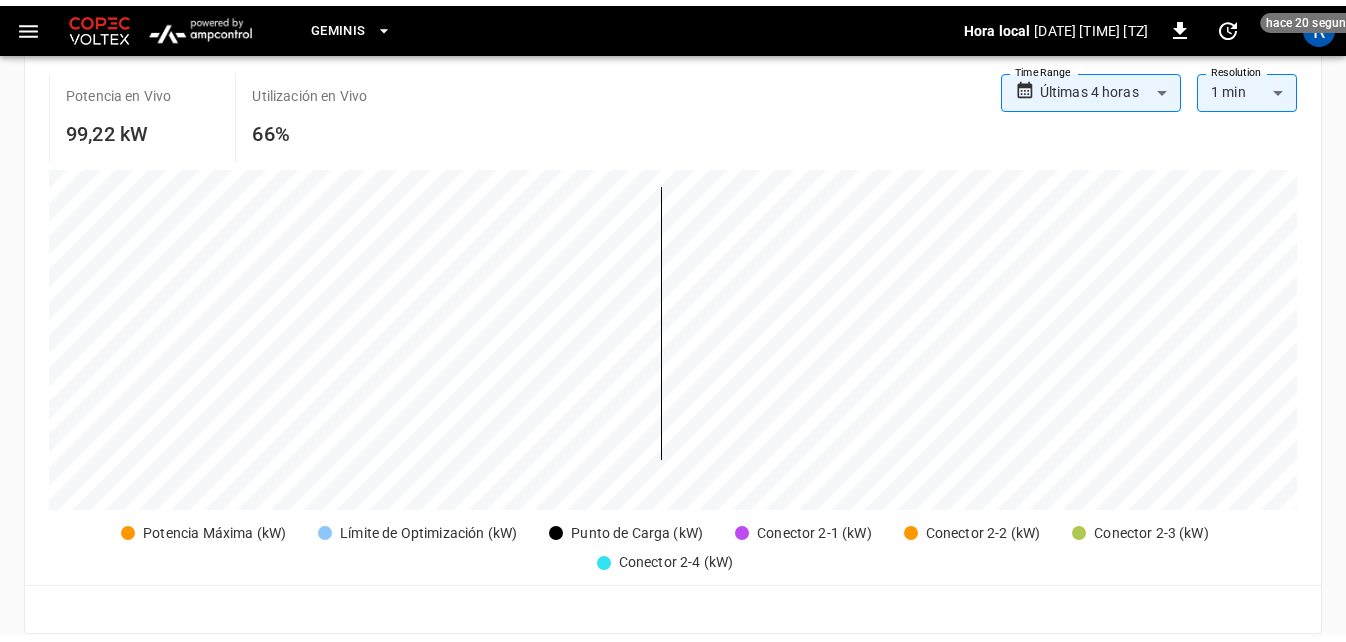 scroll, scrollTop: 400, scrollLeft: 0, axis: vertical 